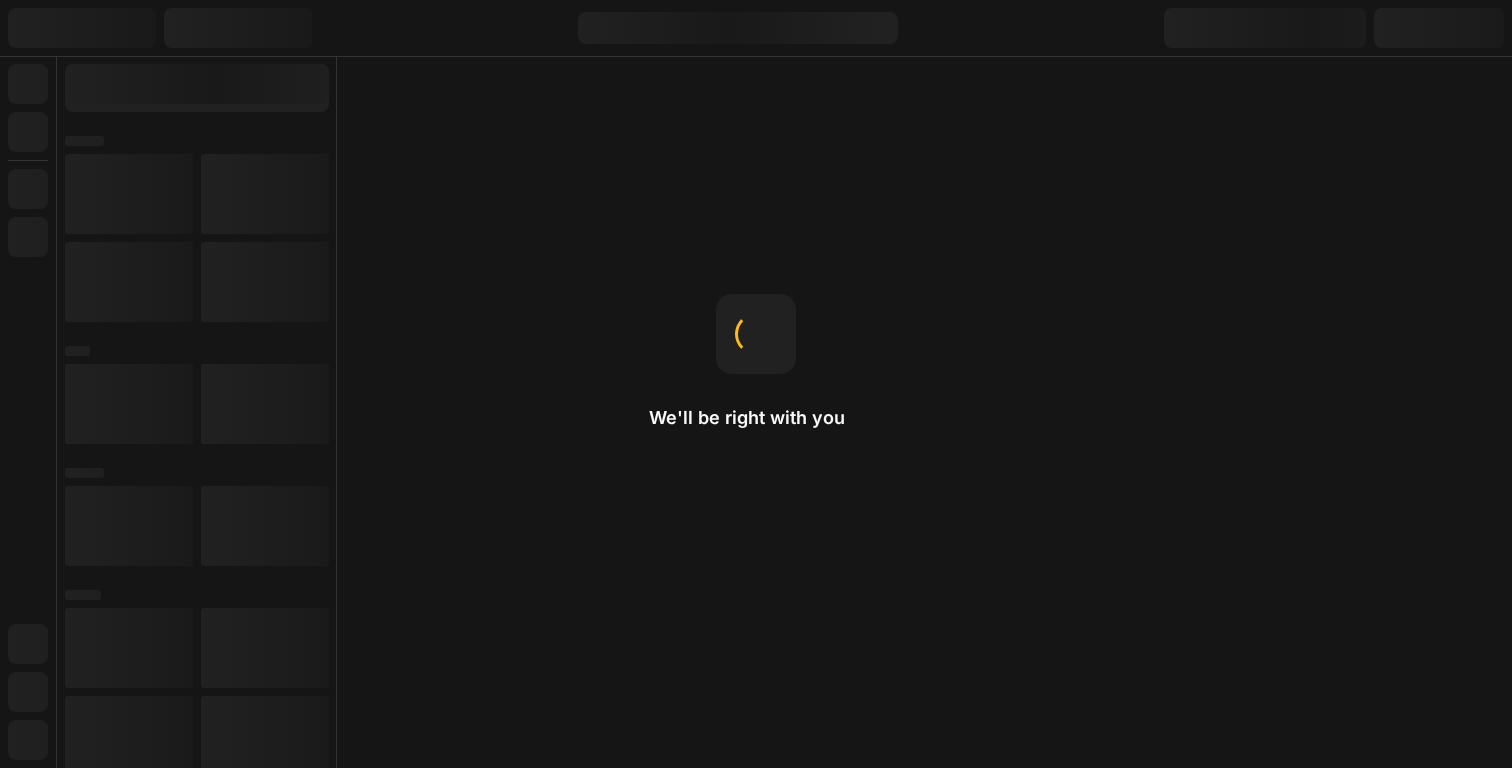 scroll, scrollTop: 0, scrollLeft: 0, axis: both 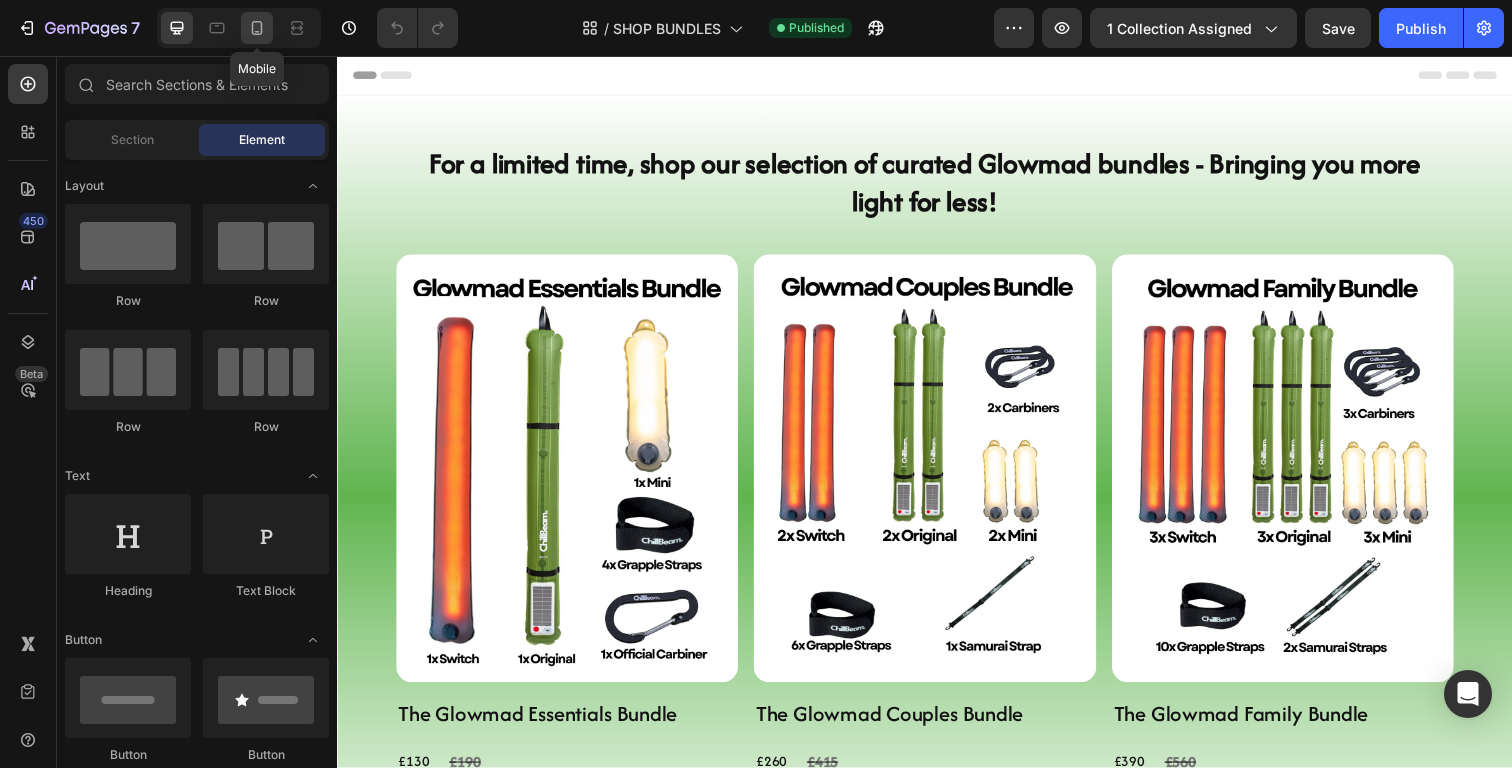 click 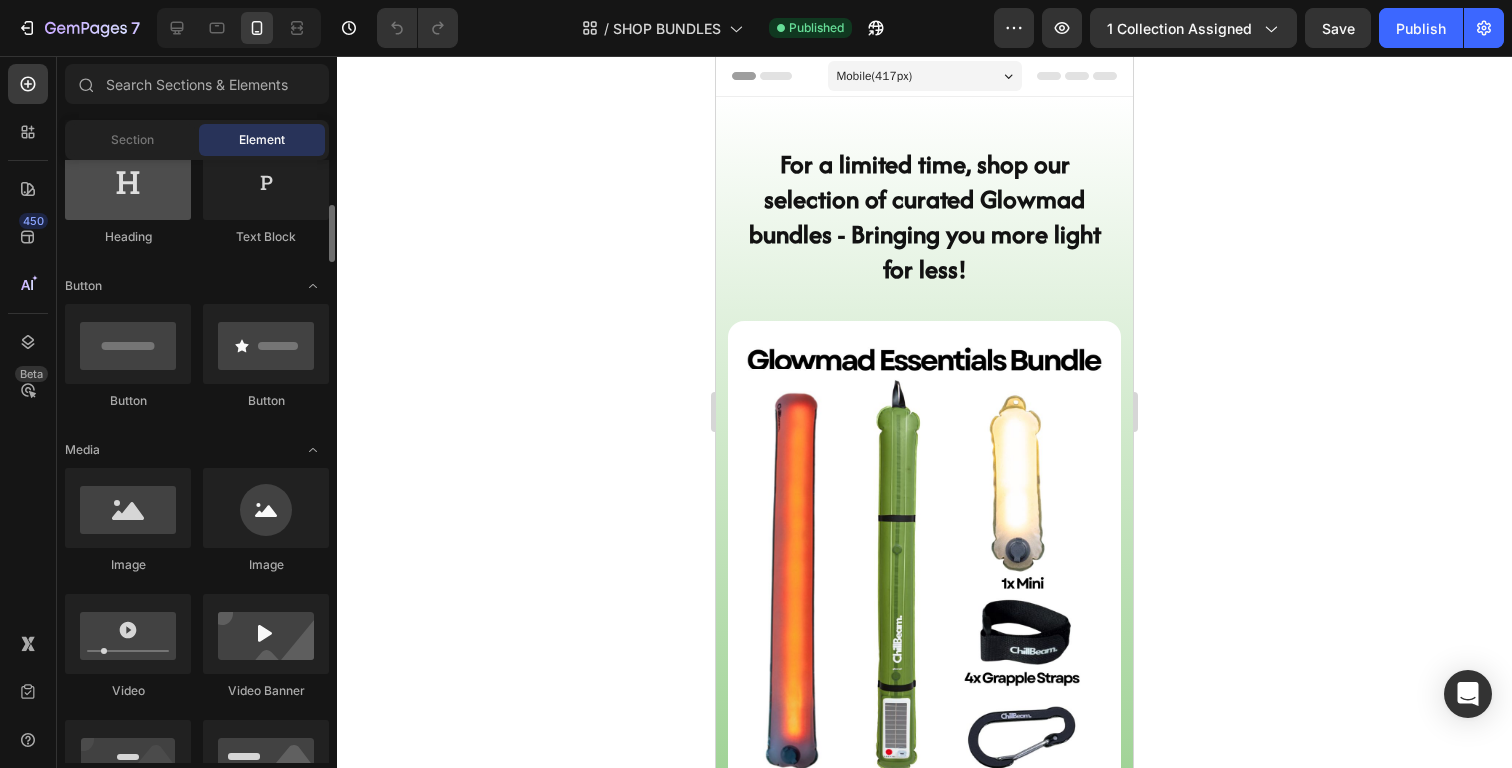 scroll, scrollTop: 365, scrollLeft: 0, axis: vertical 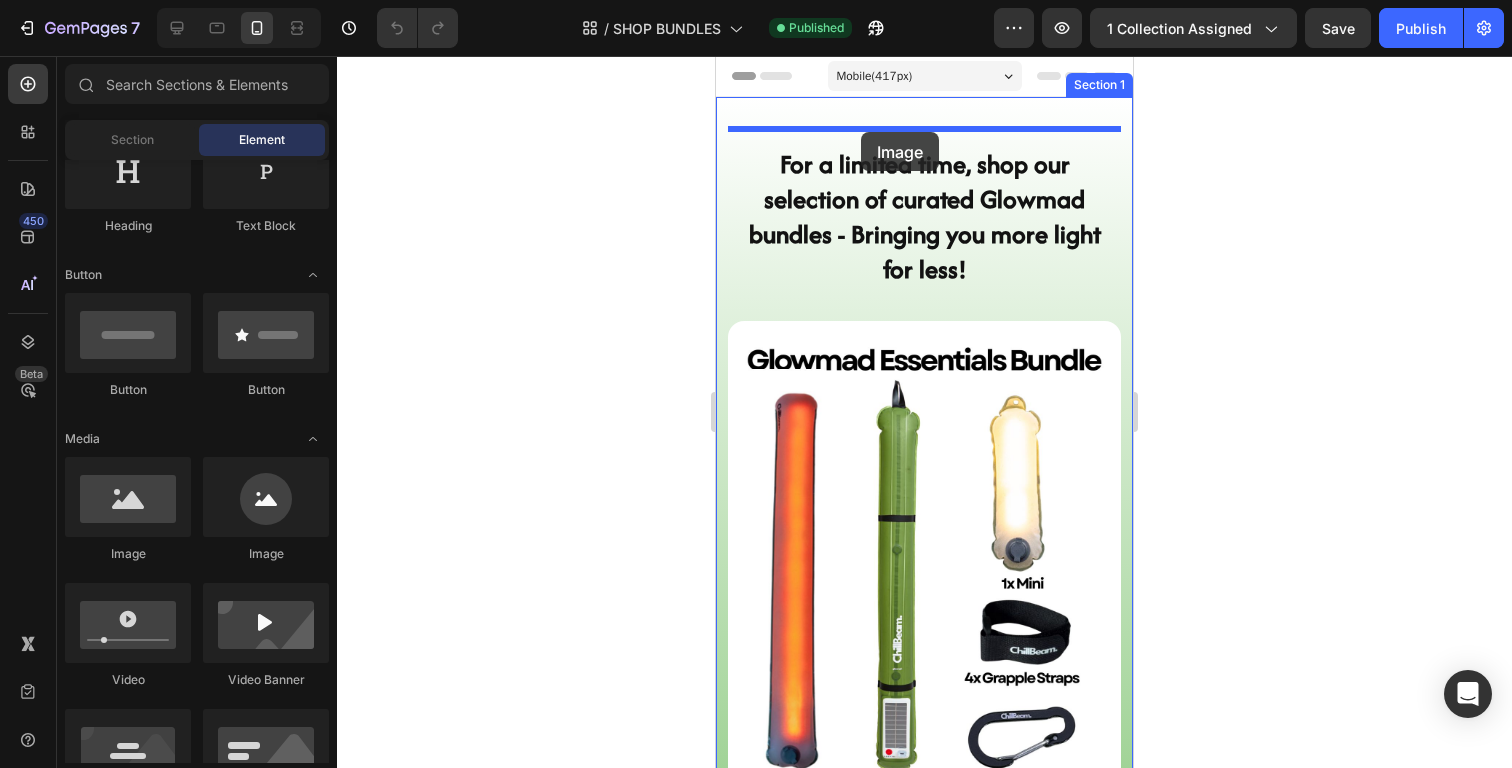 drag, startPoint x: 858, startPoint y: 576, endPoint x: 861, endPoint y: 132, distance: 444.01013 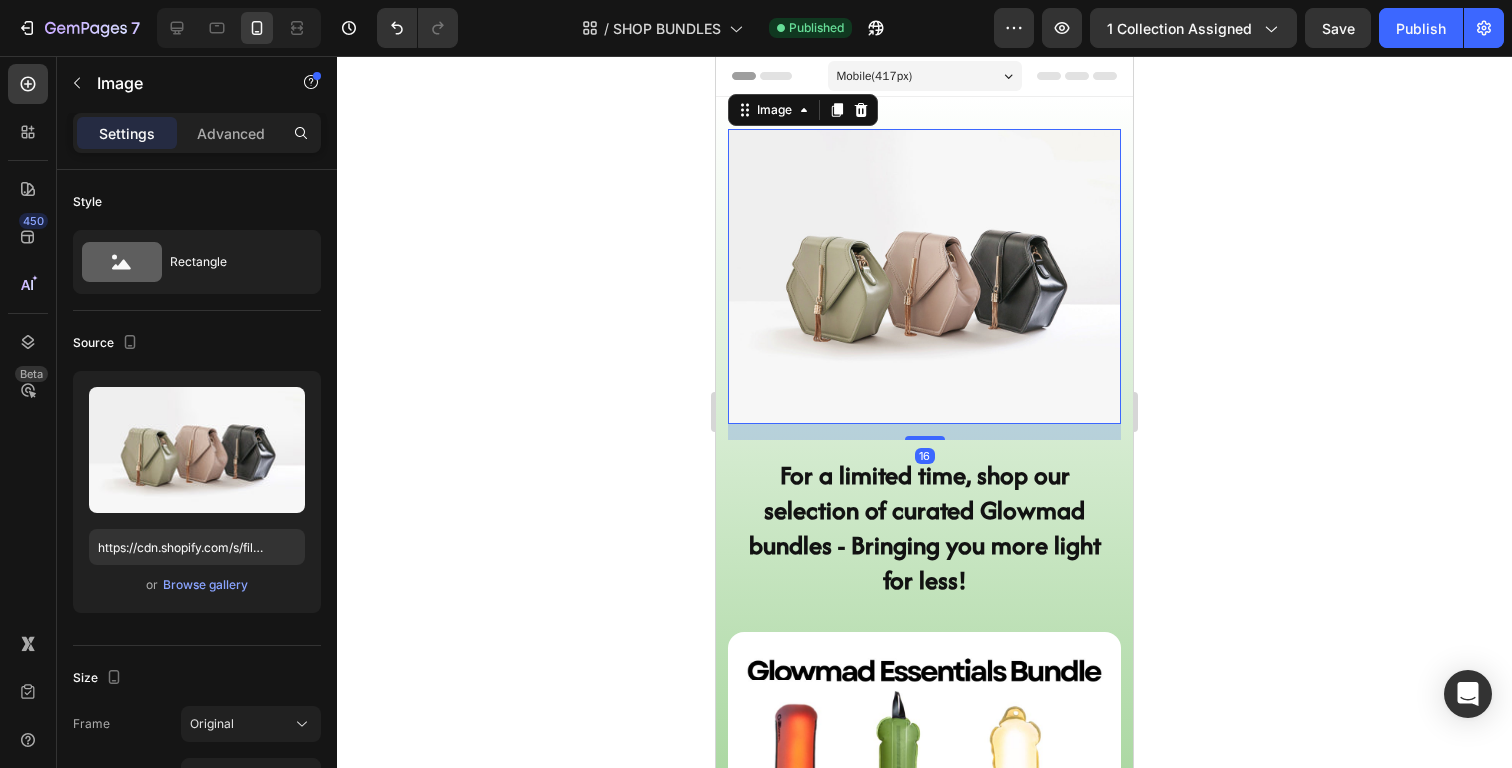 click at bounding box center [924, 276] 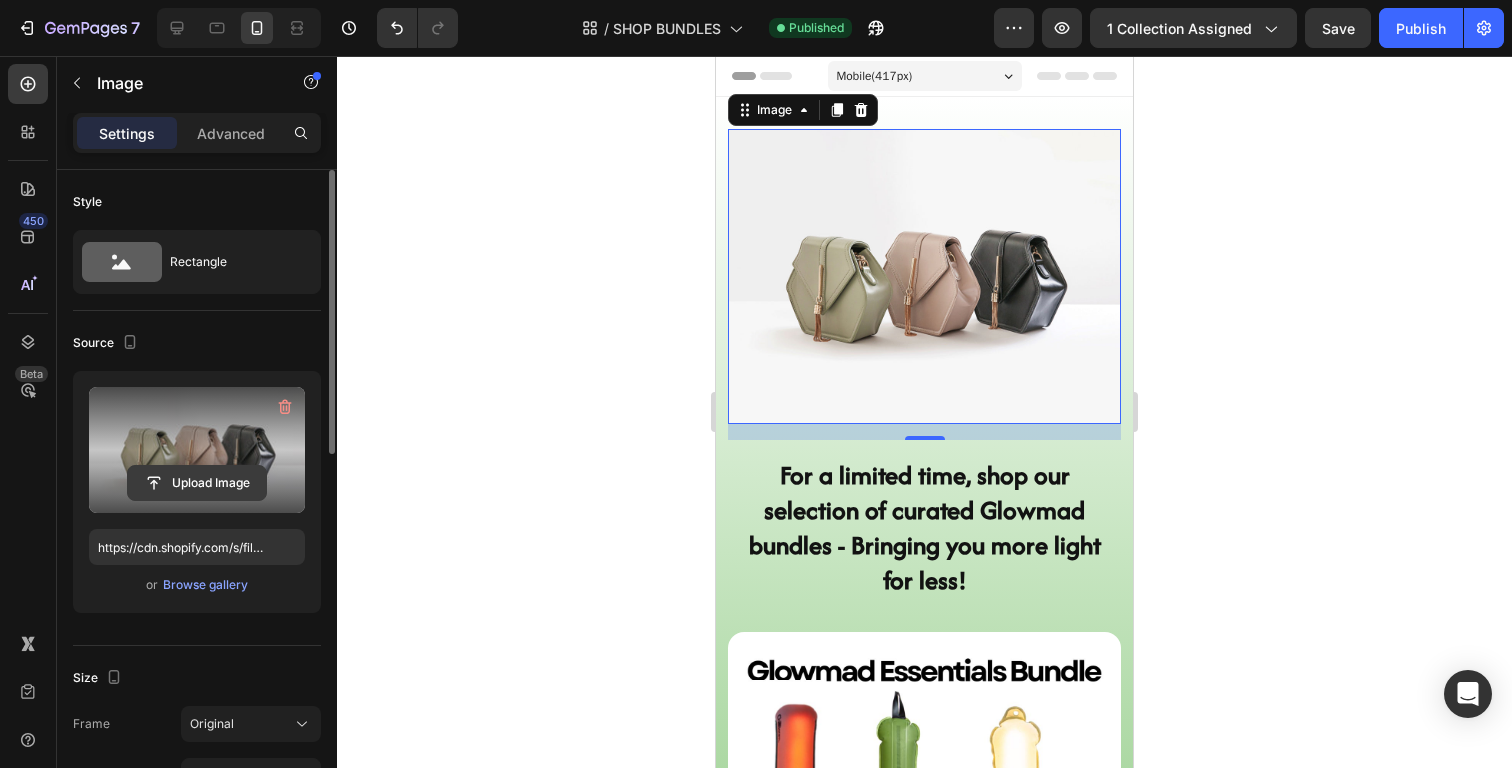 click 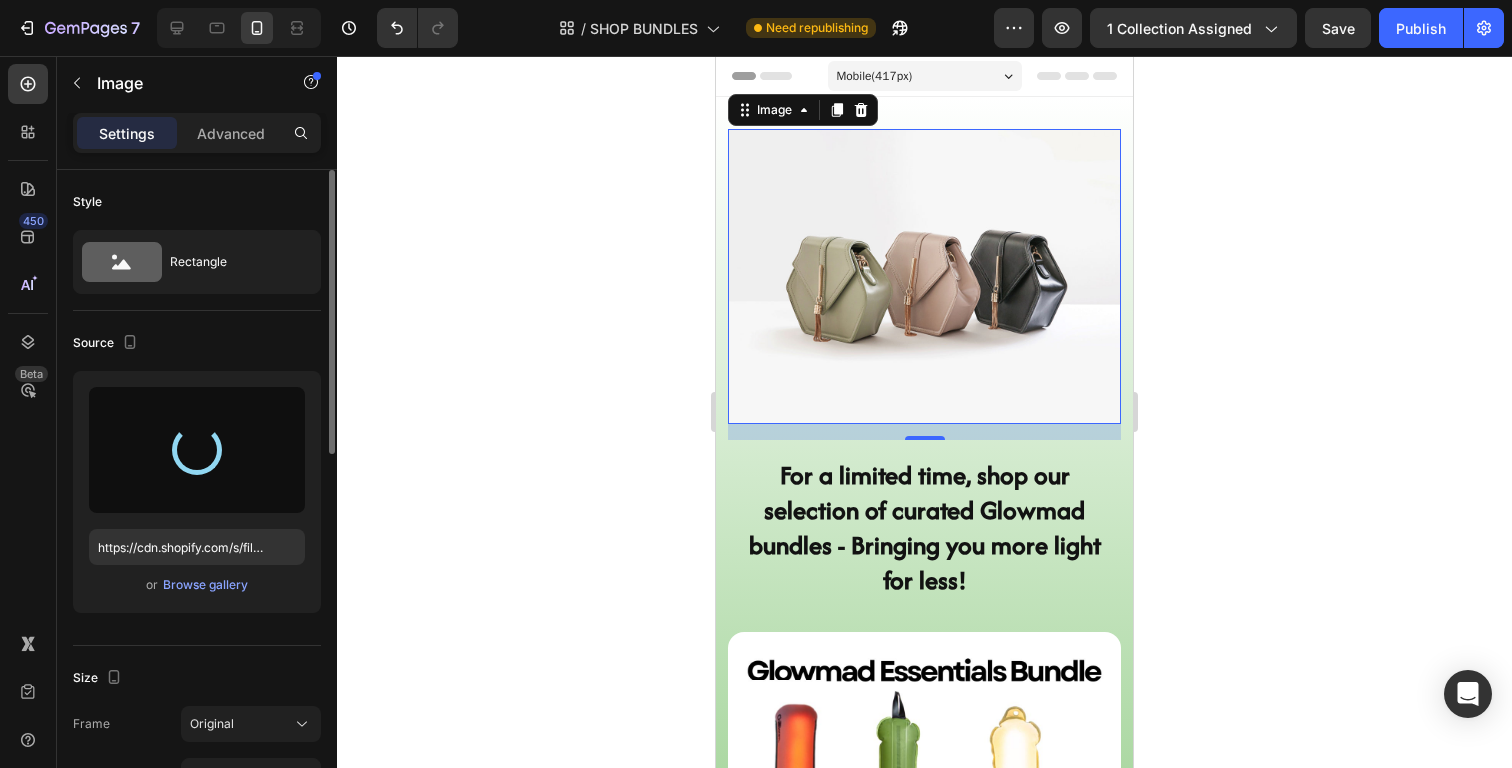 type on "https://cdn.shopify.com/s/files/1/0816/7417/4790/files/gempages_531346346586669968-96de0907-10e6-4dca-b284-8d77c2c711df.jpg" 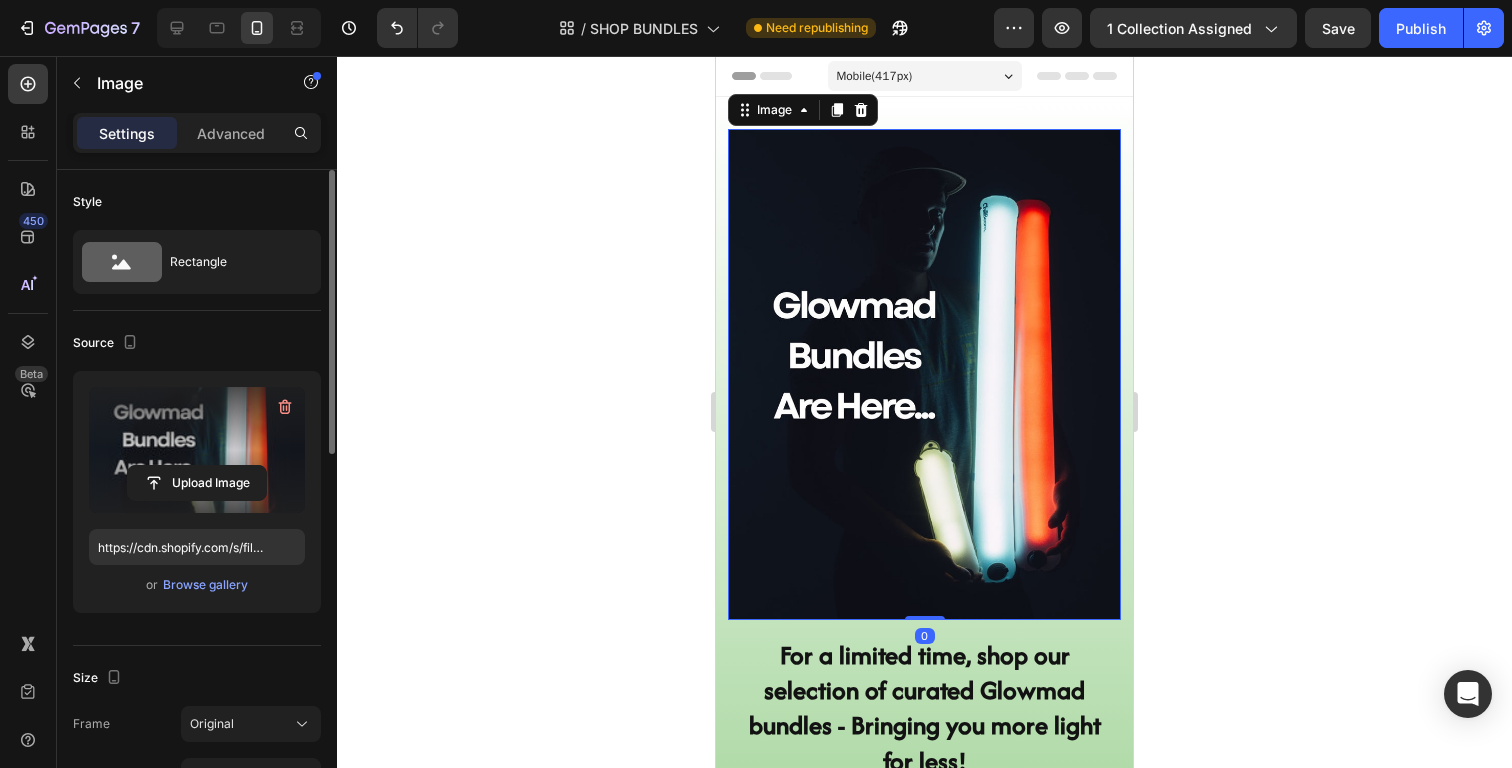 drag, startPoint x: 930, startPoint y: 635, endPoint x: 931, endPoint y: 566, distance: 69.00725 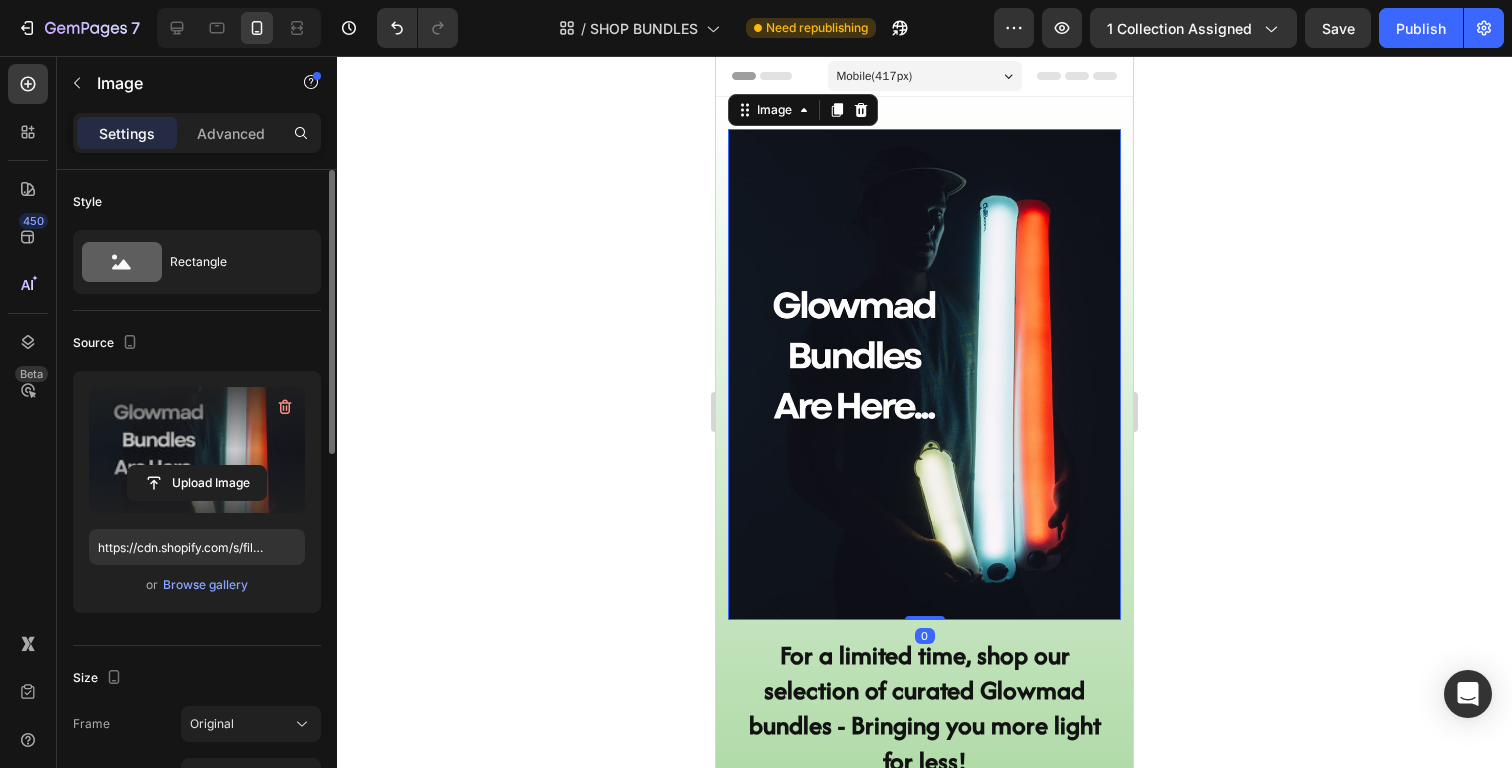 click on "Image   0" at bounding box center [924, 374] 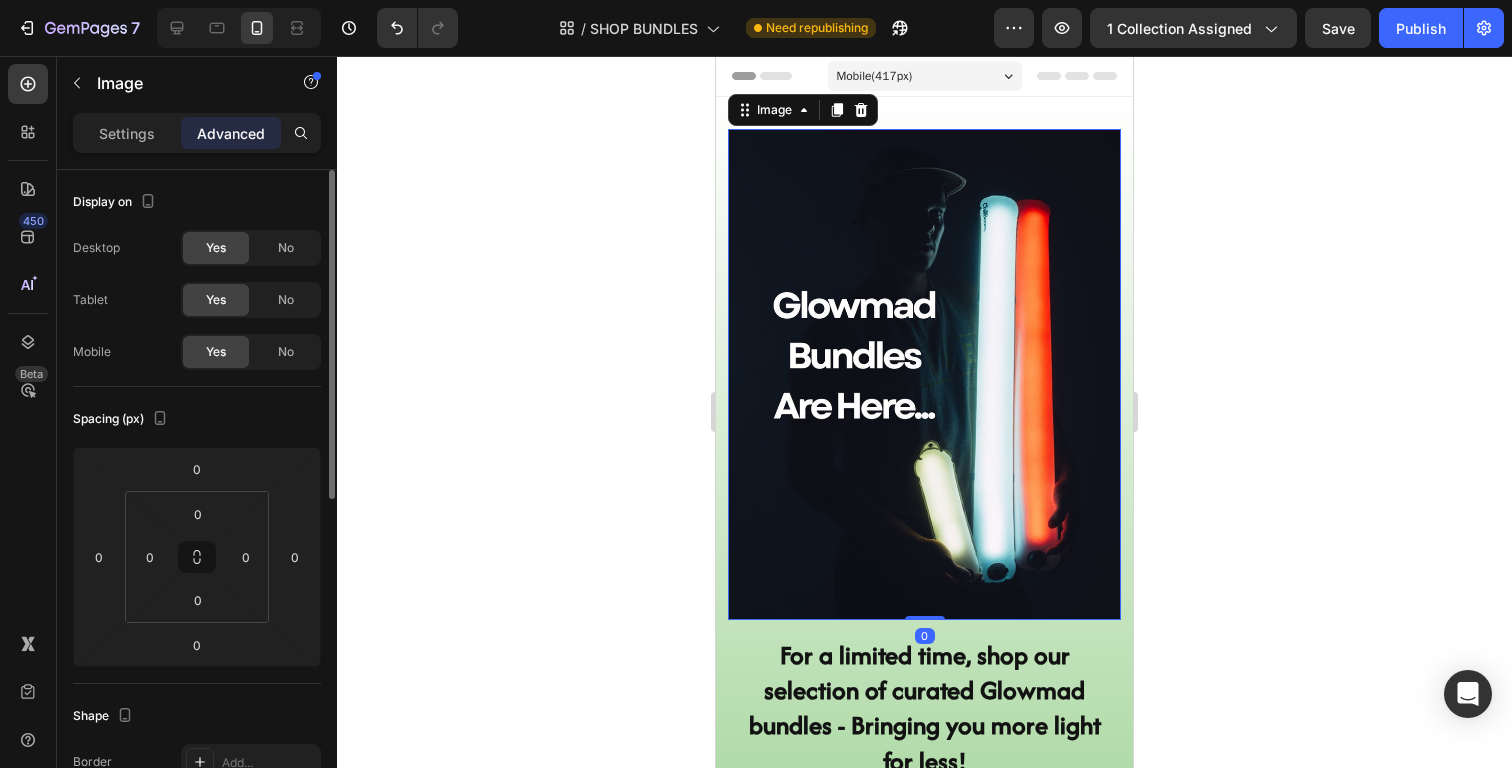 click 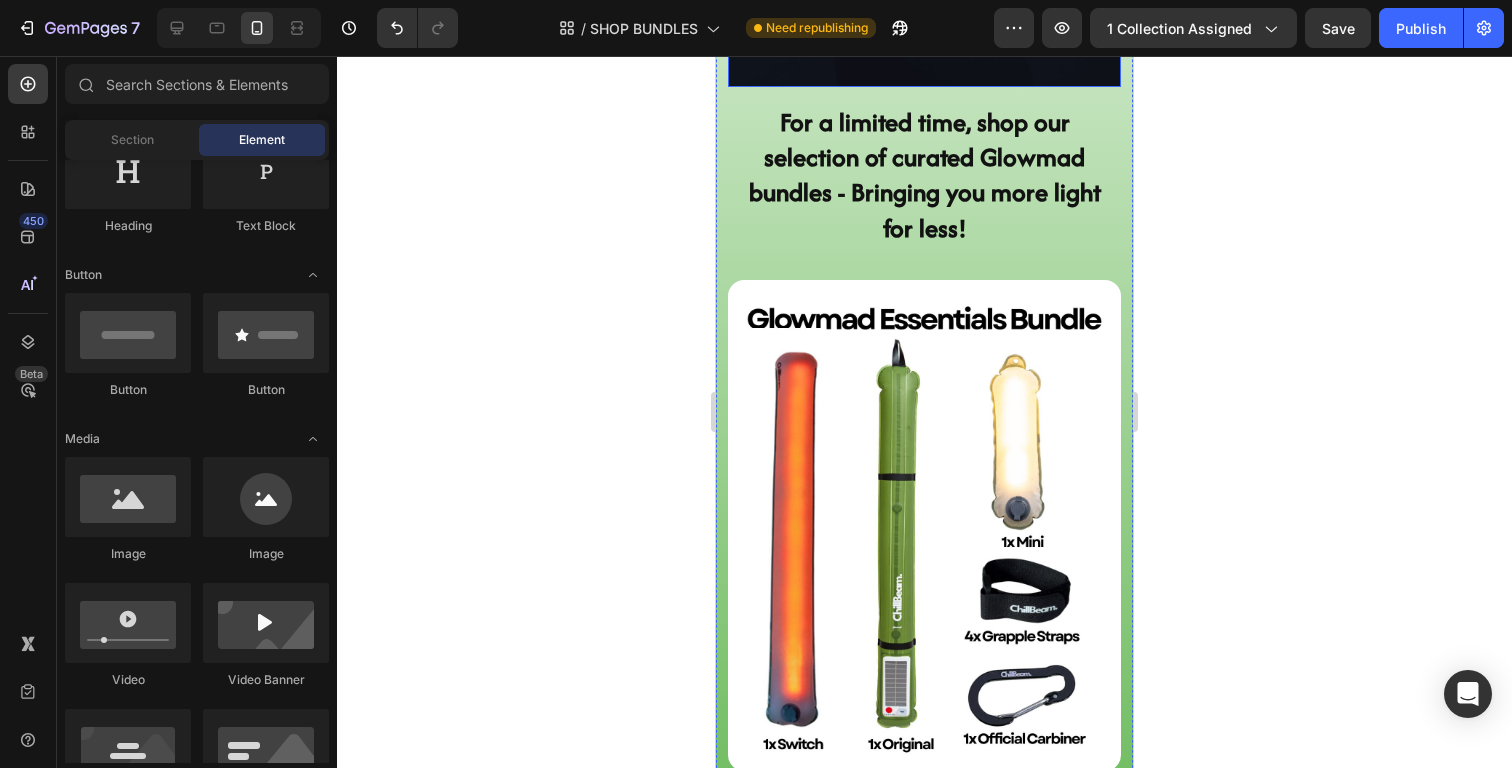scroll, scrollTop: 569, scrollLeft: 0, axis: vertical 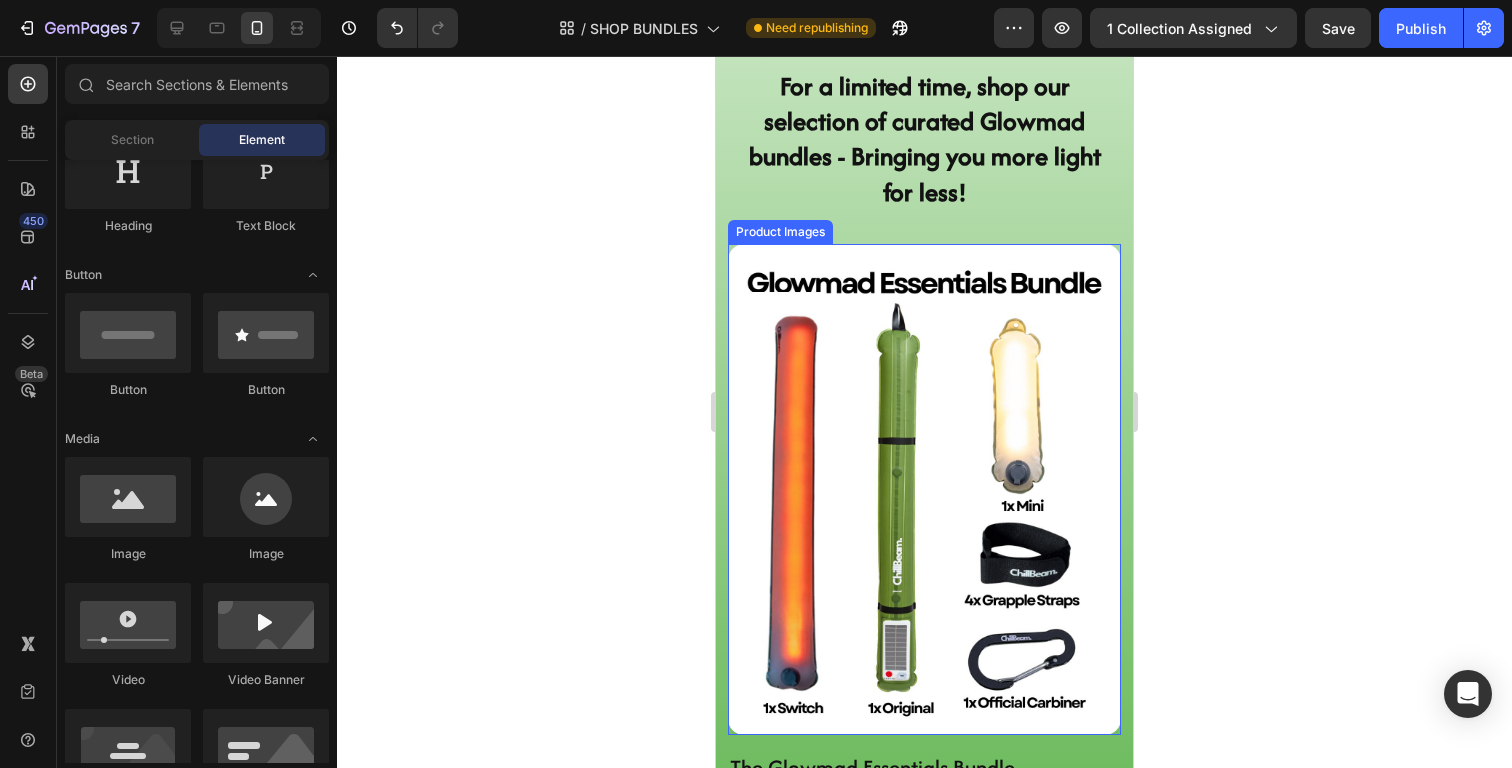click at bounding box center (924, 489) 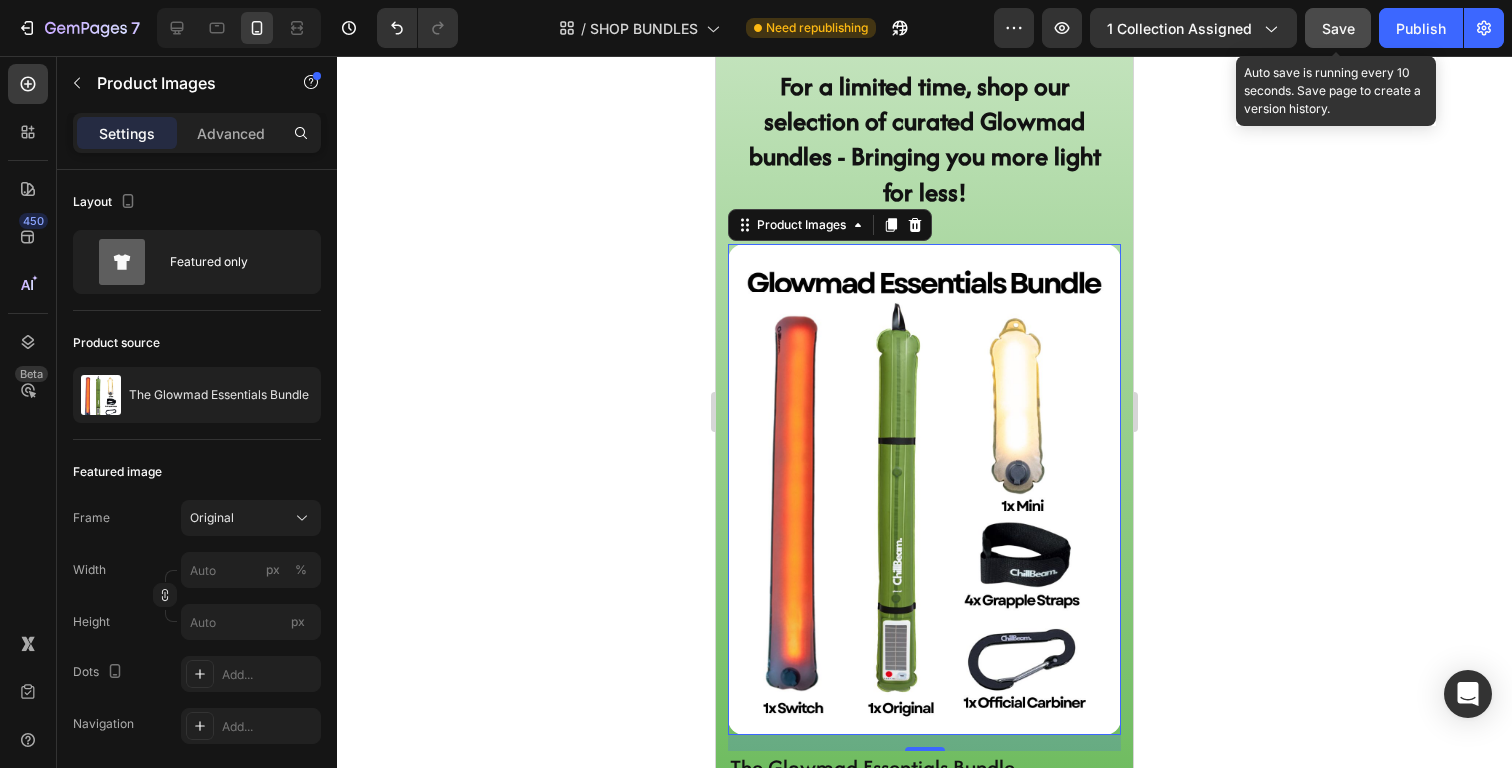click on "Save" 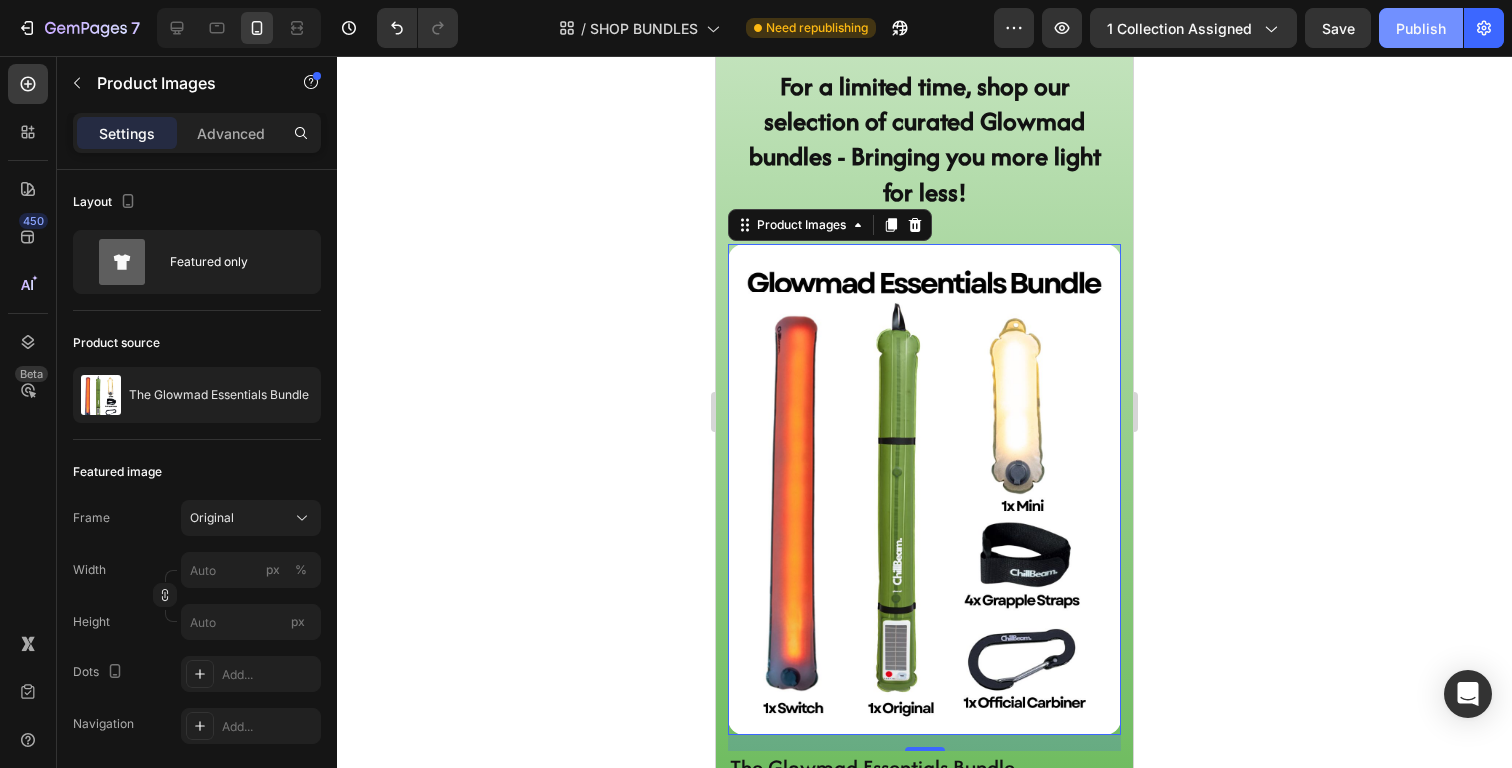 click on "Publish" at bounding box center [1421, 28] 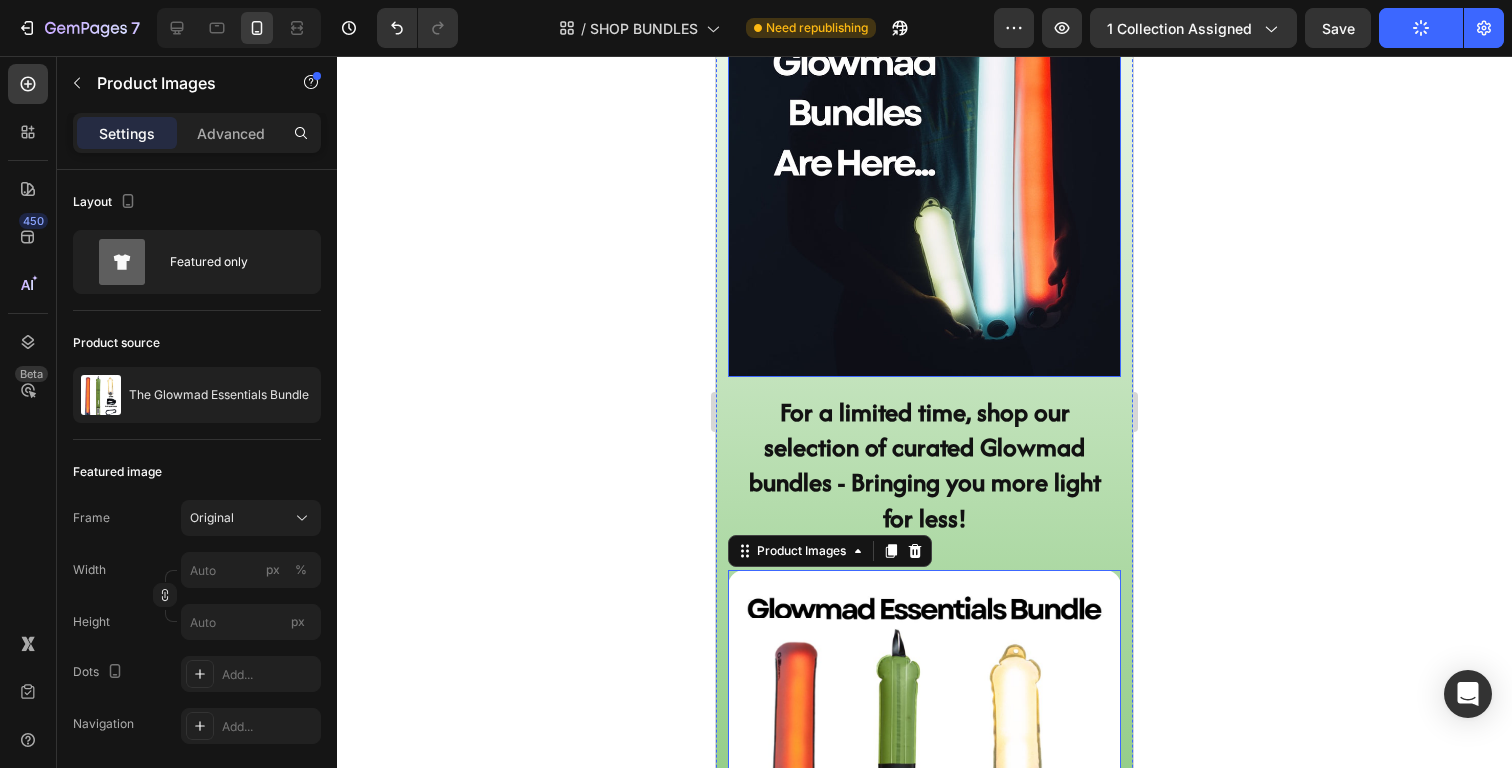 scroll, scrollTop: 258, scrollLeft: 0, axis: vertical 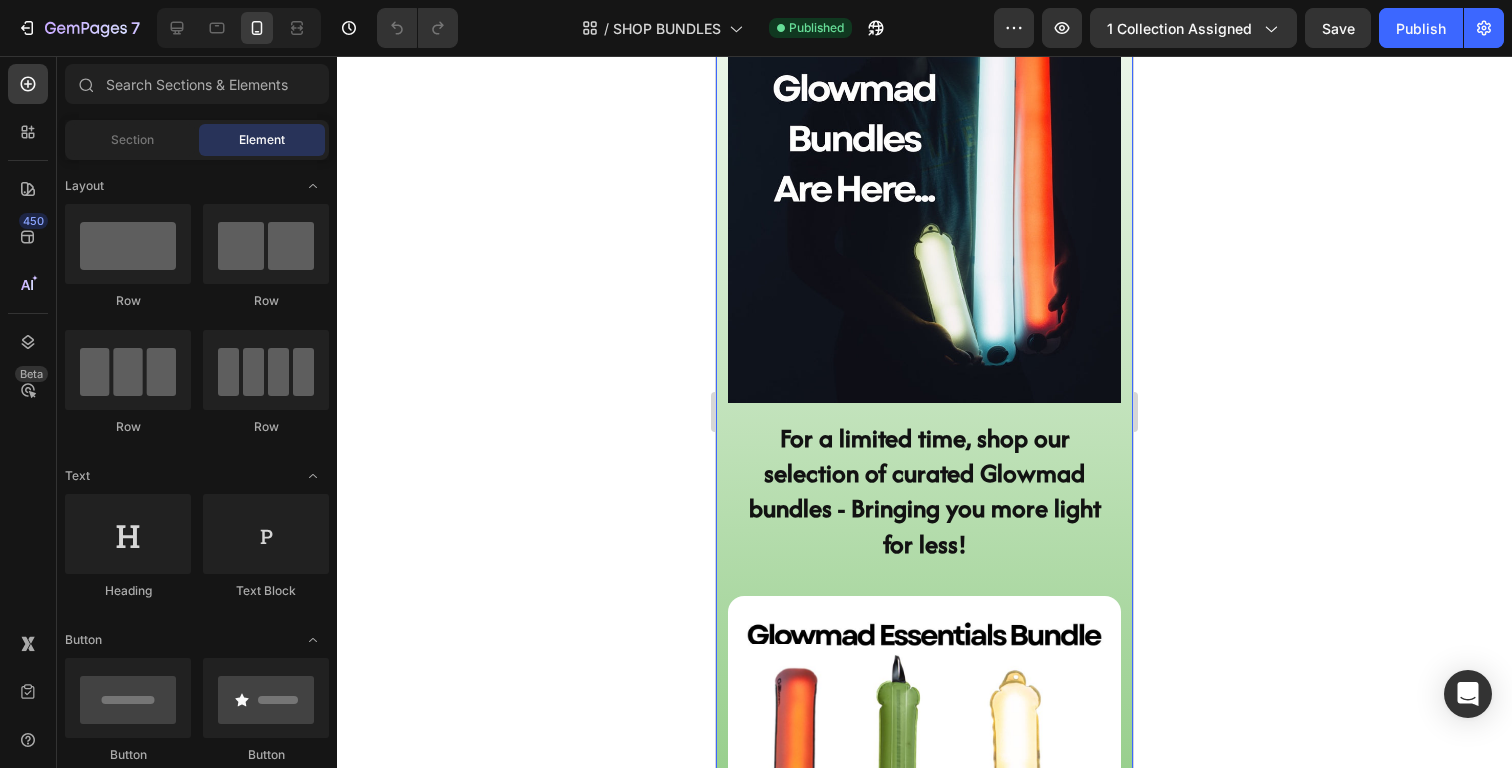 click on "Image For a limited time, shop our selection of curated Glowmad bundles - Bringing you more light for less! Heading Row Product Images The Glowmad Essentials Bundle Product Title £130 Product Price Product Price £190 Product Price Product Price Row Add to cart Add to Cart Row Product List Product Images The Glowmad Couples Bundle Product Title £260 Product Price Product Price £415 Product Price Product Price Row Add to cart Add to Cart Row Product List Product Images The Glowmad Family Bundle Product Title £390 Product Price Product Price £560 Product Price Product Price Row Add to cart Add to Cart Row Product List Product List Section 1" at bounding box center (924, 1287) 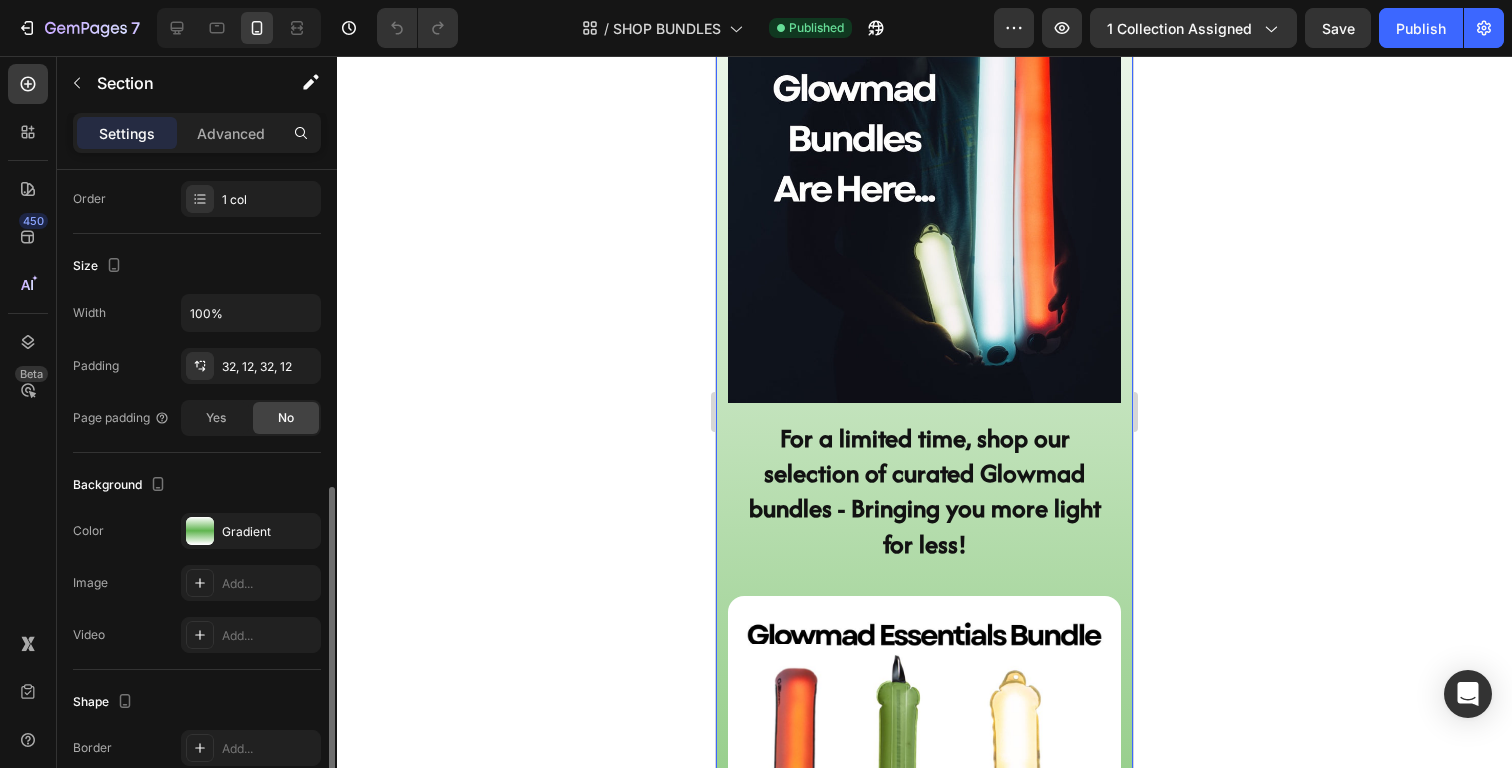 scroll, scrollTop: 513, scrollLeft: 0, axis: vertical 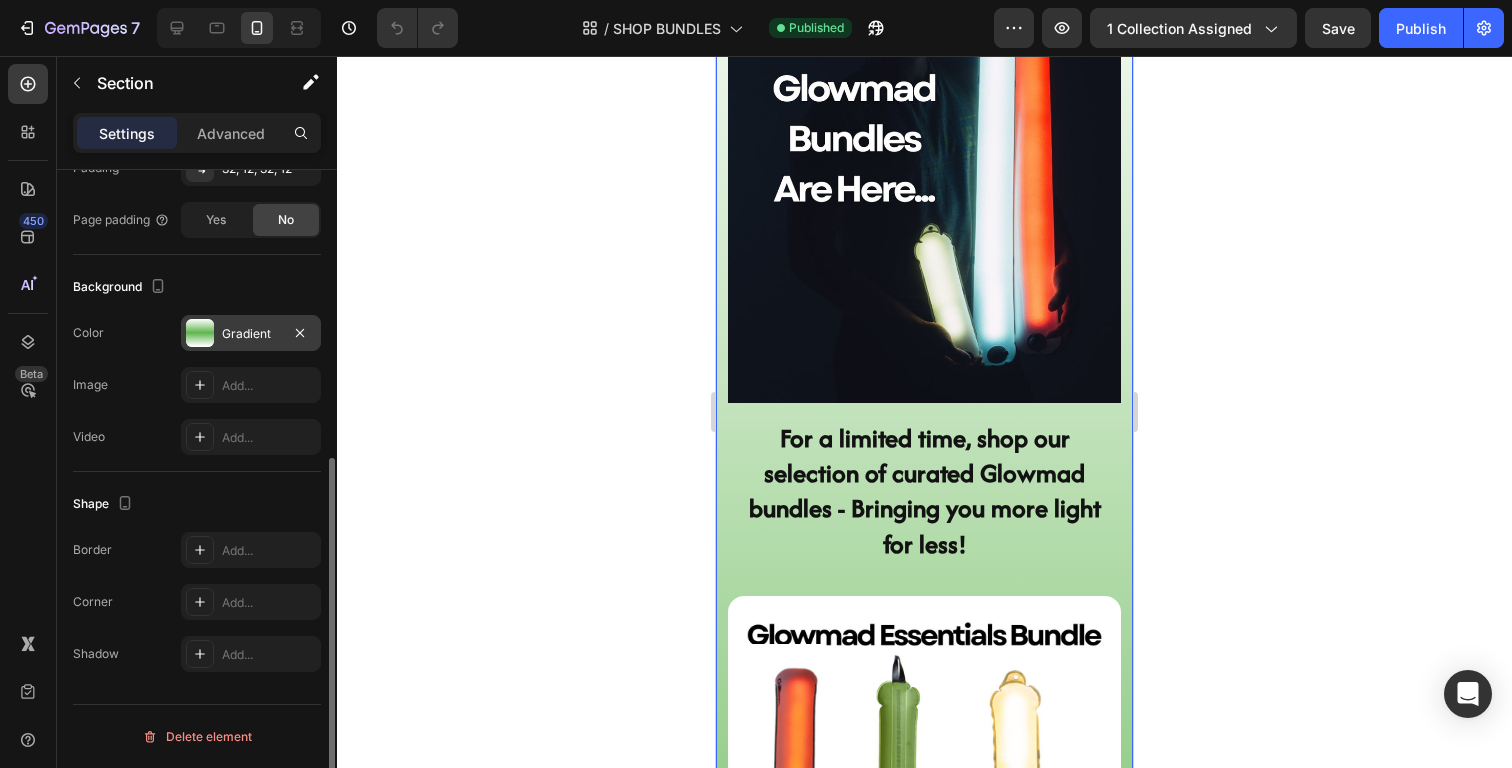 click at bounding box center [200, 333] 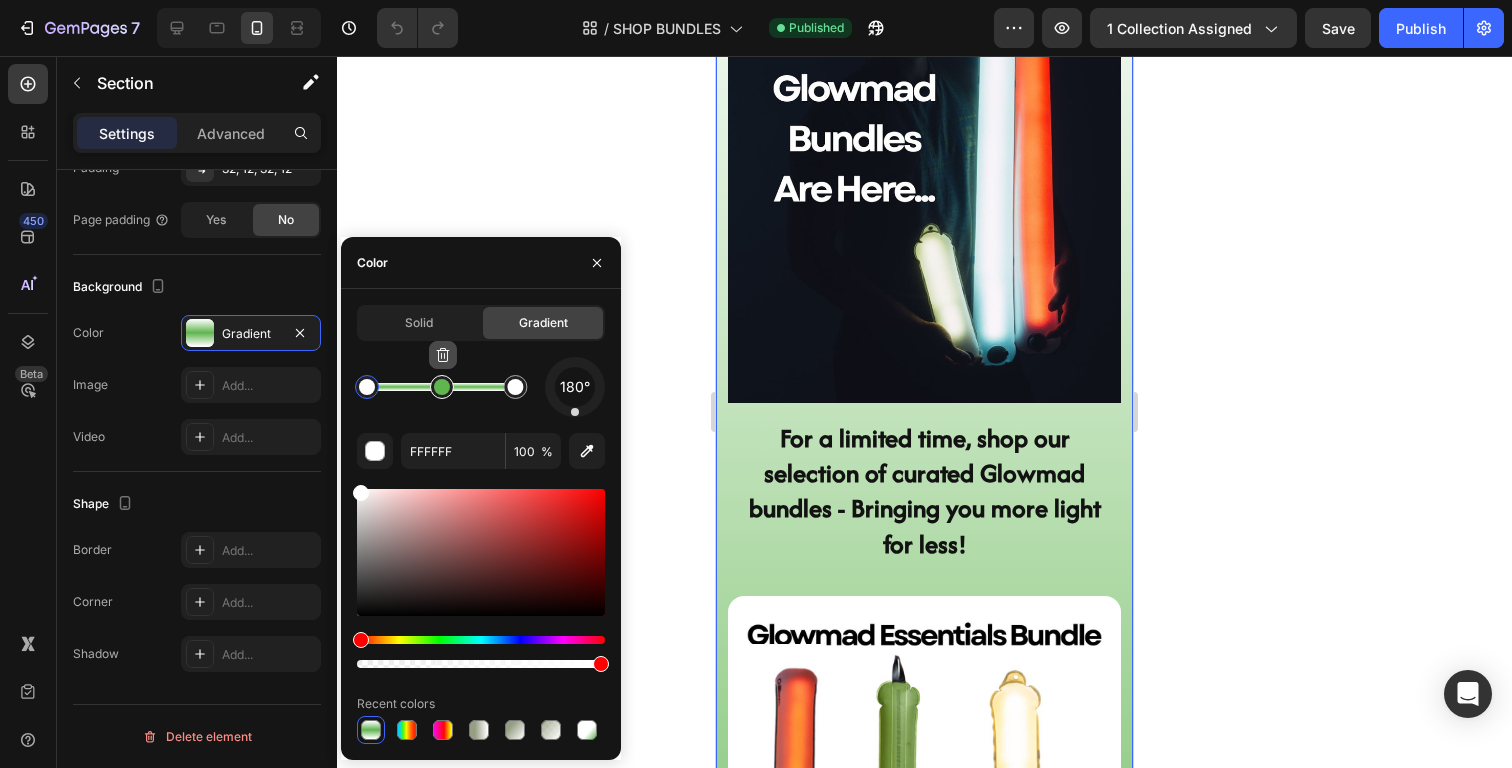 click 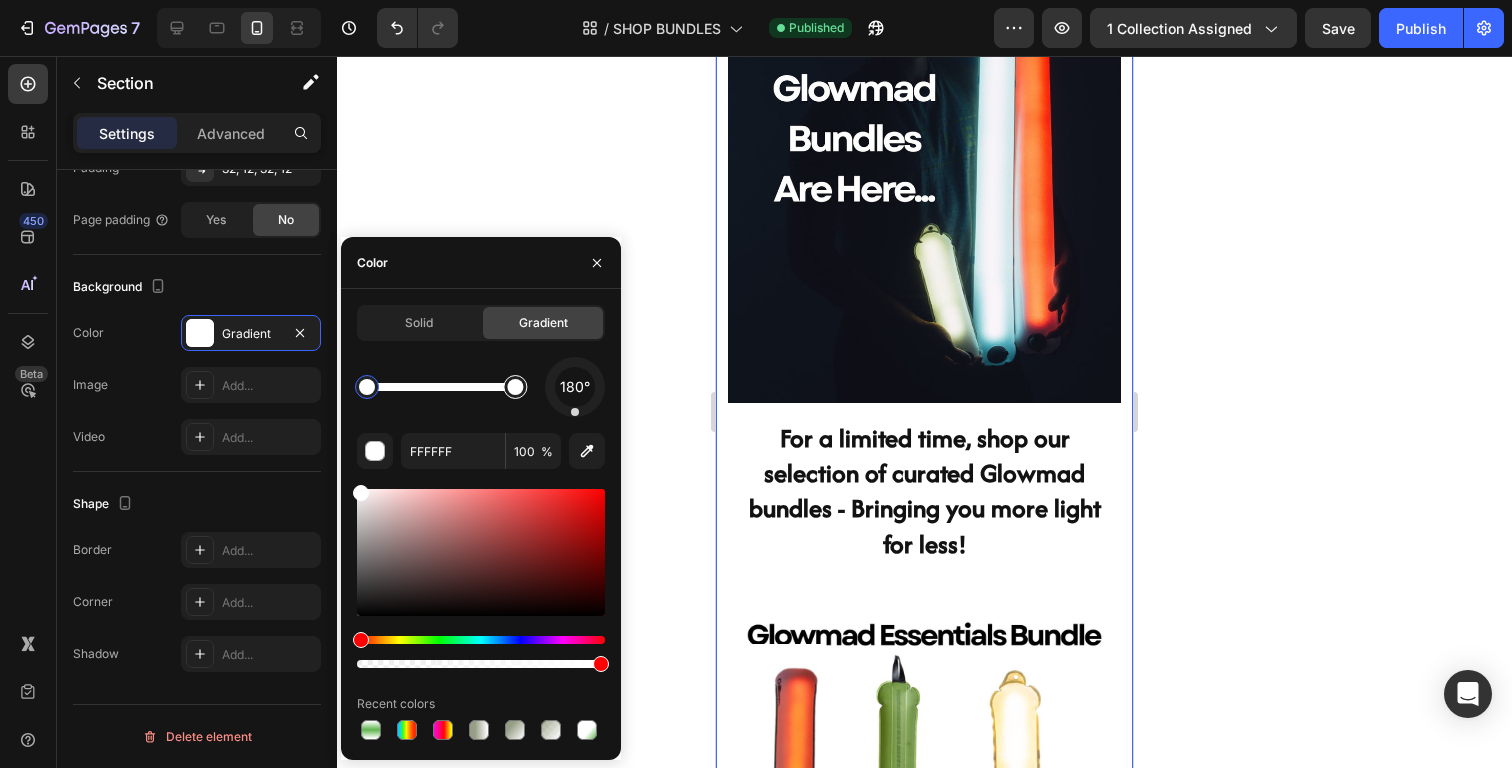 click at bounding box center [515, 387] 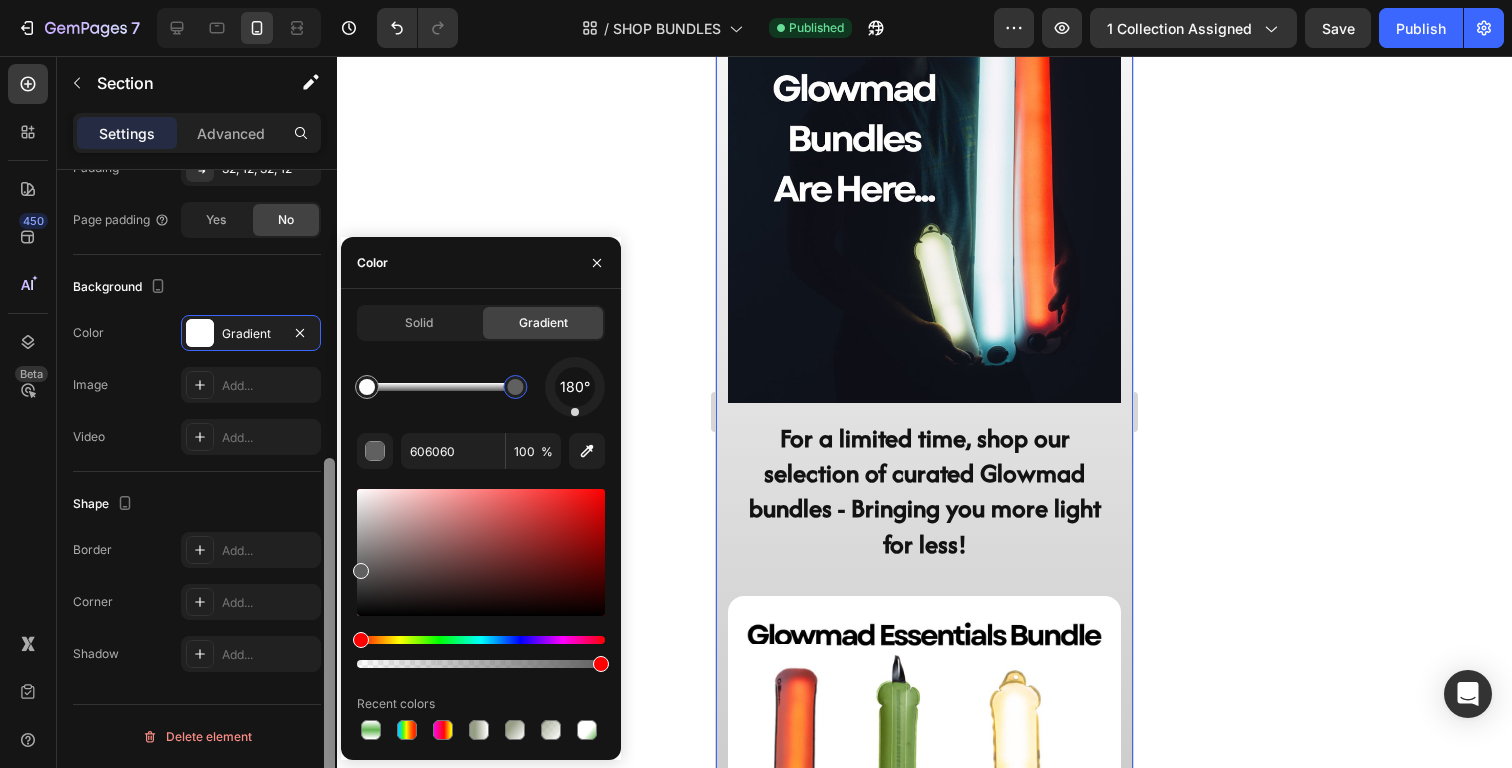 drag, startPoint x: 365, startPoint y: 499, endPoint x: 332, endPoint y: 567, distance: 75.58439 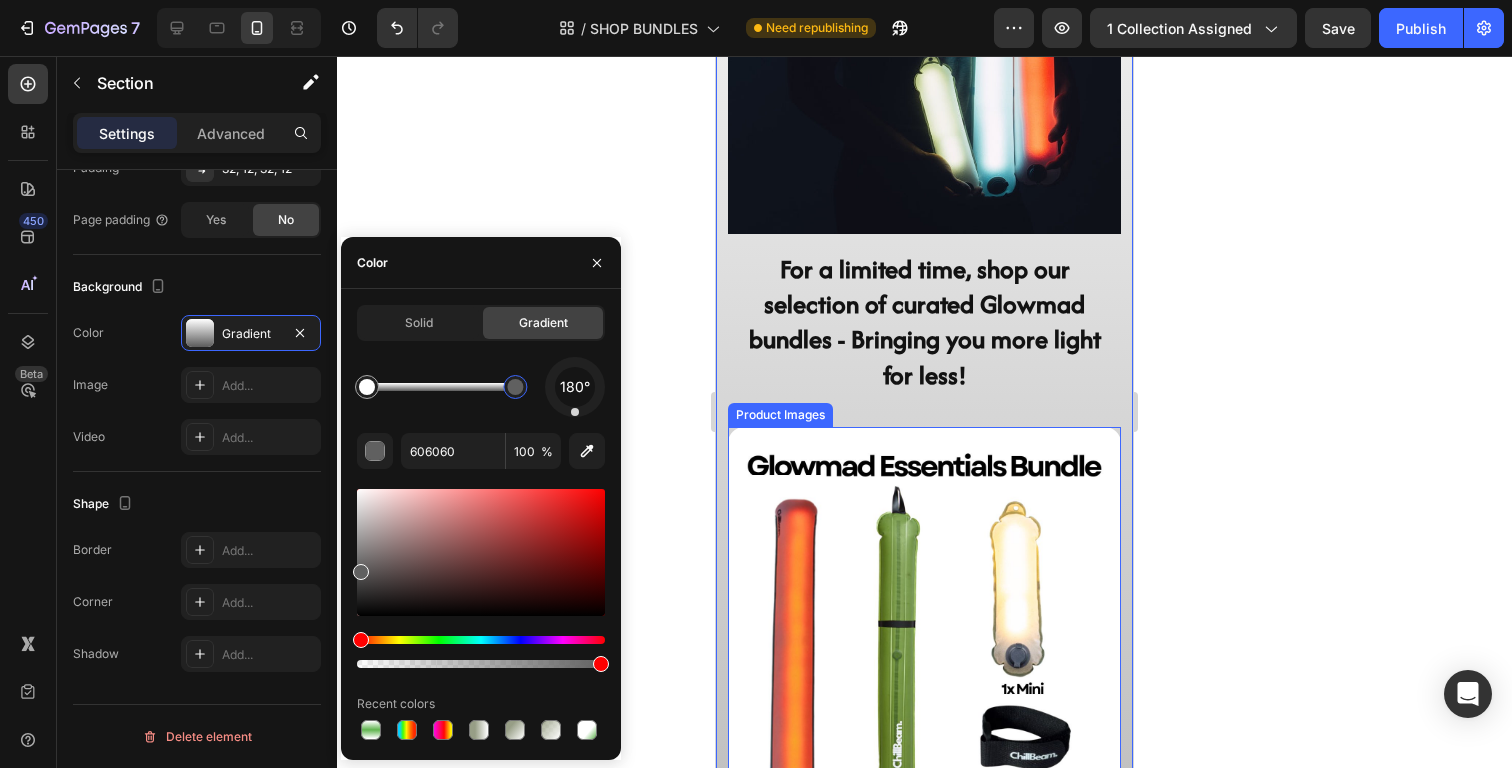 scroll, scrollTop: 416, scrollLeft: 0, axis: vertical 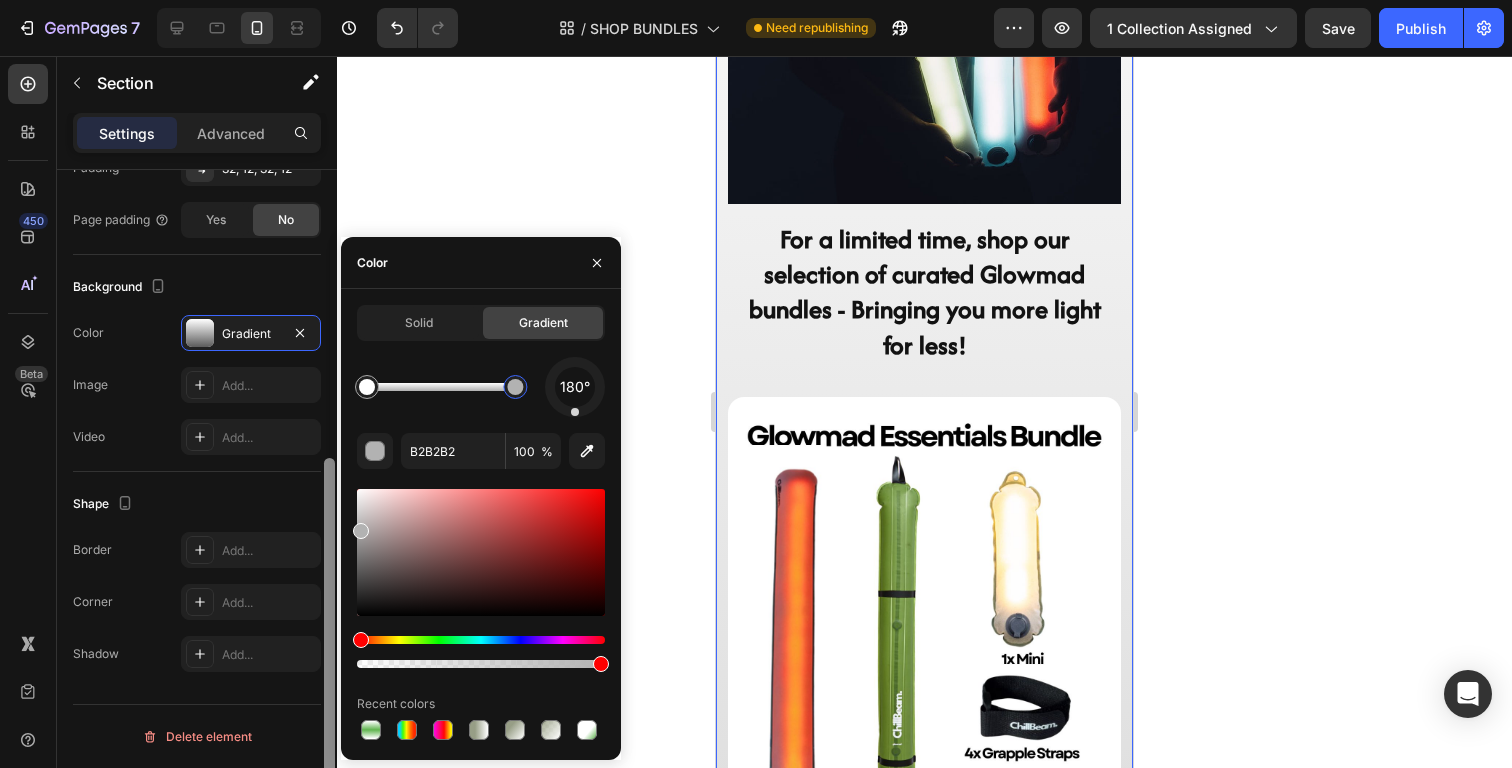 drag, startPoint x: 360, startPoint y: 569, endPoint x: 335, endPoint y: 525, distance: 50.606323 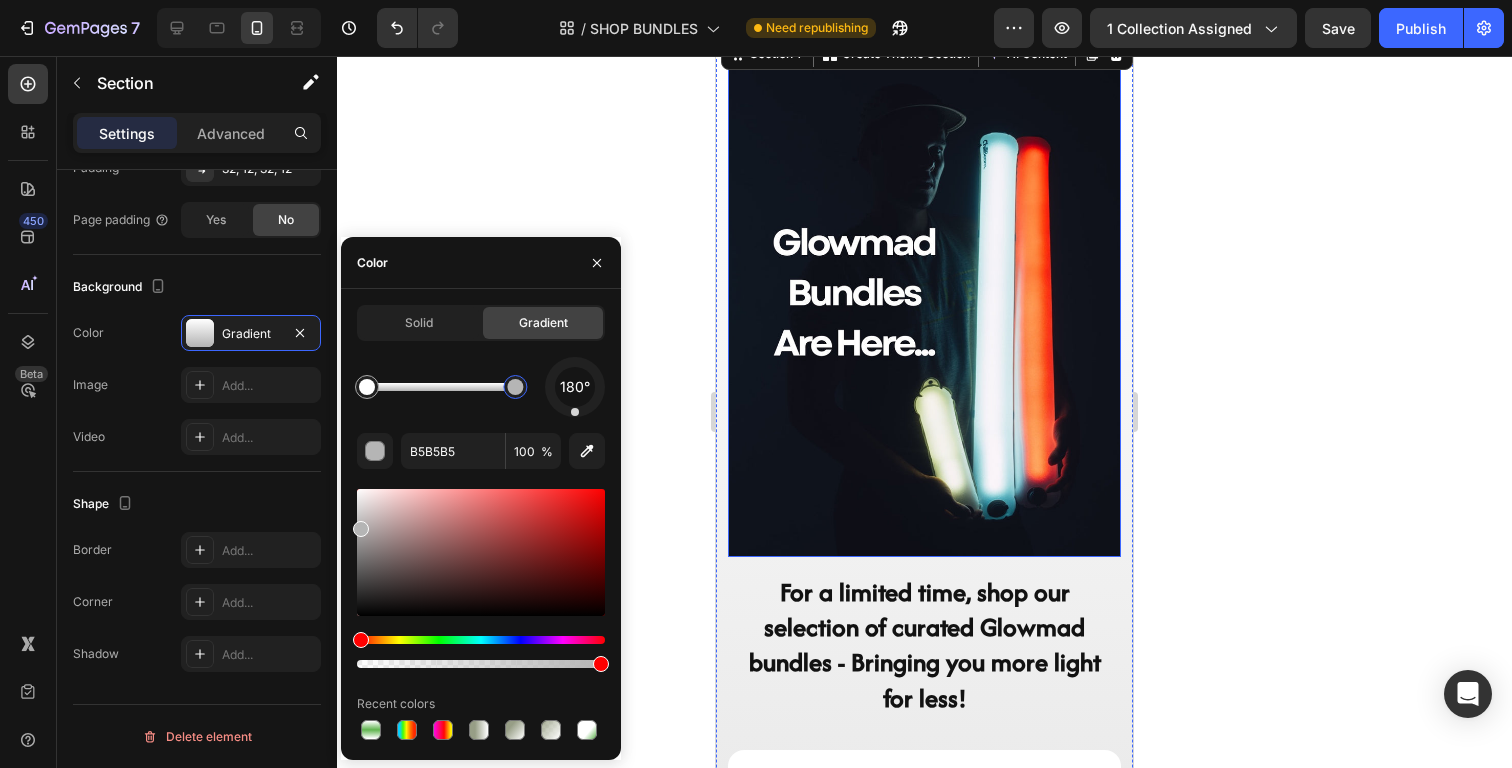 scroll, scrollTop: 124, scrollLeft: 0, axis: vertical 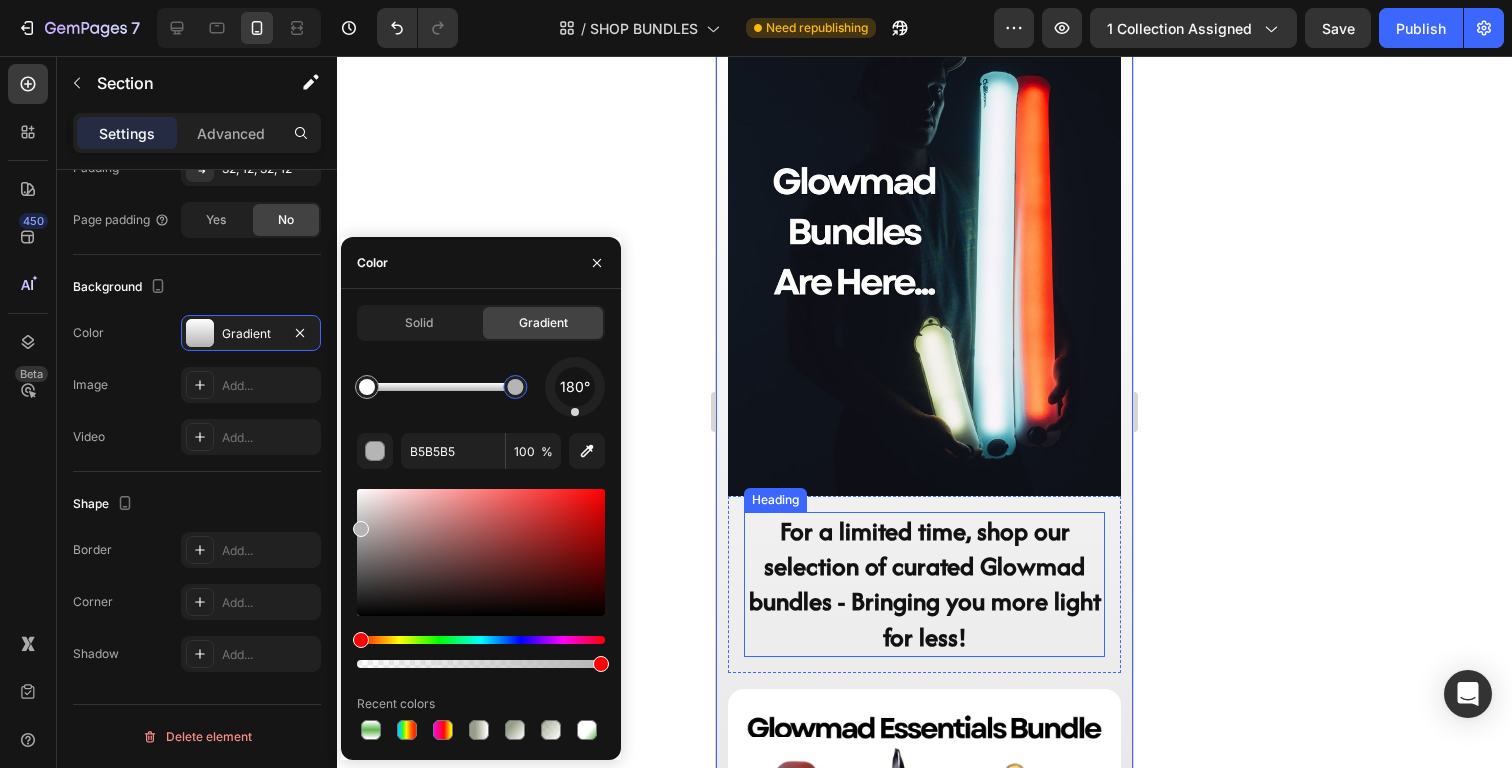 click on "For a limited time, shop our selection of curated Glowmad bundles - Bringing you more light for less!" at bounding box center (924, 584) 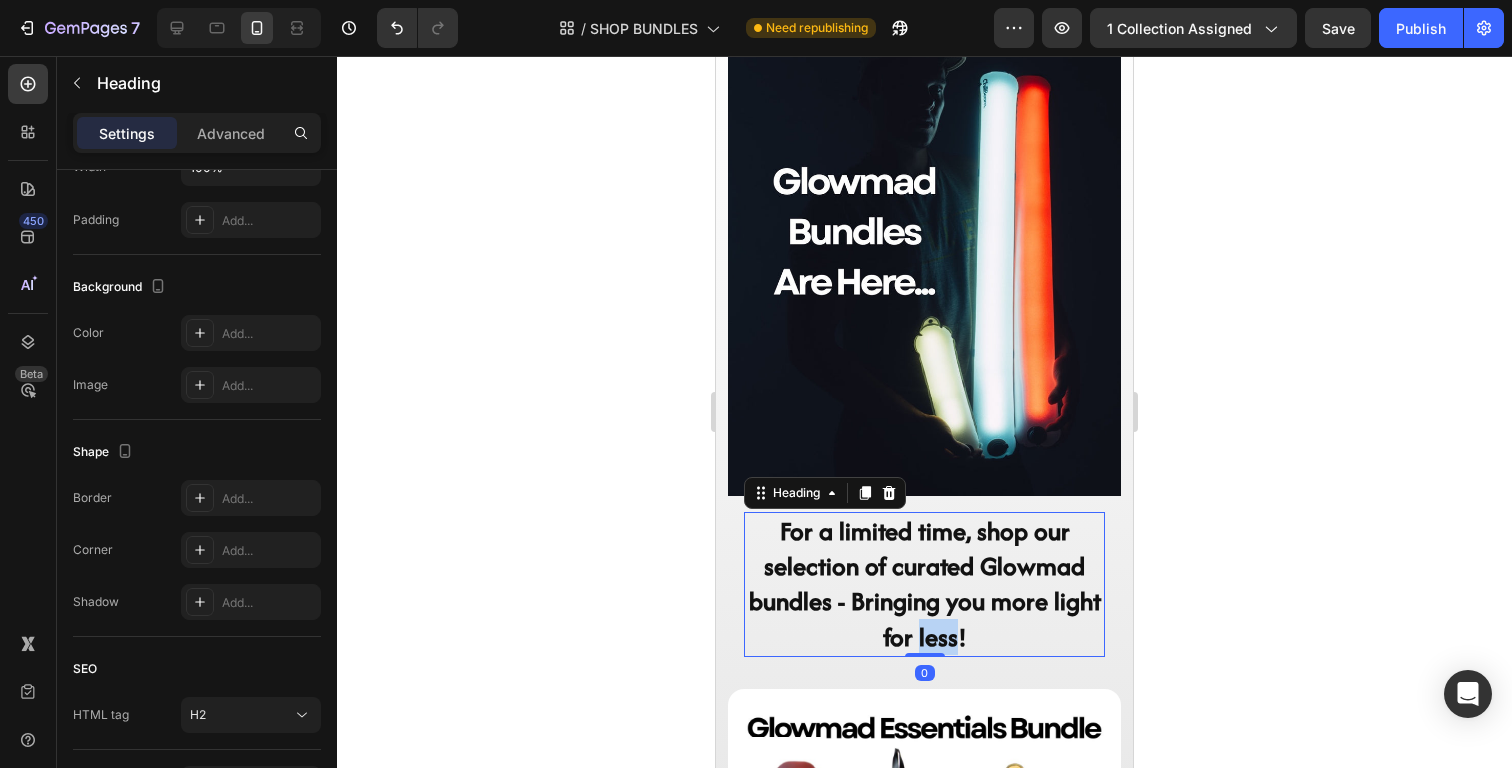 scroll, scrollTop: 0, scrollLeft: 0, axis: both 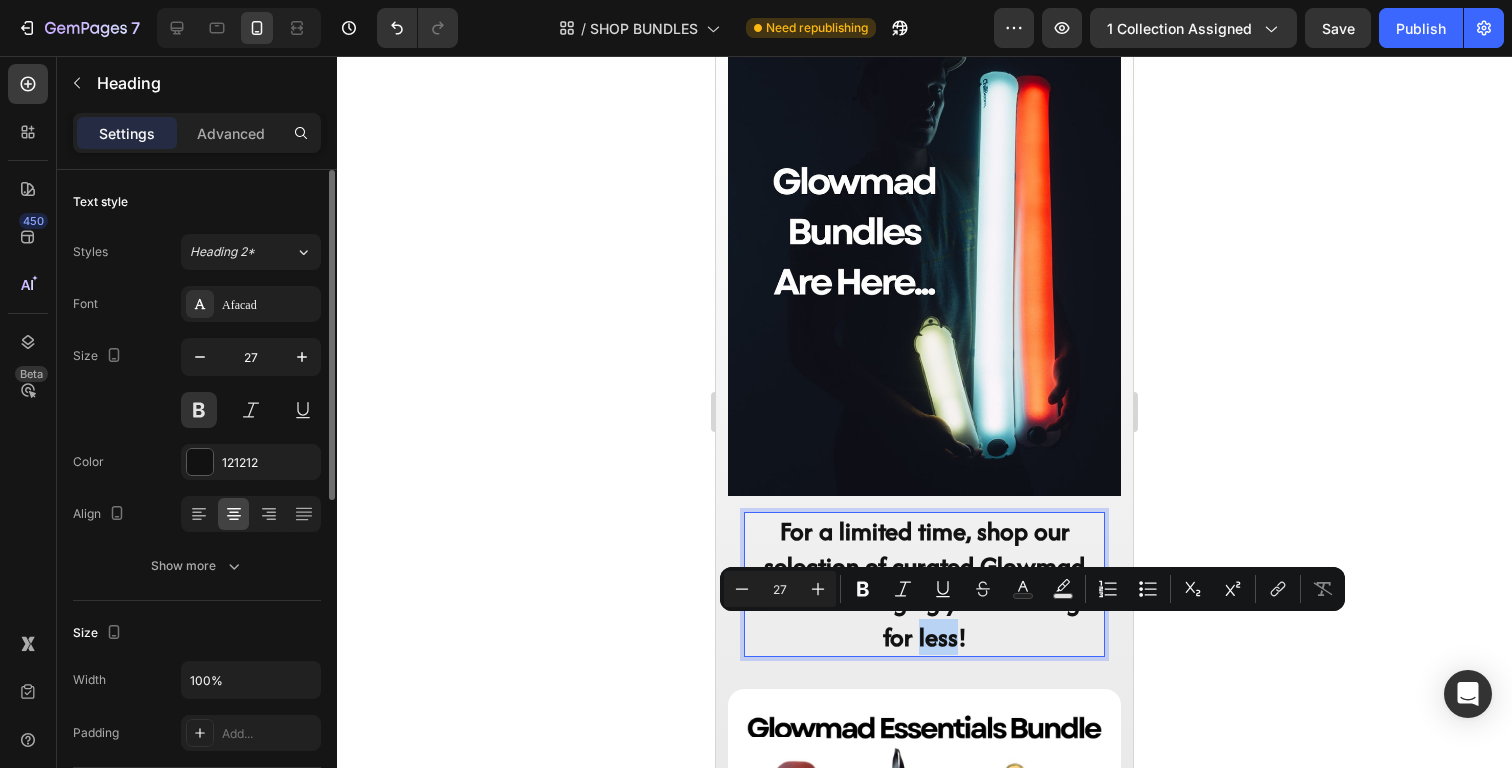 click on "For a limited time, shop our selection of curated Glowmad bundles - Bringing you more light for less!" at bounding box center (924, 584) 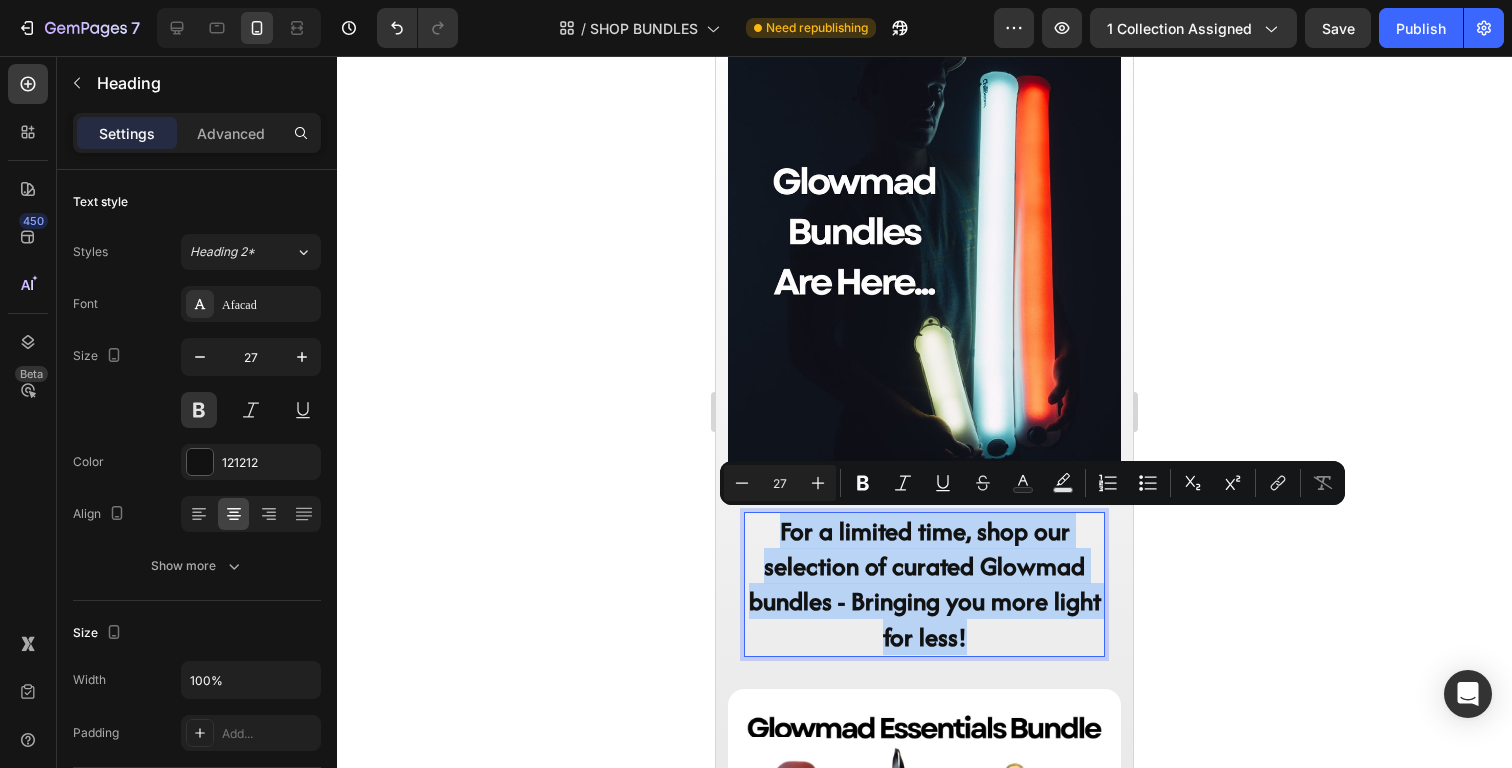 drag, startPoint x: 988, startPoint y: 641, endPoint x: 757, endPoint y: 542, distance: 251.32051 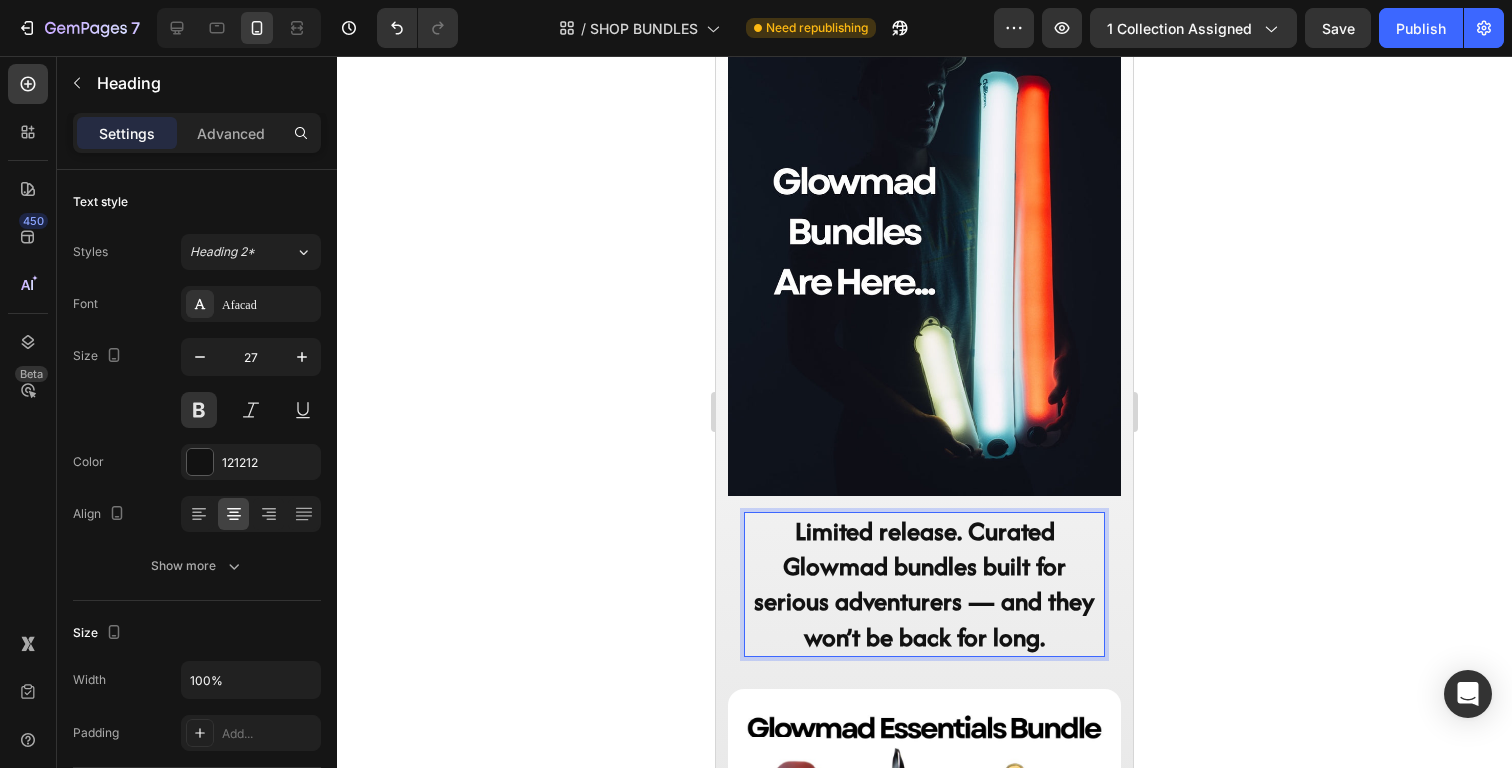 click 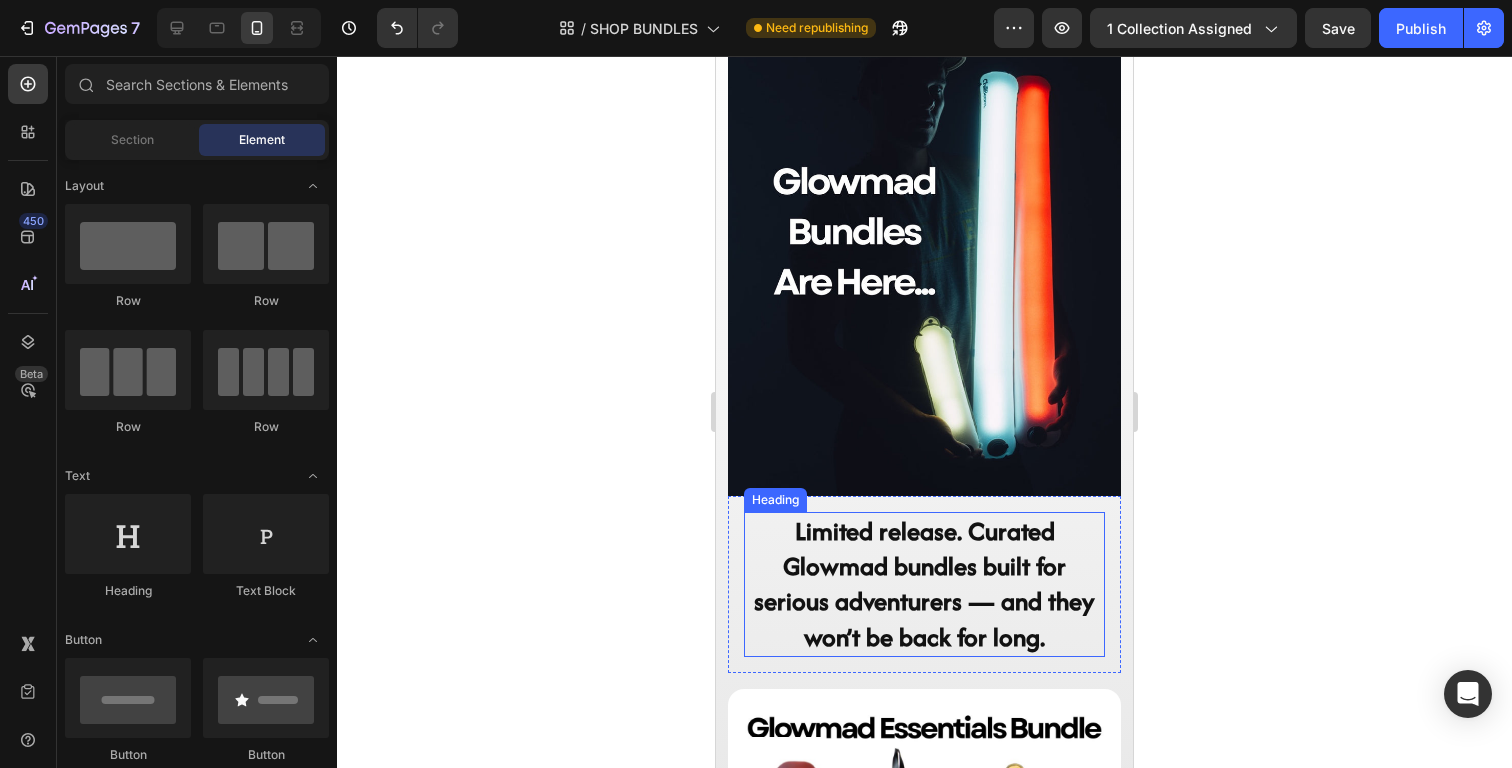 click on "Limited release. Curated Glowmad bundles built for serious adventurers — and they won’t be back for long." at bounding box center [924, 584] 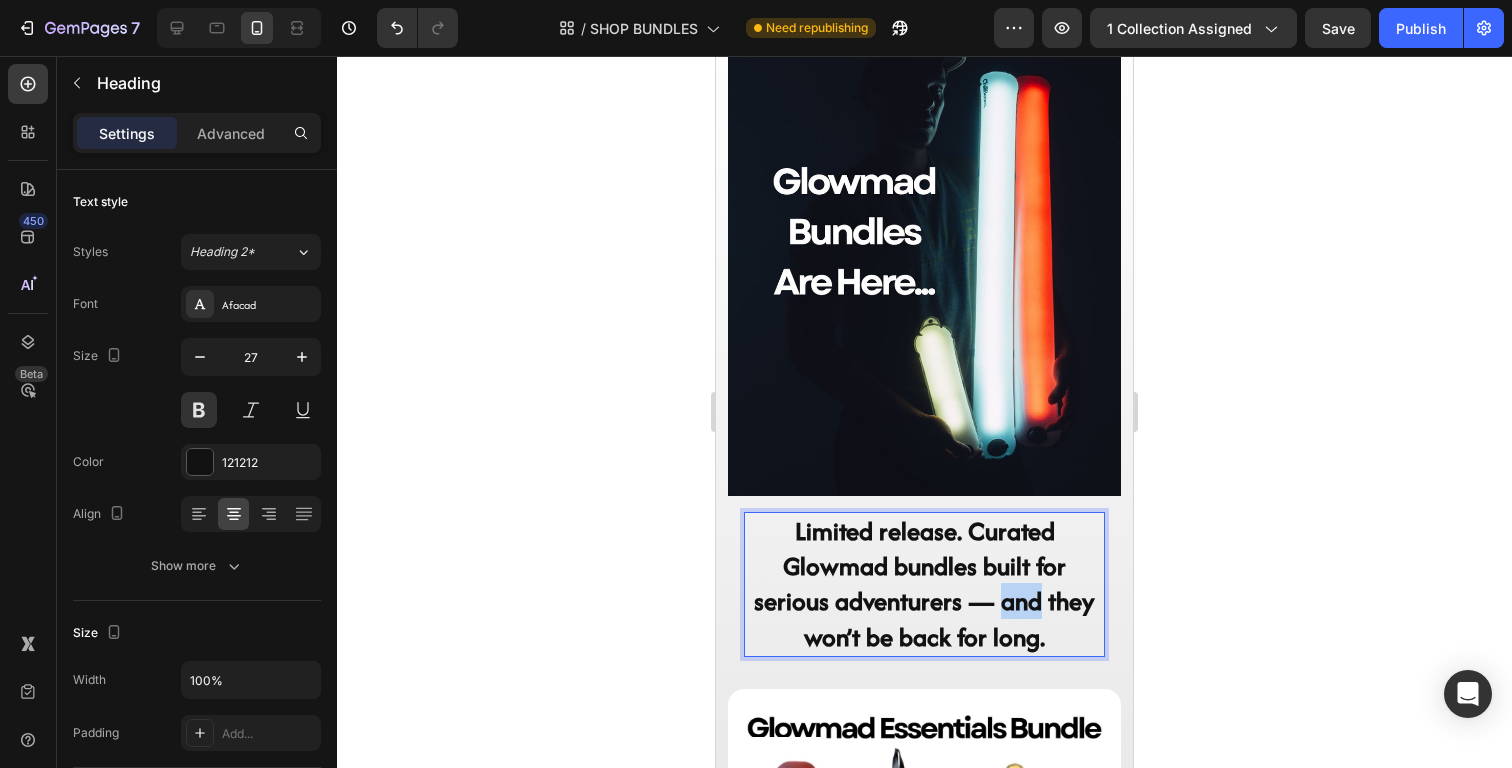 click on "Limited release. Curated Glowmad bundles built for serious adventurers — and they won’t be back for long." at bounding box center (924, 584) 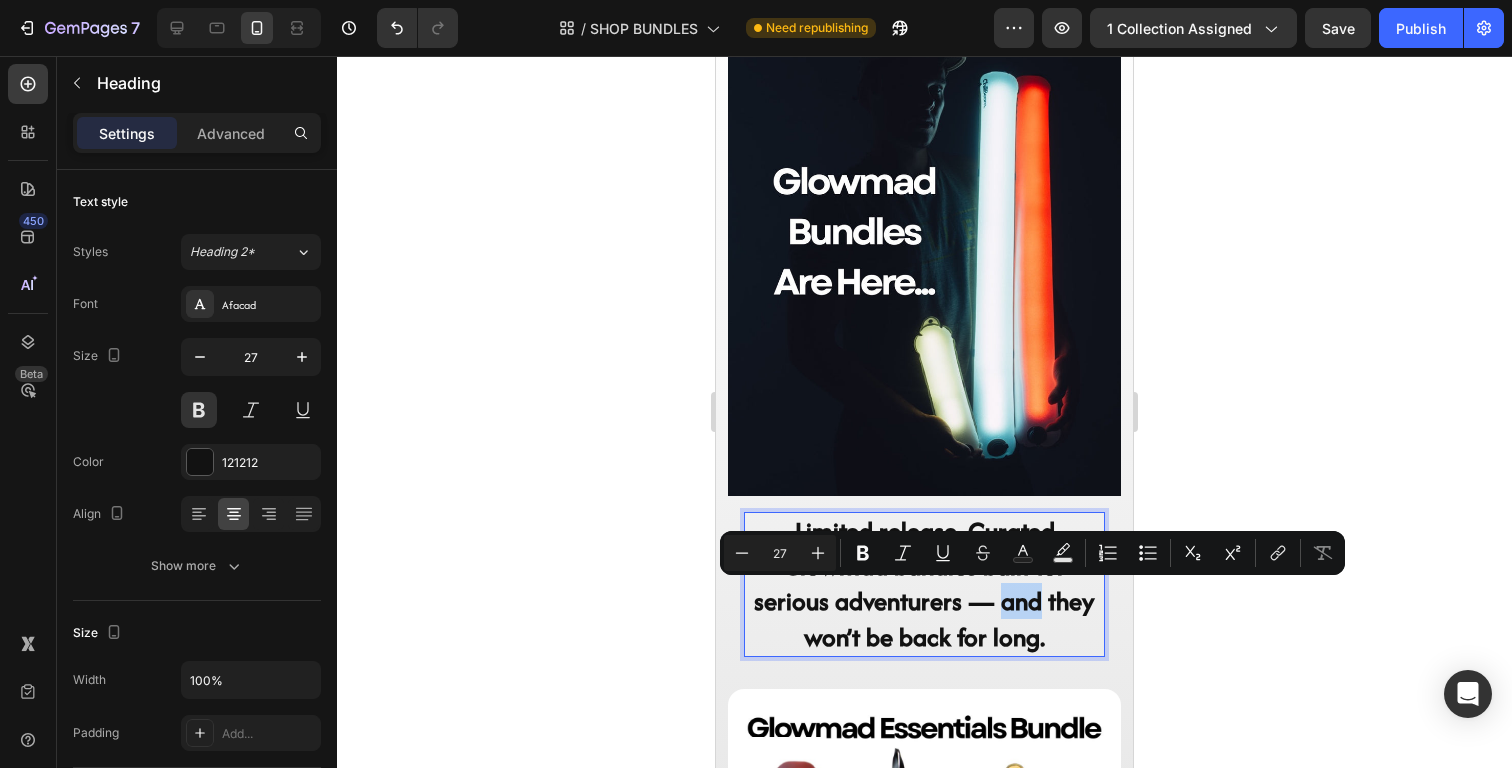 click on "Limited release. Curated Glowmad bundles built for serious adventurers — and they won’t be back for long." at bounding box center (924, 584) 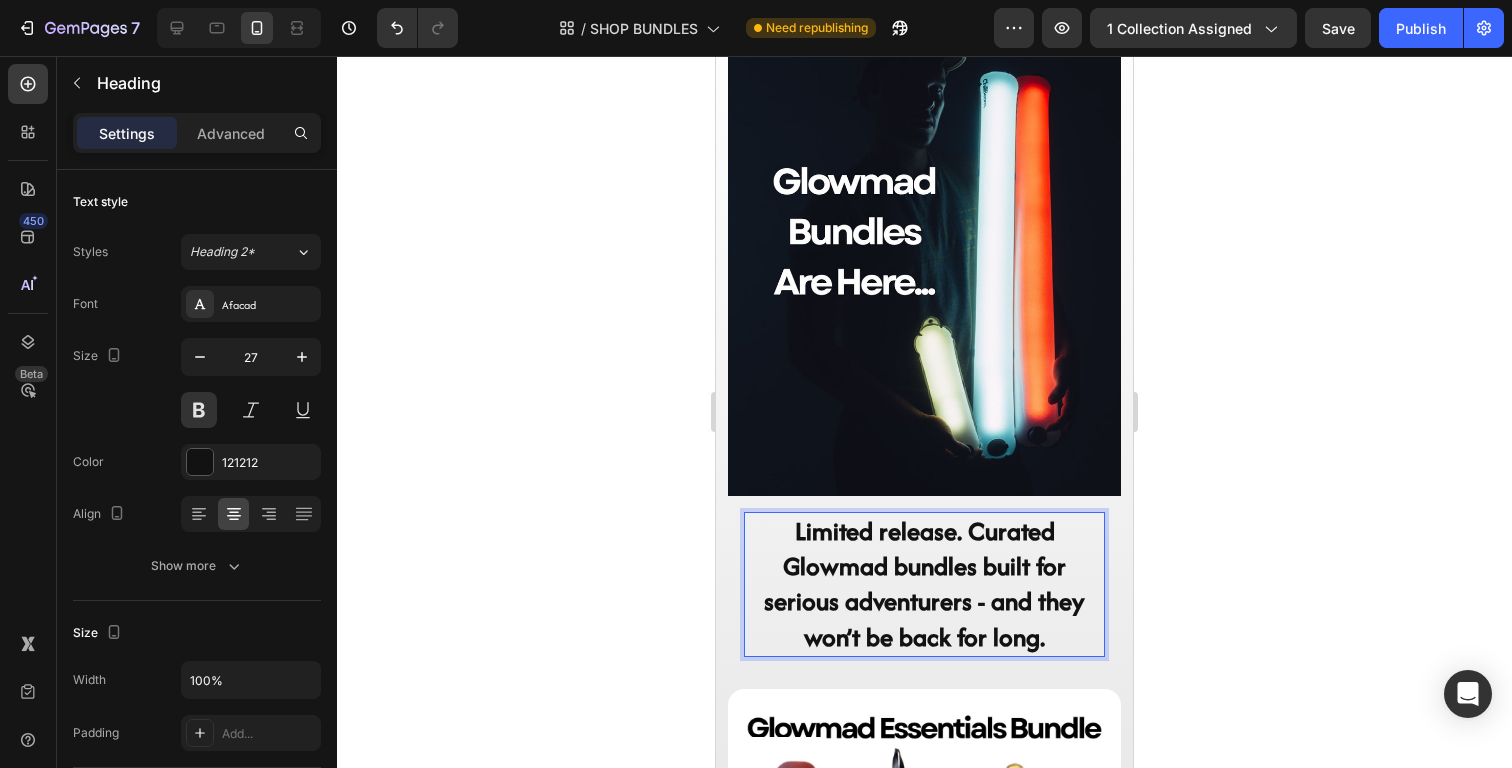 click on "Limited release. Curated Glowmad bundles built for serious adventurers - and they won’t be back for long." at bounding box center (924, 584) 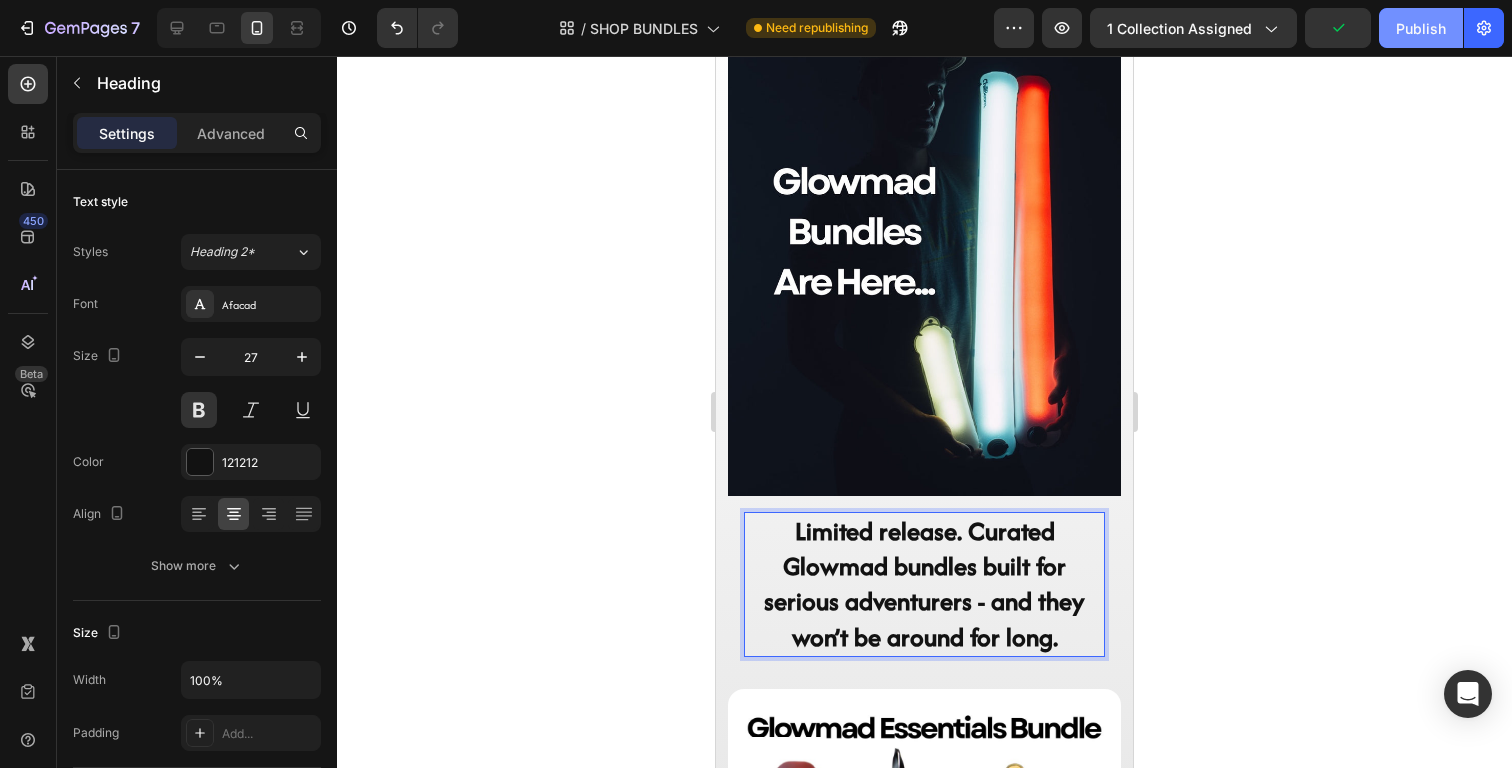 click on "Publish" at bounding box center (1421, 28) 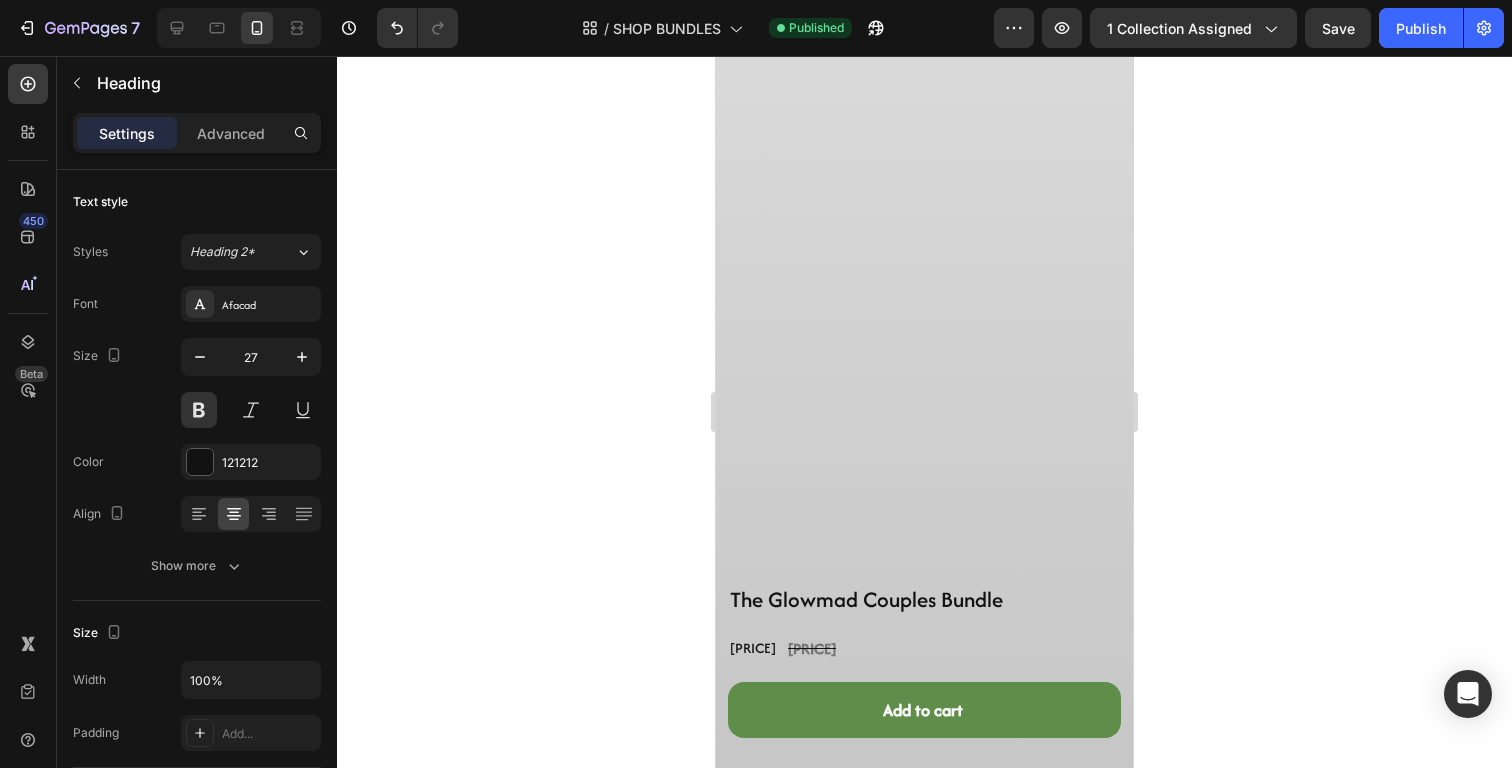scroll, scrollTop: 1505, scrollLeft: 0, axis: vertical 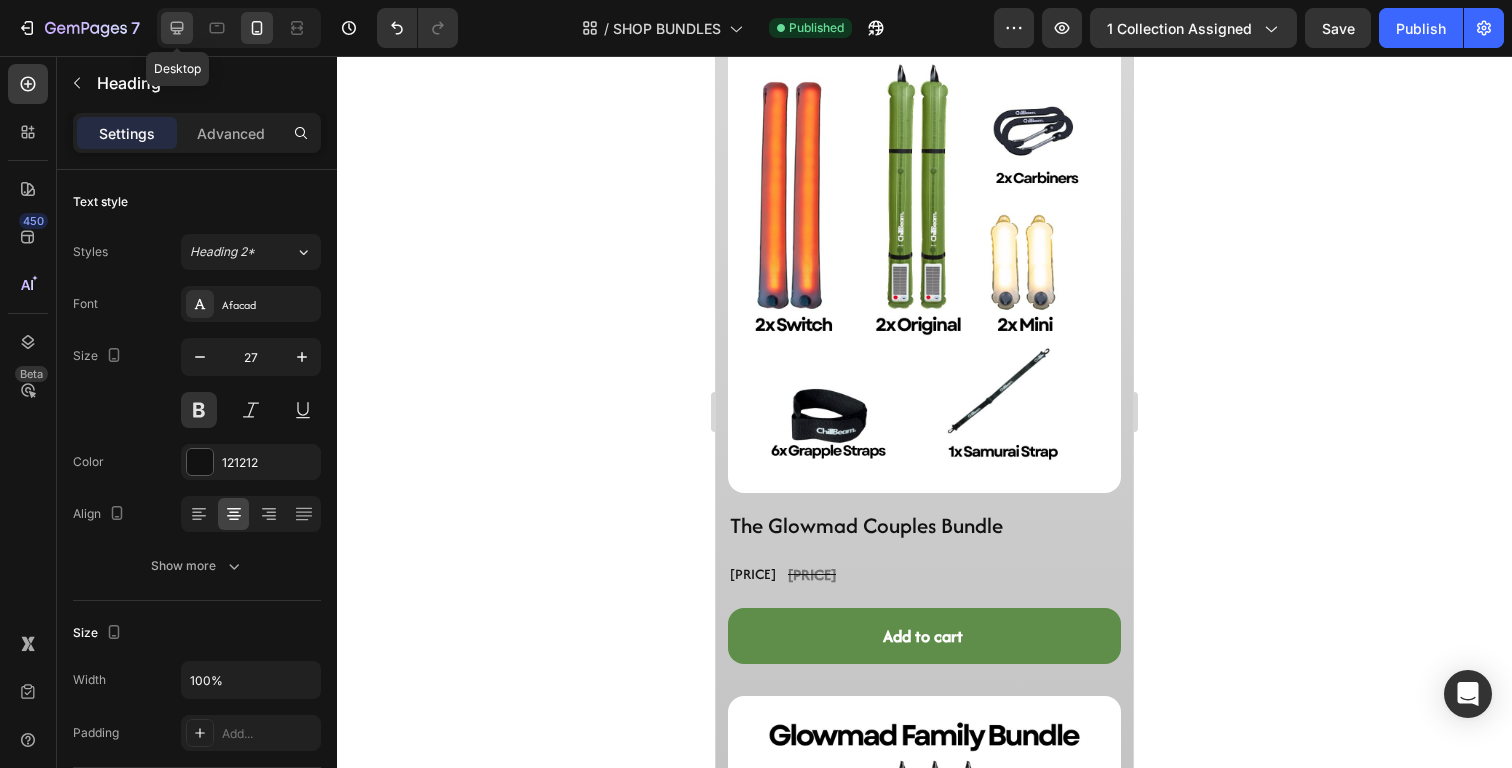 click 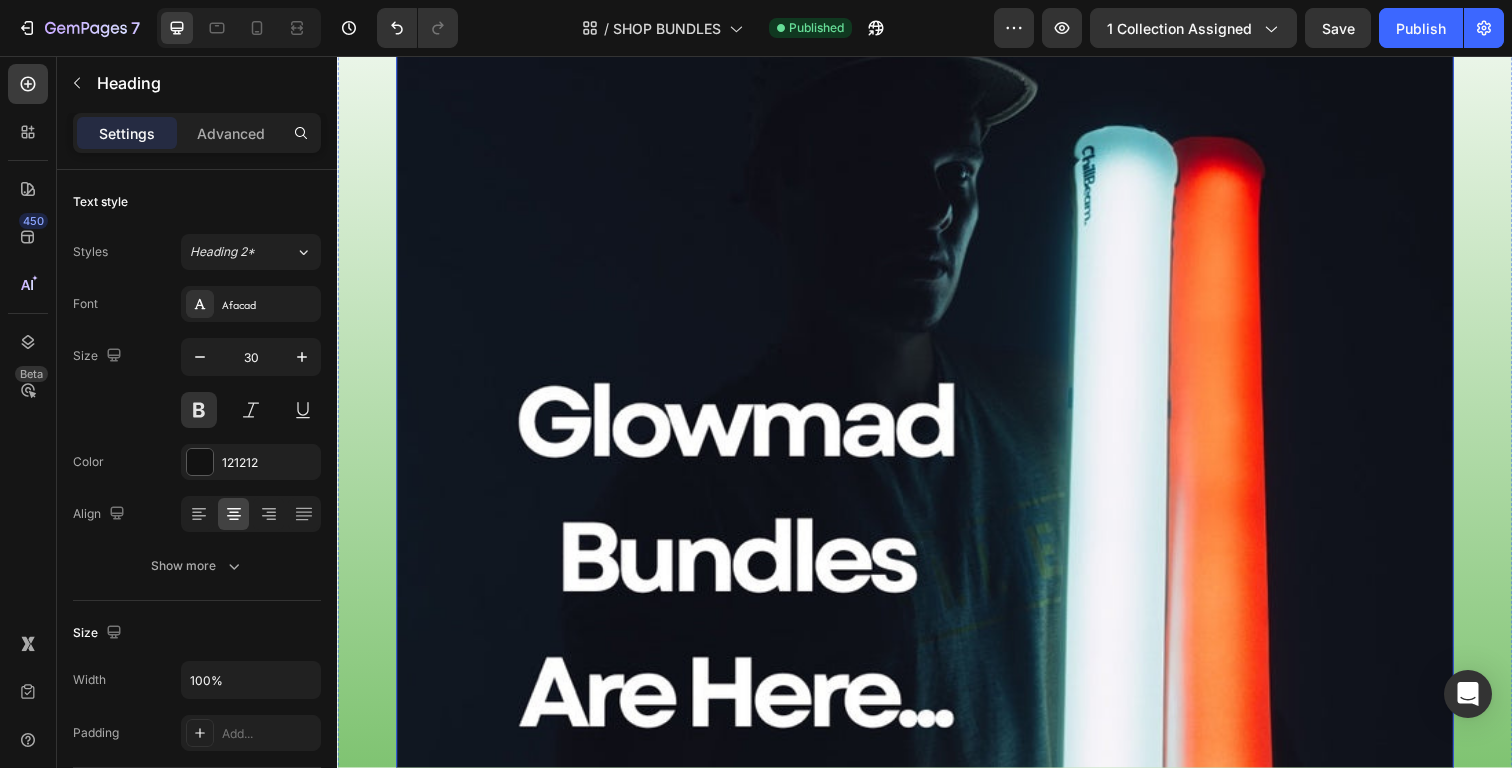 scroll, scrollTop: 168, scrollLeft: 0, axis: vertical 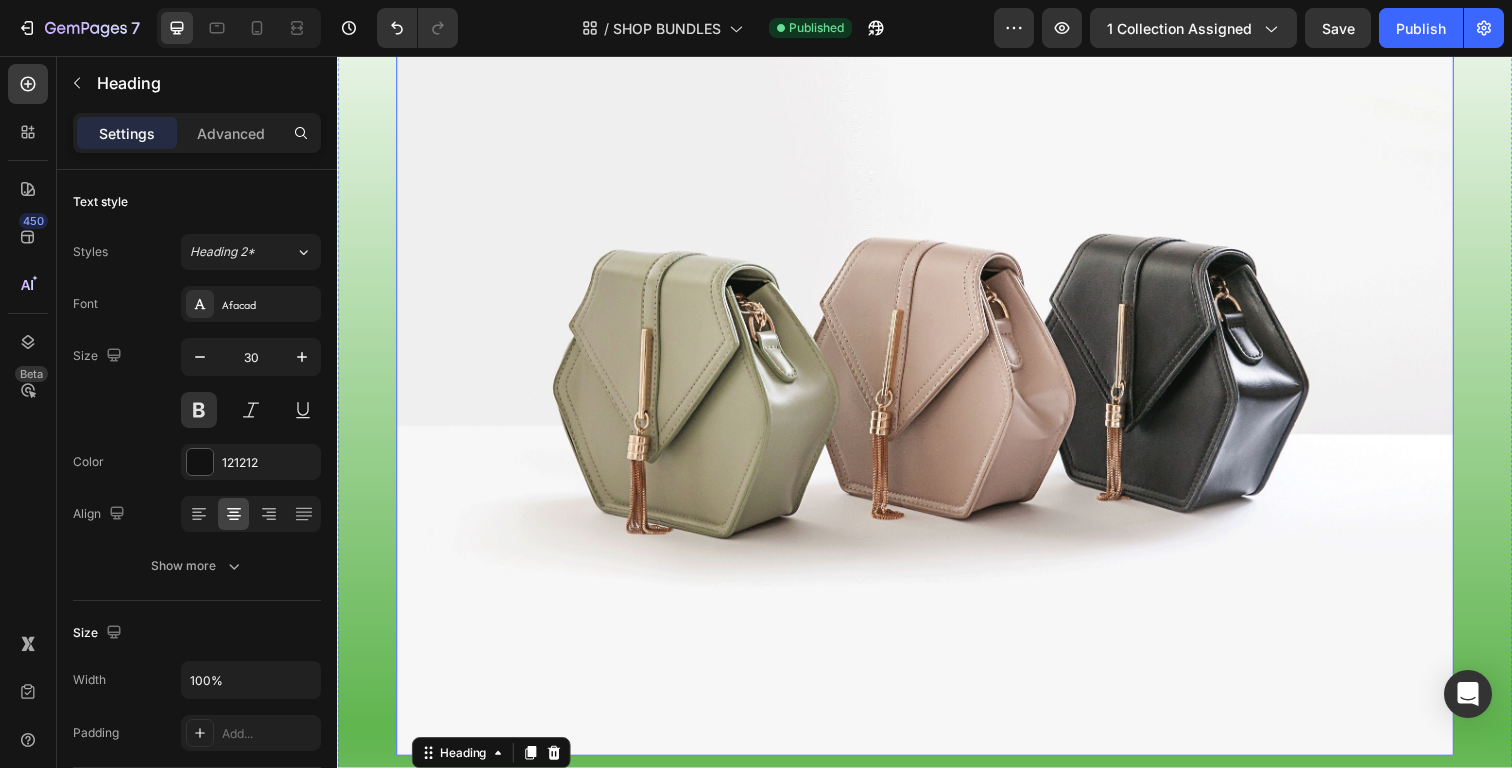 click at bounding box center [937, 366] 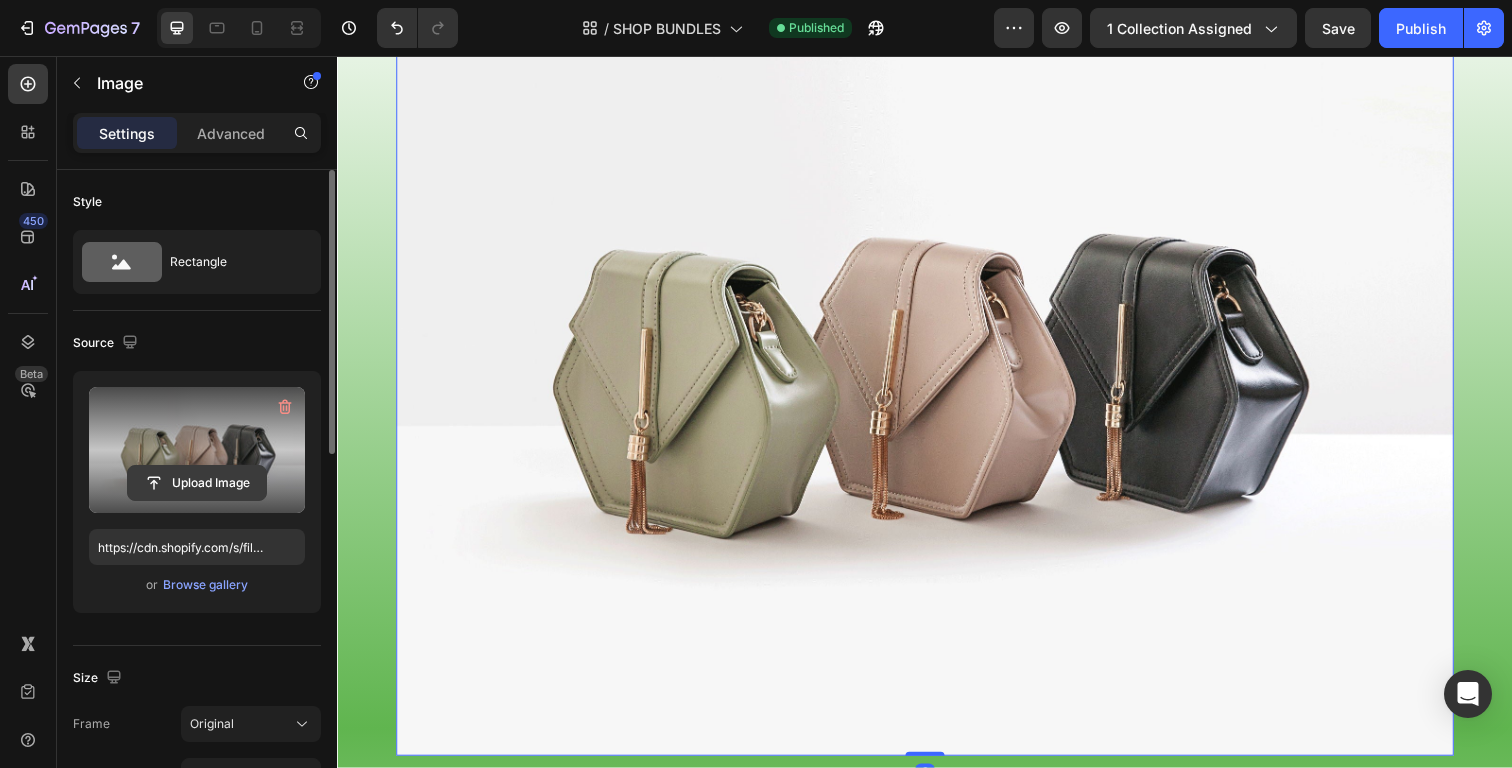 click 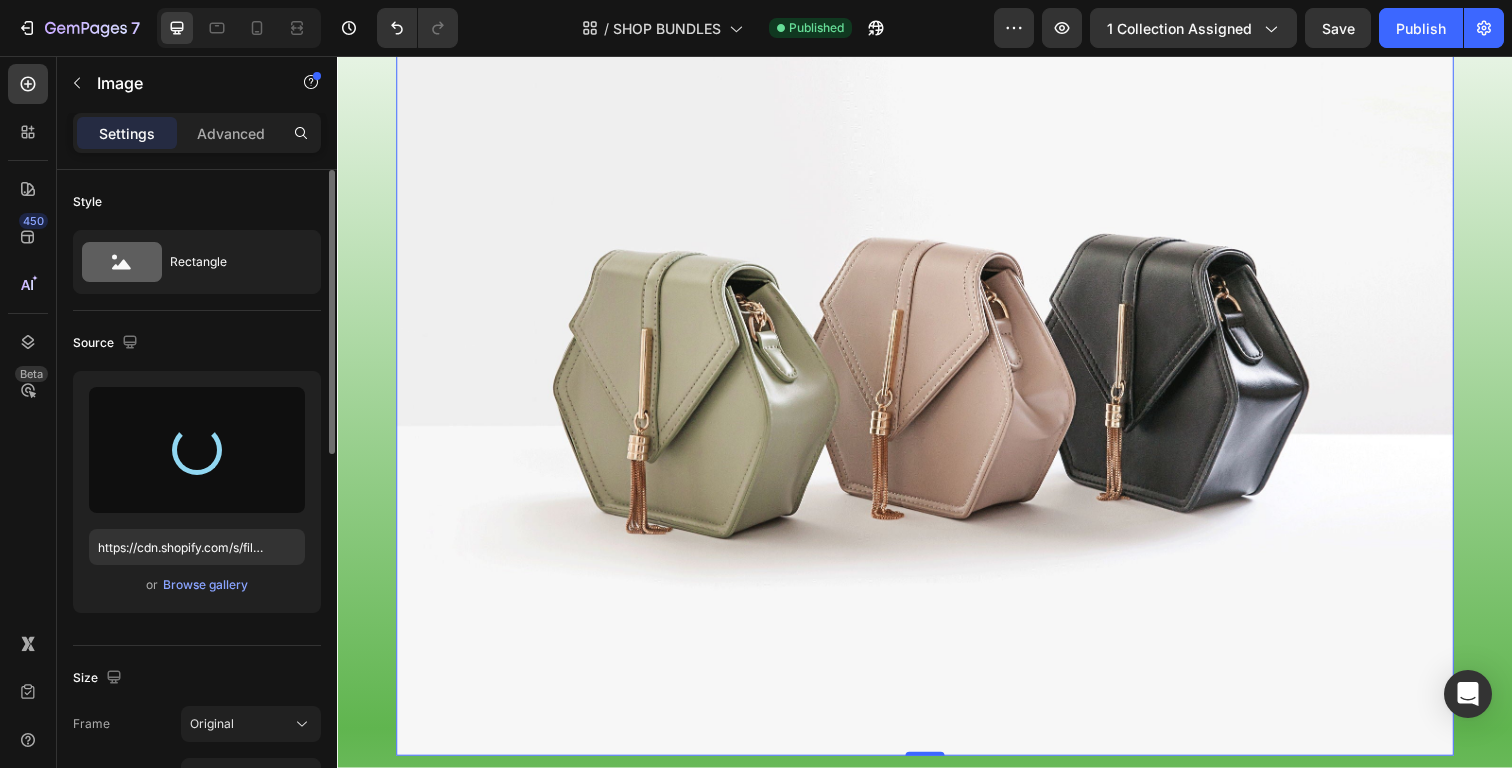 type on "https://cdn.shopify.com/s/files/1/0816/7417/4790/files/gempages_531346346586669968-96de0907-10e6-4dca-b284-8d77c2c711df.jpg" 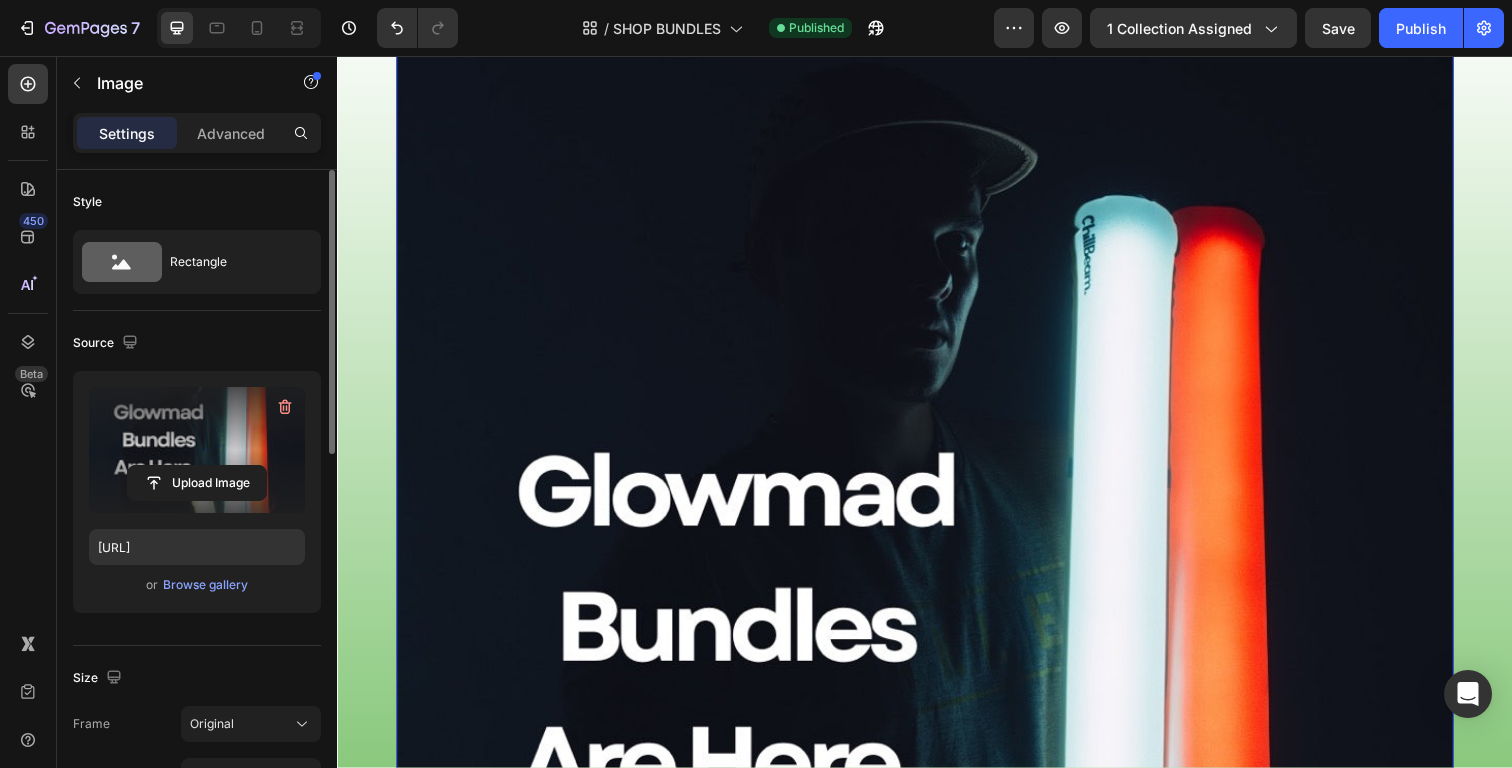 scroll, scrollTop: 0, scrollLeft: 0, axis: both 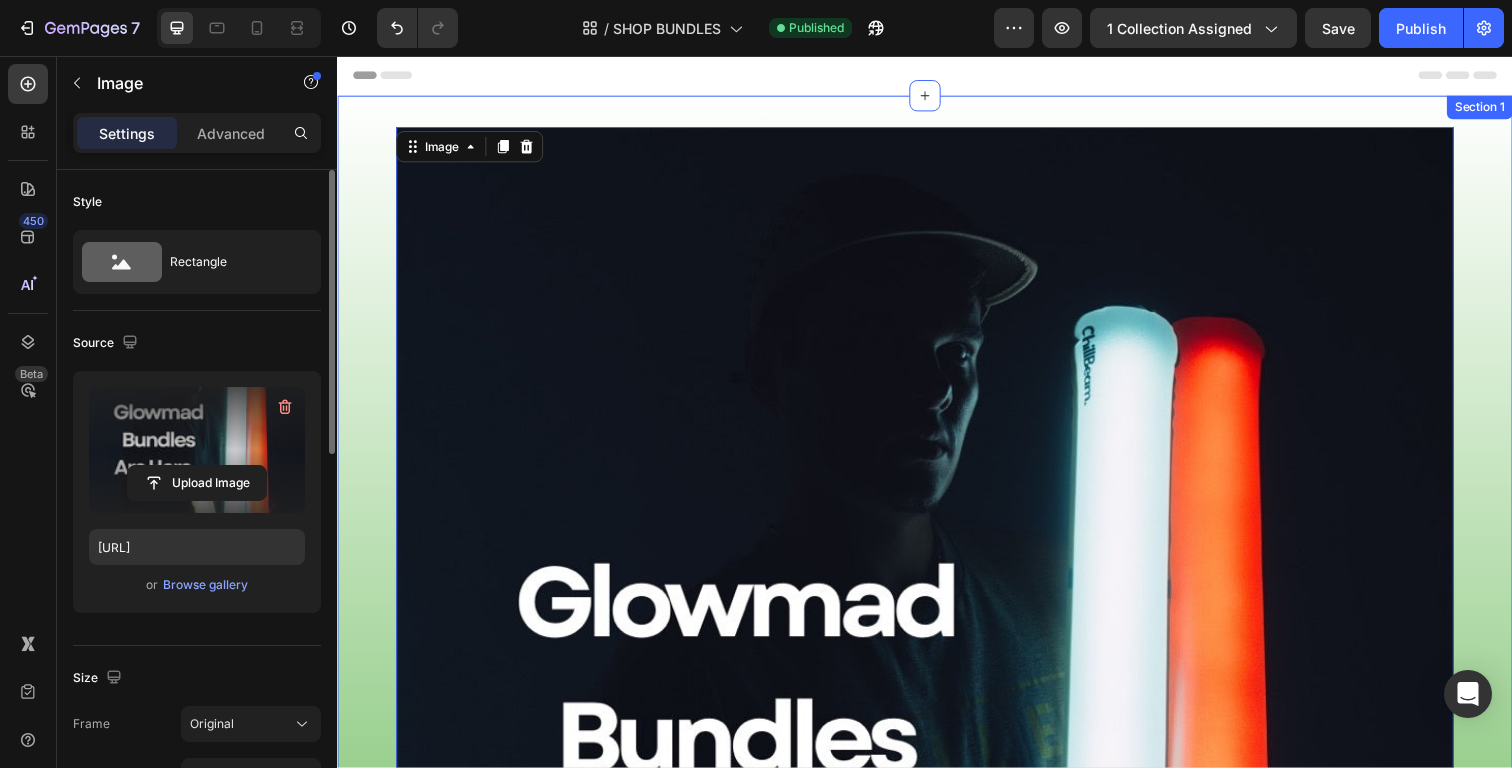 click on "Image   0 Limited release. Curated Glowmad bundles built for serious adventurers - and they won’t be around for long. Heading Row Product Images The Glowmad Essentials Bundle Product Title £130 Product Price Product Price £190 Product Price Product Price Row Add to cart Add to Cart Row Product List Product Images The Glowmad Couples Bundle Product Title £260 Product Price Product Price £415 Product Price Product Price Row Add to cart Add to Cart Row Product List Product Images The Glowmad Family Bundle Product Title £390 Product Price Product Price £560 Product Price Product Price Row Add to cart Add to Cart Row Product List Product List Section 1" at bounding box center (937, 1181) 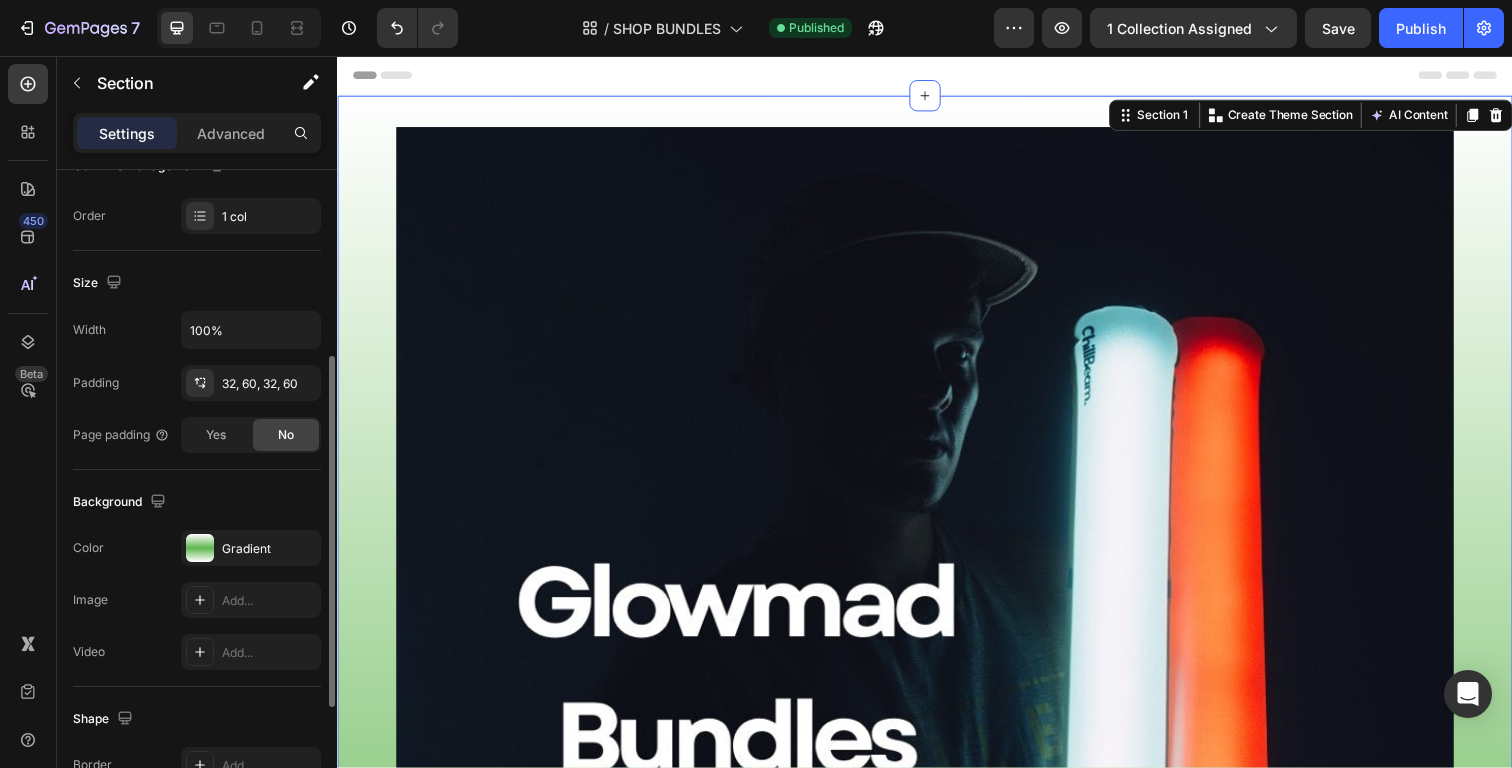 scroll, scrollTop: 403, scrollLeft: 0, axis: vertical 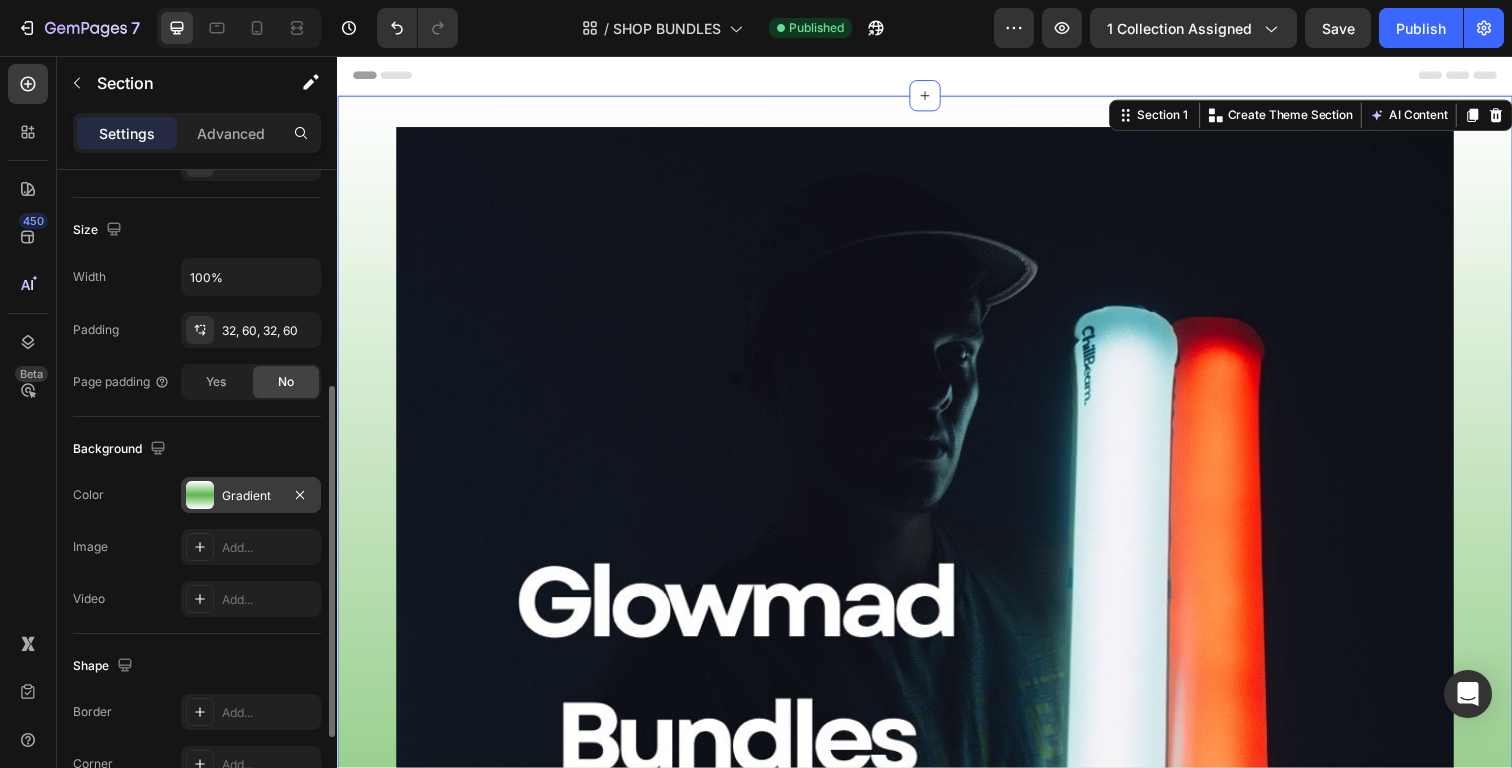 click on "Gradient" at bounding box center [251, 495] 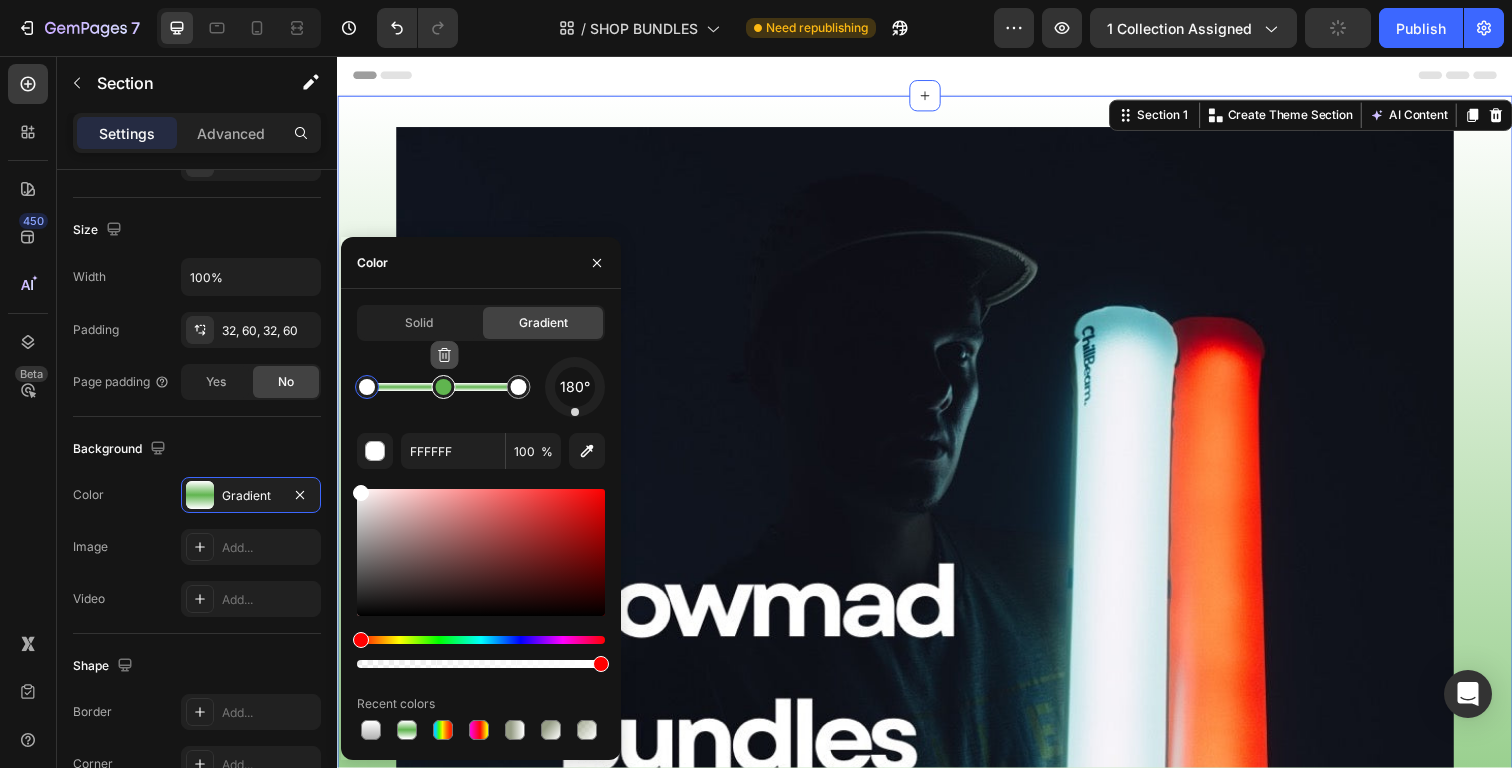 click 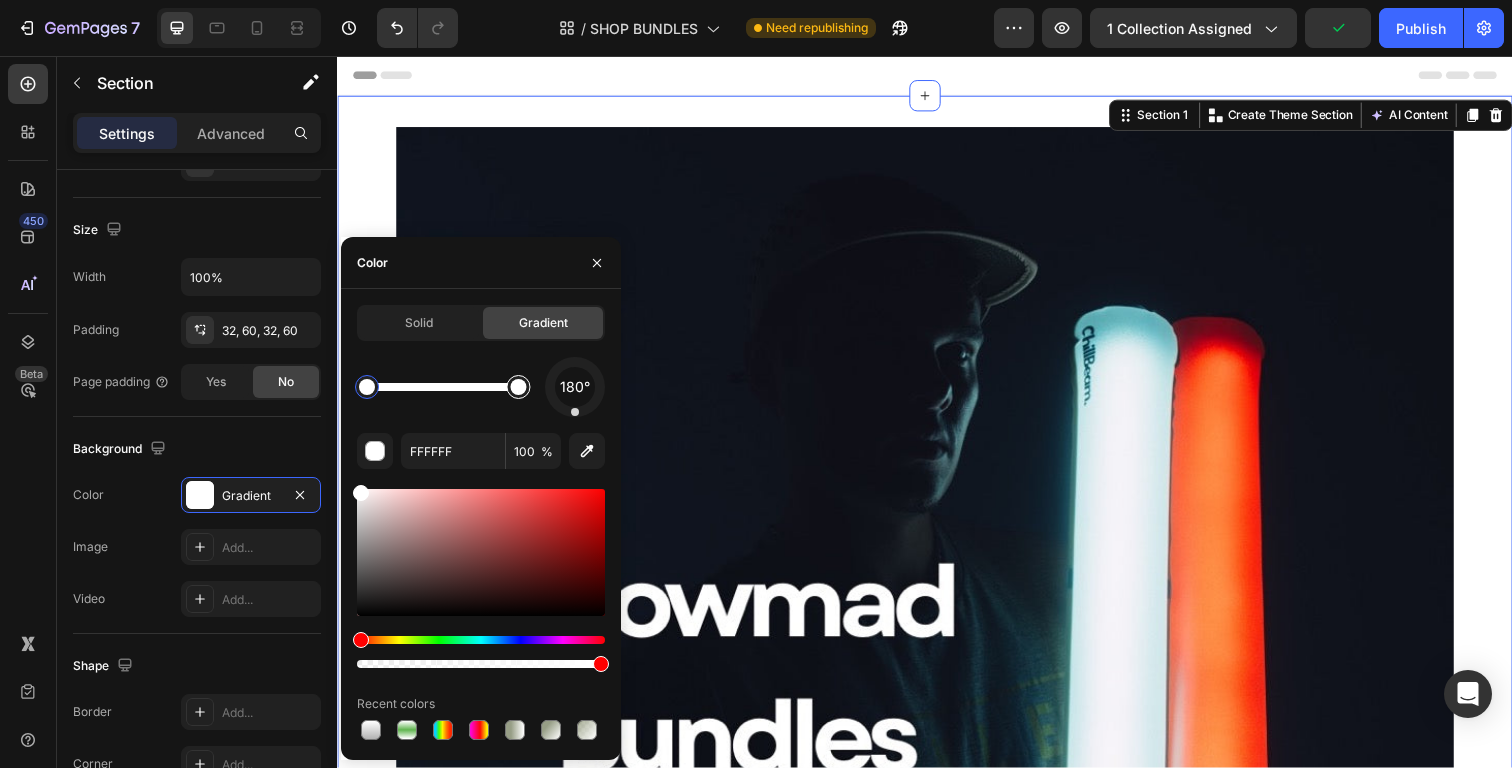 click at bounding box center [518, 387] 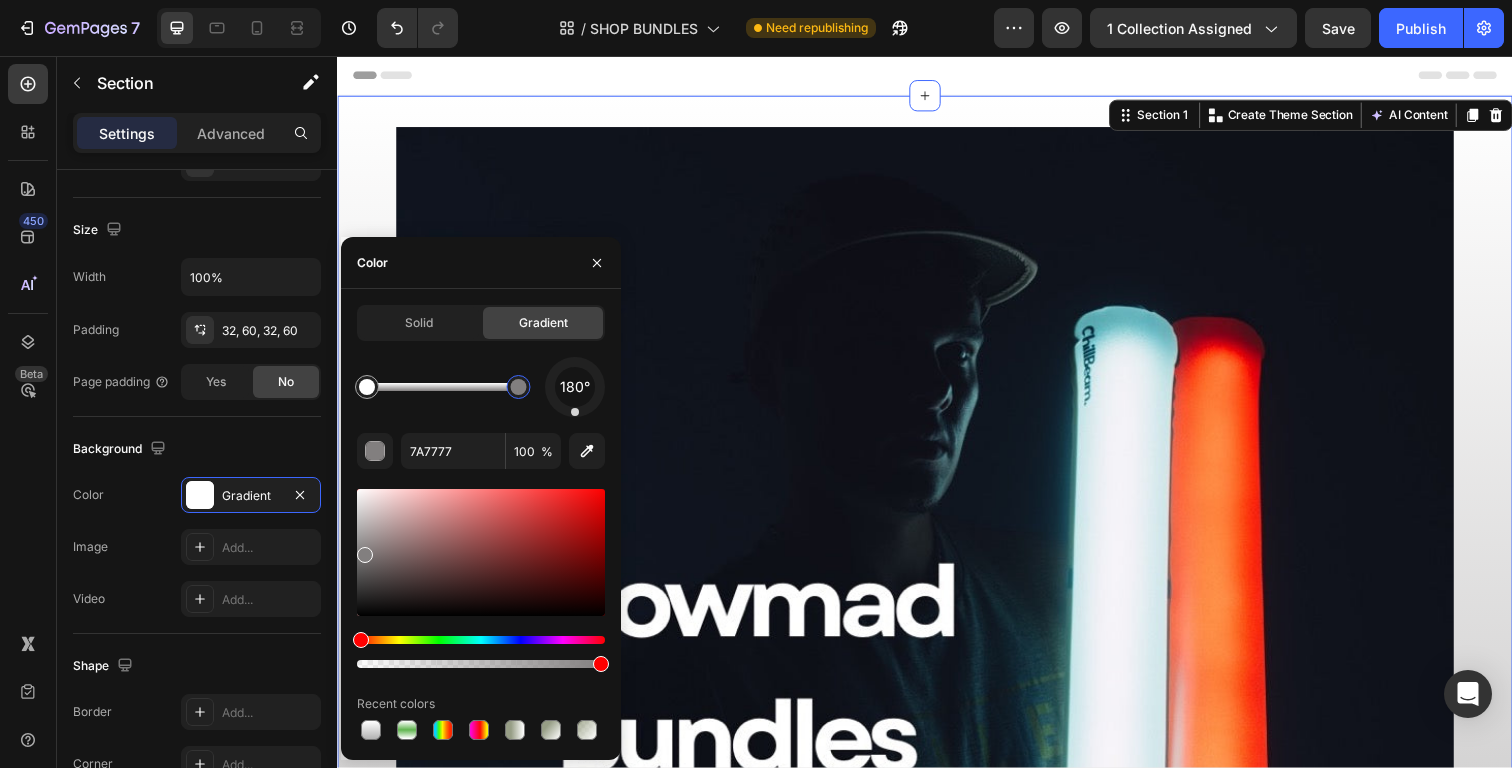 drag, startPoint x: 359, startPoint y: 490, endPoint x: 361, endPoint y: 552, distance: 62.03225 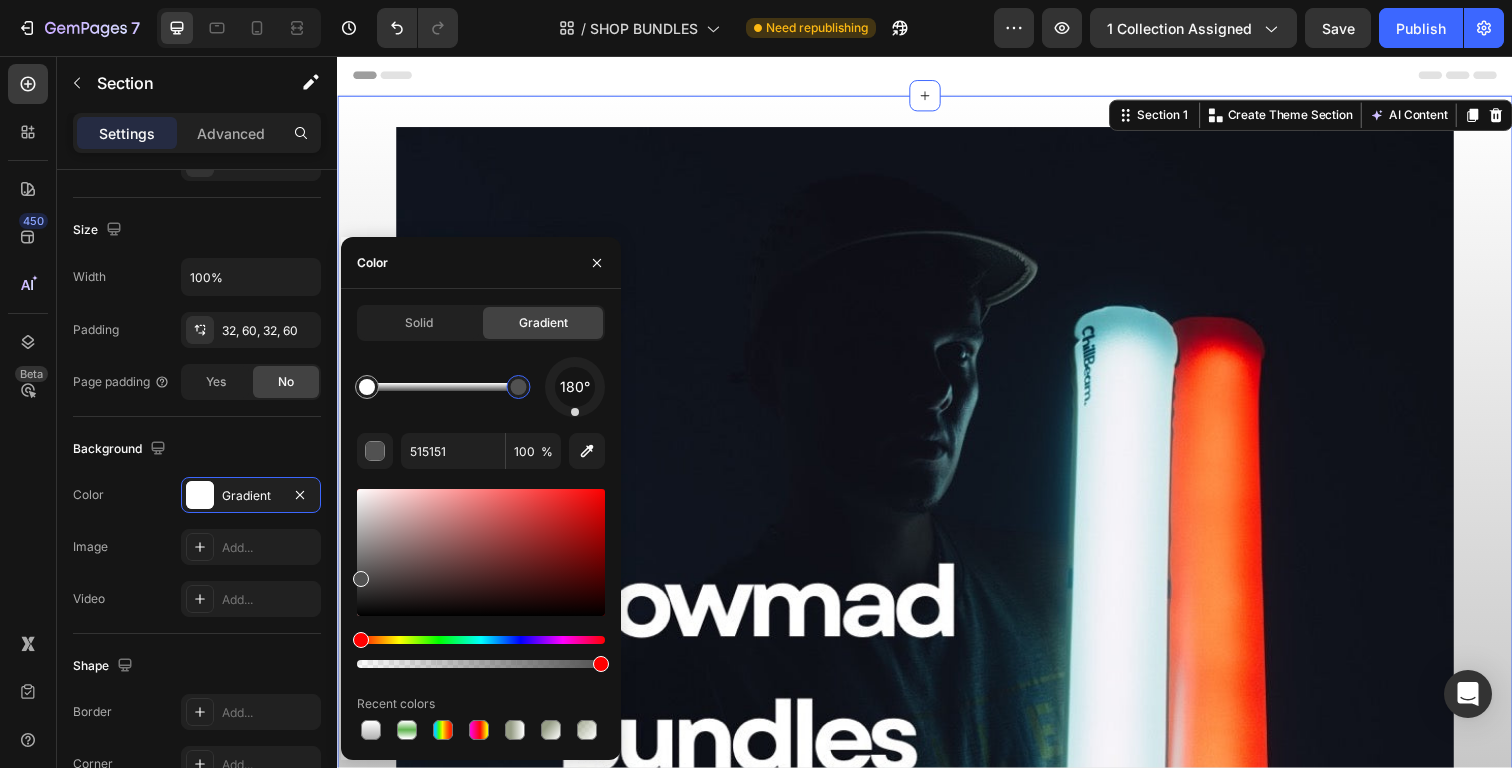drag, startPoint x: 363, startPoint y: 558, endPoint x: 350, endPoint y: 575, distance: 21.400934 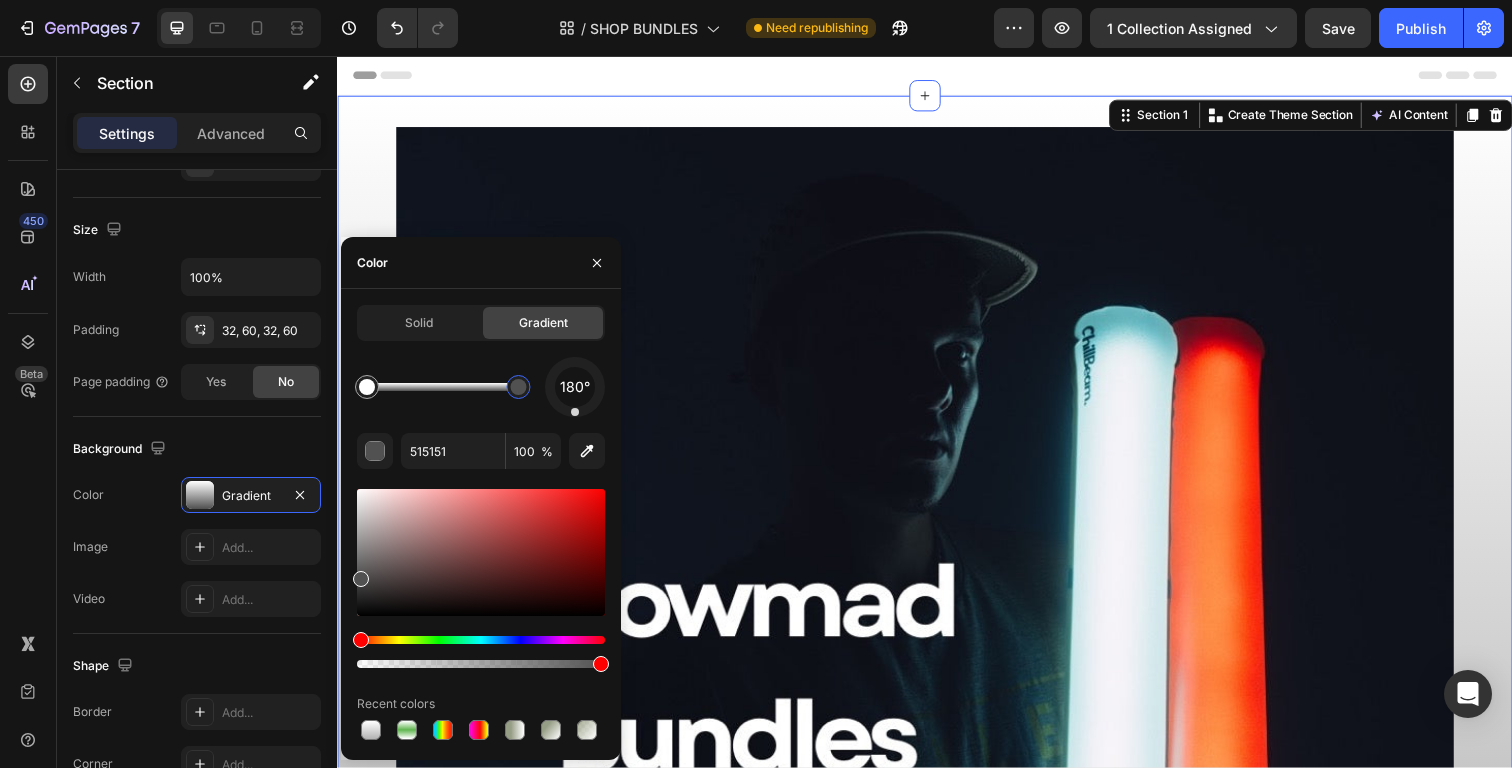 drag, startPoint x: 352, startPoint y: 570, endPoint x: 353, endPoint y: 550, distance: 20.024984 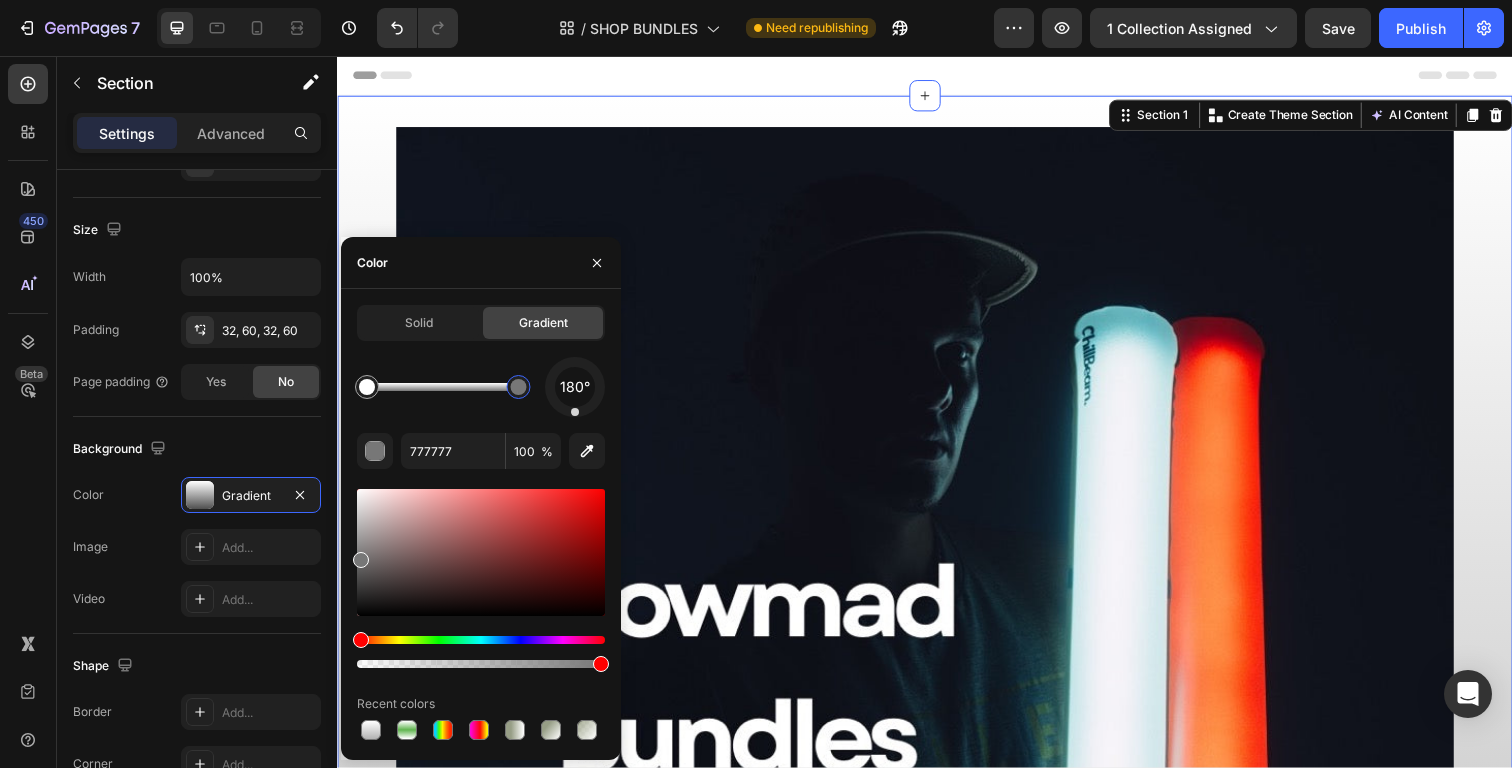 drag, startPoint x: 362, startPoint y: 582, endPoint x: 352, endPoint y: 556, distance: 27.856777 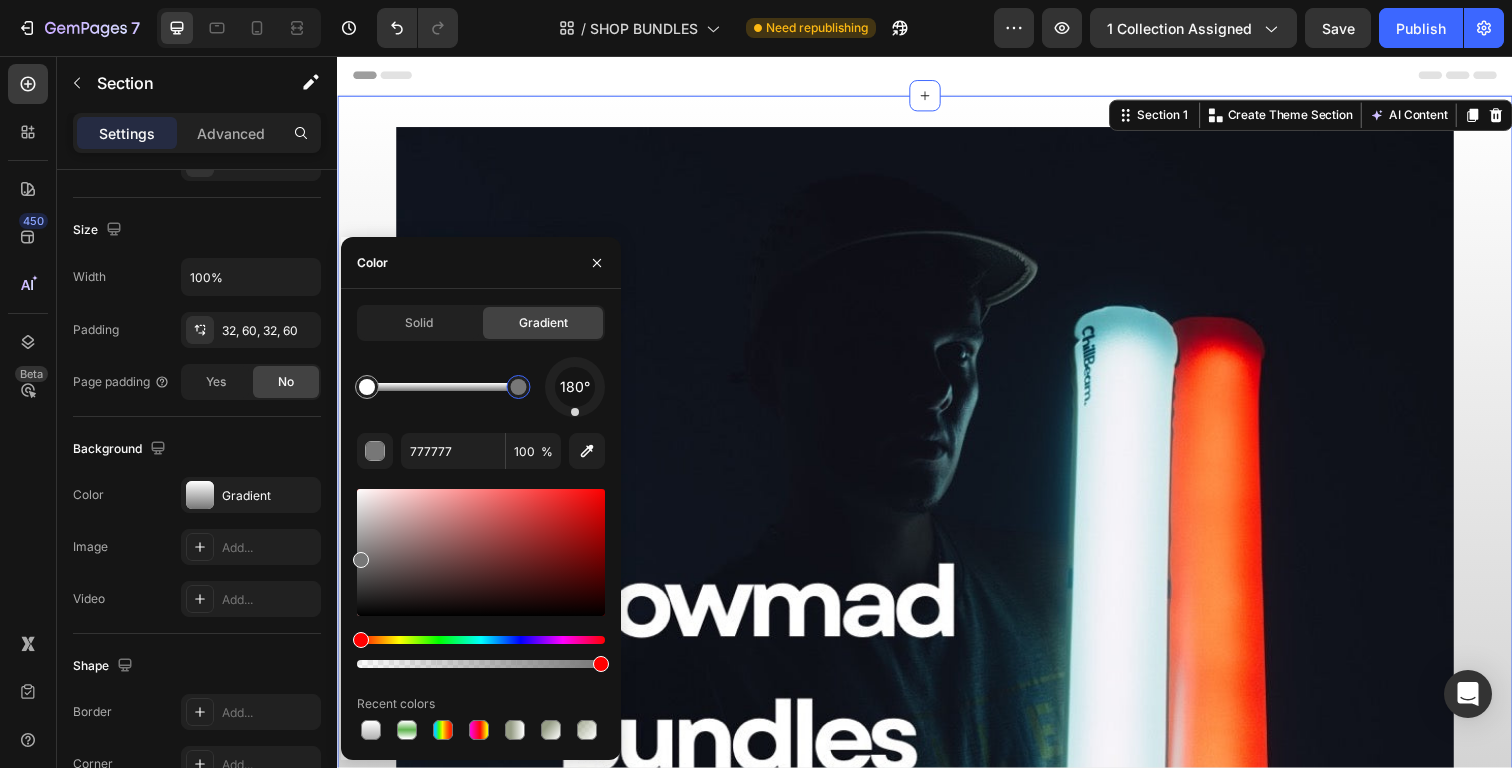 click on "Image Limited release. Curated Glowmad bundles built for serious adventurers - and they won’t be around for long. Heading Row Product Images The Glowmad Essentials Bundle Product Title £130 Product Price Product Price £190 Product Price Product Price Row Add to cart Add to Cart Row Product List Product Images The Glowmad Couples Bundle Product Title £260 Product Price Product Price £415 Product Price Product Price Row Add to cart Add to Cart Row Product List Product Images The Glowmad Family Bundle Product Title £390 Product Price Product Price £560 Product Price Product Price Row Add to cart Add to Cart Row Product List Product List Section 1   Create Theme Section AI Content Write with GemAI What would you like to describe here? Tone and Voice Persuasive Product The Glowmad Couples Bundle Show more Generate" at bounding box center [937, 1181] 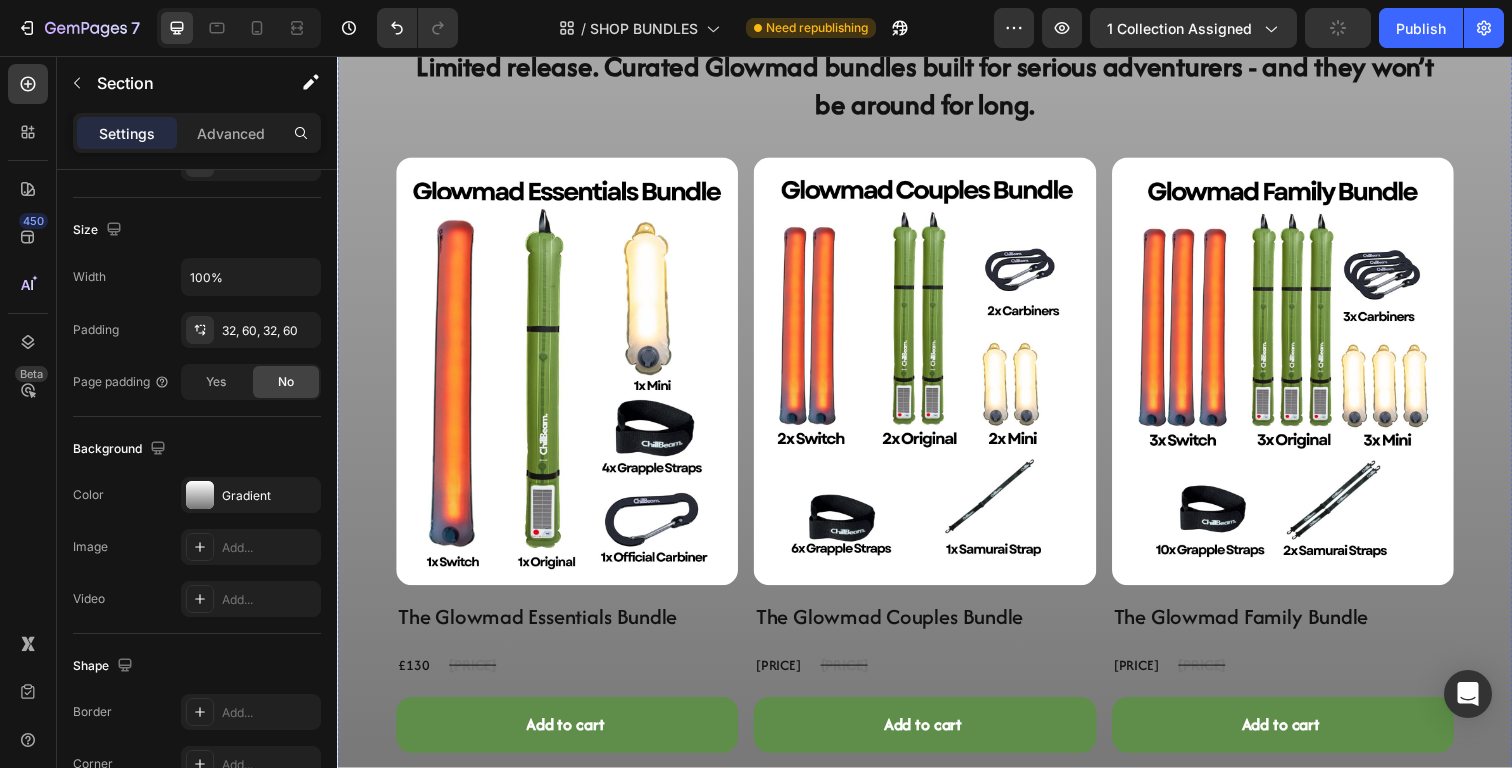 scroll, scrollTop: 1414, scrollLeft: 0, axis: vertical 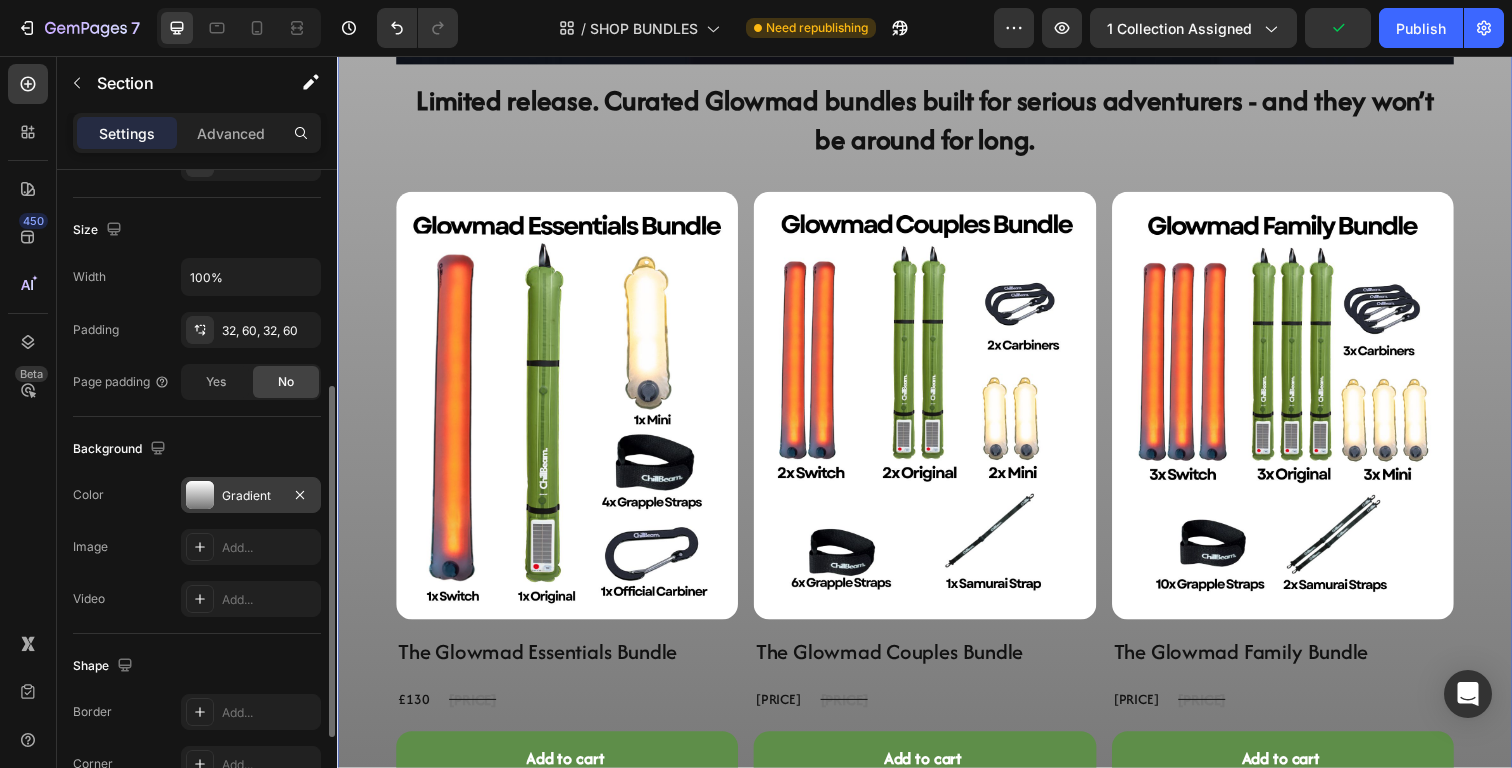 click on "Gradient" at bounding box center (251, 495) 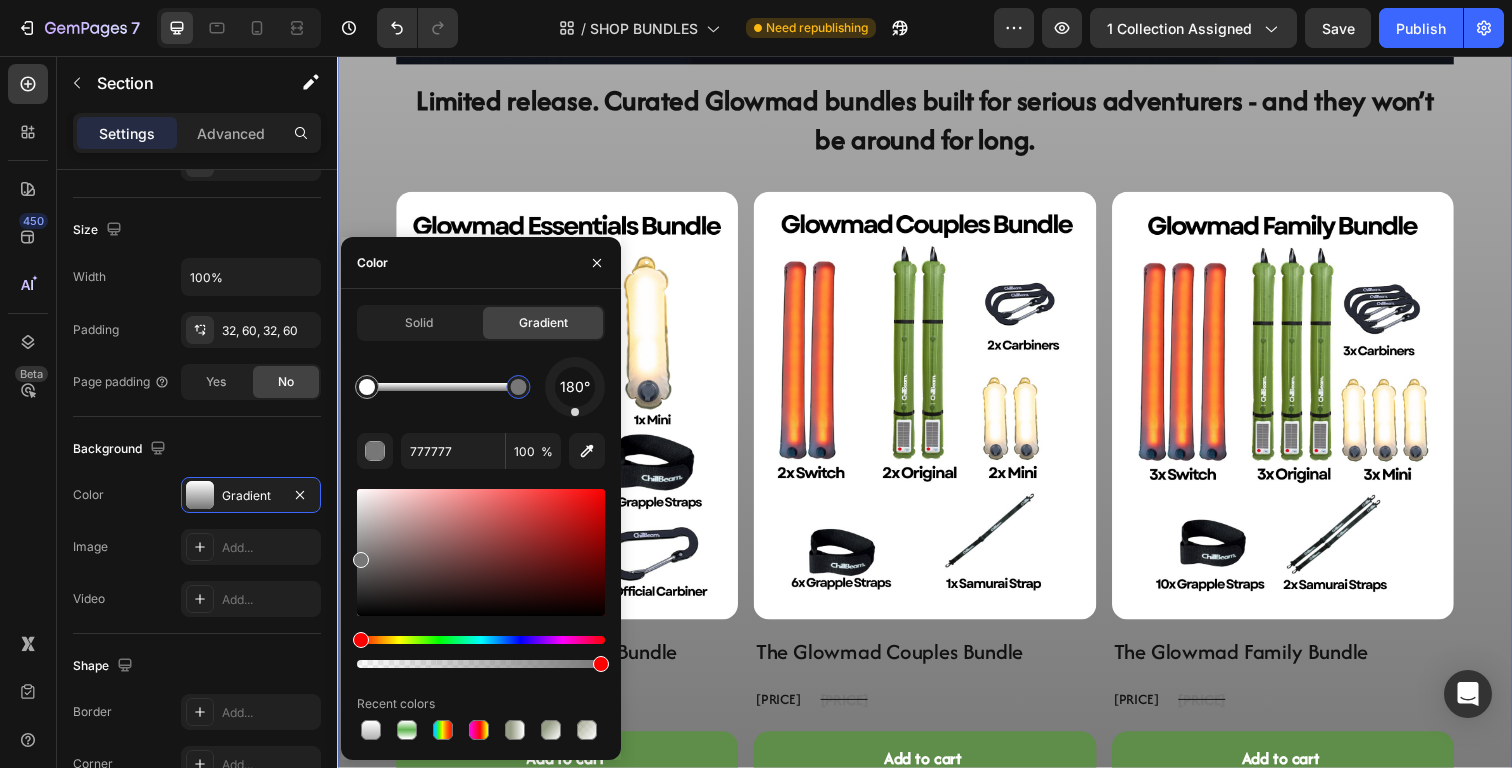 click at bounding box center (518, 387) 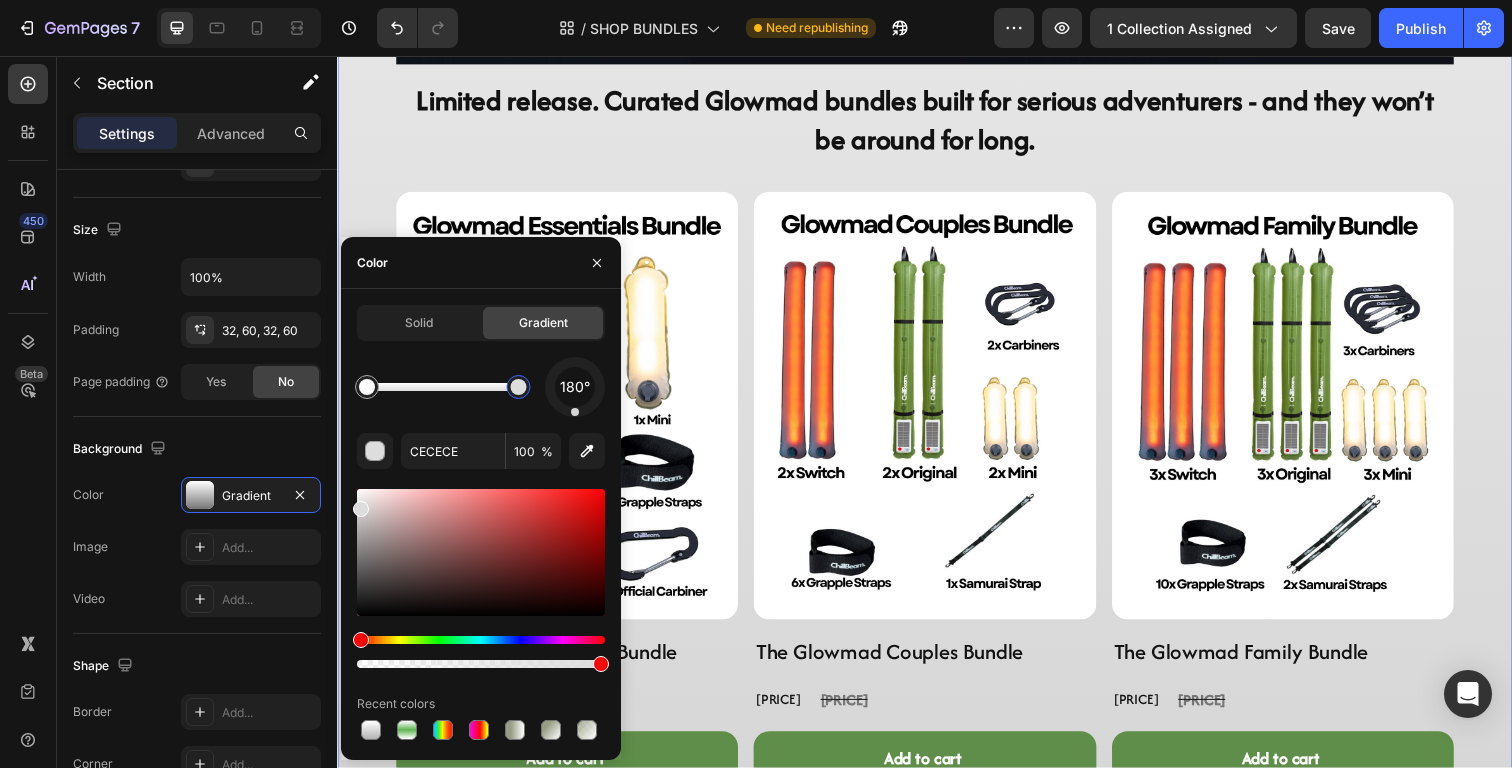 type on "CCCCCC" 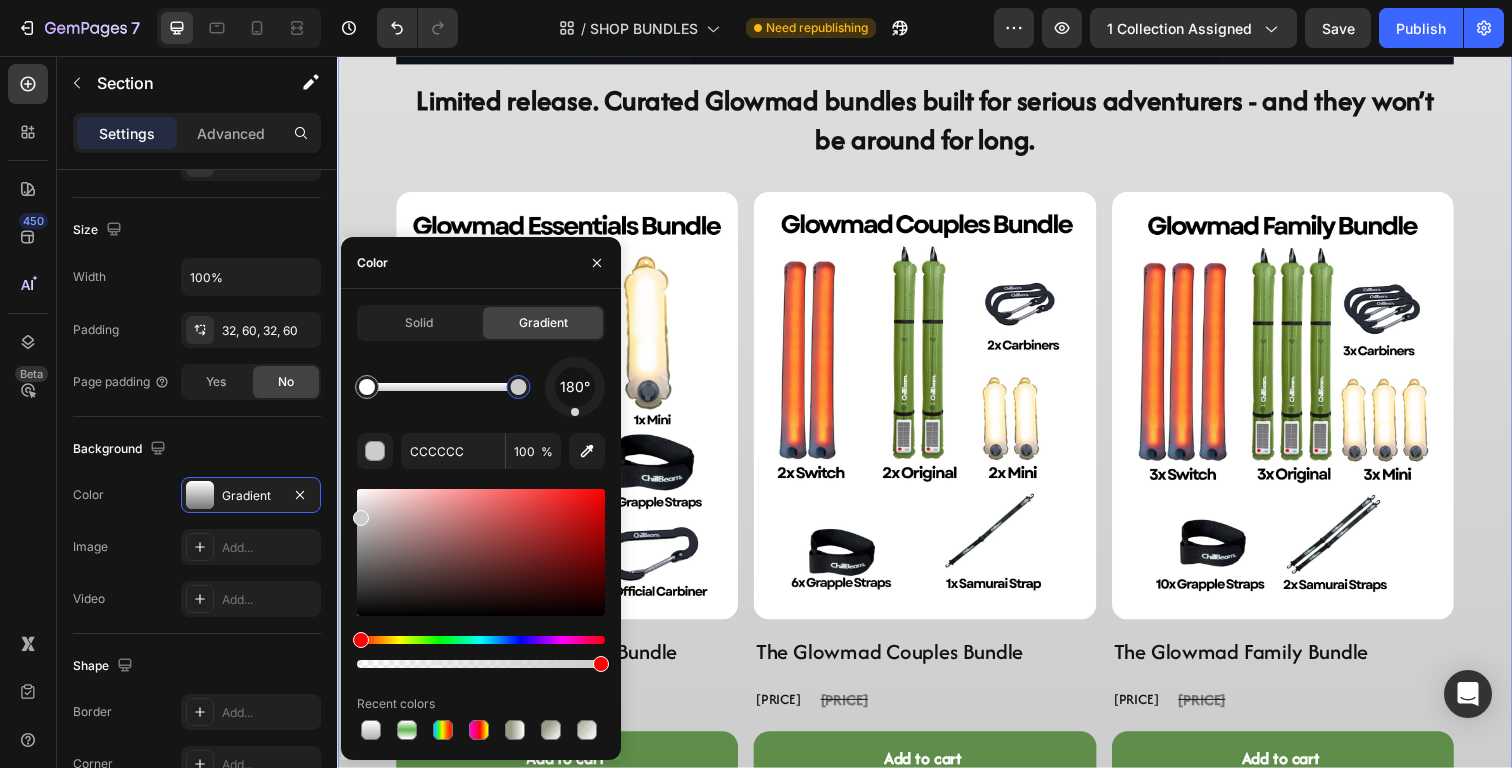 drag, startPoint x: 360, startPoint y: 561, endPoint x: 341, endPoint y: 514, distance: 50.695168 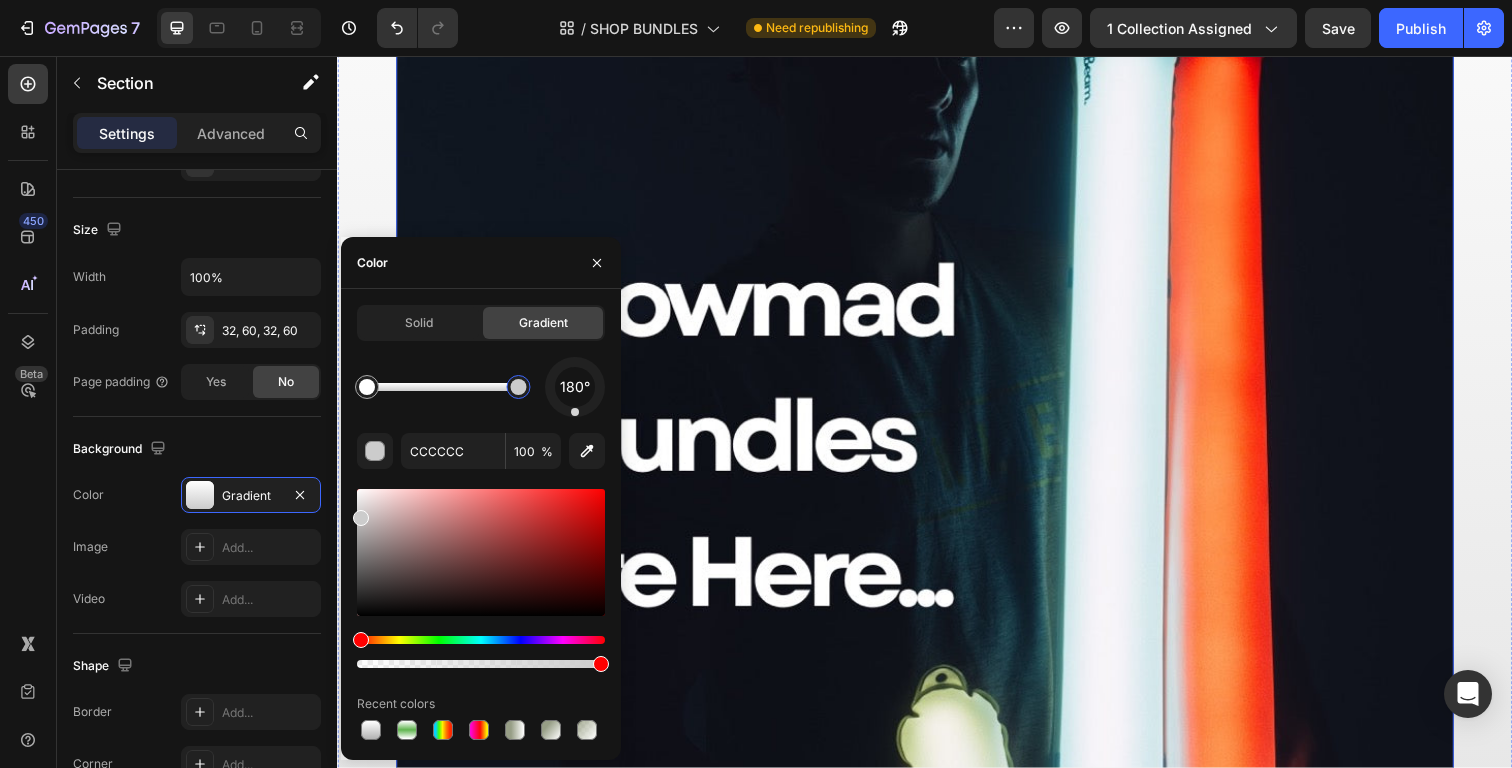 scroll, scrollTop: 455, scrollLeft: 0, axis: vertical 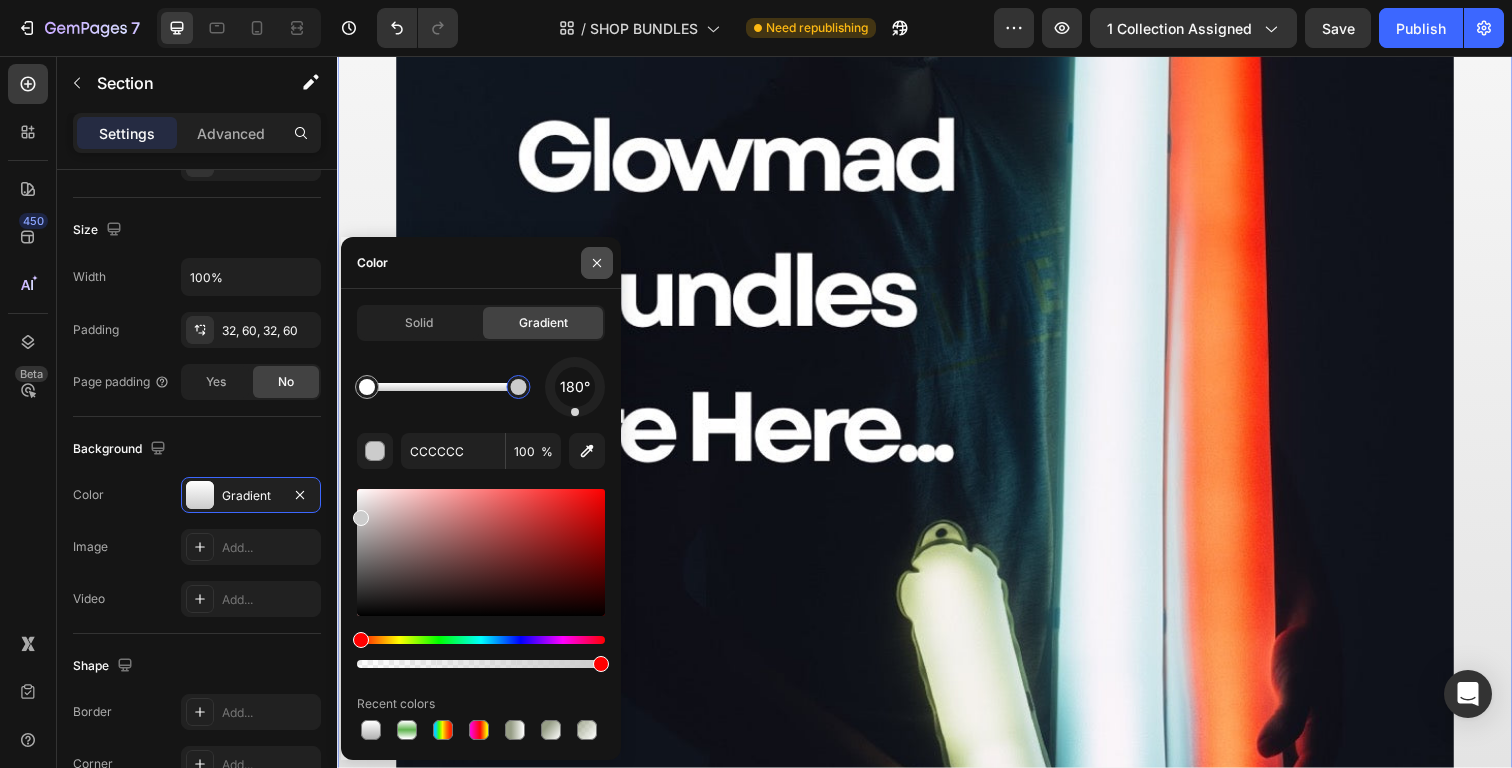 click 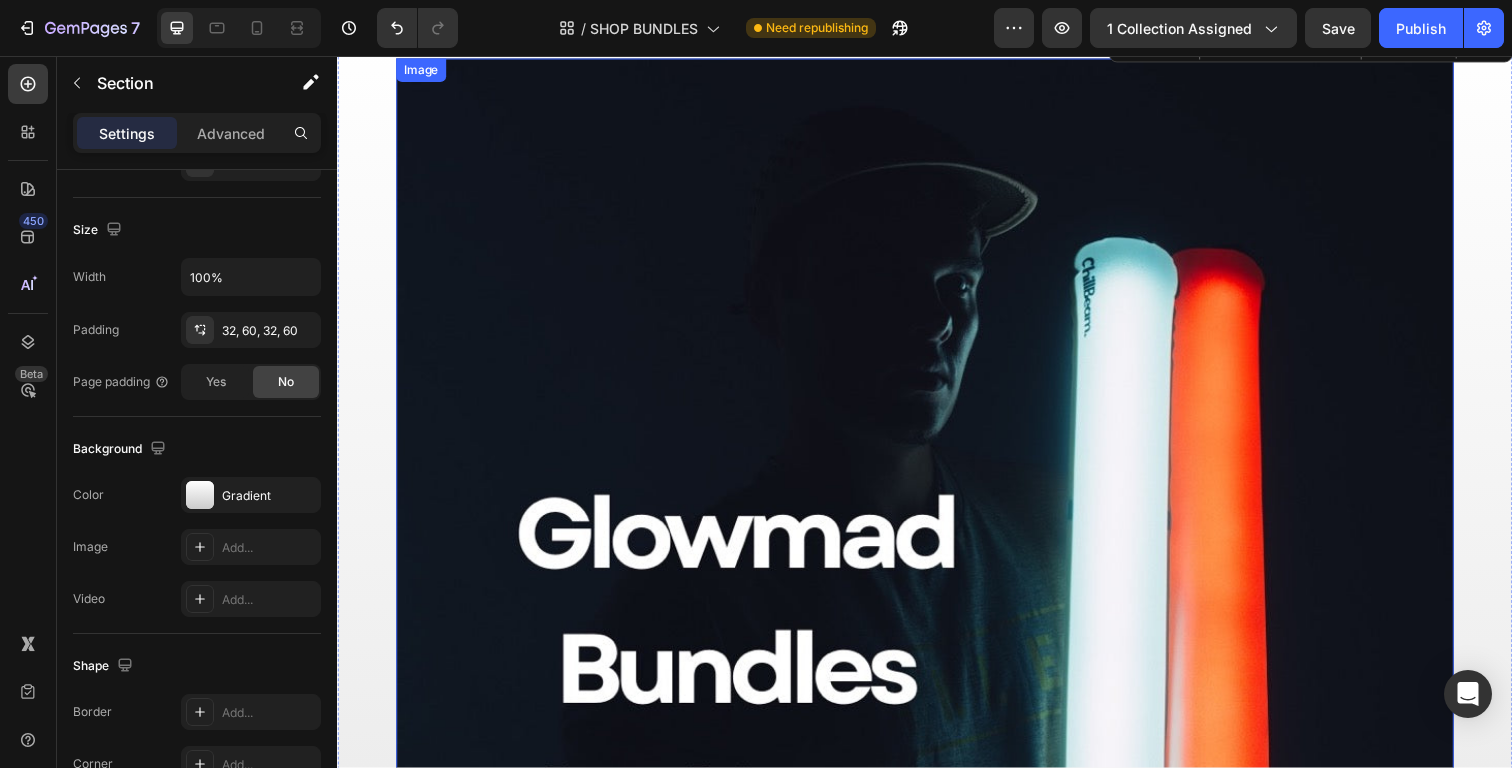 scroll, scrollTop: 28, scrollLeft: 0, axis: vertical 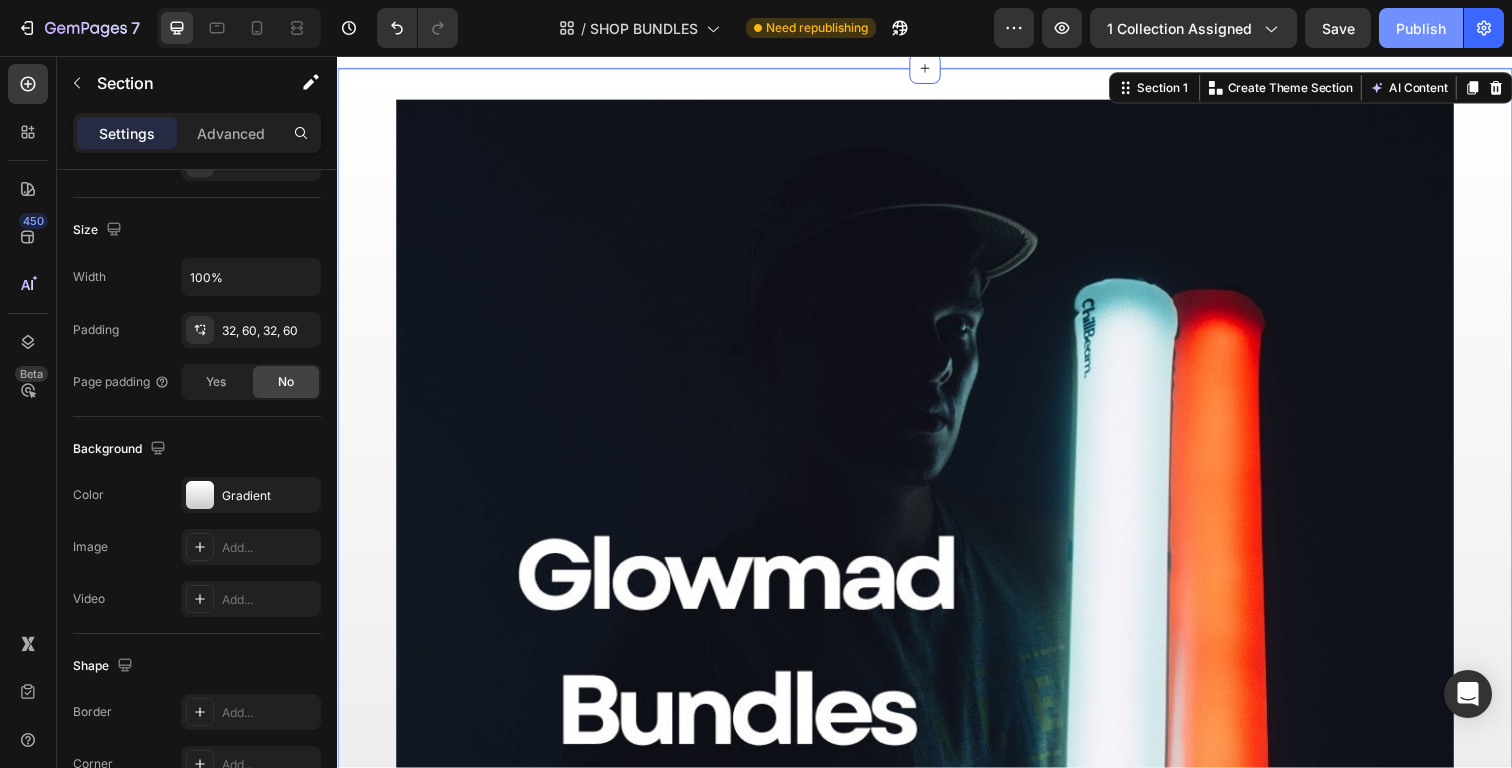 click on "Publish" at bounding box center (1421, 28) 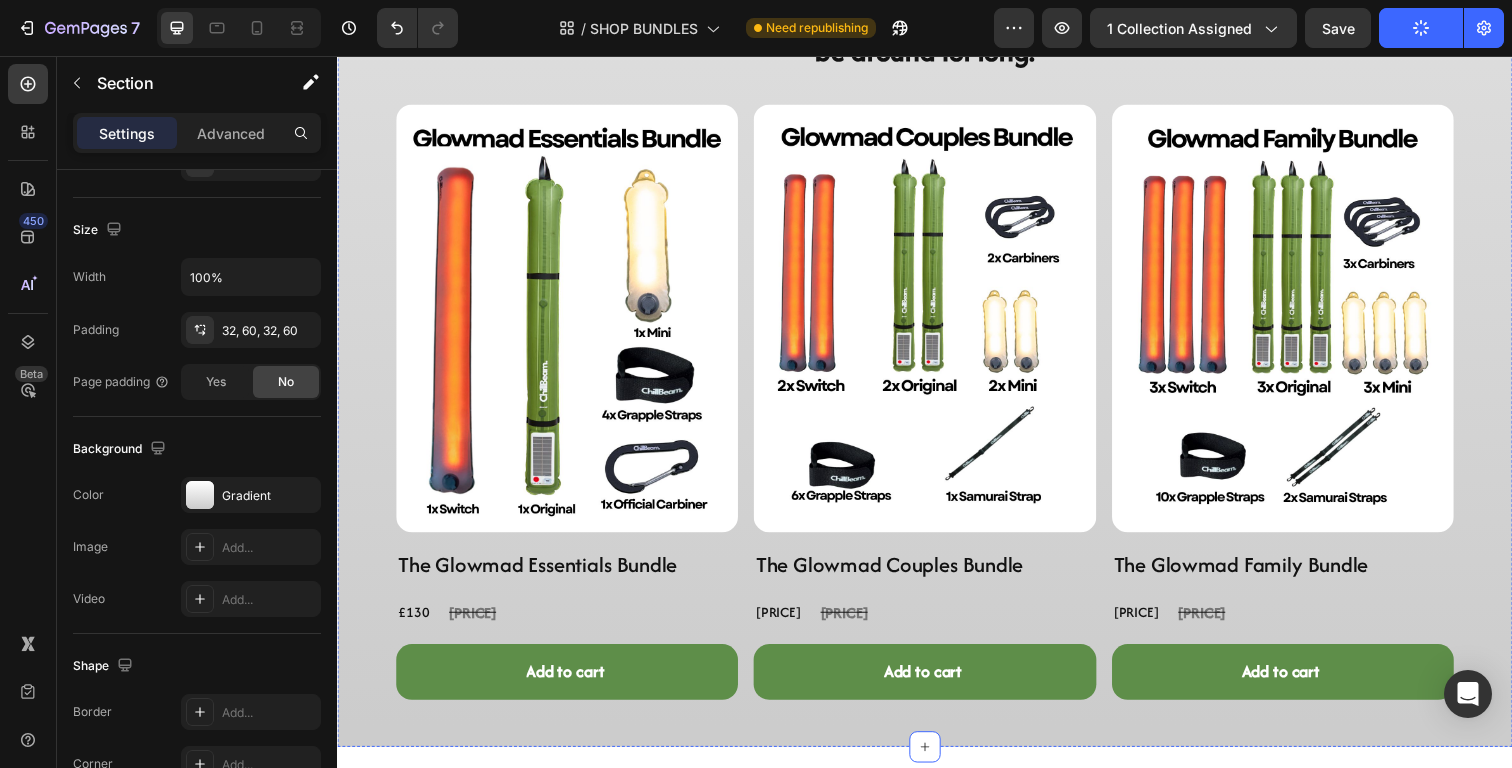 scroll, scrollTop: 1597, scrollLeft: 0, axis: vertical 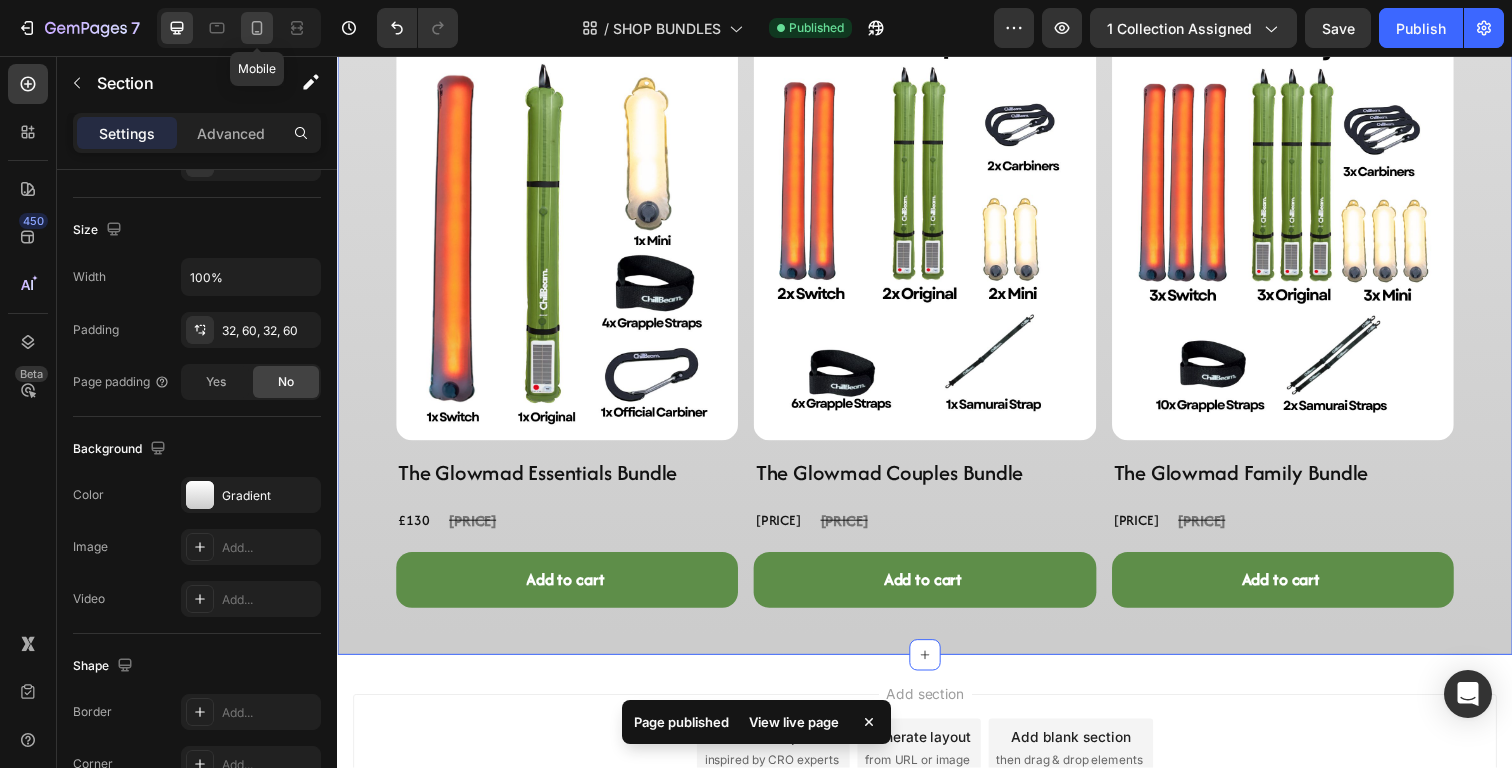 click 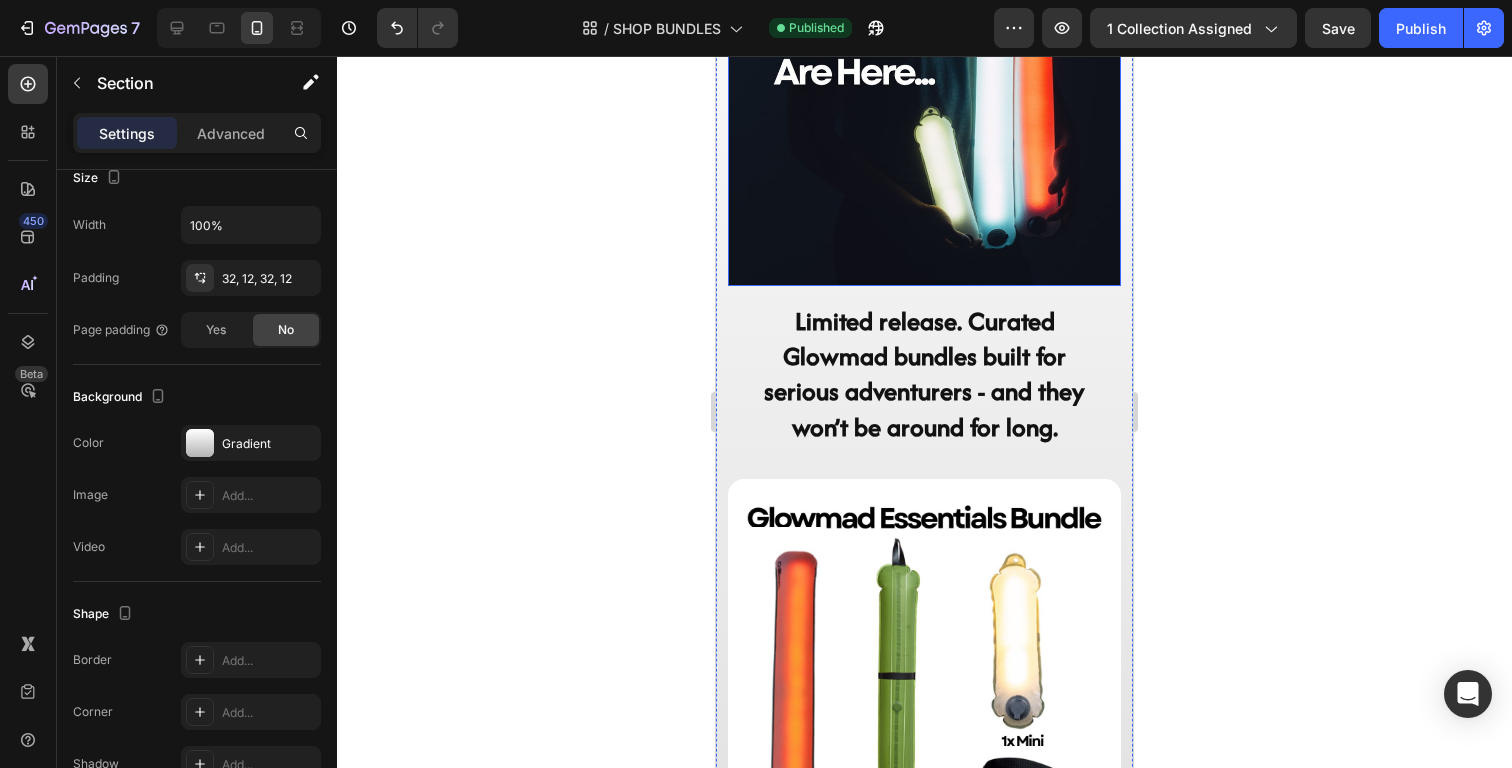 scroll, scrollTop: 345, scrollLeft: 0, axis: vertical 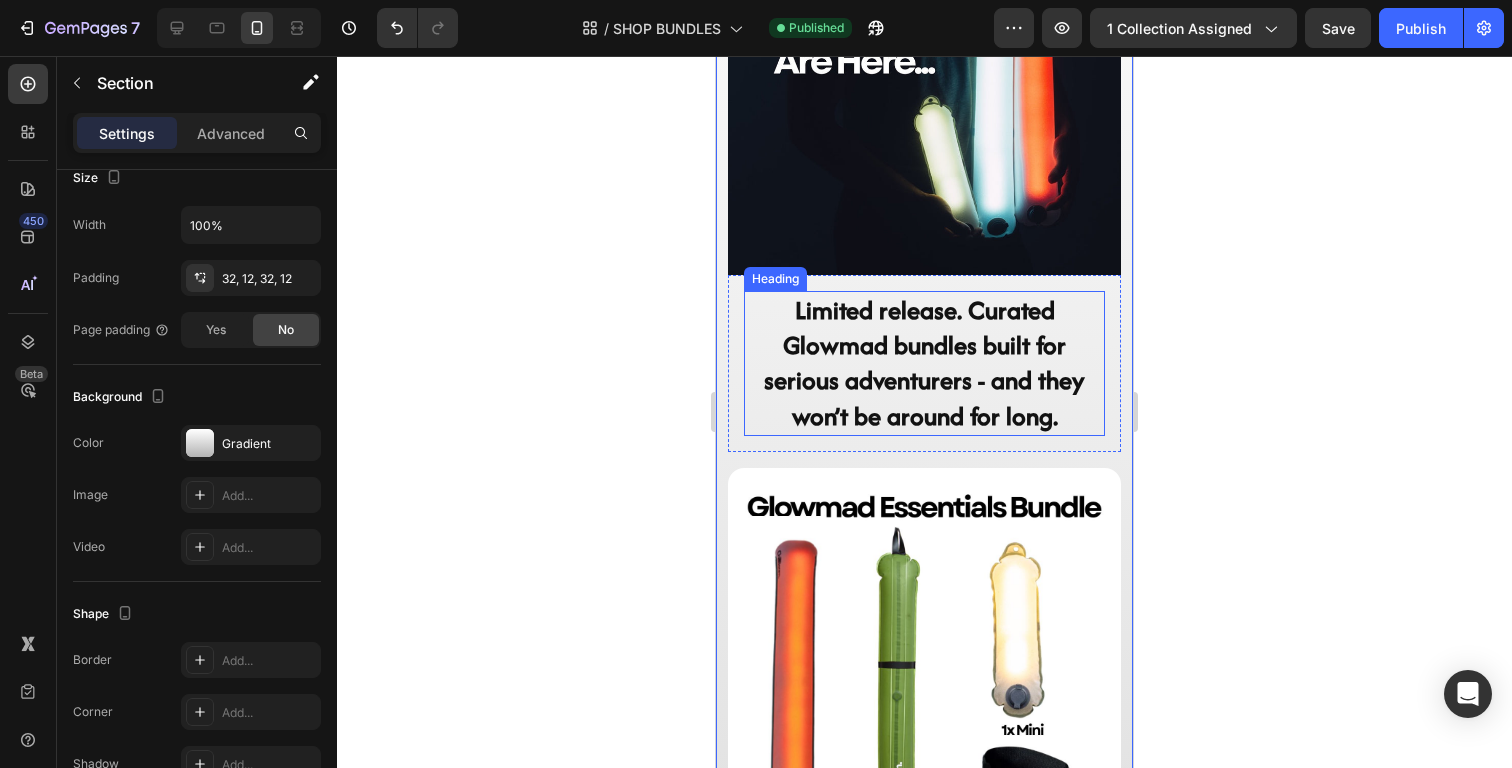 click on "Limited release. Curated Glowmad bundles built for serious adventurers - and they won’t be around for long." at bounding box center (924, 363) 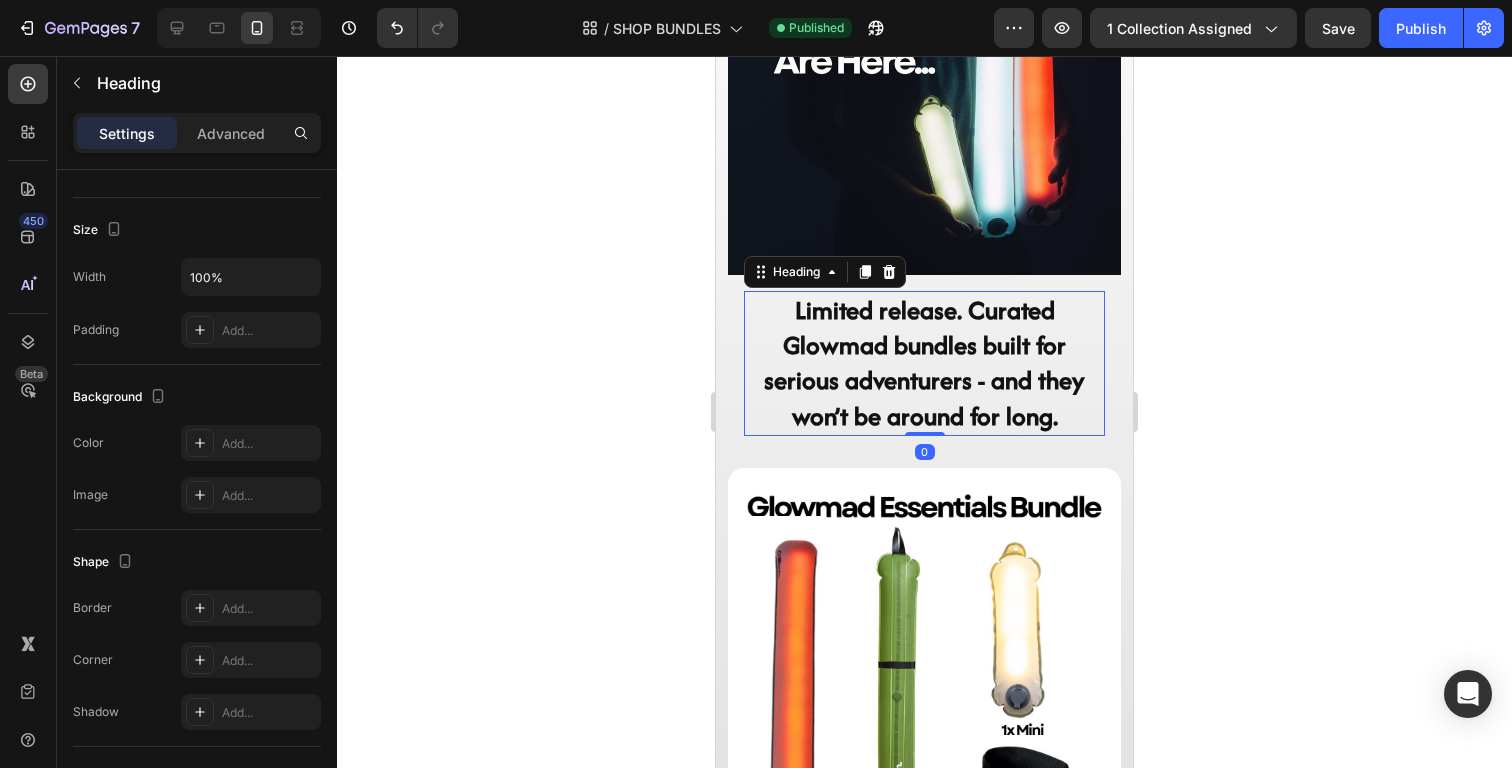 scroll, scrollTop: 0, scrollLeft: 0, axis: both 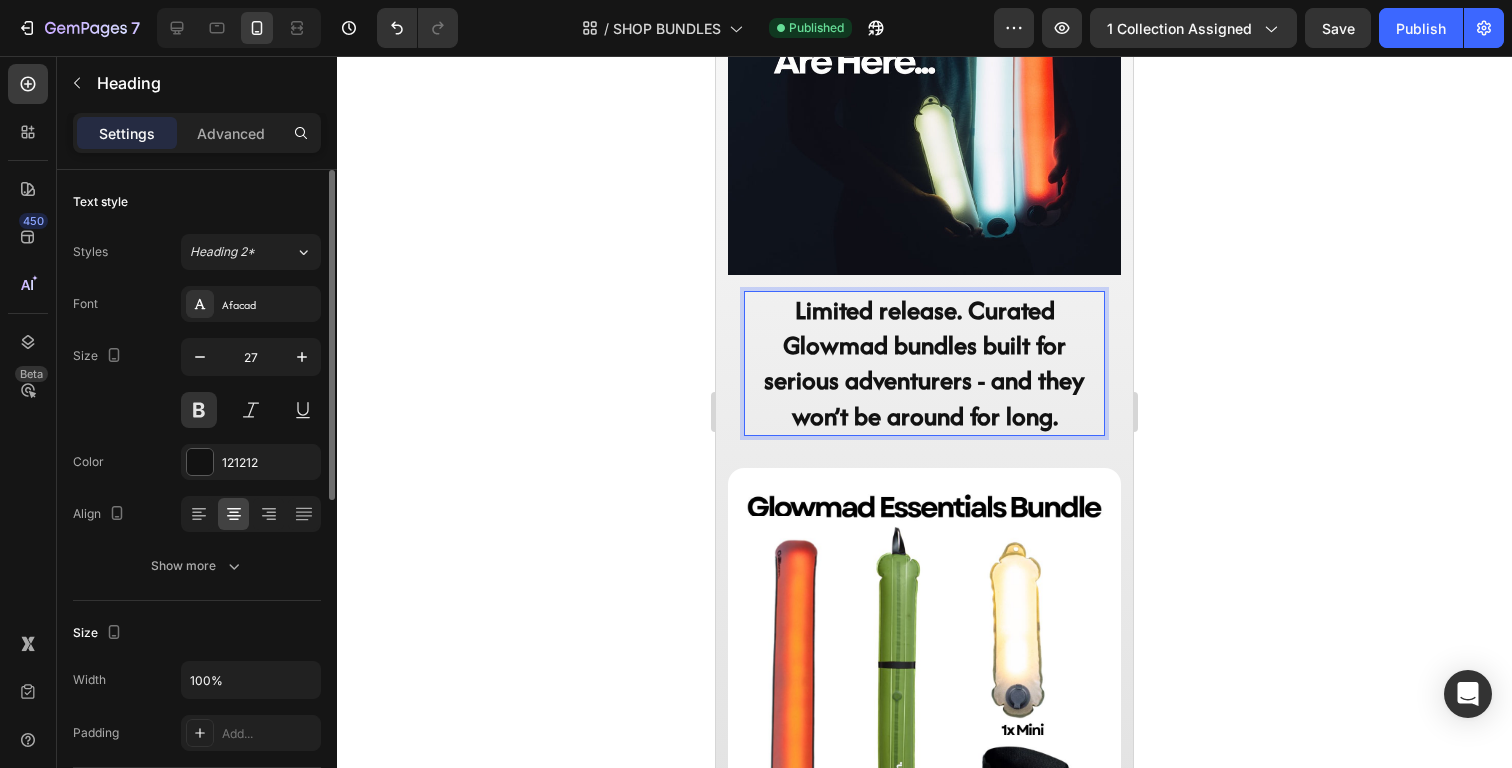click on "Limited release. Curated Glowmad bundles built for serious adventurers - and they won’t be around for long." at bounding box center (924, 363) 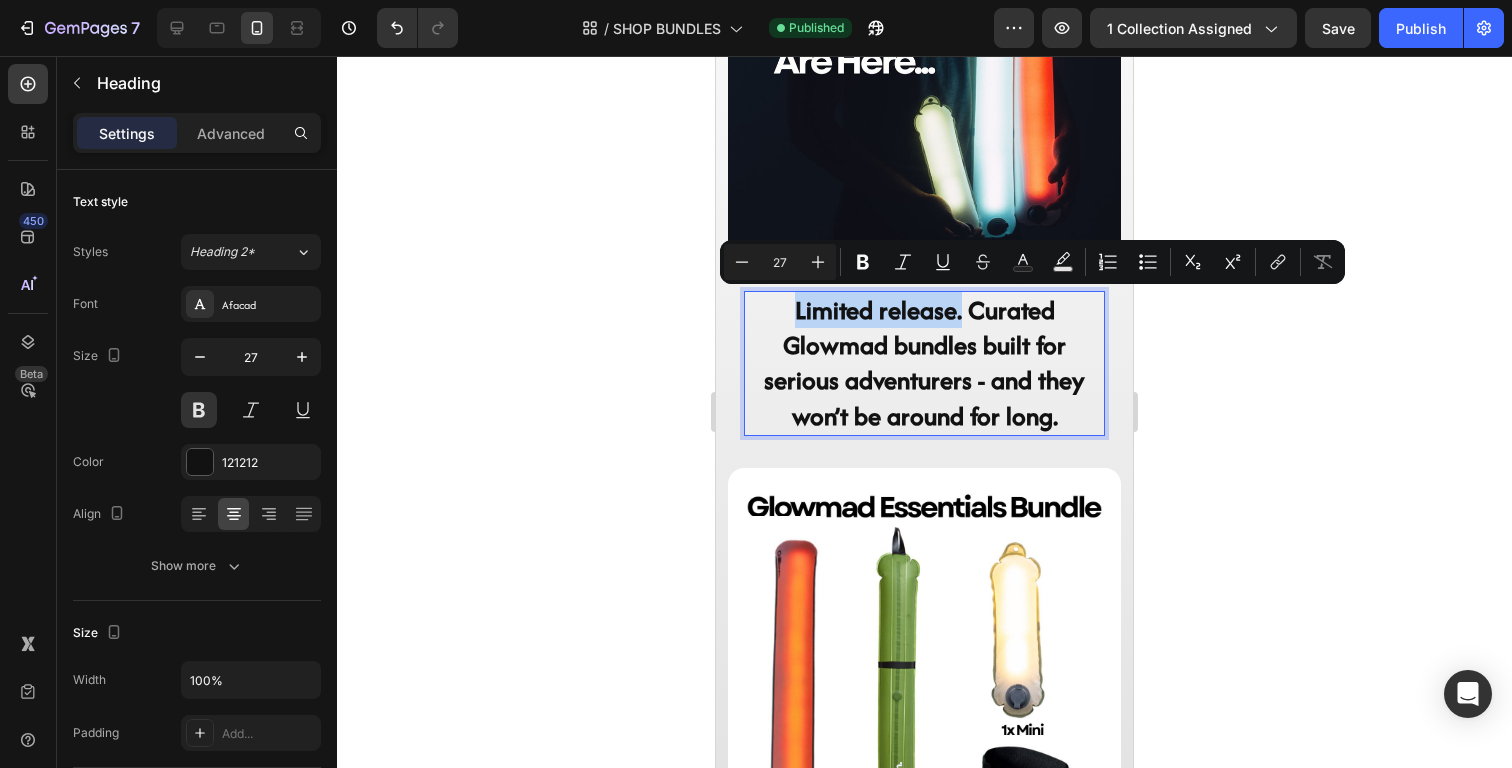 drag, startPoint x: 963, startPoint y: 318, endPoint x: 795, endPoint y: 318, distance: 168 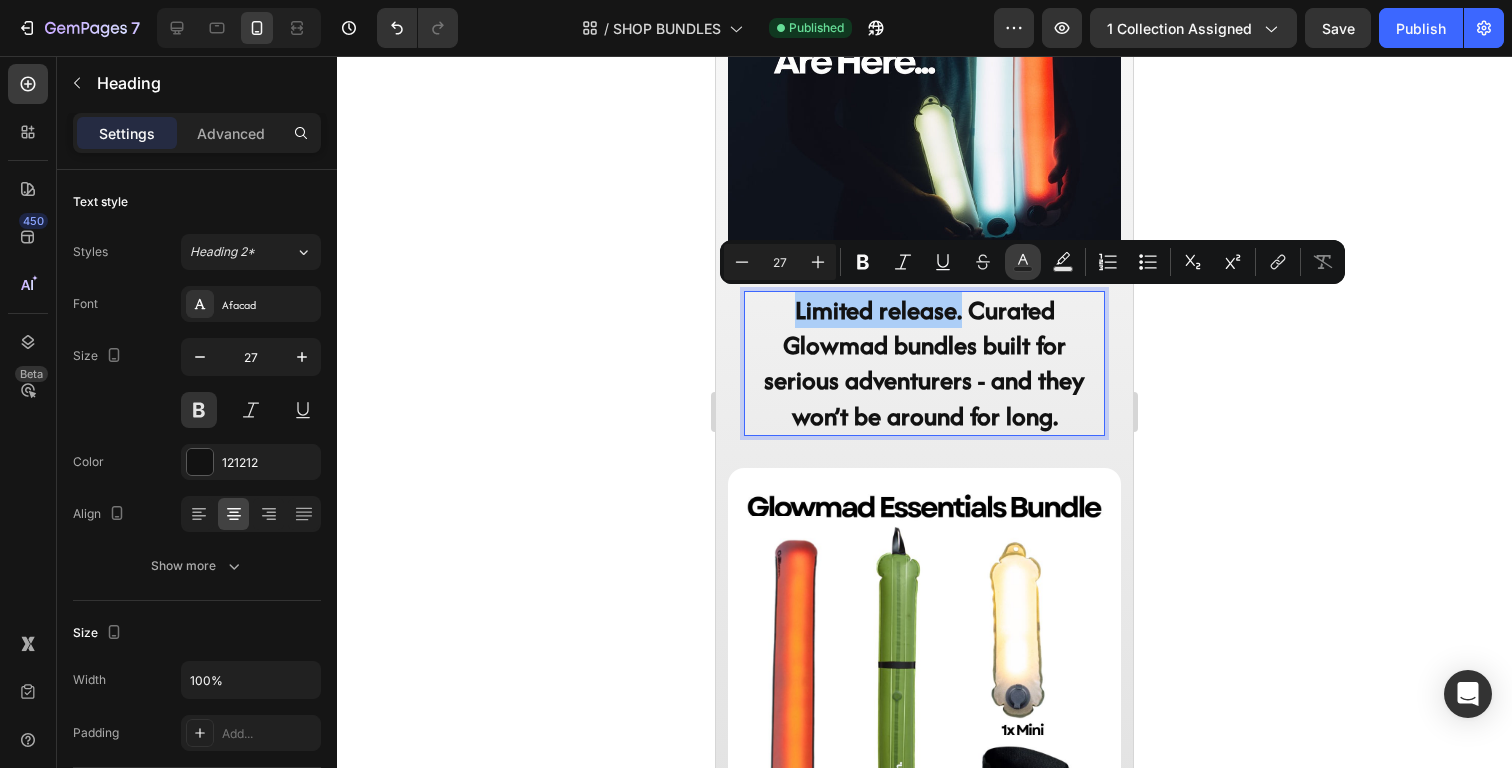 click on "Text Color" at bounding box center [1023, 262] 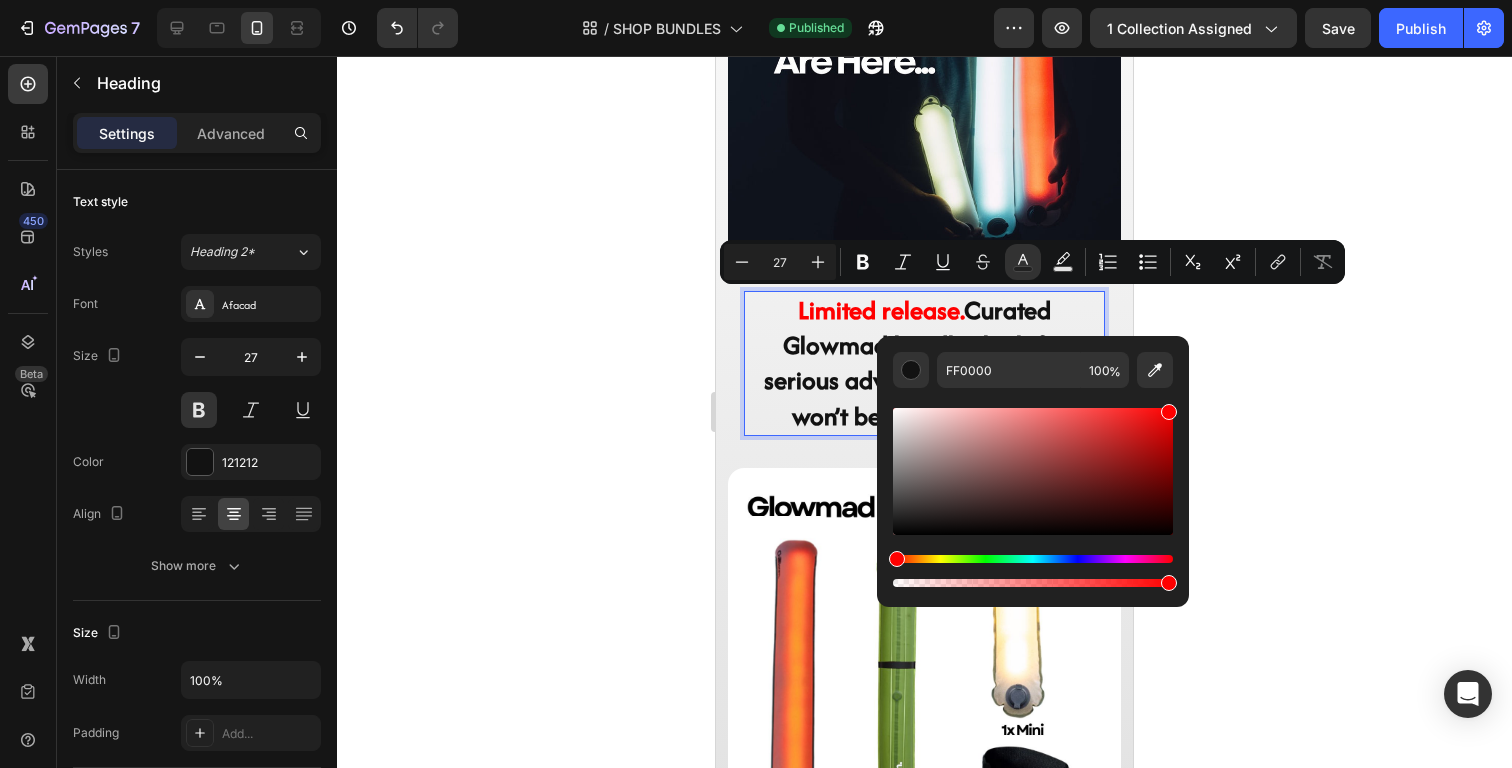 drag, startPoint x: 1115, startPoint y: 479, endPoint x: 1174, endPoint y: 389, distance: 107.61505 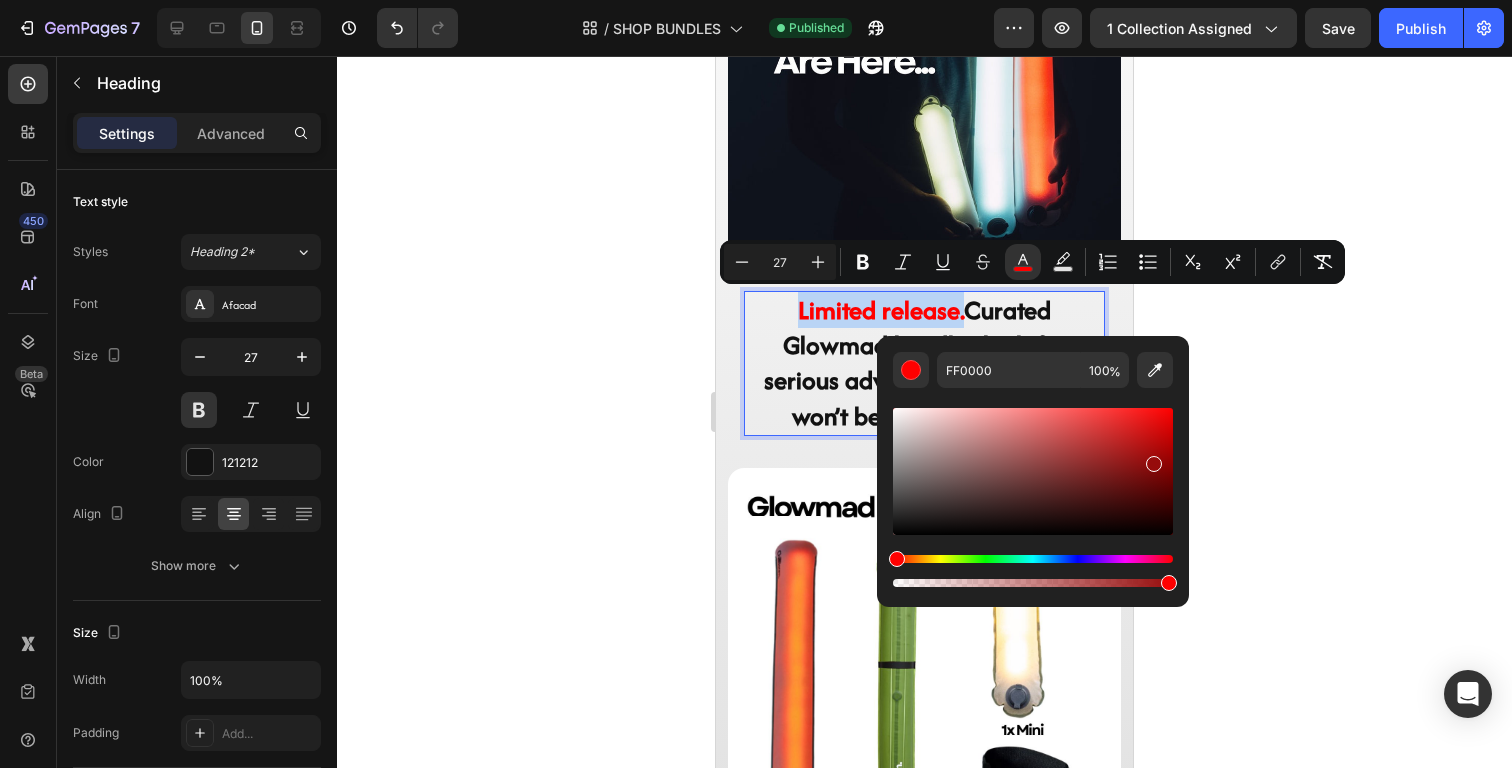drag, startPoint x: 1161, startPoint y: 418, endPoint x: 1151, endPoint y: 460, distance: 43.174065 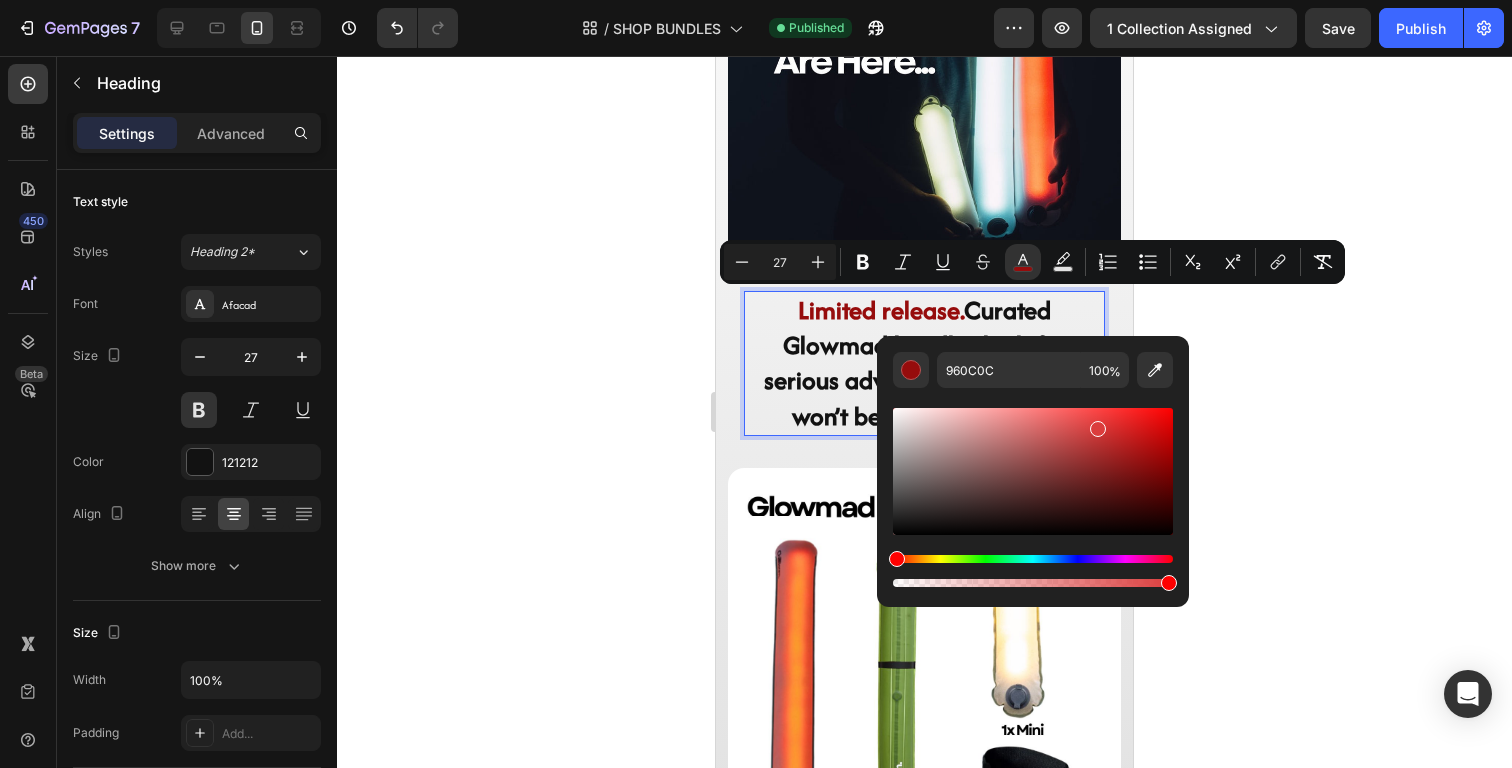 drag, startPoint x: 1155, startPoint y: 459, endPoint x: 1096, endPoint y: 425, distance: 68.09552 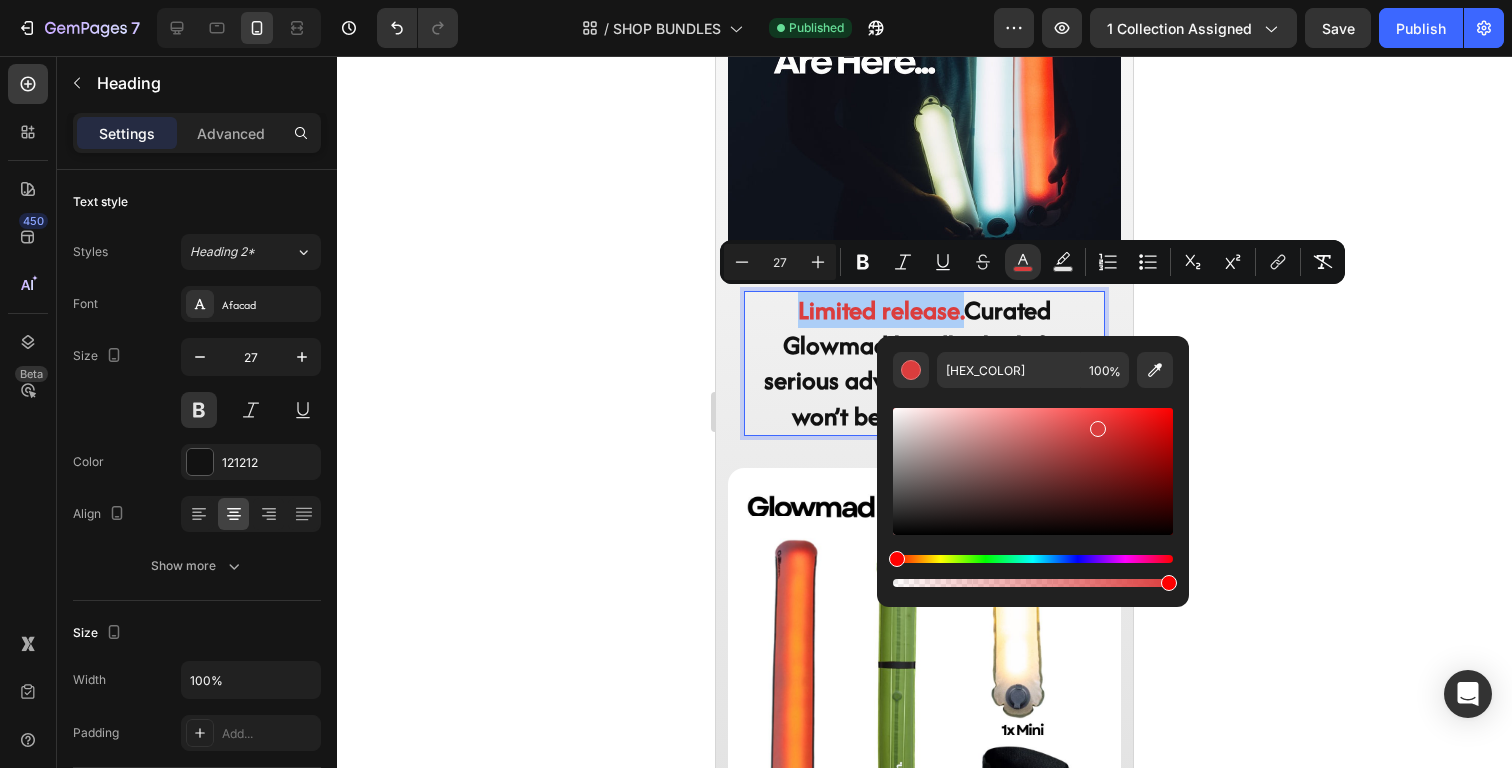 click 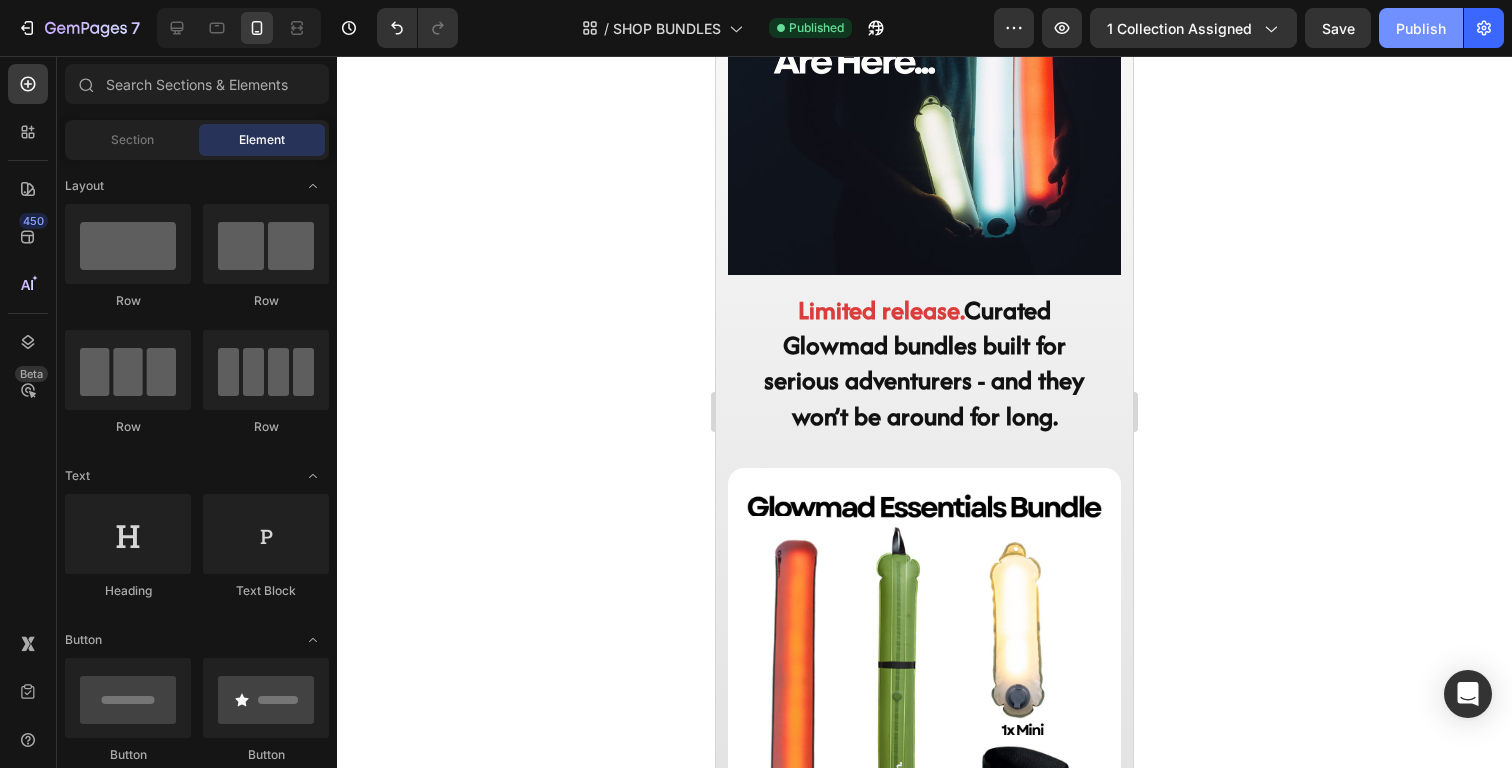 click on "Publish" at bounding box center [1421, 28] 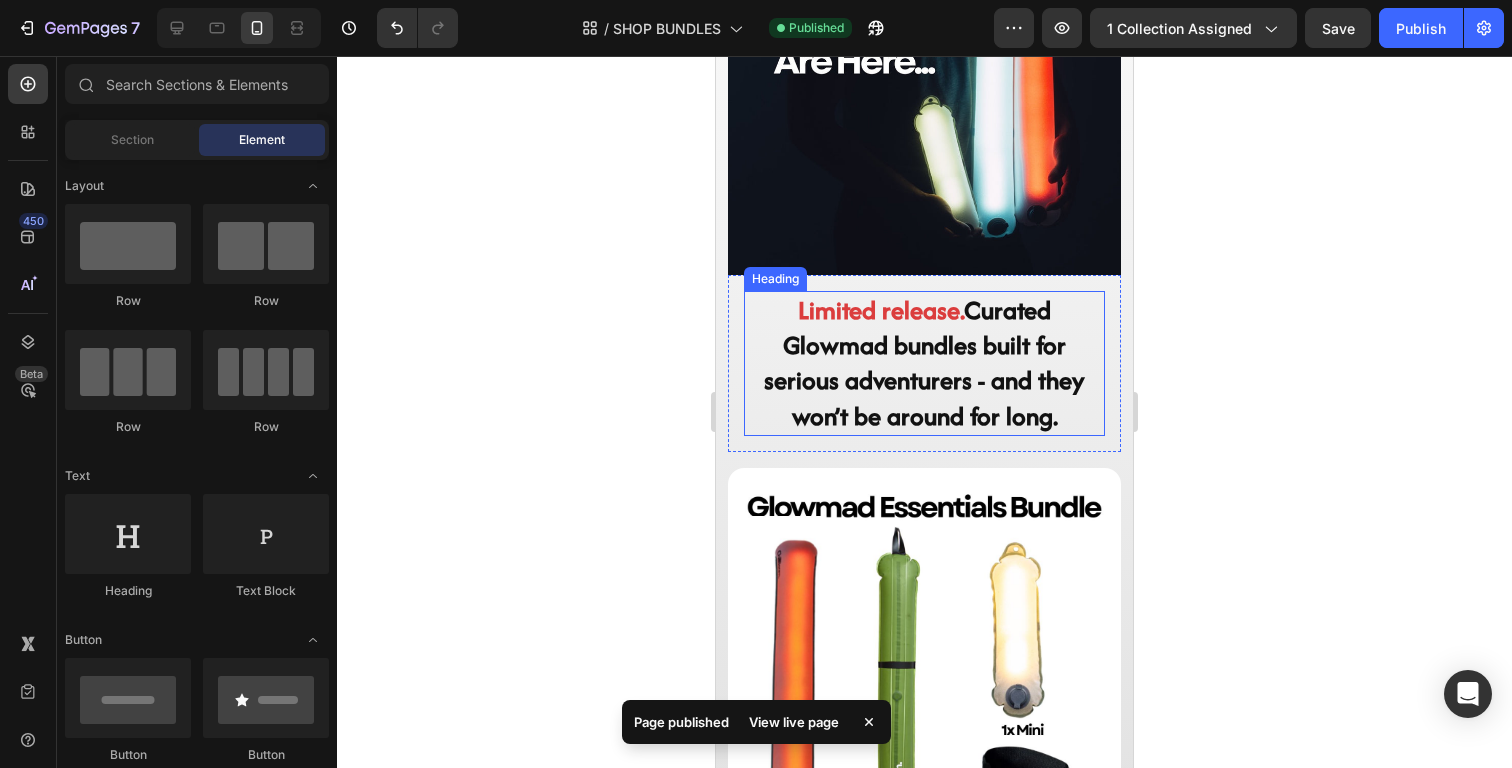 click on "Limited release." at bounding box center (881, 310) 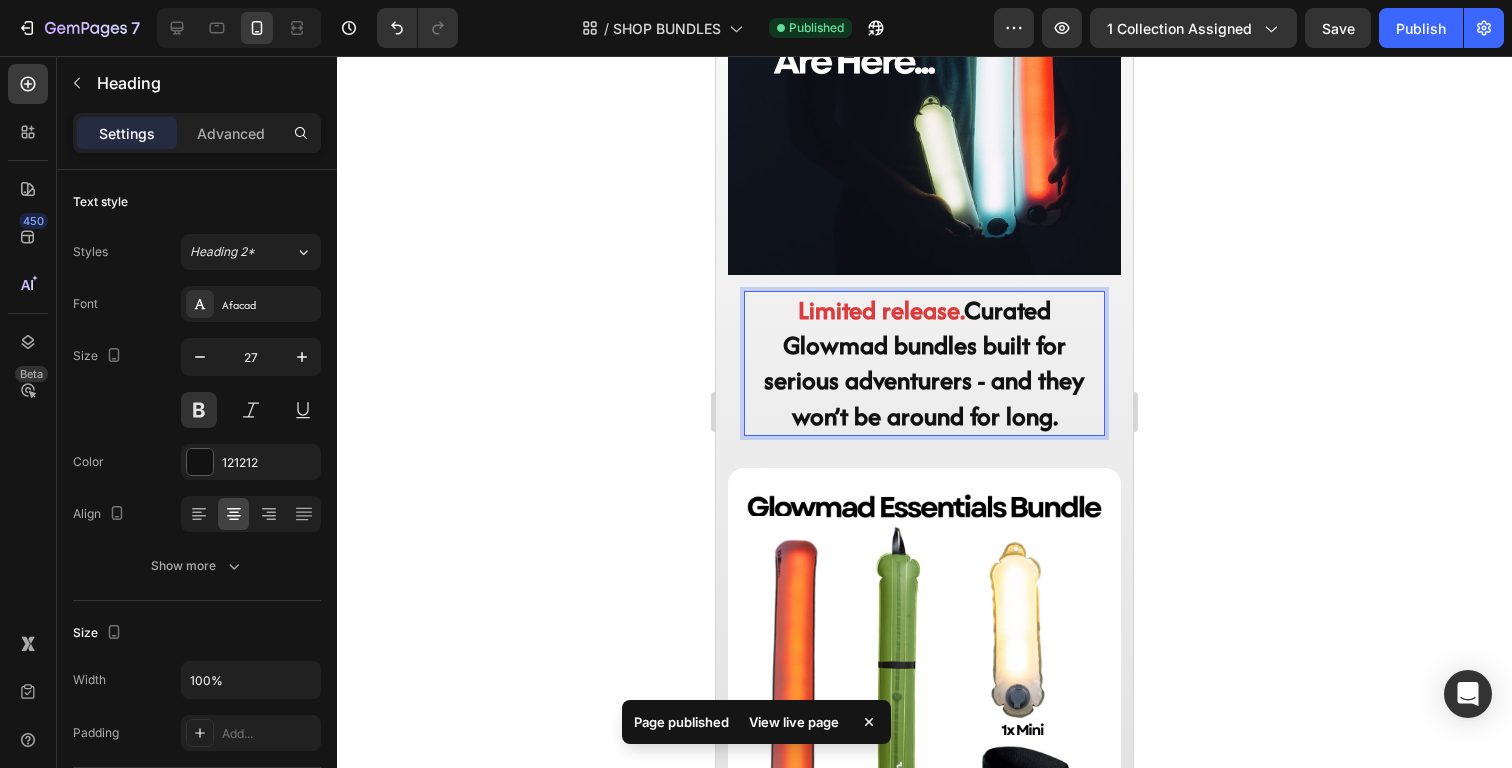 click on "Limited release.  Curated Glowmad bundles built for serious adventurers - and they won’t be around for long." at bounding box center (924, 363) 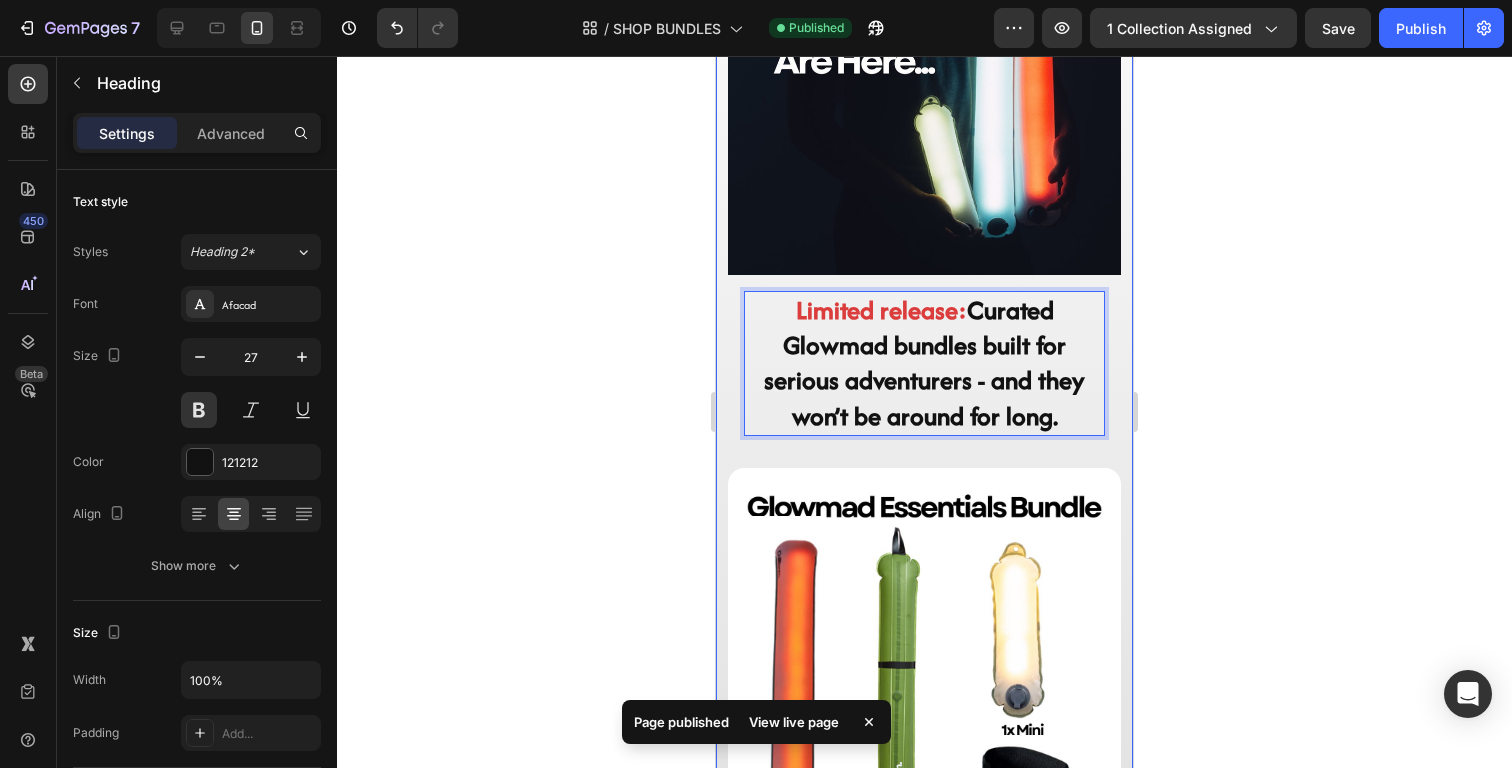 click 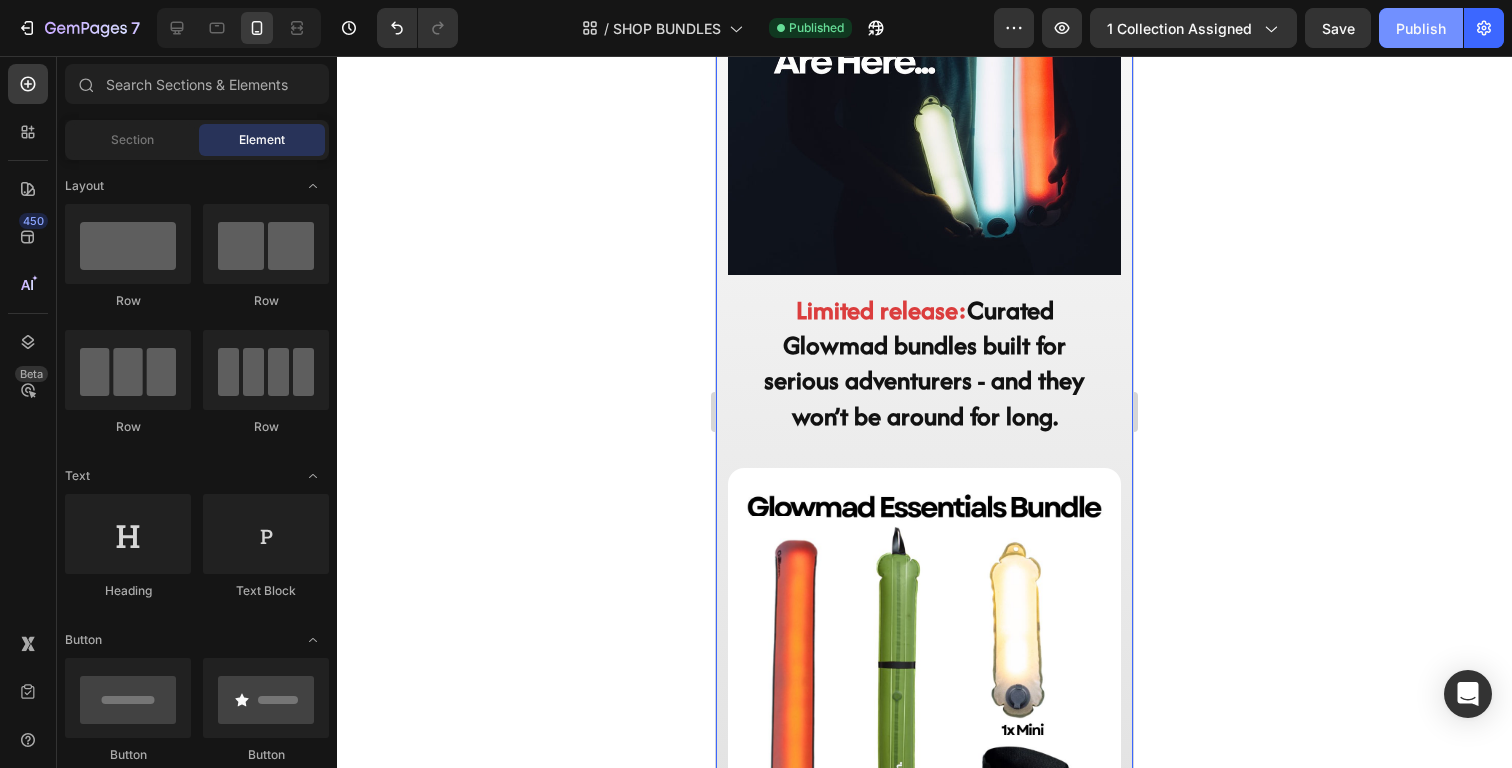 click on "Publish" at bounding box center (1421, 28) 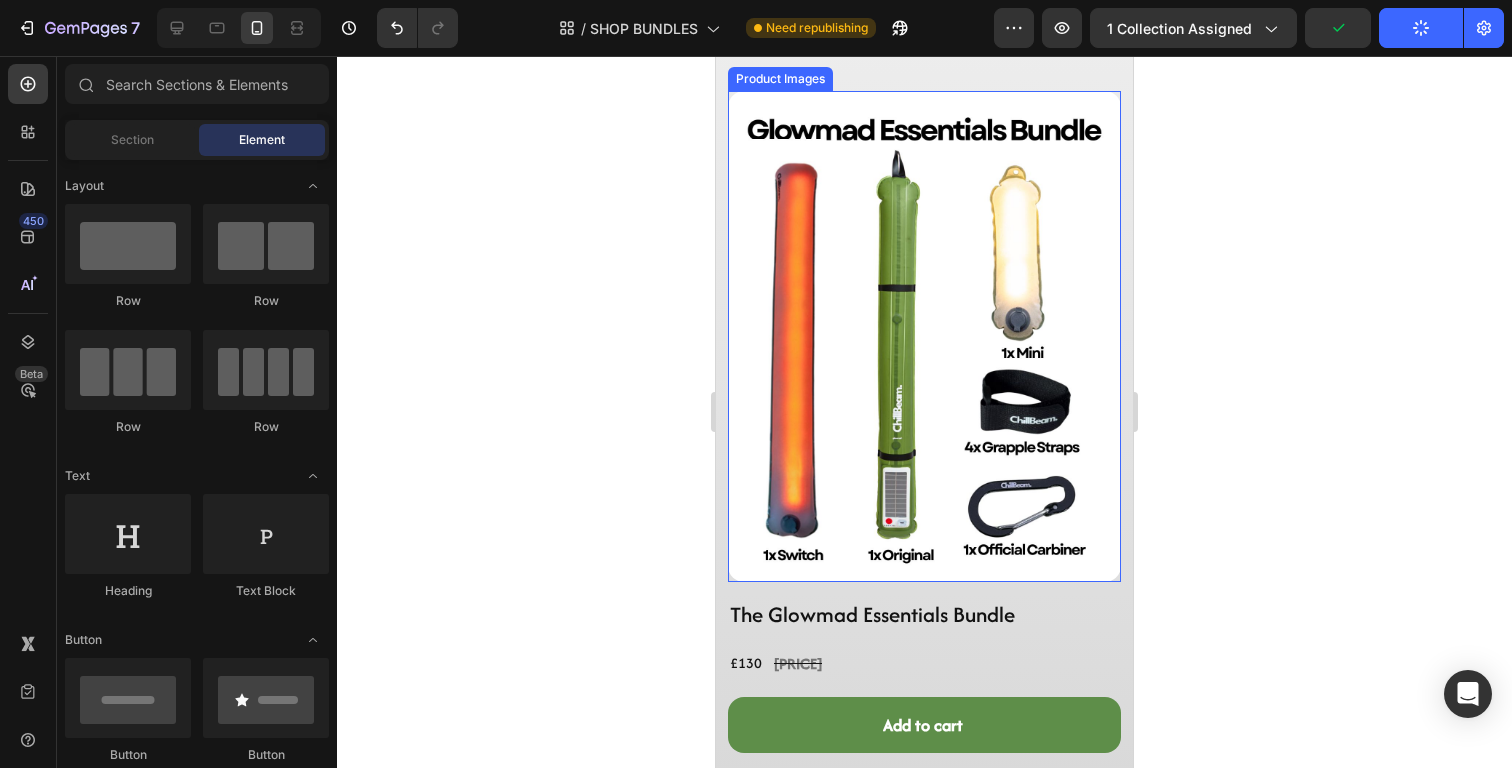scroll, scrollTop: 790, scrollLeft: 0, axis: vertical 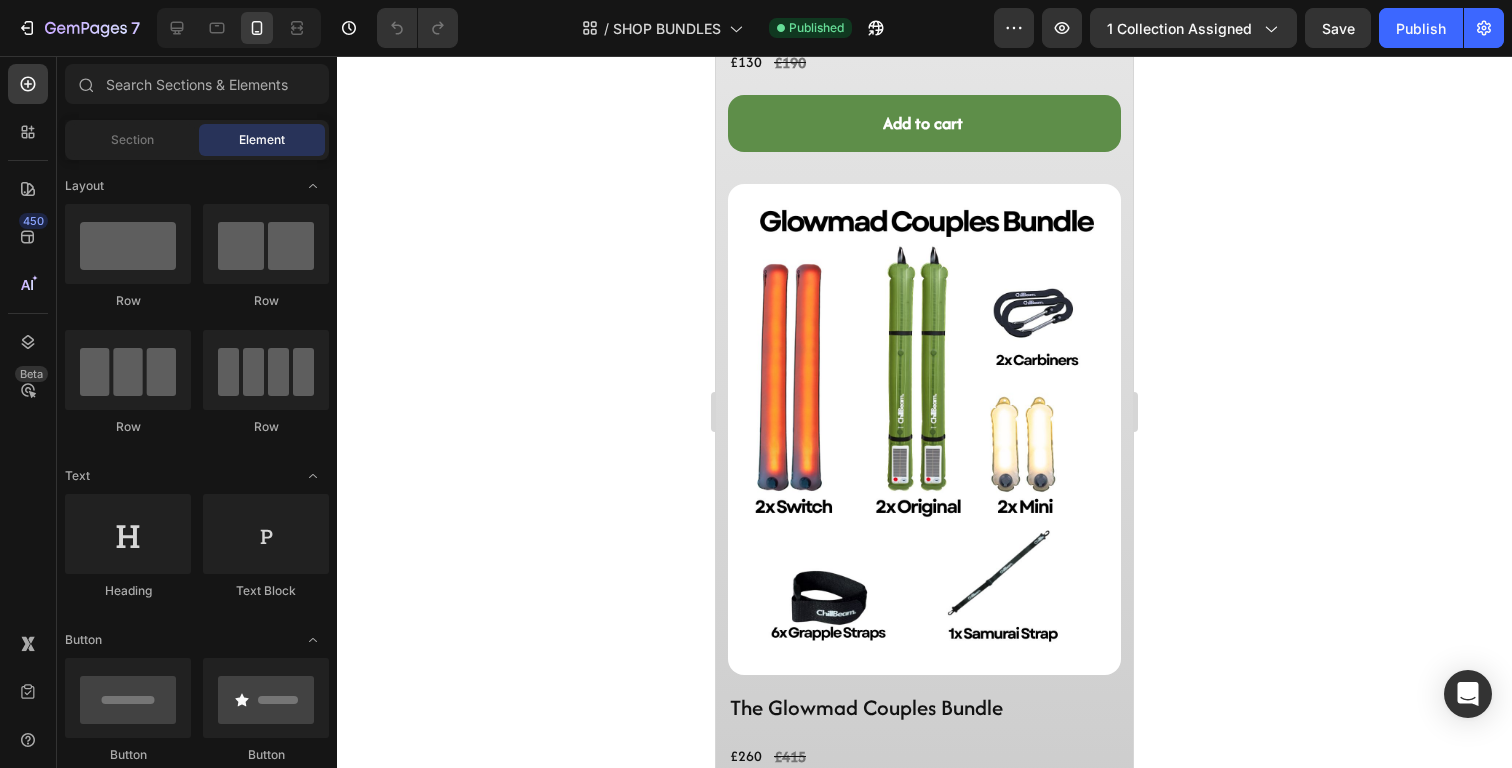 click on "The Glowmad Essentials Bundle" at bounding box center (924, 14) 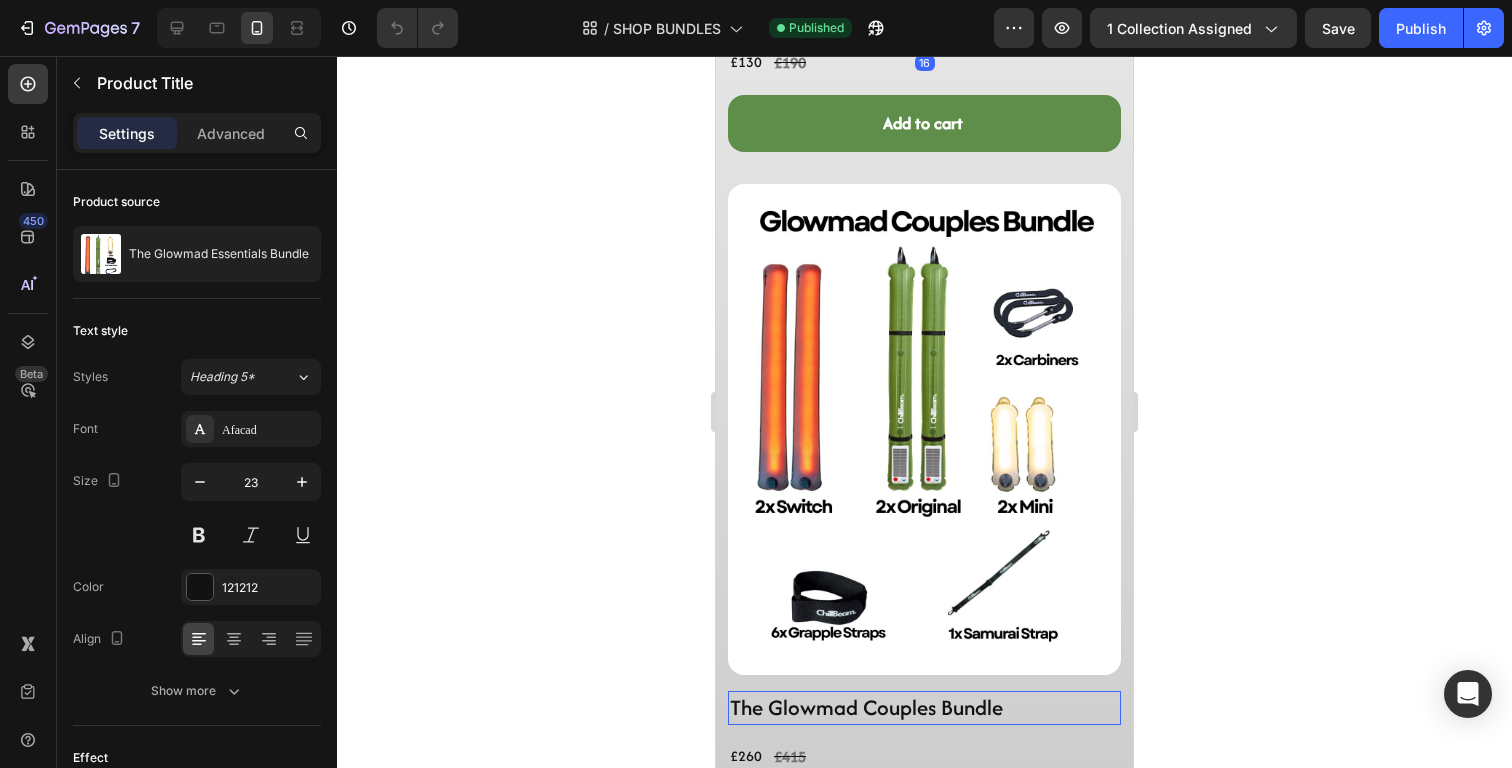 click on "The Glowmad Essentials Bundle" at bounding box center [924, 14] 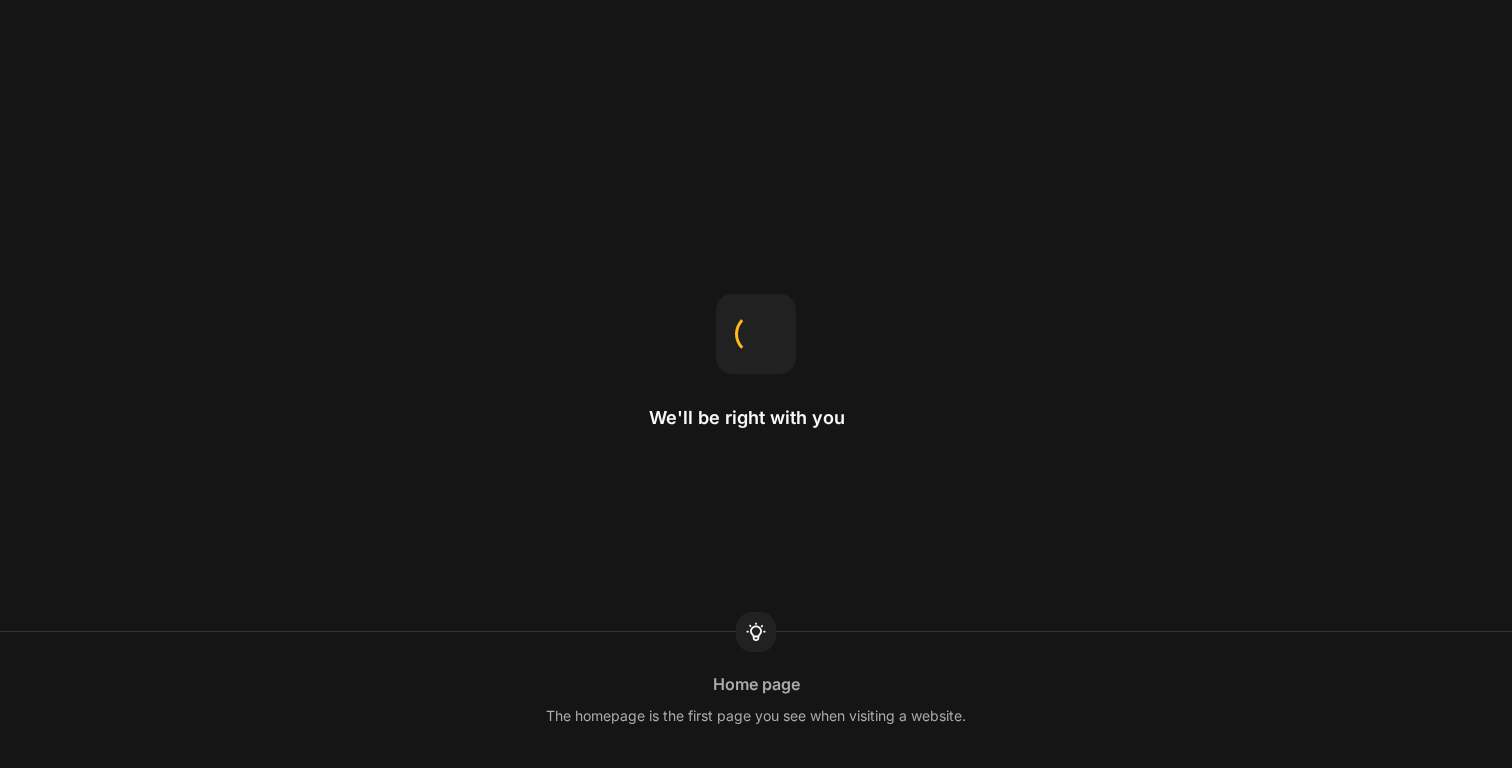 scroll, scrollTop: 0, scrollLeft: 0, axis: both 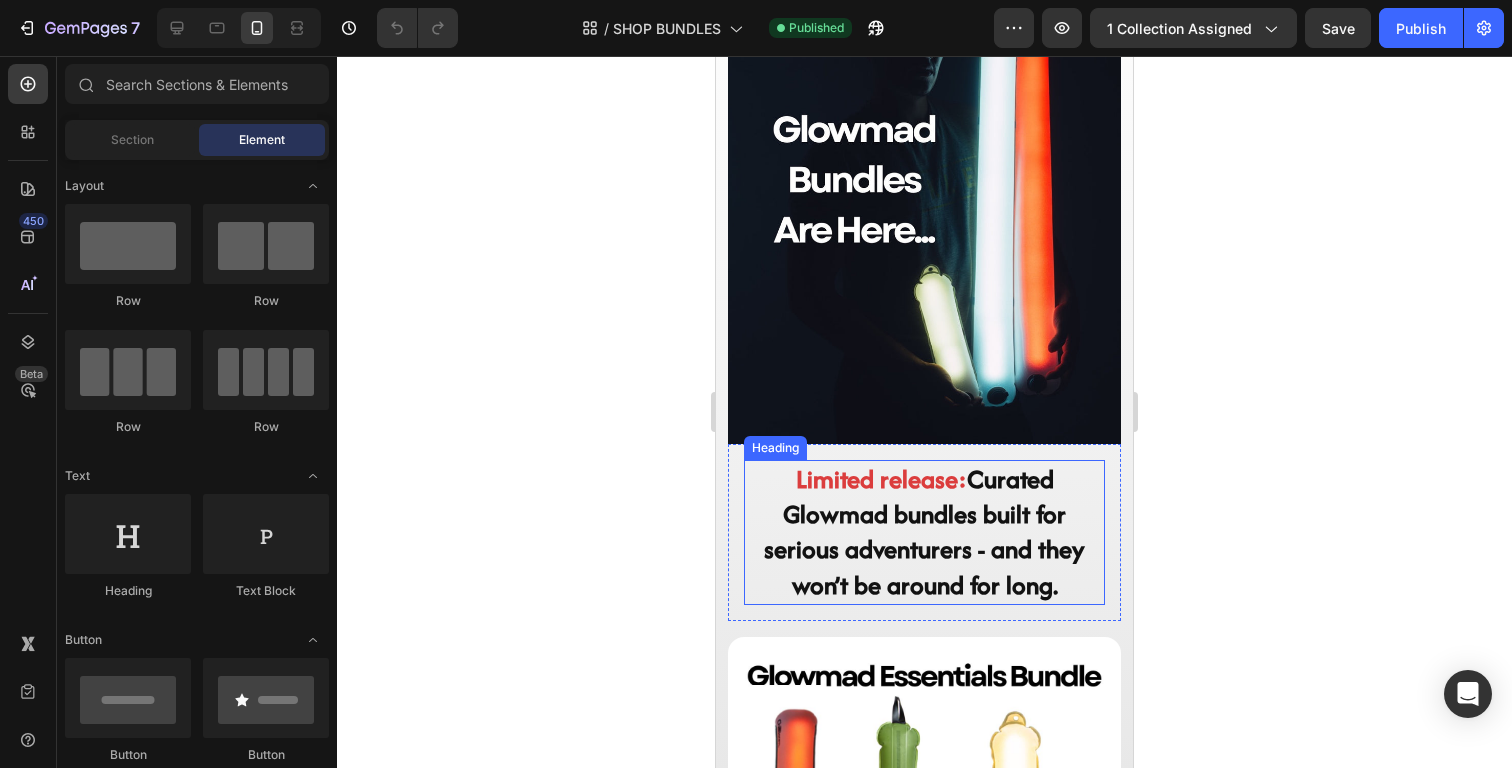 click on "Limited release:" at bounding box center (881, 479) 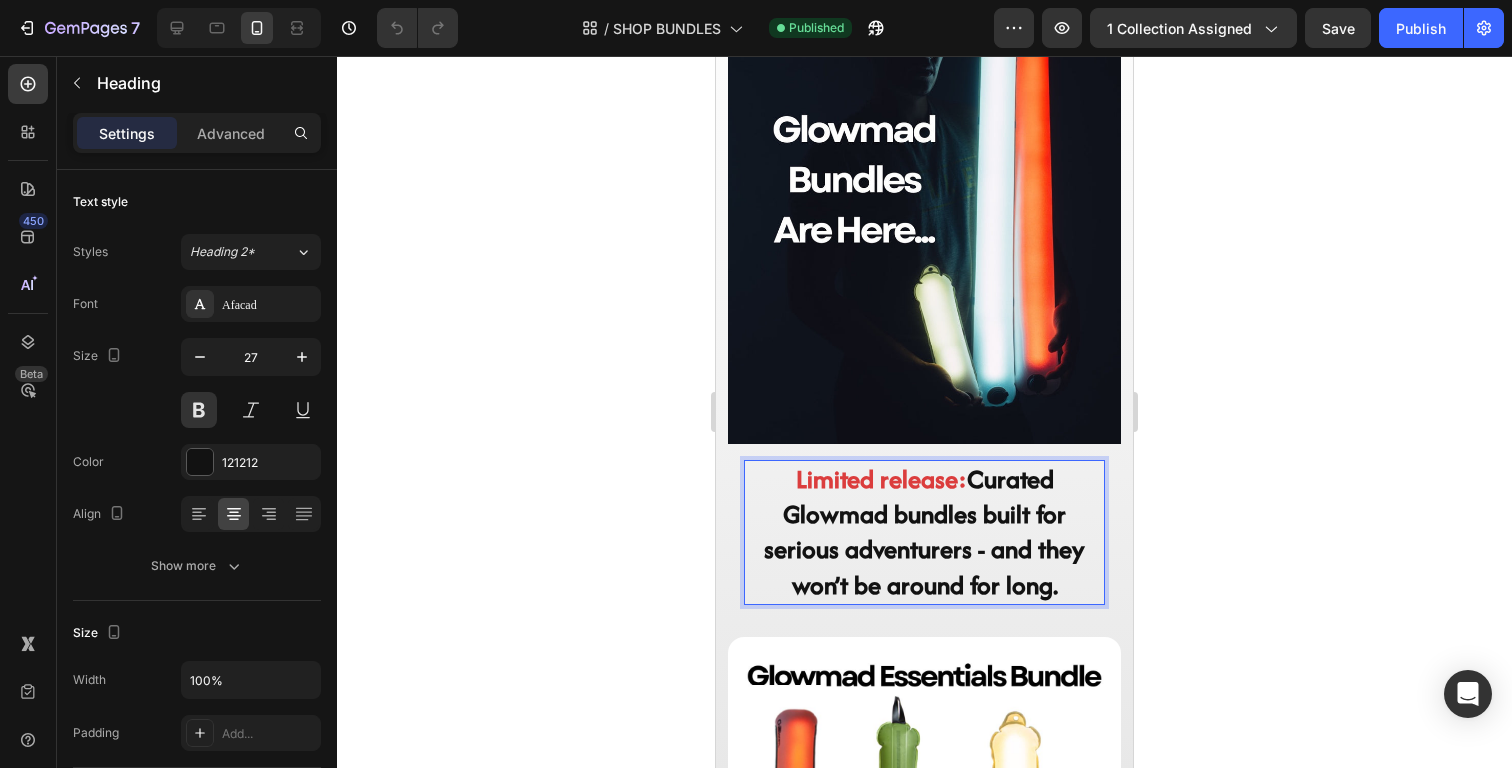 drag, startPoint x: 971, startPoint y: 486, endPoint x: 795, endPoint y: 489, distance: 176.02557 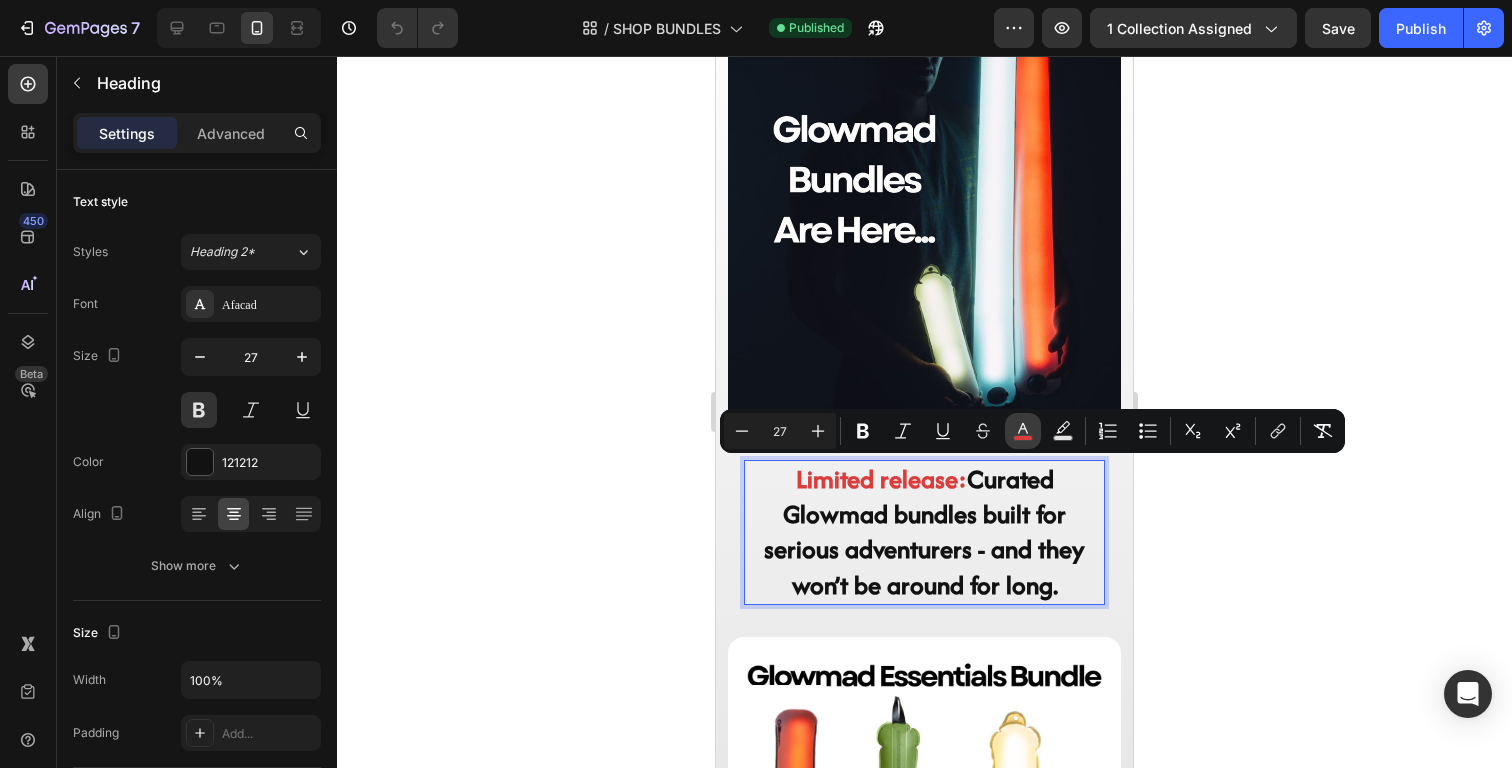 click 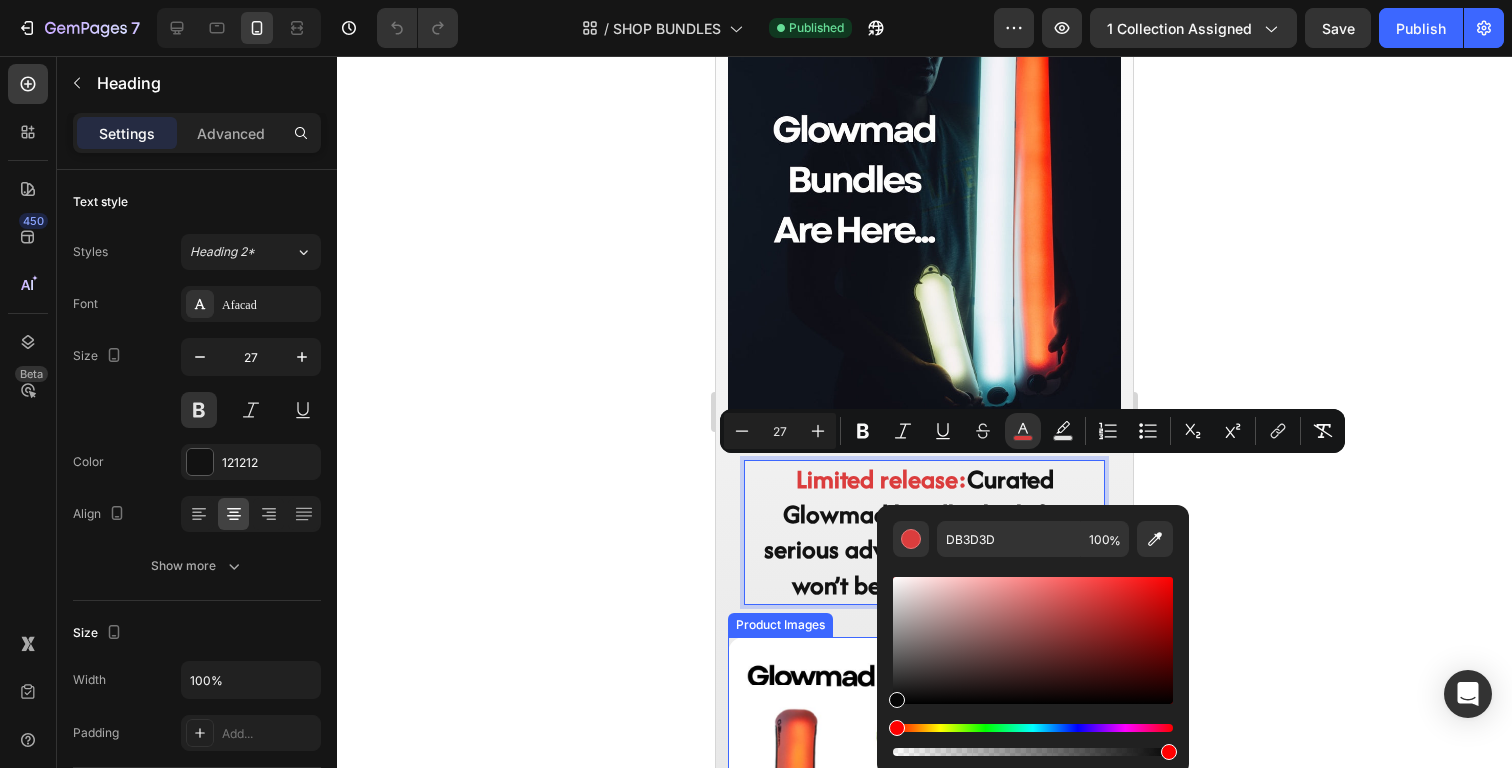 drag, startPoint x: 1646, startPoint y: 752, endPoint x: 869, endPoint y: 701, distance: 778.67194 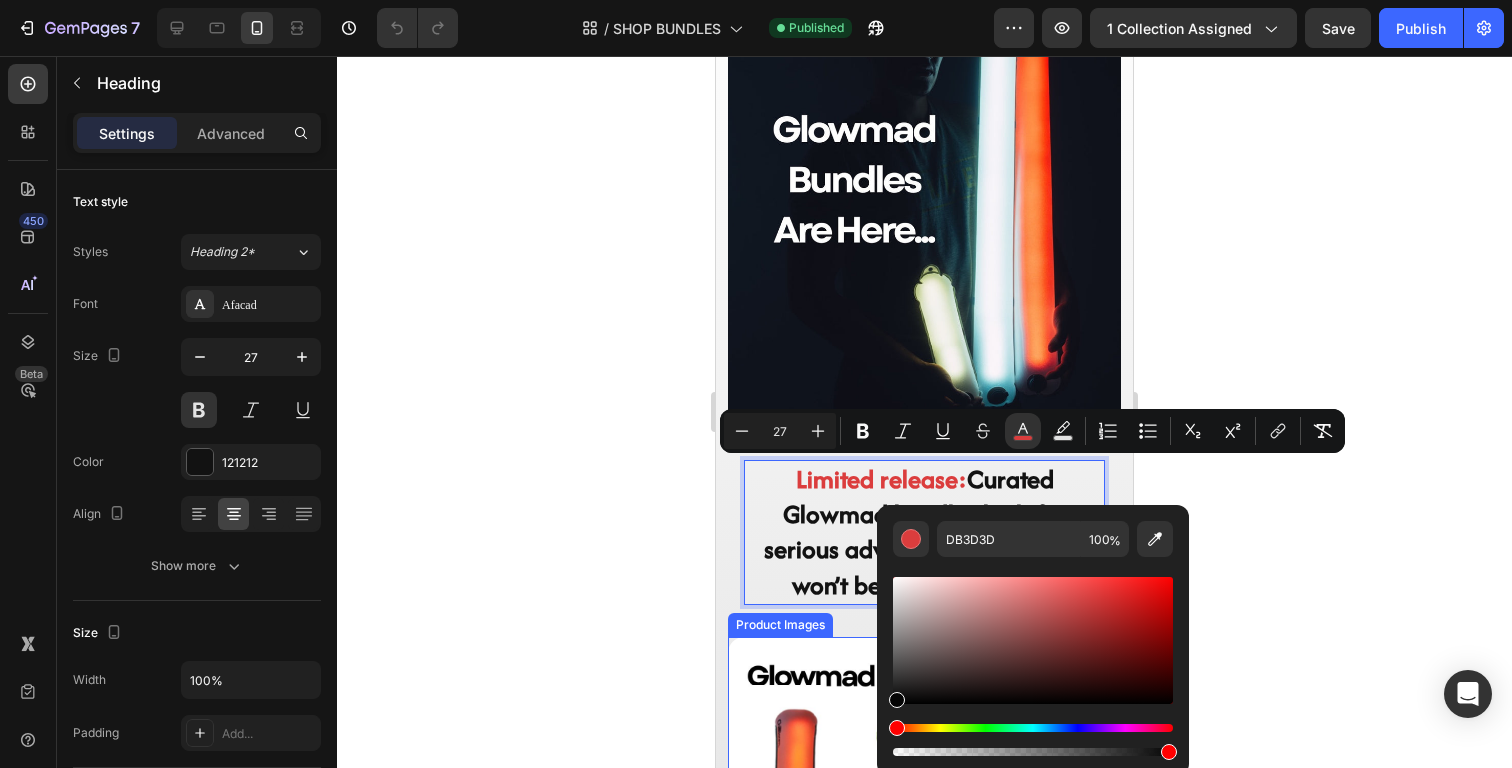 type on "050505" 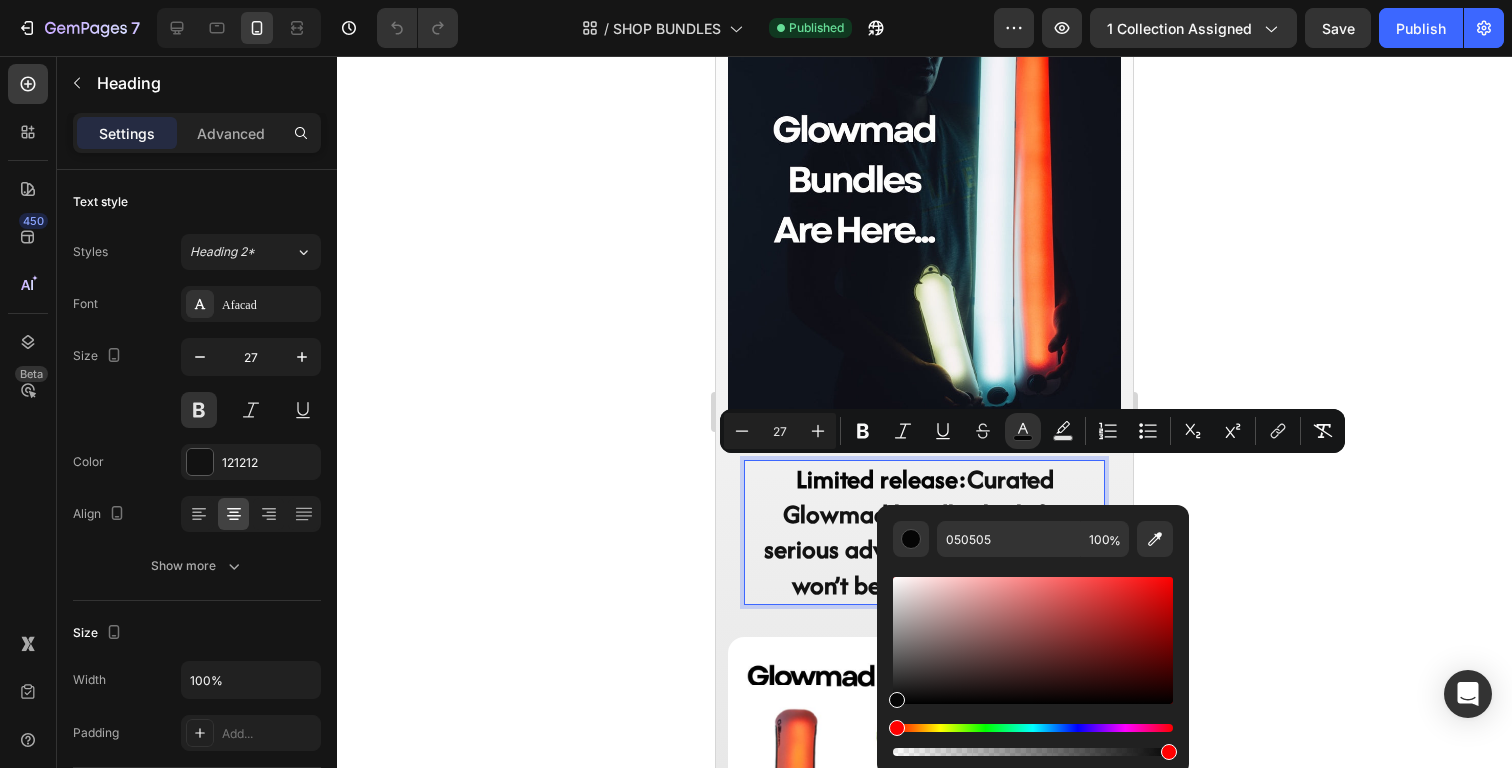 click 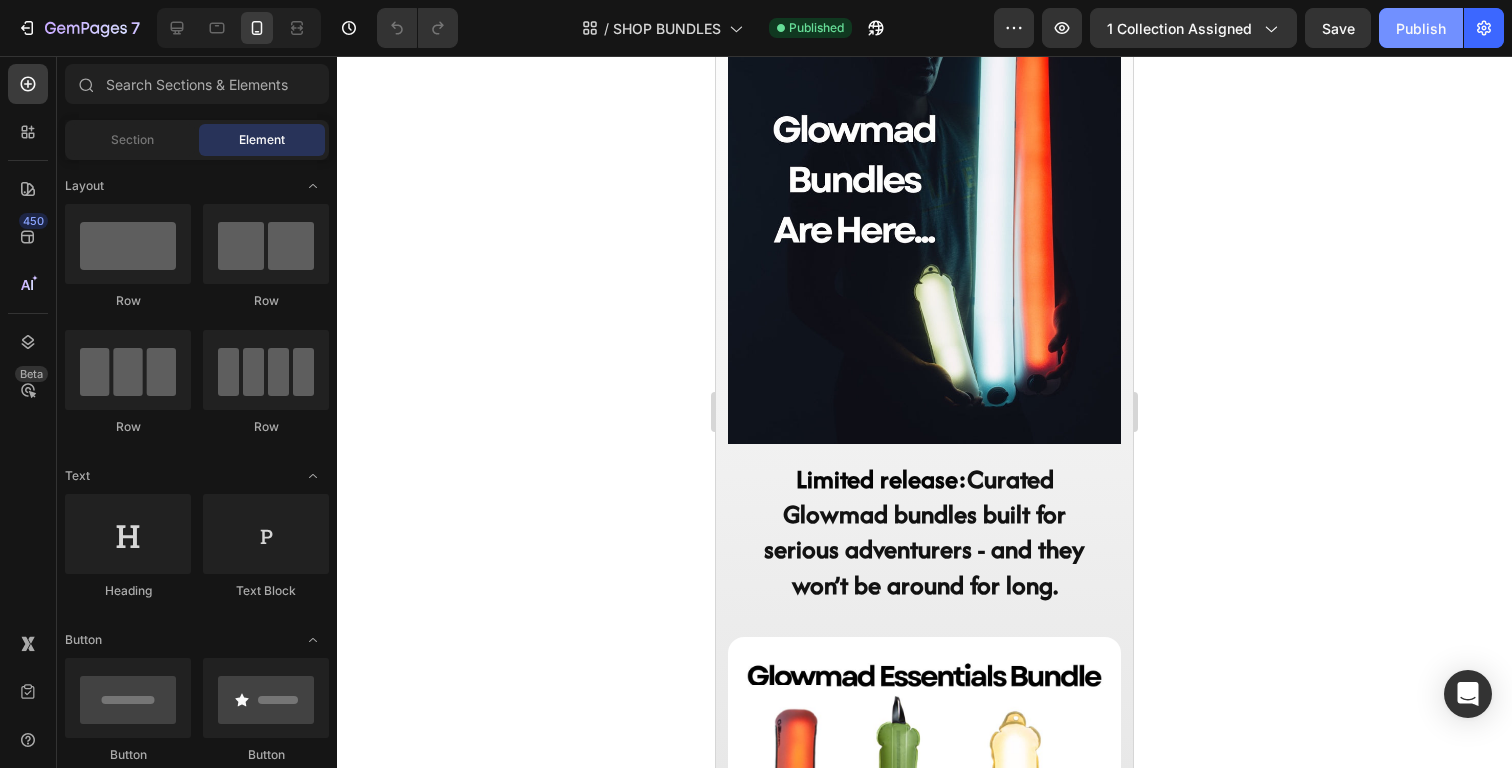 click on "Publish" at bounding box center [1421, 28] 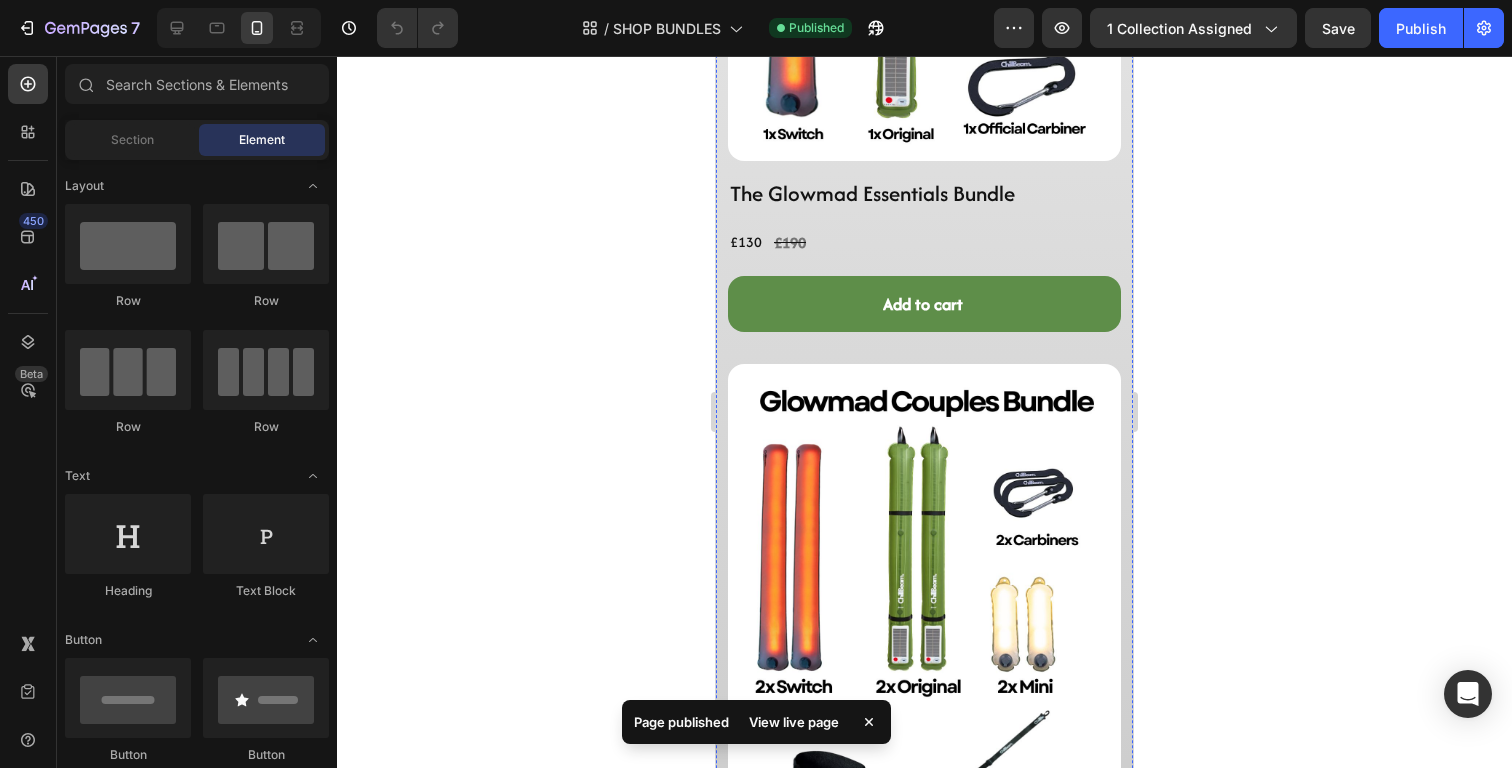 scroll, scrollTop: 1146, scrollLeft: 0, axis: vertical 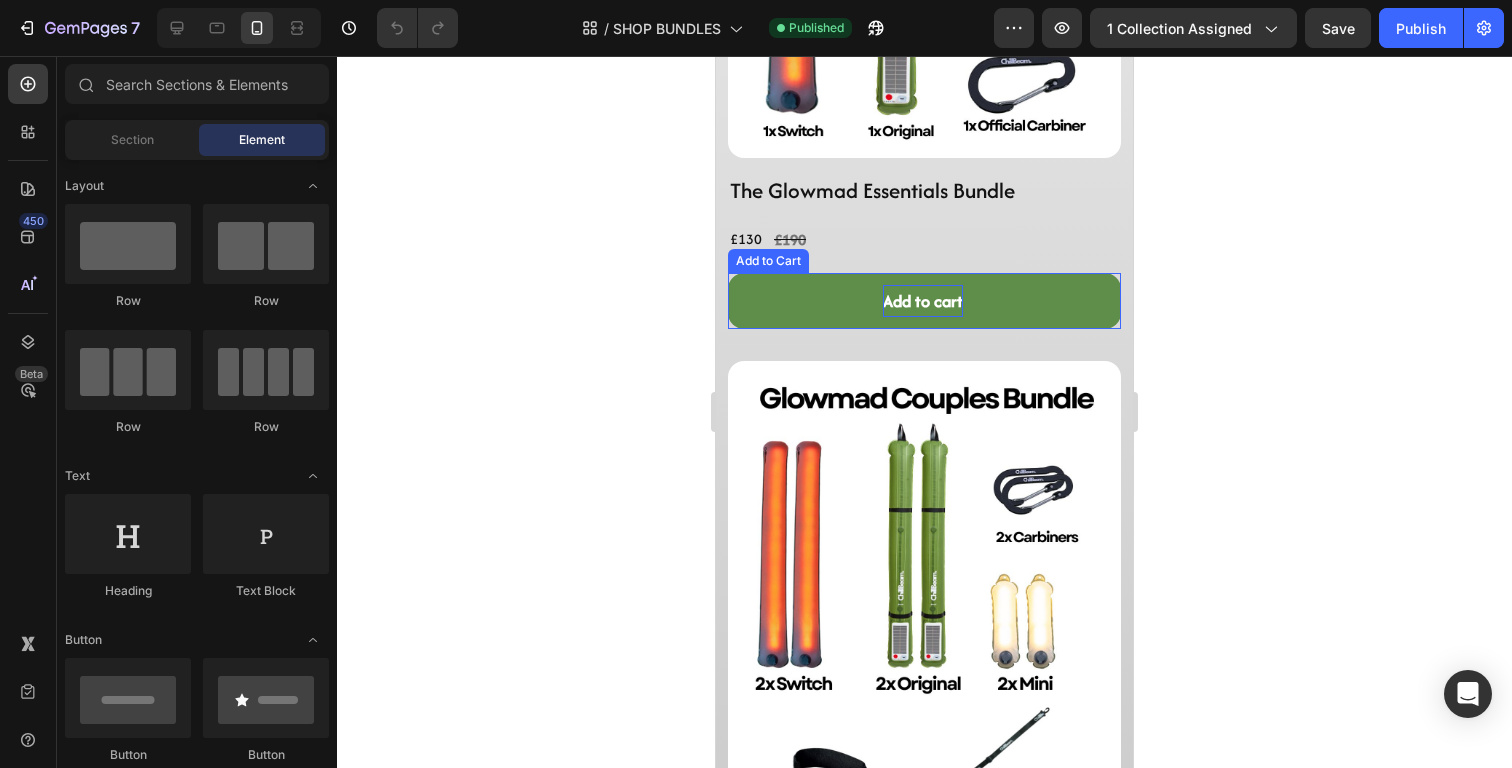 click on "Add to cart" at bounding box center (923, 301) 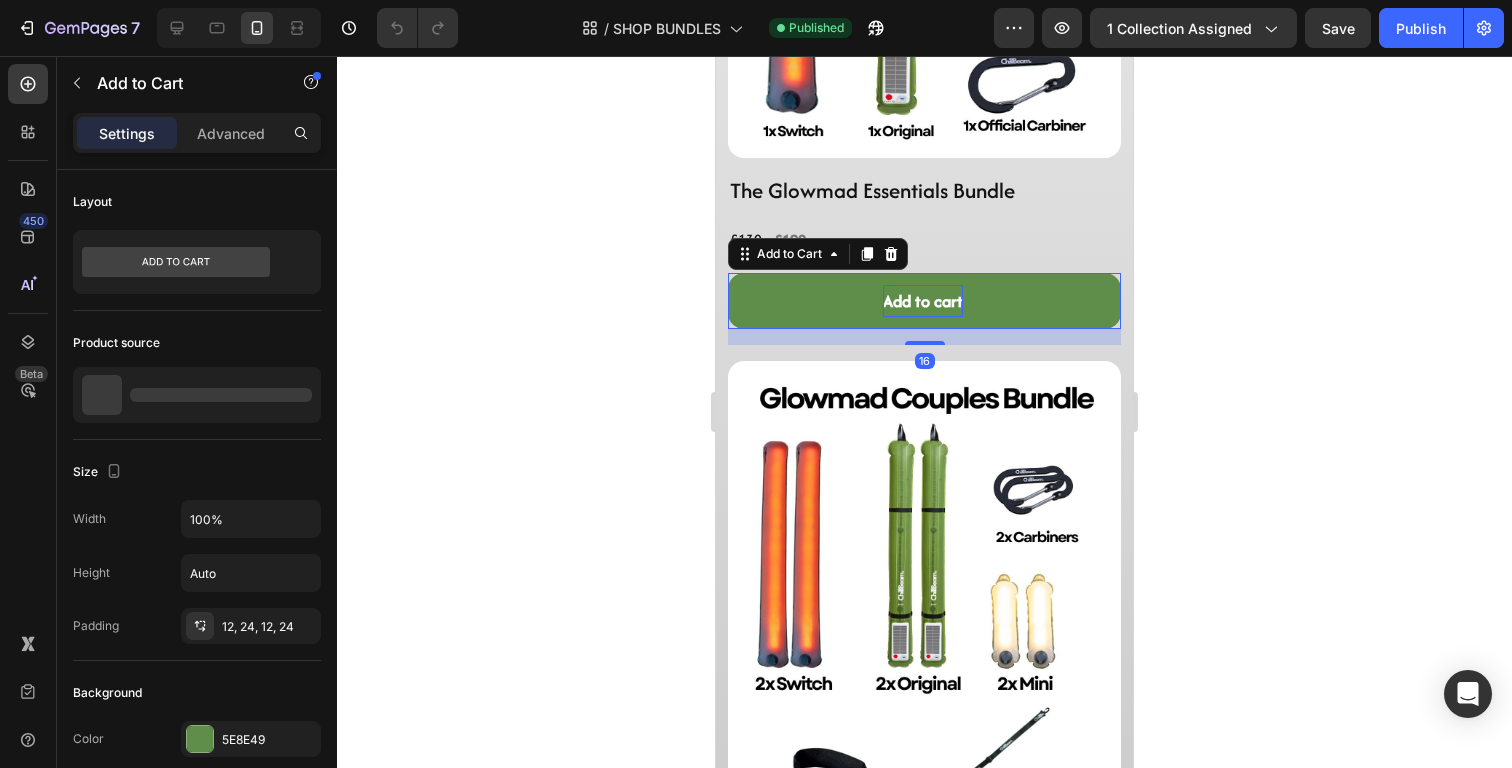 click on "Add to cart" at bounding box center (923, 301) 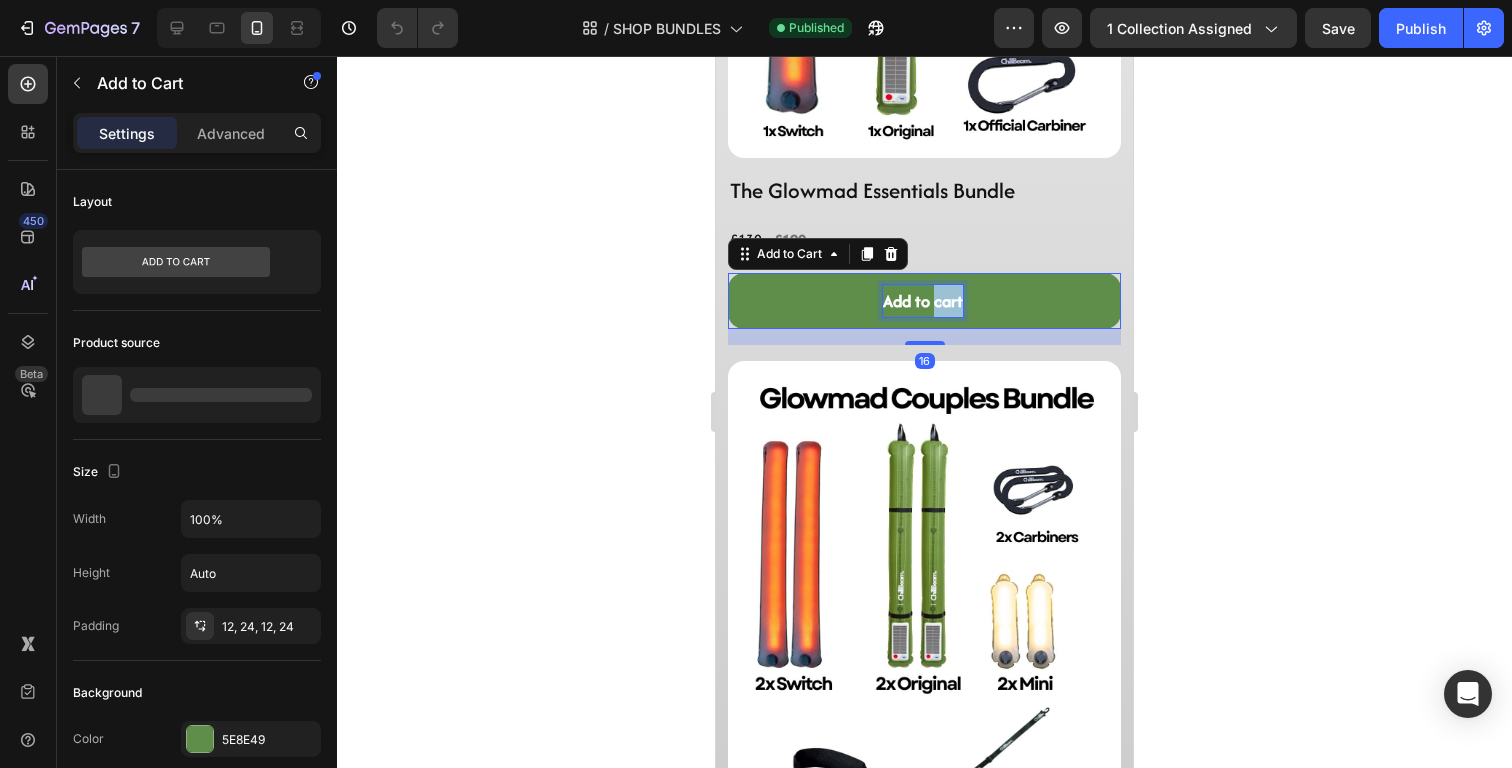 click on "Add to cart" at bounding box center (923, 301) 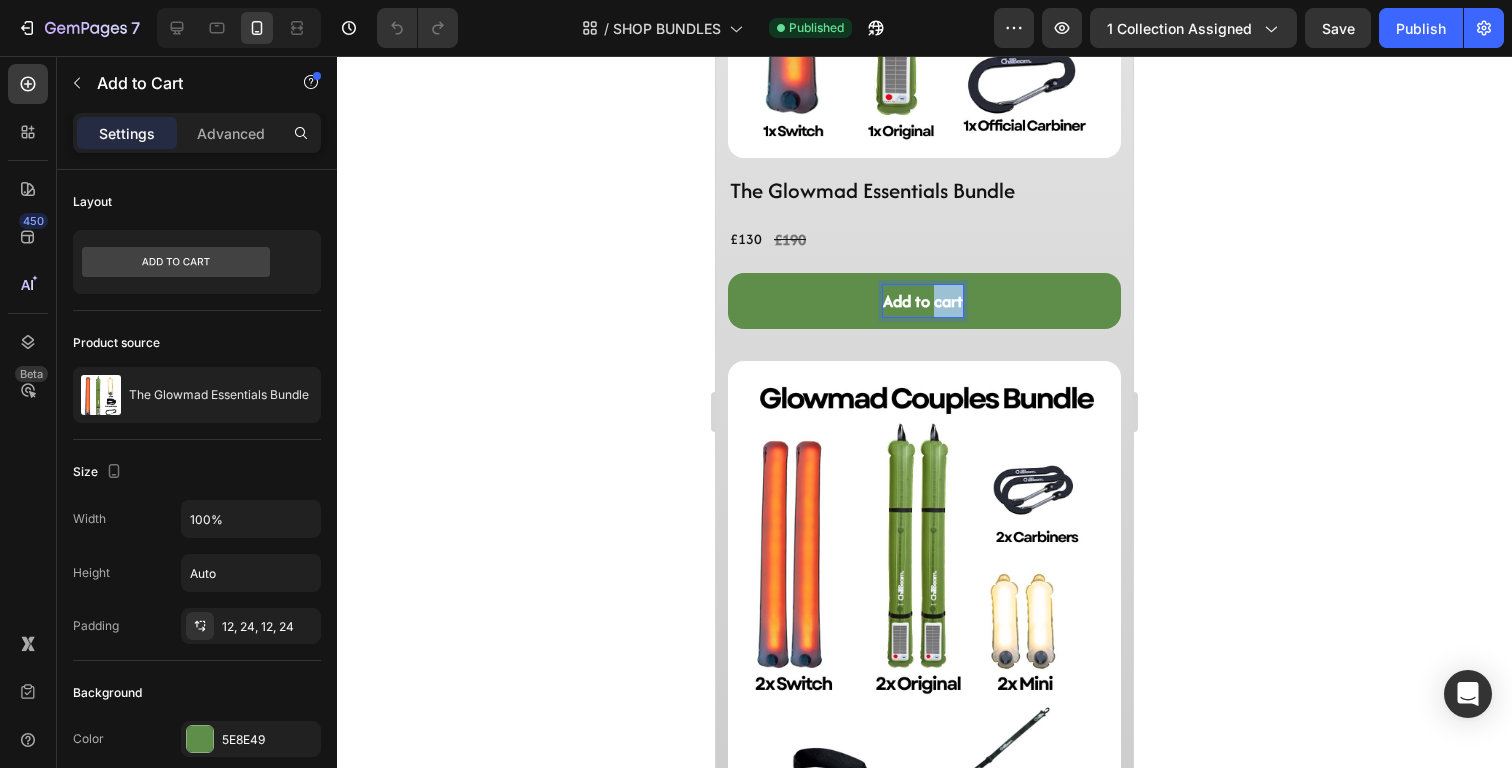 click on "Add to cart" at bounding box center [923, 301] 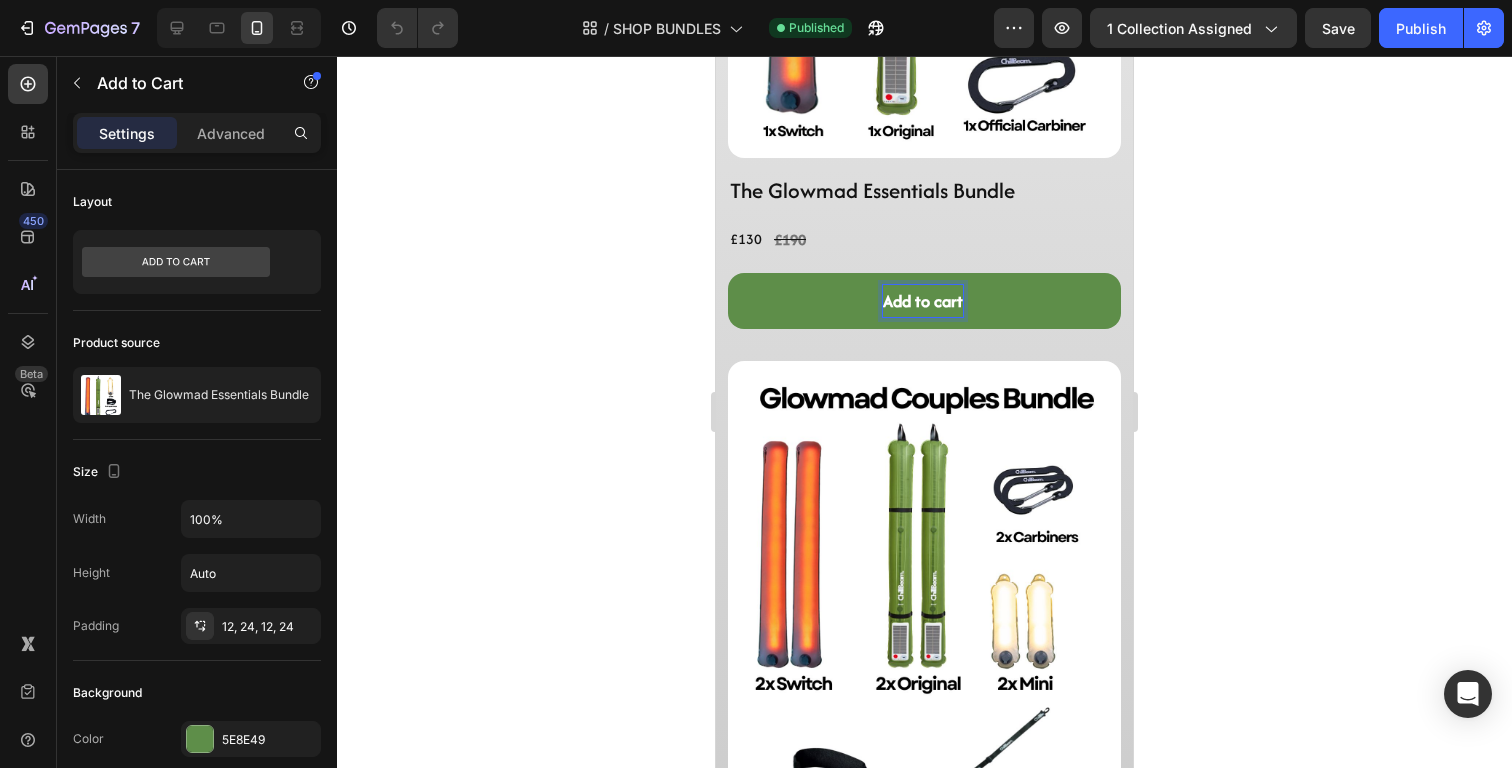 click on "Add to cart" at bounding box center [923, 301] 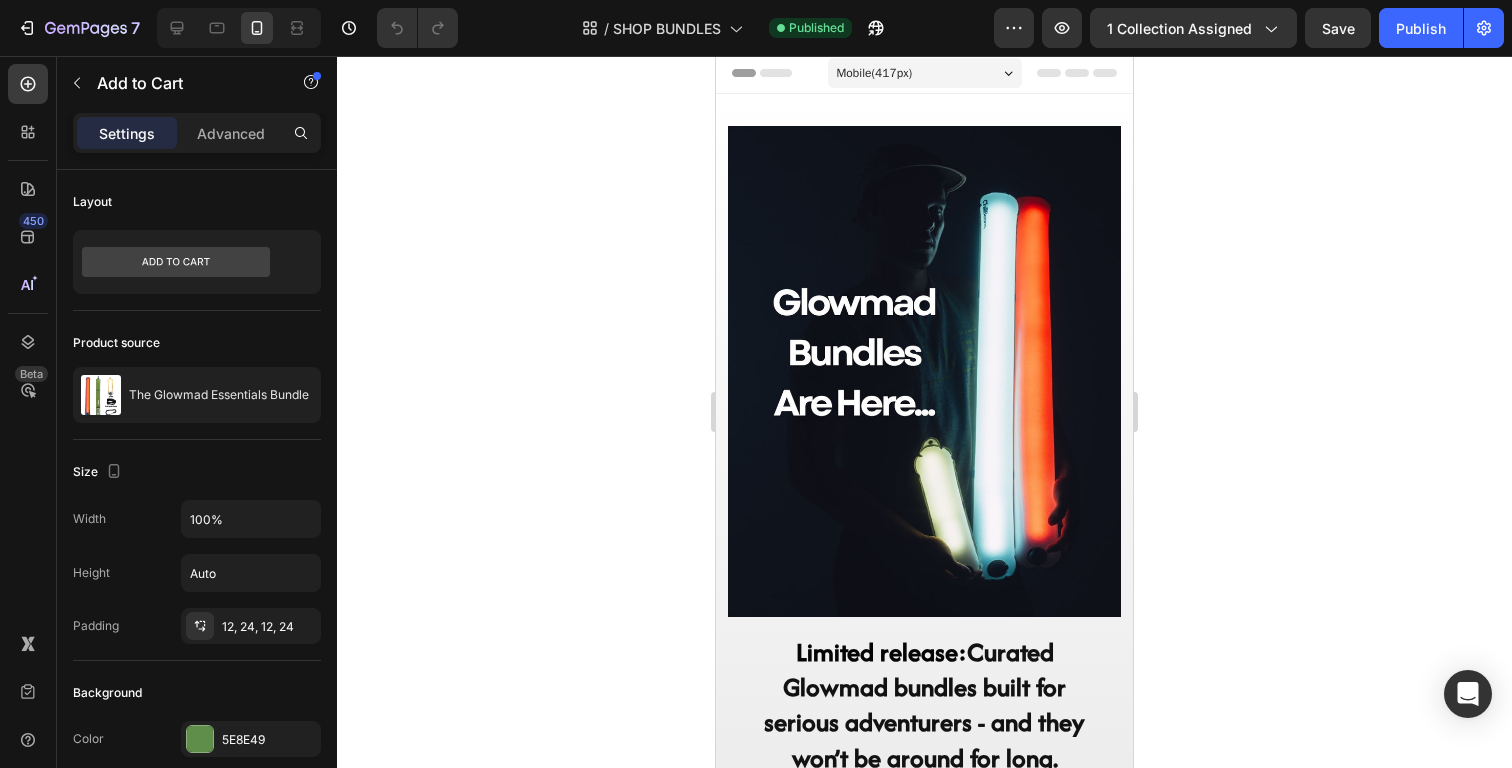 scroll, scrollTop: 0, scrollLeft: 0, axis: both 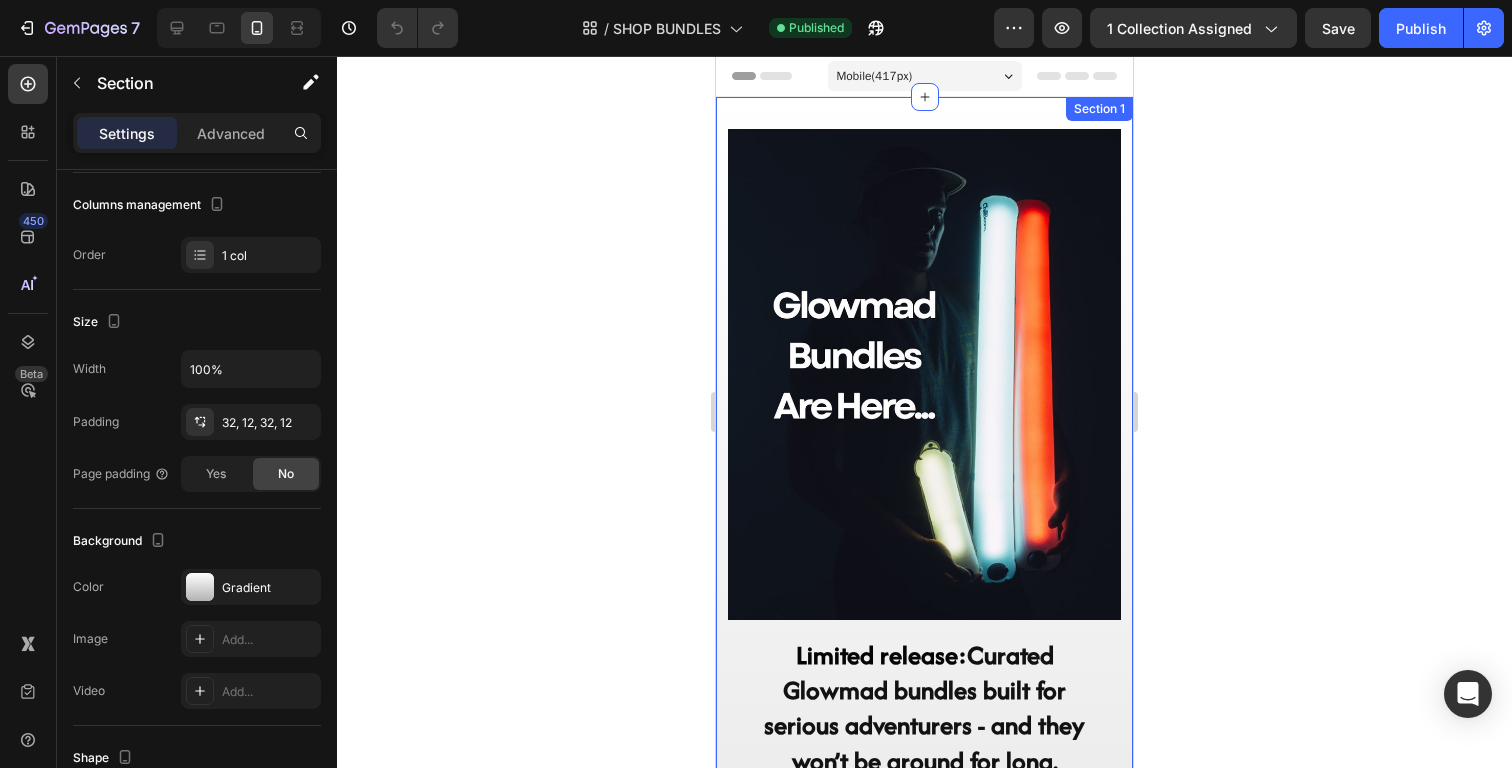 click on "Image ⁠⁠⁠⁠⁠⁠⁠ Limited release:  Curated Glowmad bundles built for serious adventurers - and they won’t be around for long. Heading Row Product Images The Glowmad Essentials Bundle Product Title £130 Product Price Product Price £190 Product Price Product Price Row Add to cart Add to Cart   16 Row Product List Product Images The Glowmad Couples Bundle Product Title £260 Product Price Product Price £415 Product Price Product Price Row Add to cart Add to Cart   0 Row Product List Product Images The Glowmad Family Bundle Product Title £390 Product Price Product Price £560 Product Price Product Price Row Add to cart Add to Cart   0 Row Product List Product List Section 1" at bounding box center [924, 1504] 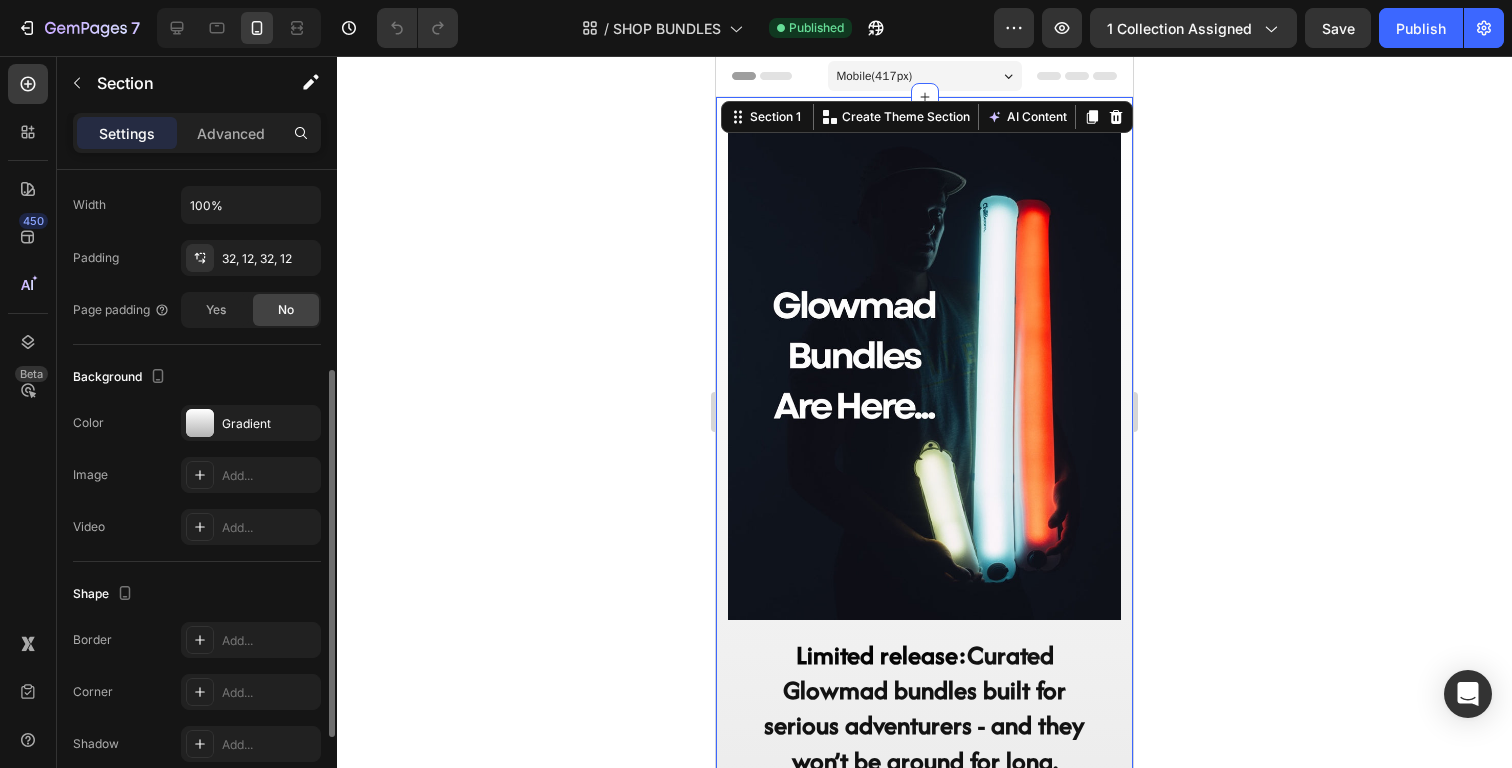 scroll, scrollTop: 397, scrollLeft: 0, axis: vertical 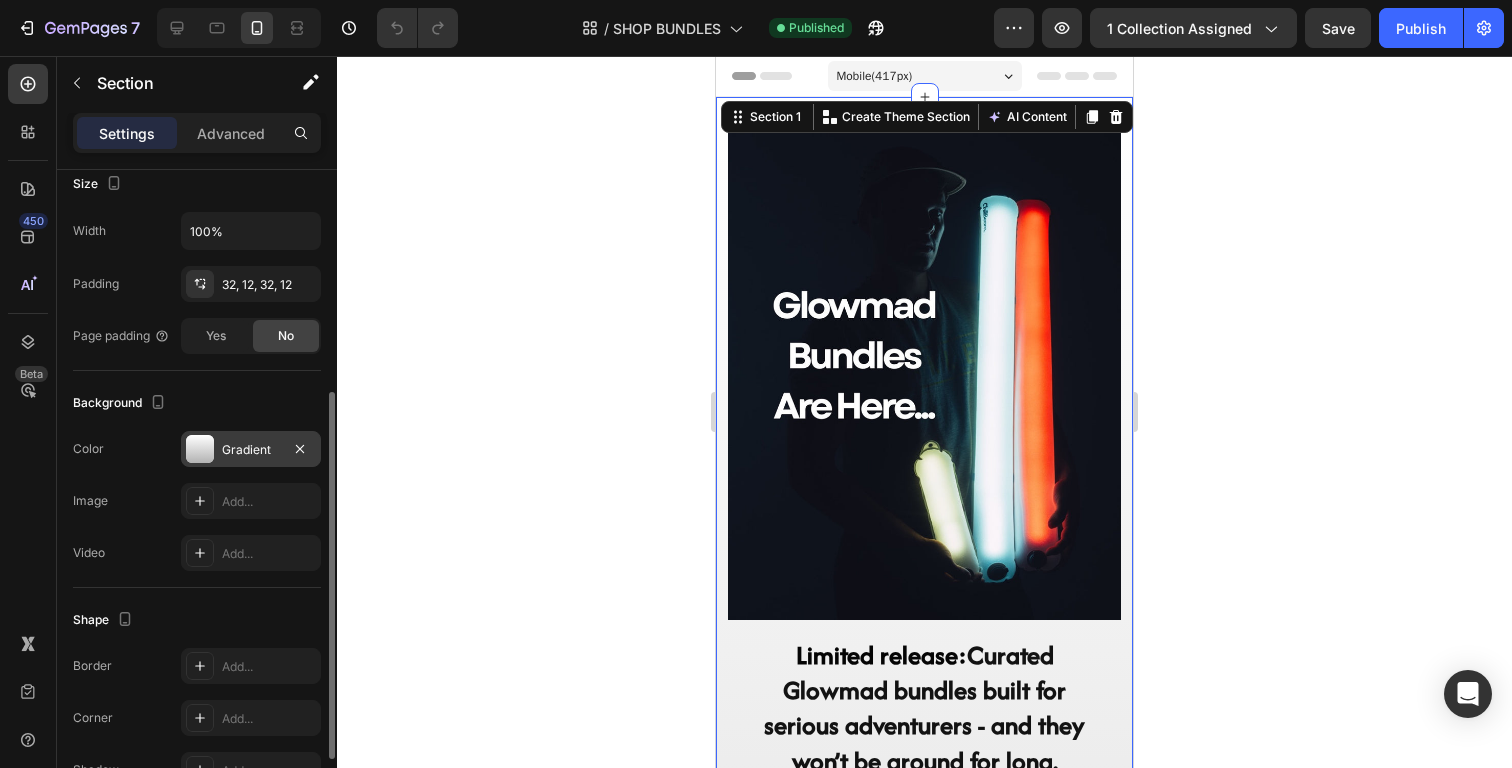 click on "Gradient" at bounding box center (251, 449) 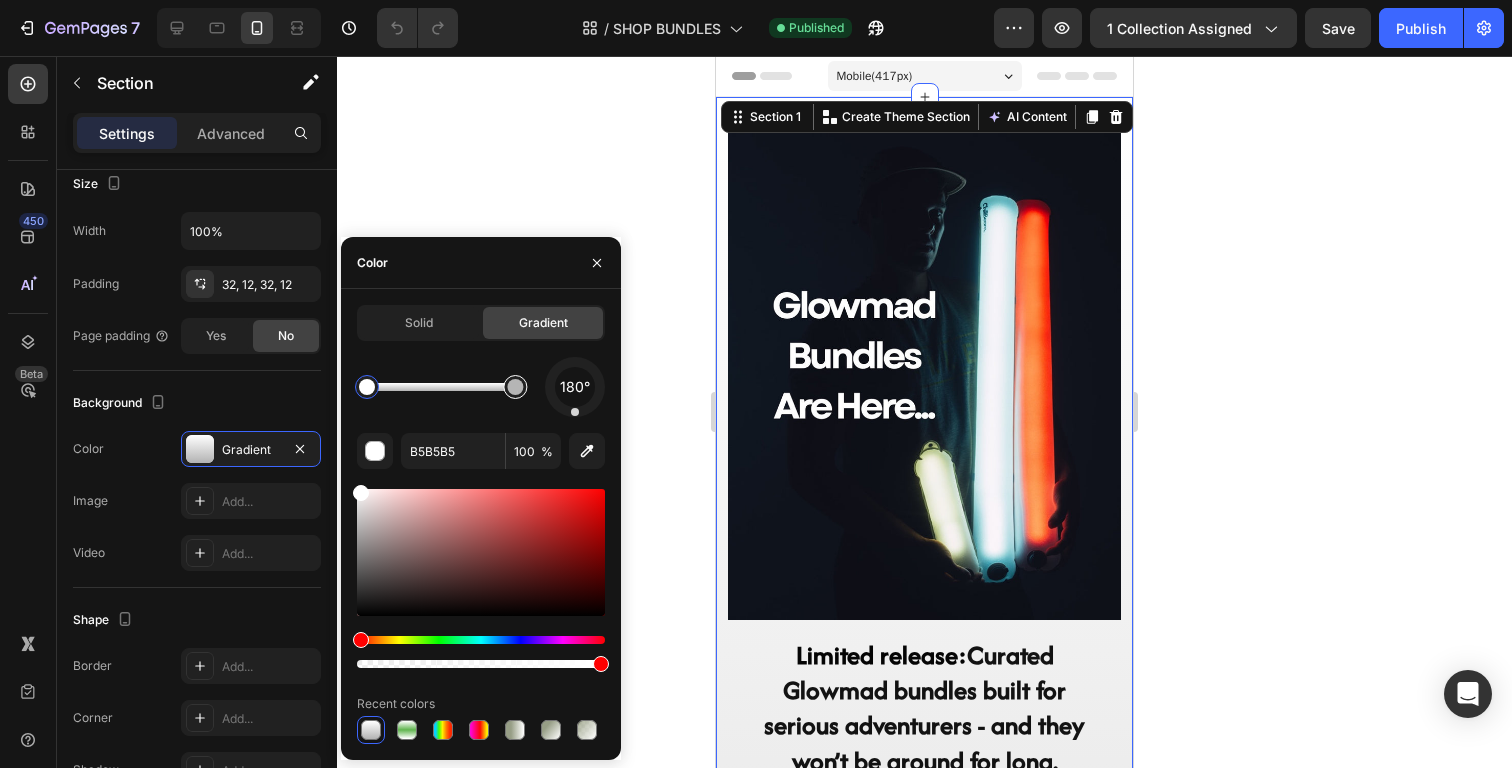 click at bounding box center (515, 387) 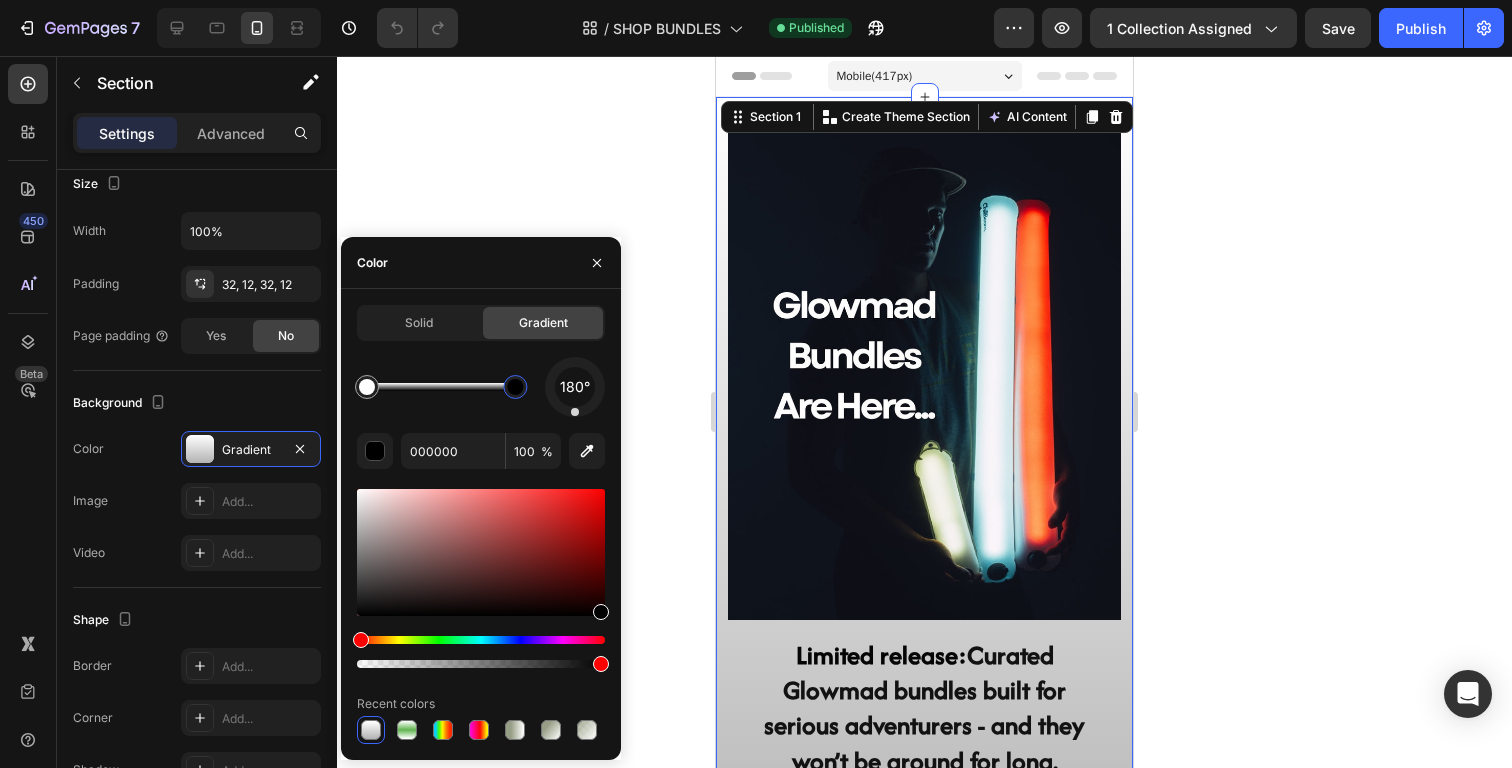 drag, startPoint x: 362, startPoint y: 532, endPoint x: 600, endPoint y: 664, distance: 272.15436 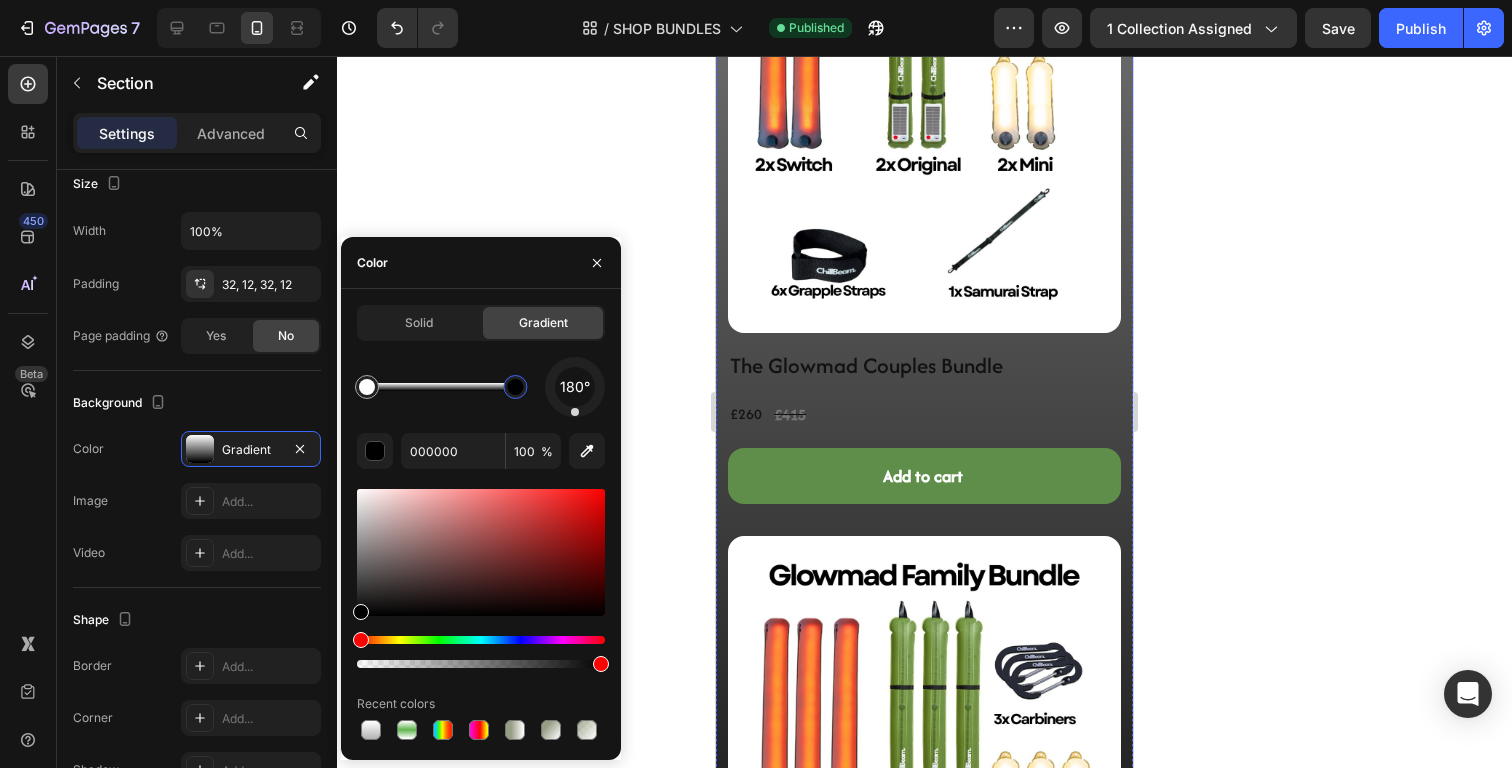 scroll, scrollTop: 1827, scrollLeft: 0, axis: vertical 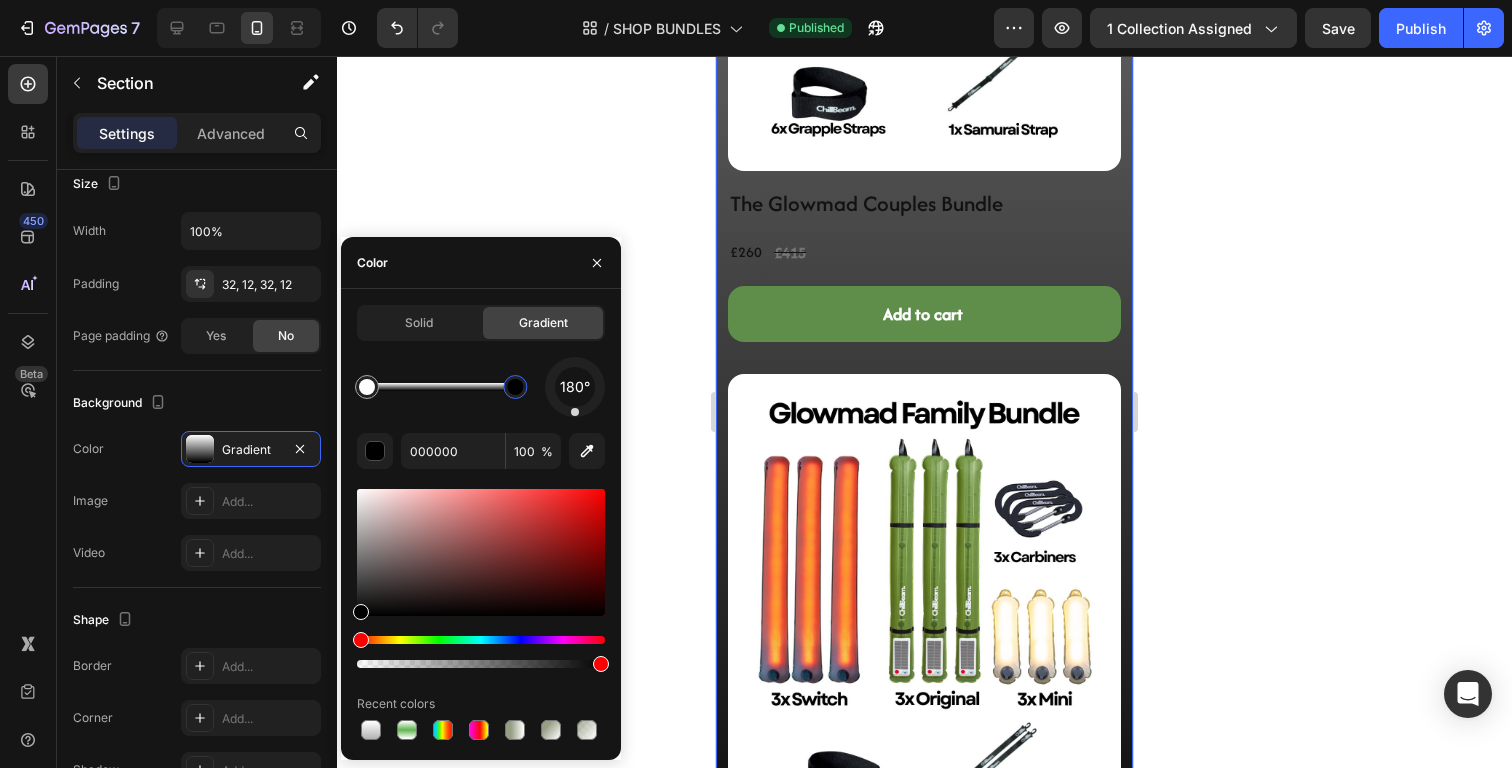 type on "B5B5B5" 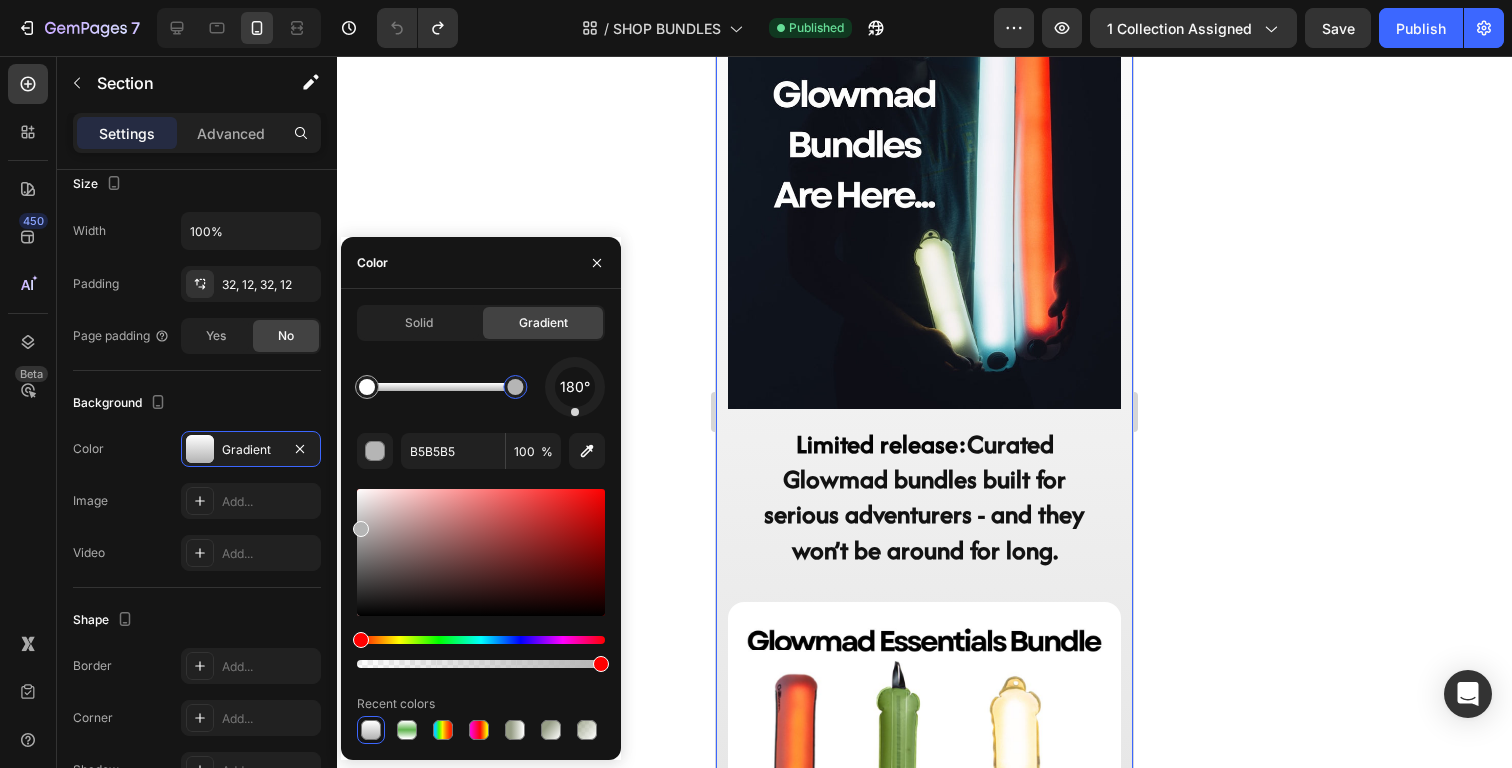 scroll, scrollTop: 0, scrollLeft: 0, axis: both 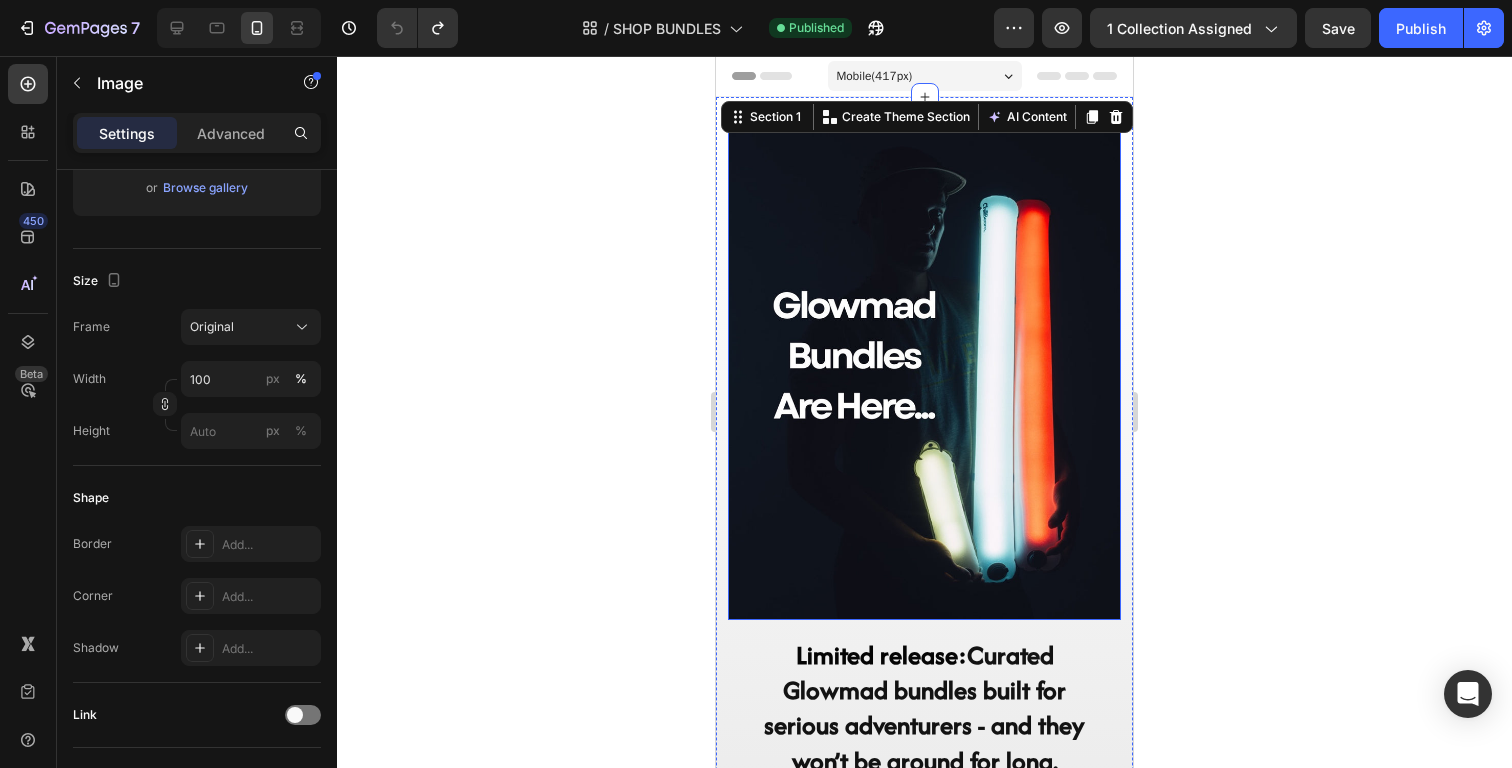 click at bounding box center [924, 374] 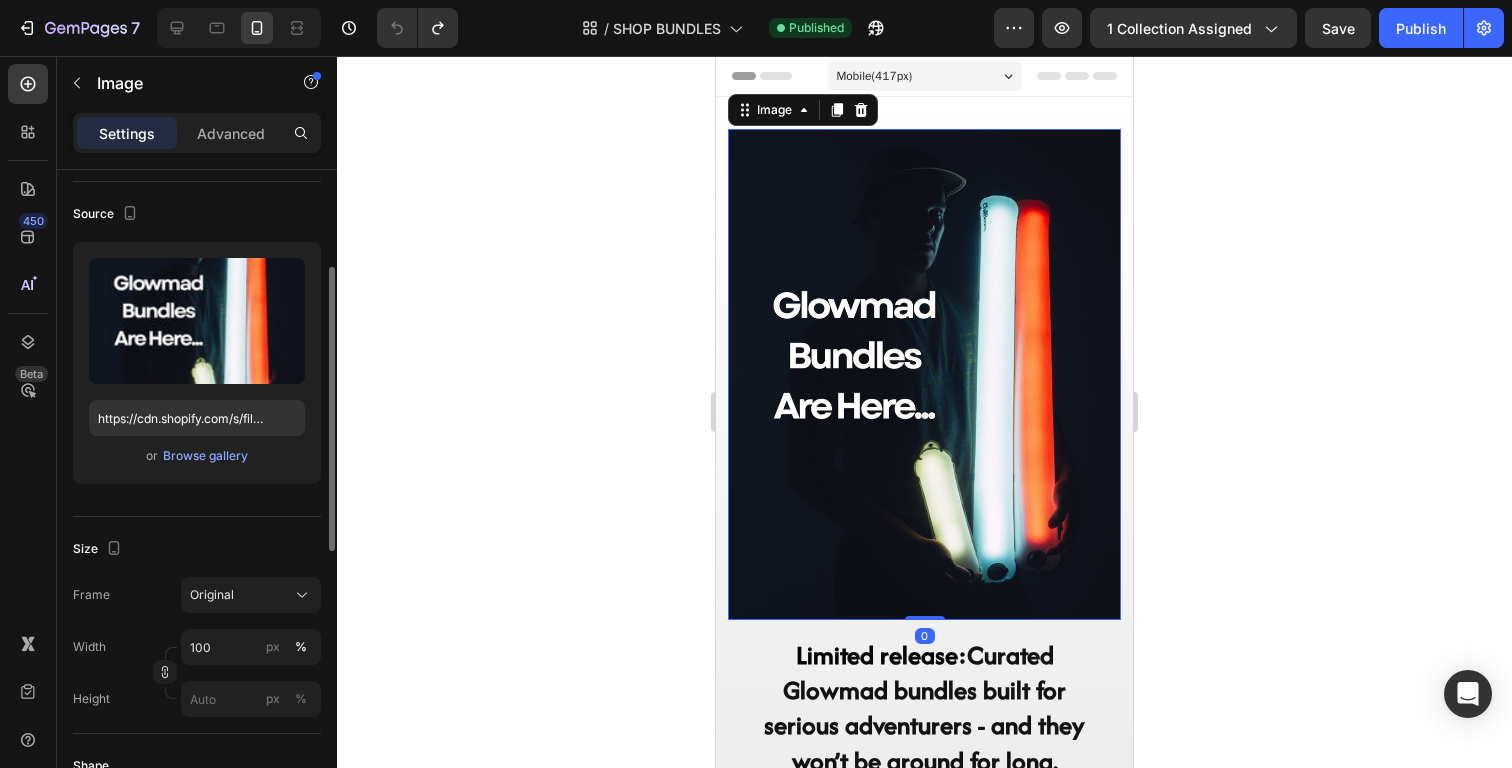 scroll, scrollTop: 297, scrollLeft: 0, axis: vertical 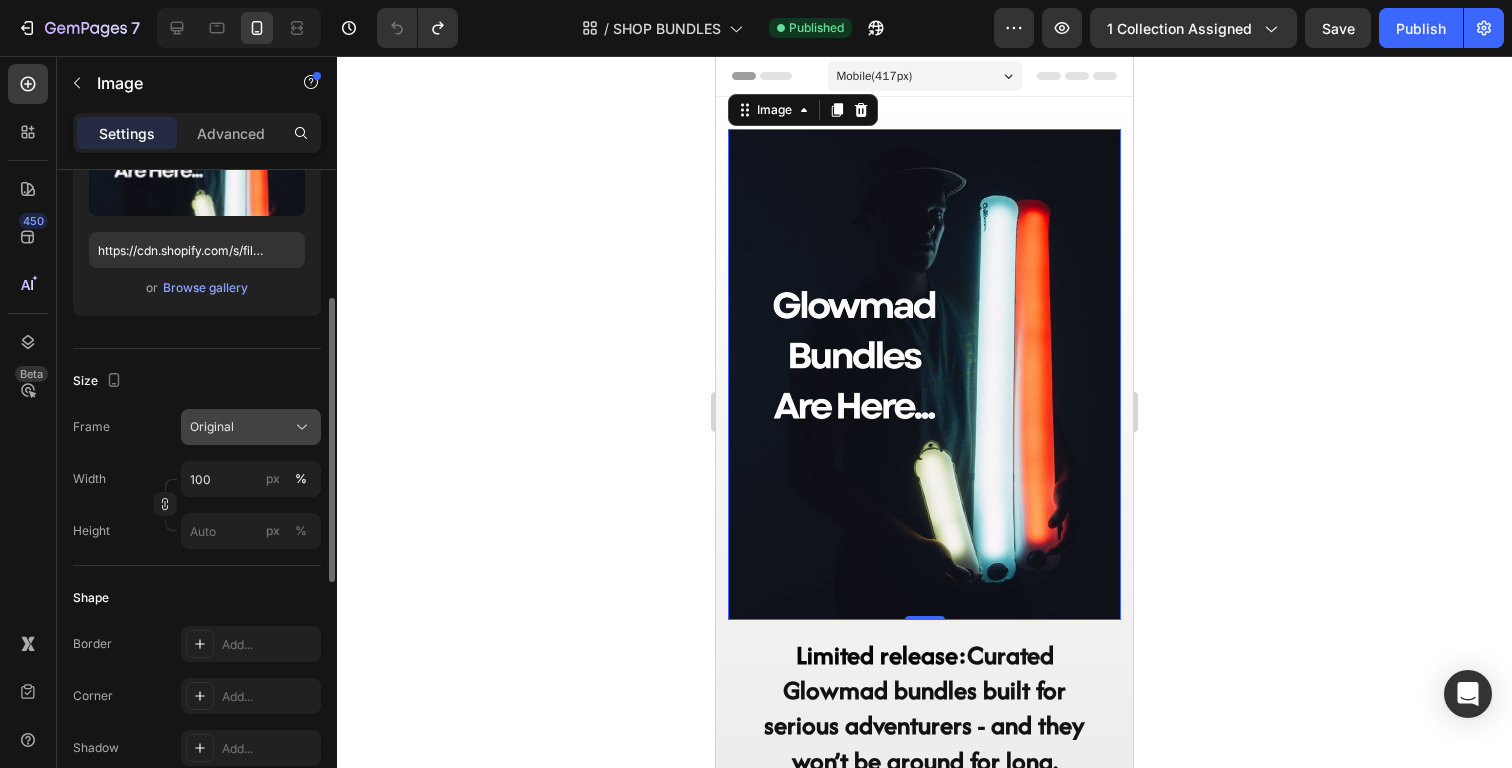 click on "Original" at bounding box center (251, 427) 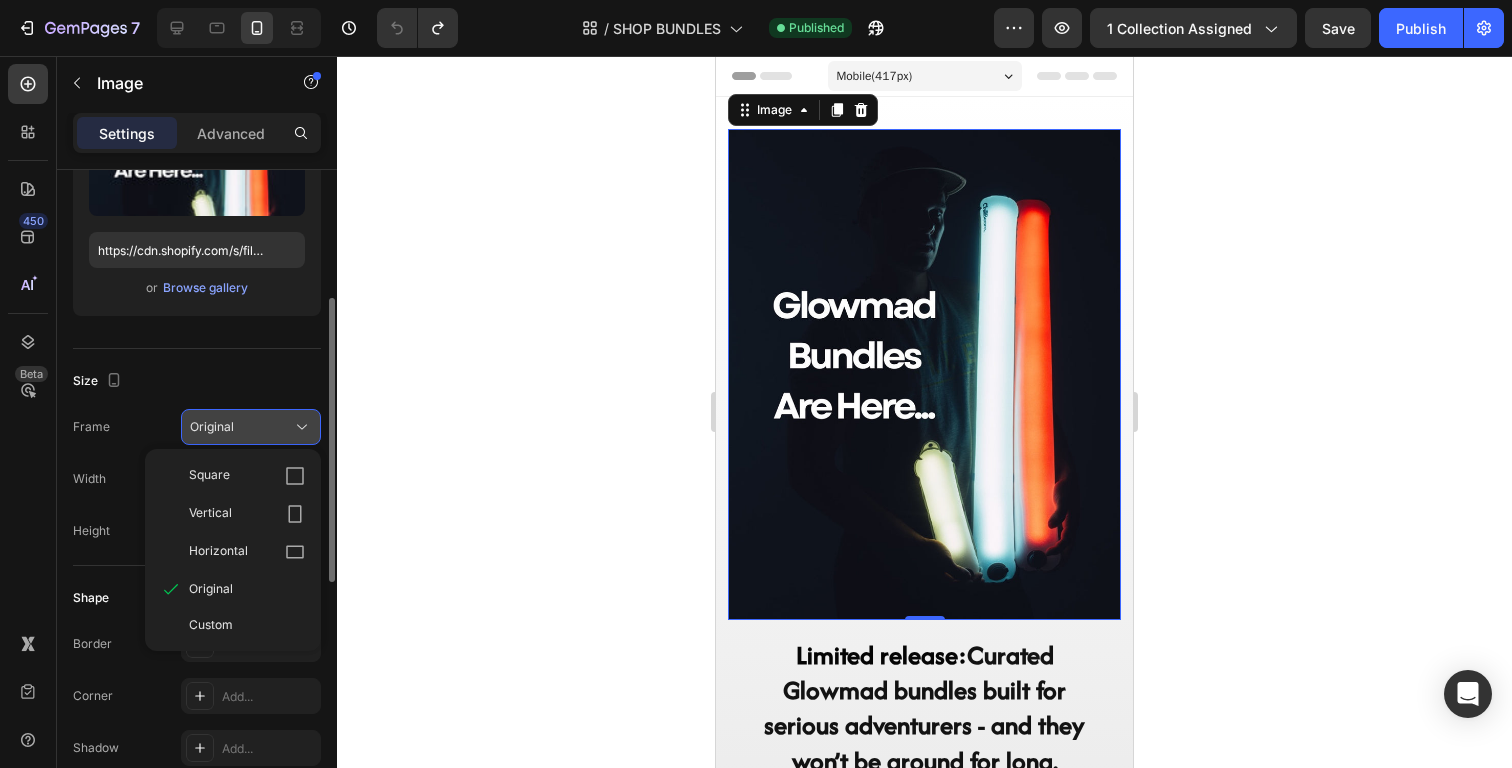 click on "Original" at bounding box center (251, 427) 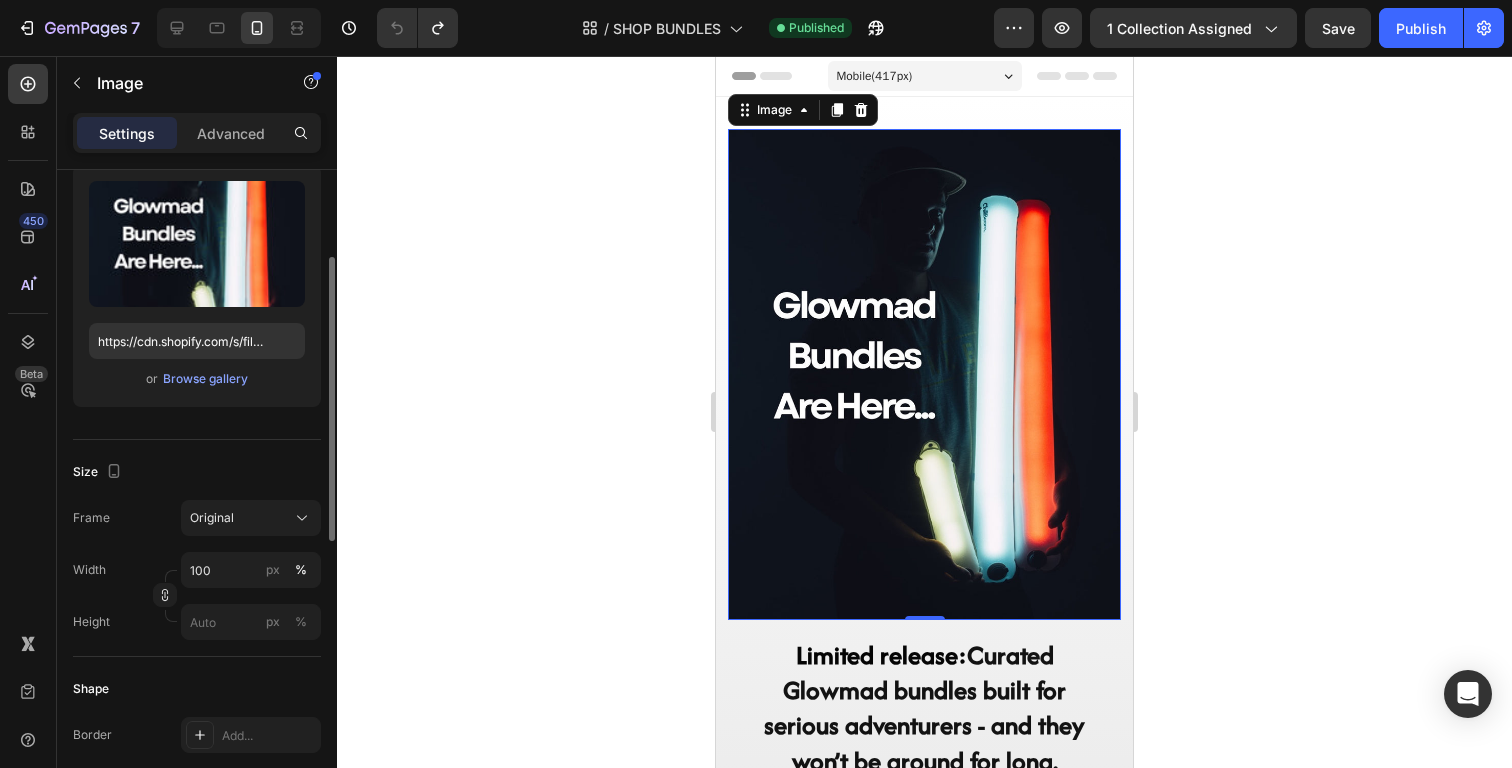 scroll, scrollTop: 185, scrollLeft: 0, axis: vertical 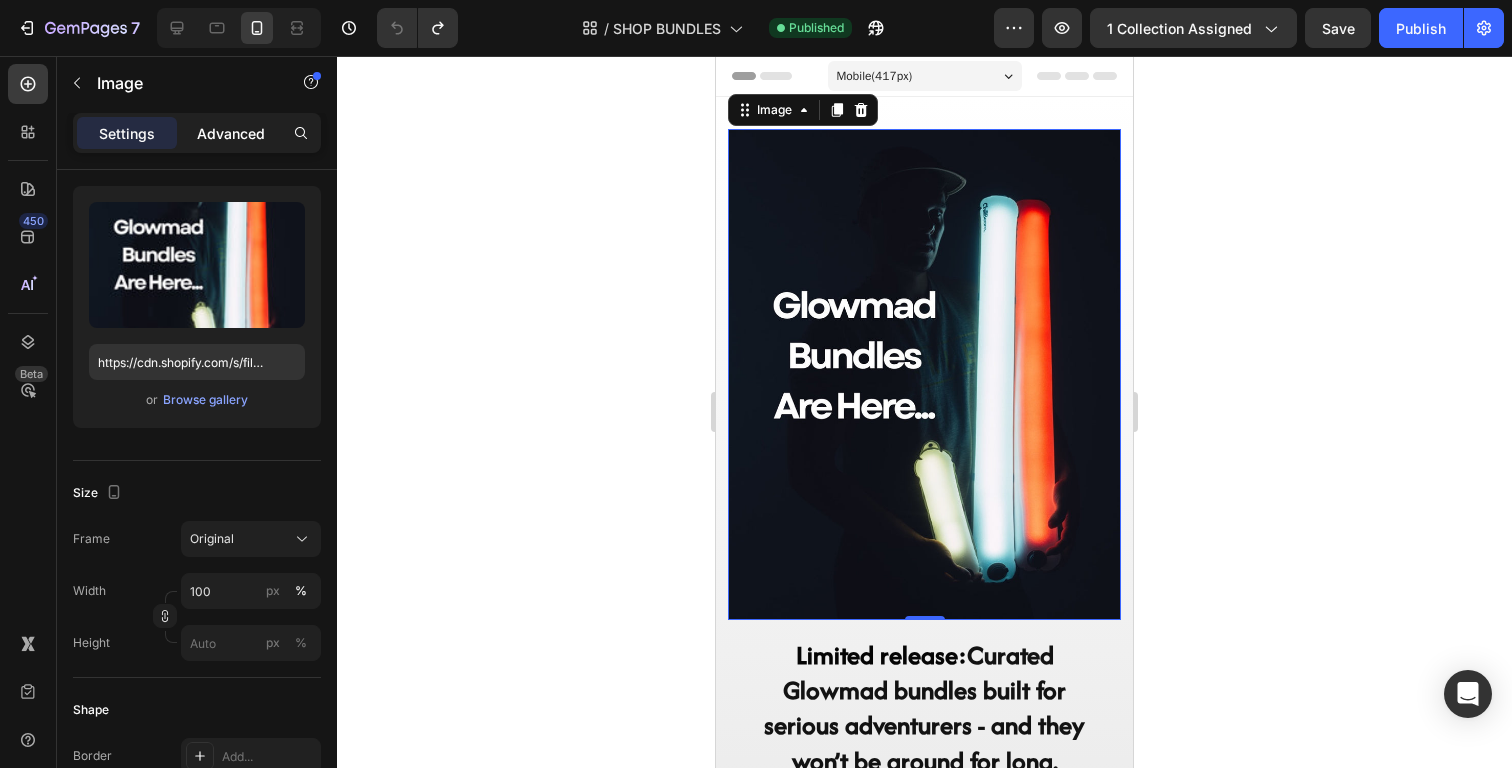 click on "Advanced" 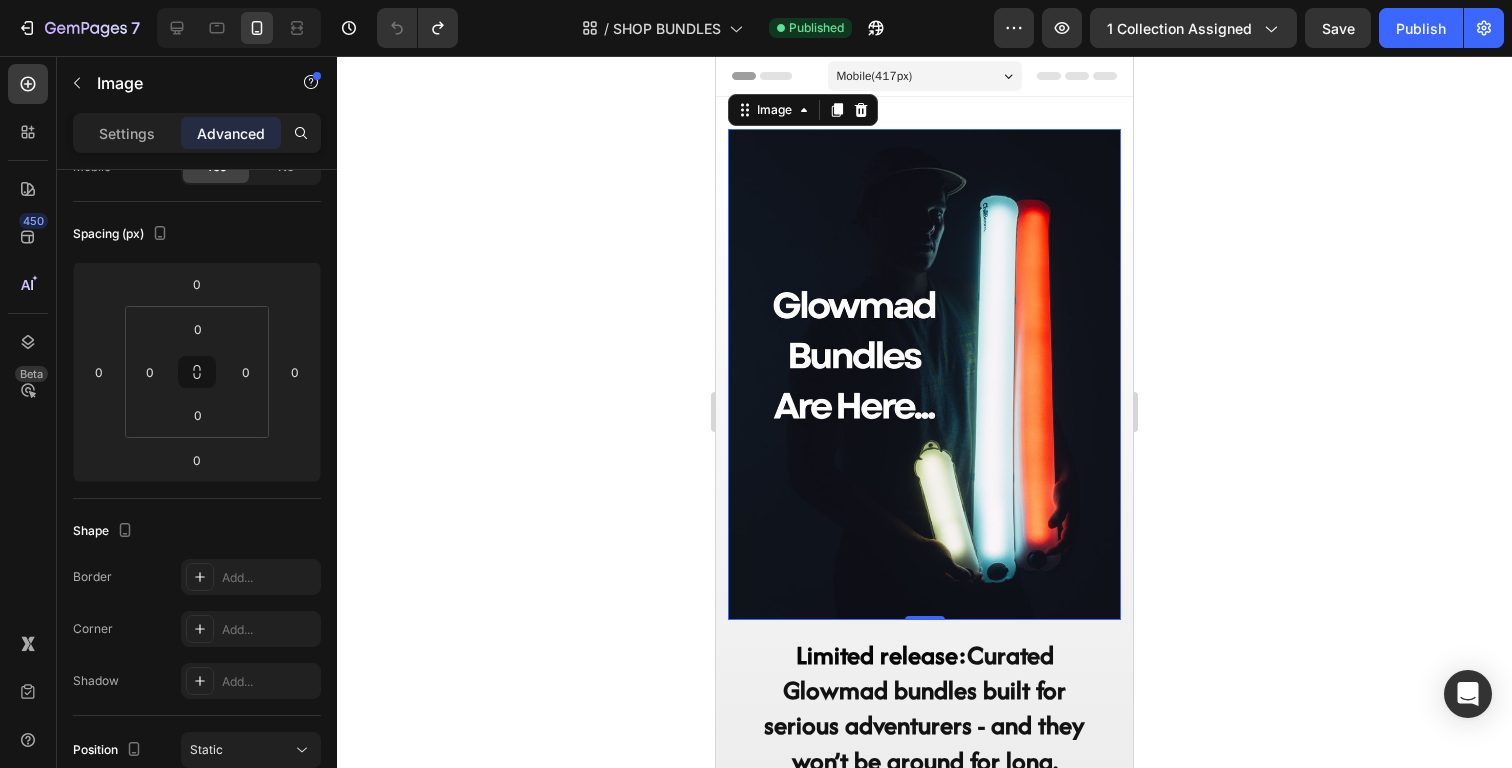 click at bounding box center (924, 374) 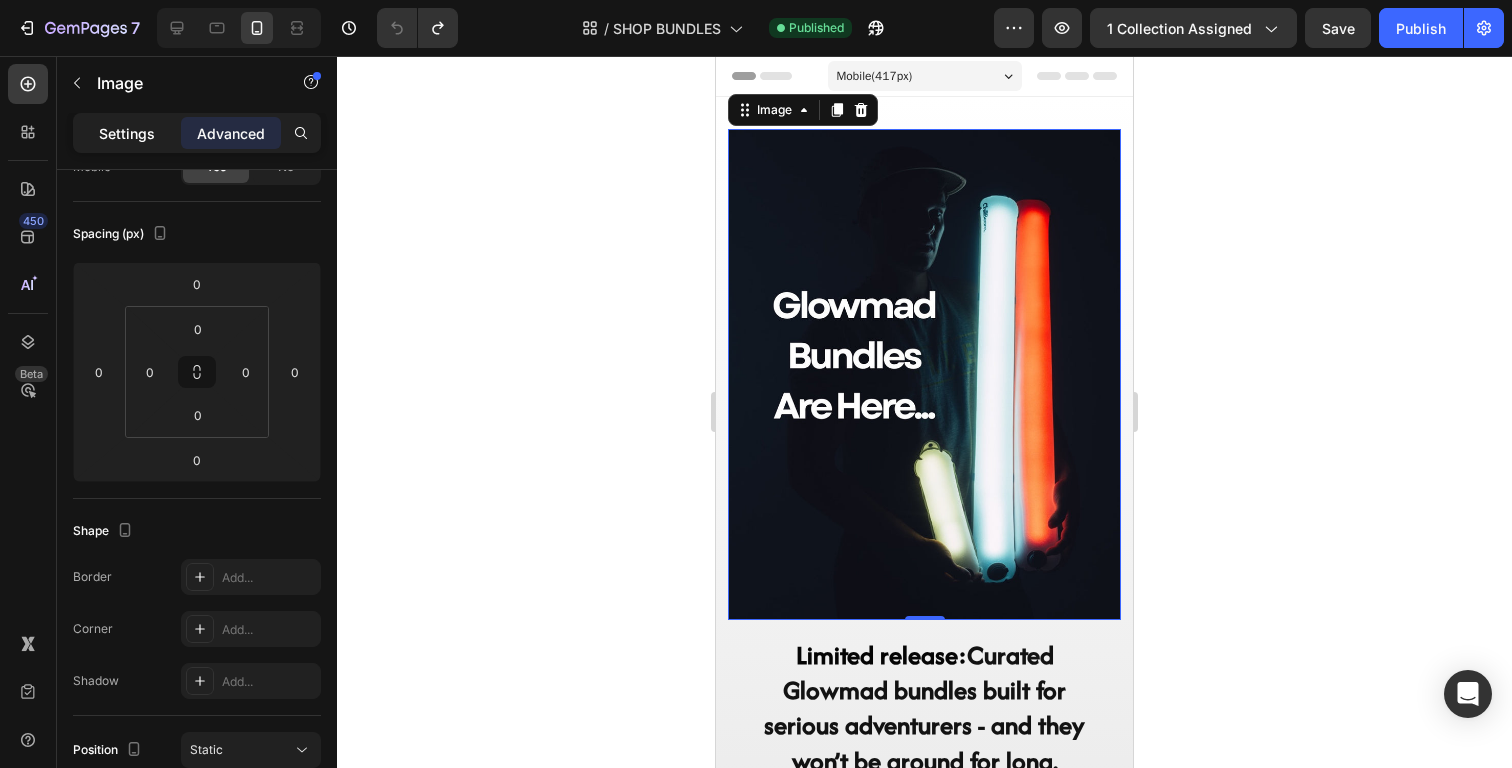 click on "Settings" 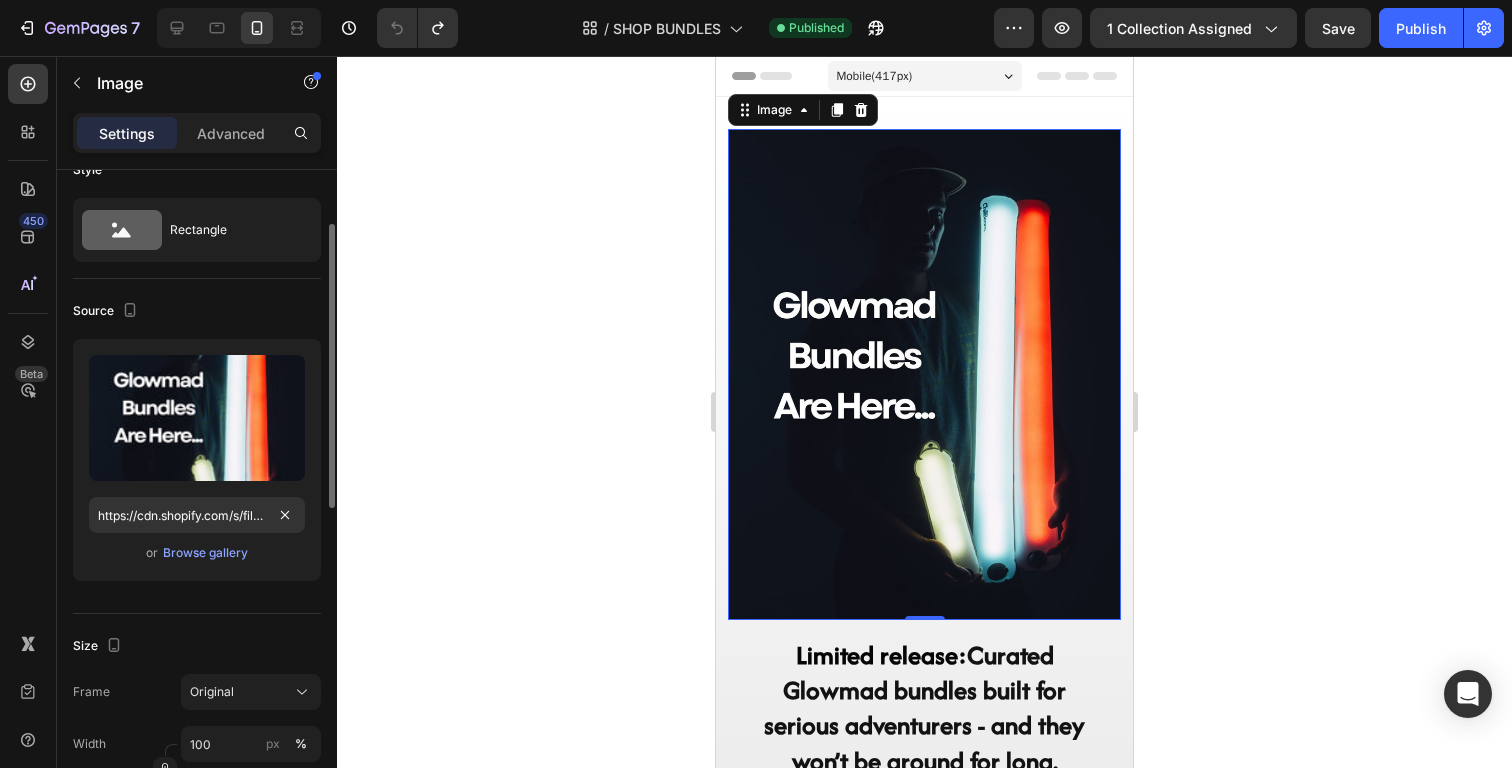 scroll, scrollTop: 0, scrollLeft: 0, axis: both 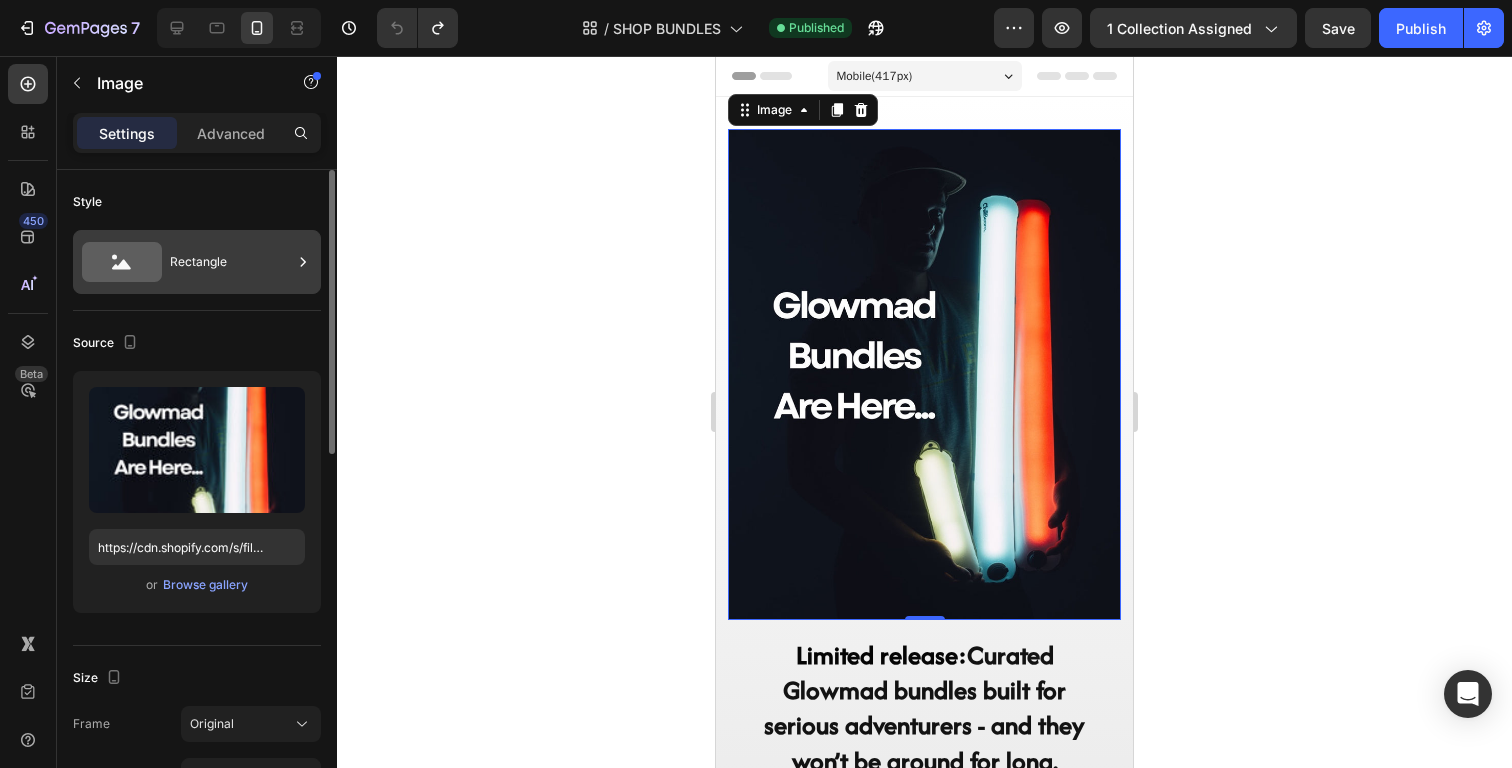 click on "Rectangle" at bounding box center [231, 262] 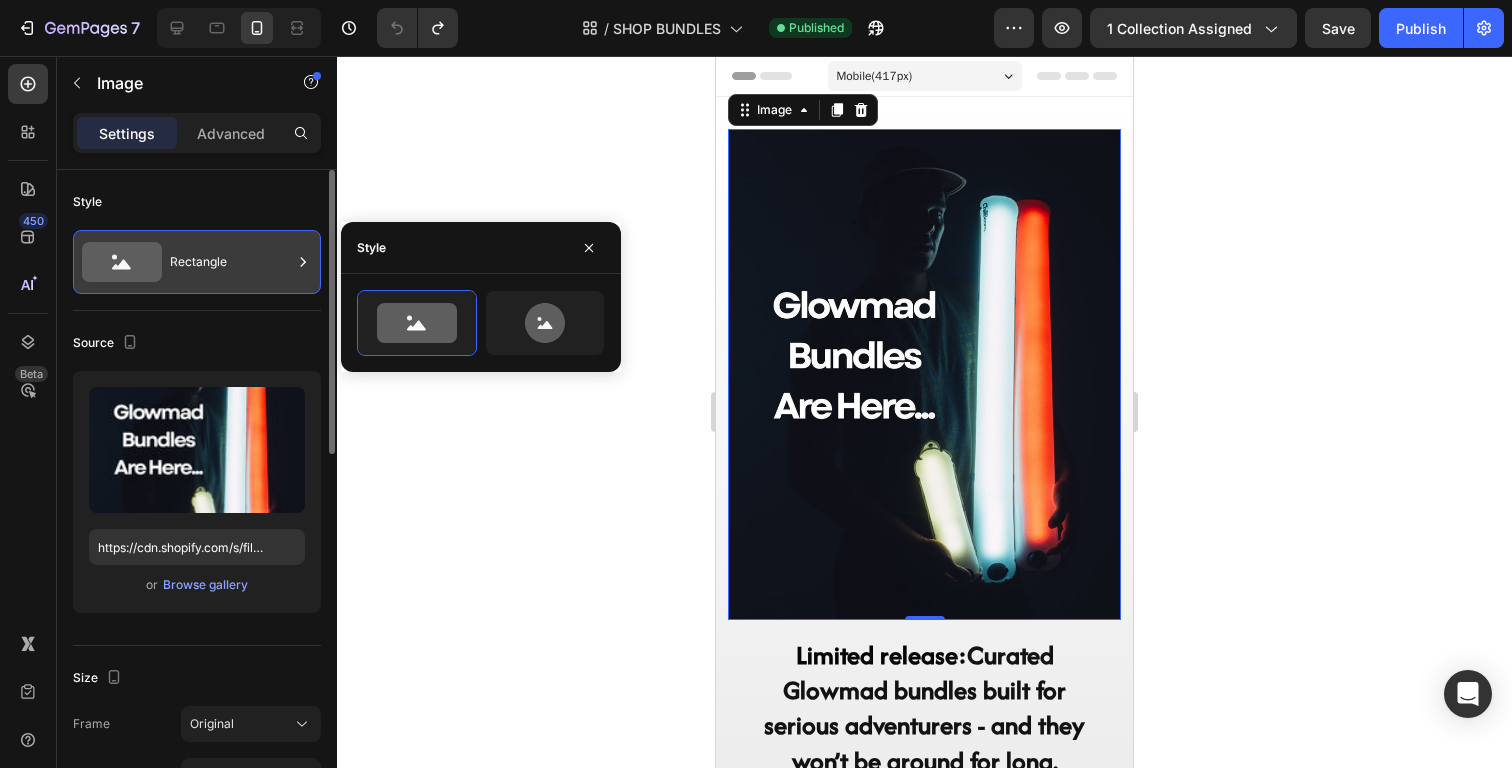 click on "Rectangle" at bounding box center (231, 262) 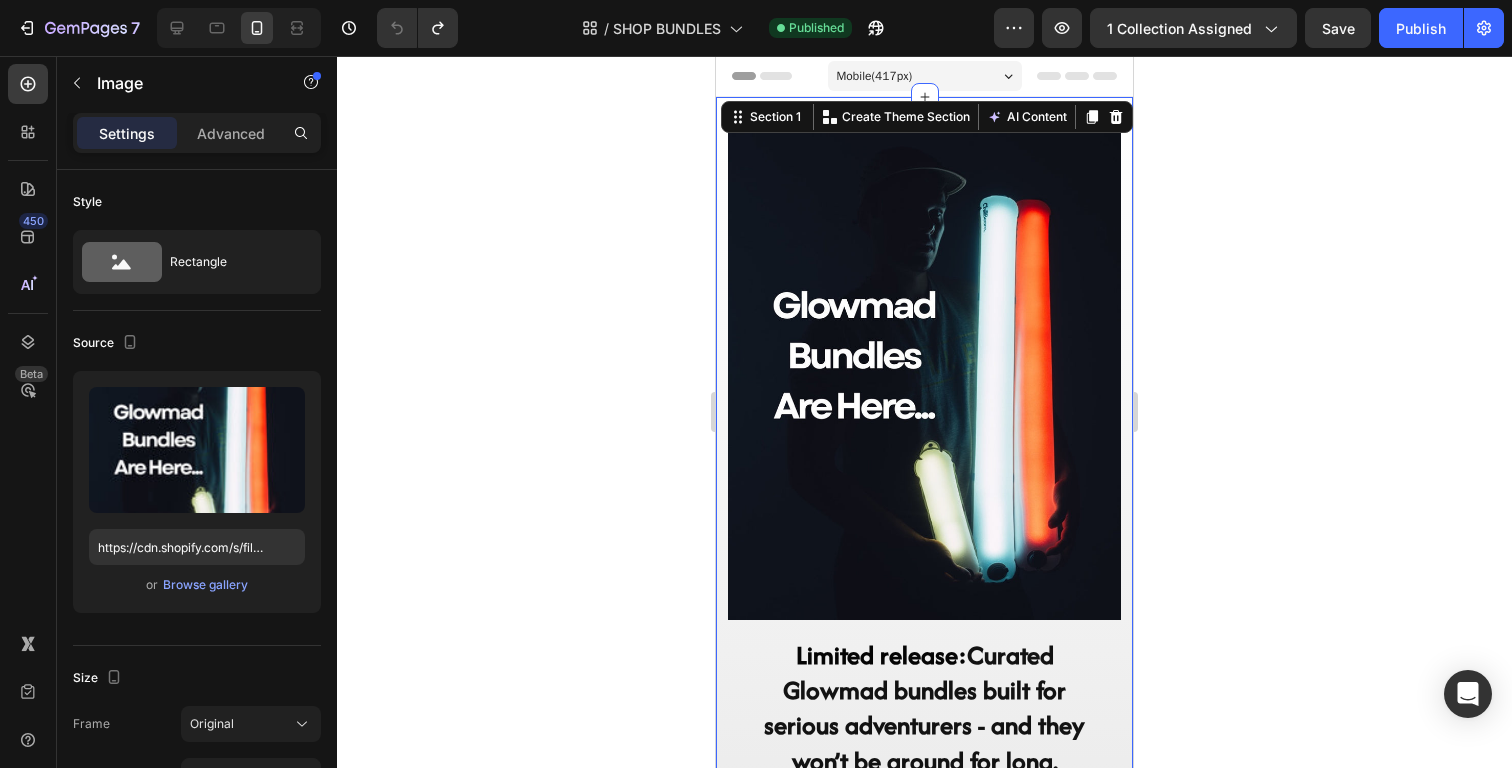 click on "Image ⁠⁠⁠⁠⁠⁠⁠ Limited release:  Curated Glowmad bundles built for serious adventurers - and they won’t be around for long. Heading Row Product Images The Glowmad Essentials Bundle Product Title £130 Product Price Product Price £190 Product Price Product Price Row Add to cart Add to Cart Row Product List Product Images The Glowmad Couples Bundle Product Title £260 Product Price Product Price £415 Product Price Product Price Row Add to cart Add to Cart Row Product List Product Images The Glowmad Family Bundle Product Title £390 Product Price Product Price £560 Product Price Product Price Row Add to cart Add to Cart Row Product List Product List Section 1   Create Theme Section AI Content Write with GemAI What would you like to describe here? Tone and Voice Persuasive Product The Glowmad Couples Bundle Show more Generate" at bounding box center (924, 1504) 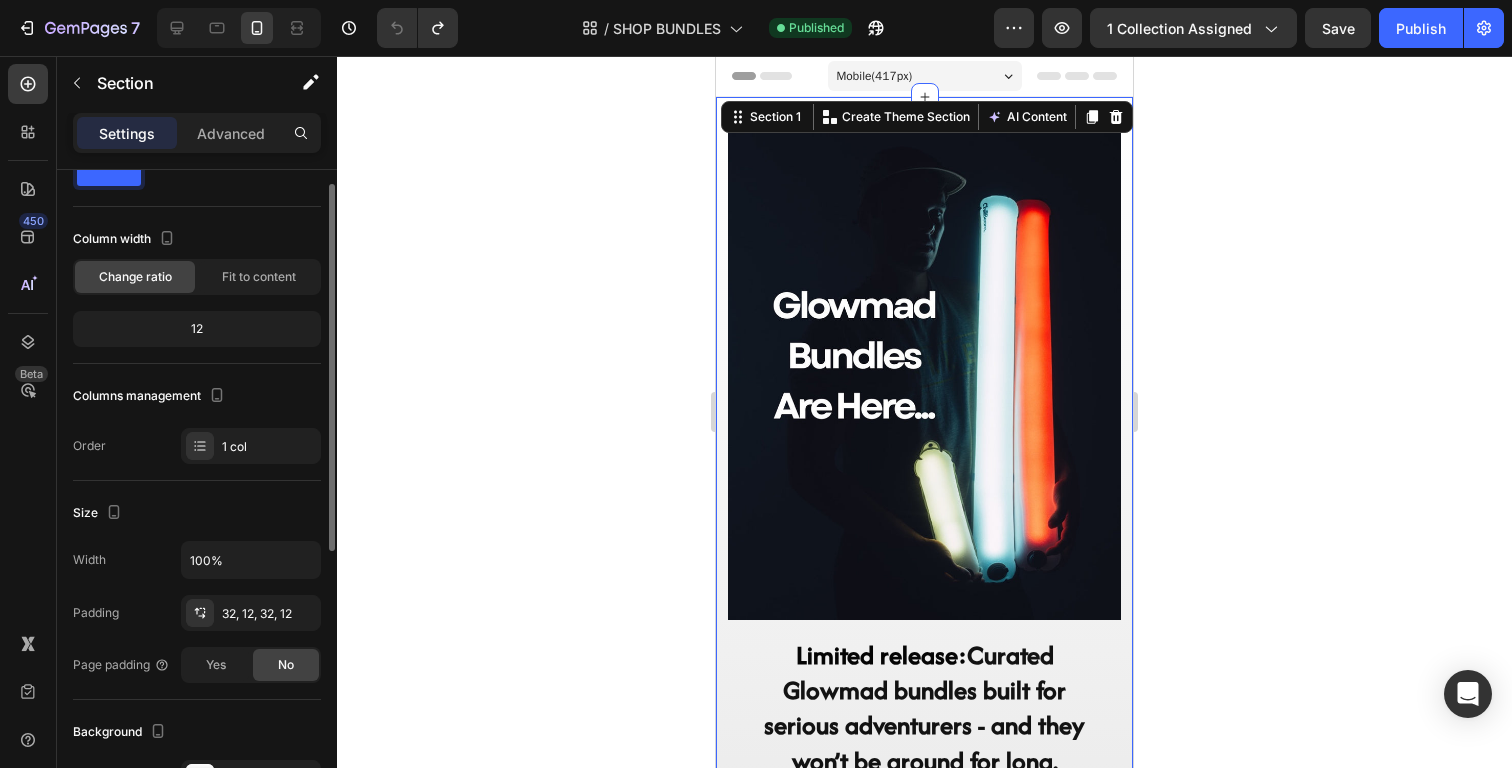 scroll, scrollTop: 72, scrollLeft: 0, axis: vertical 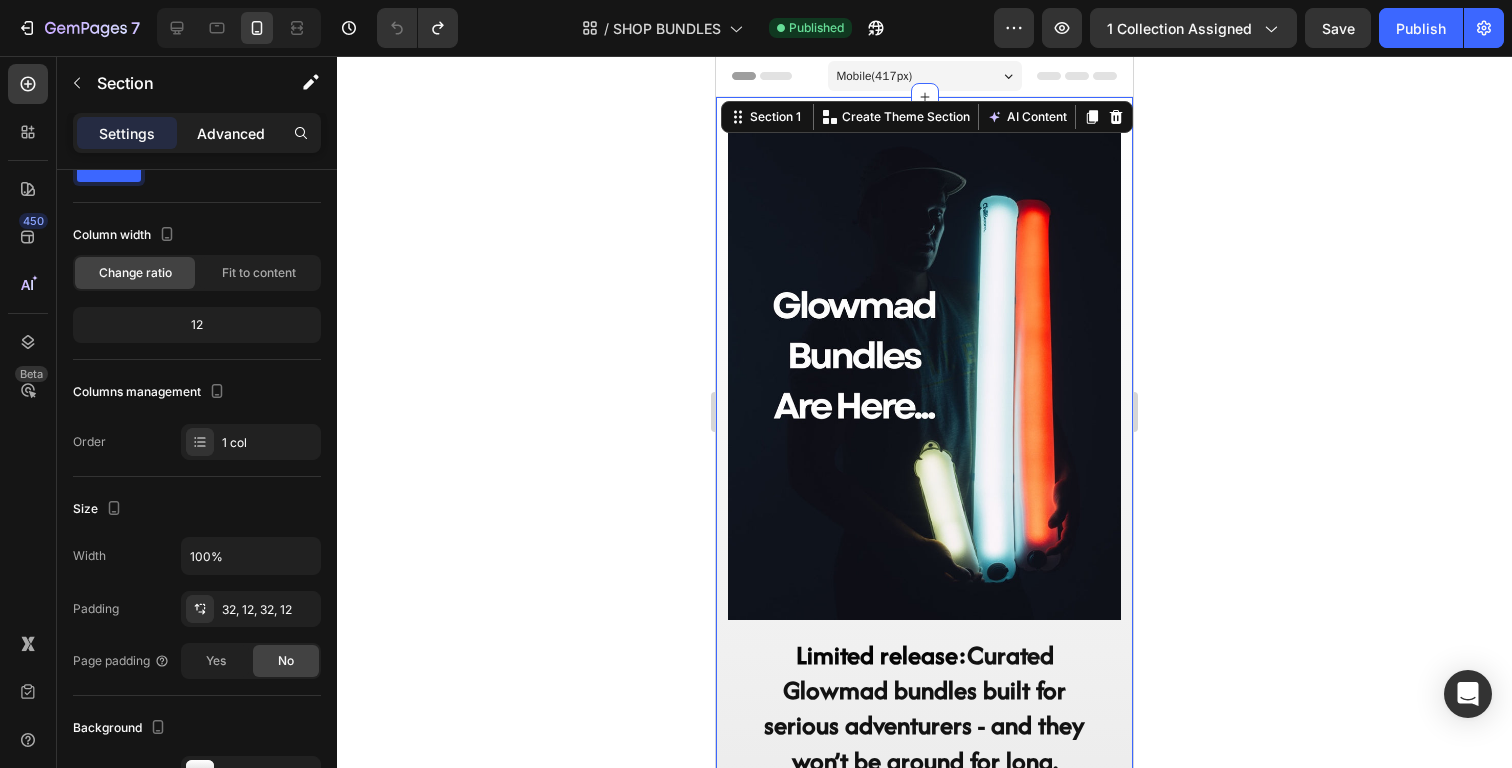 click on "Advanced" 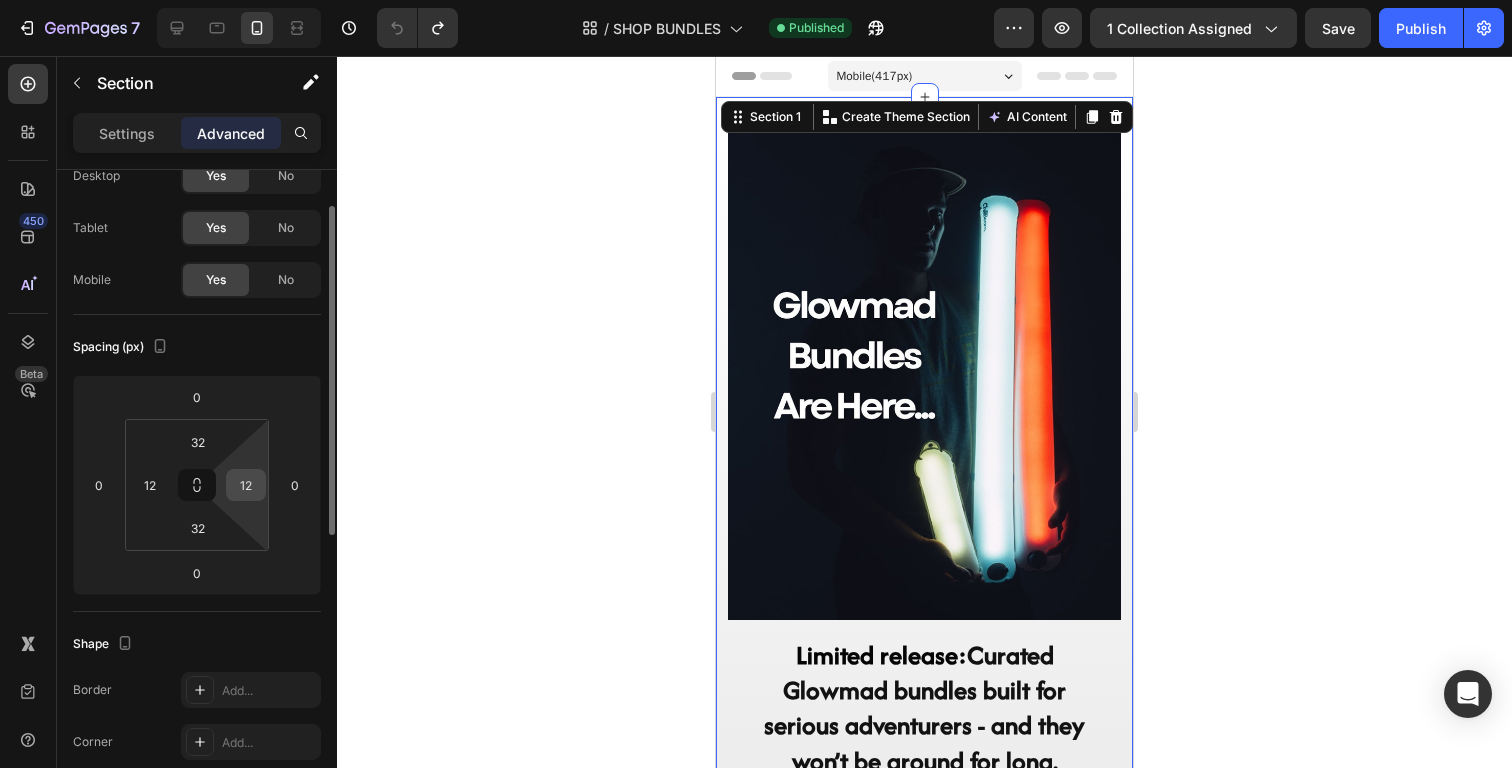 click on "12" at bounding box center (246, 485) 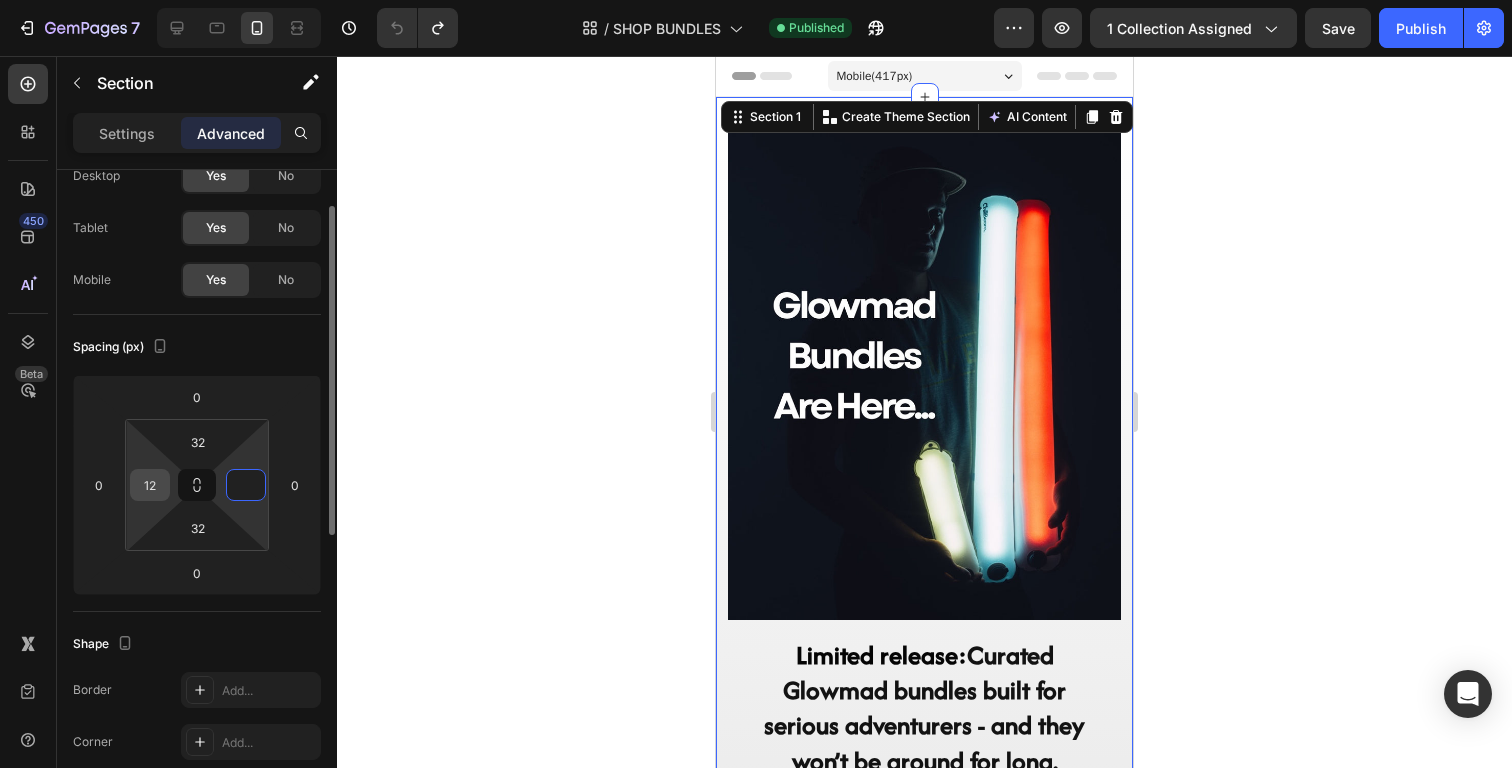 type on "0" 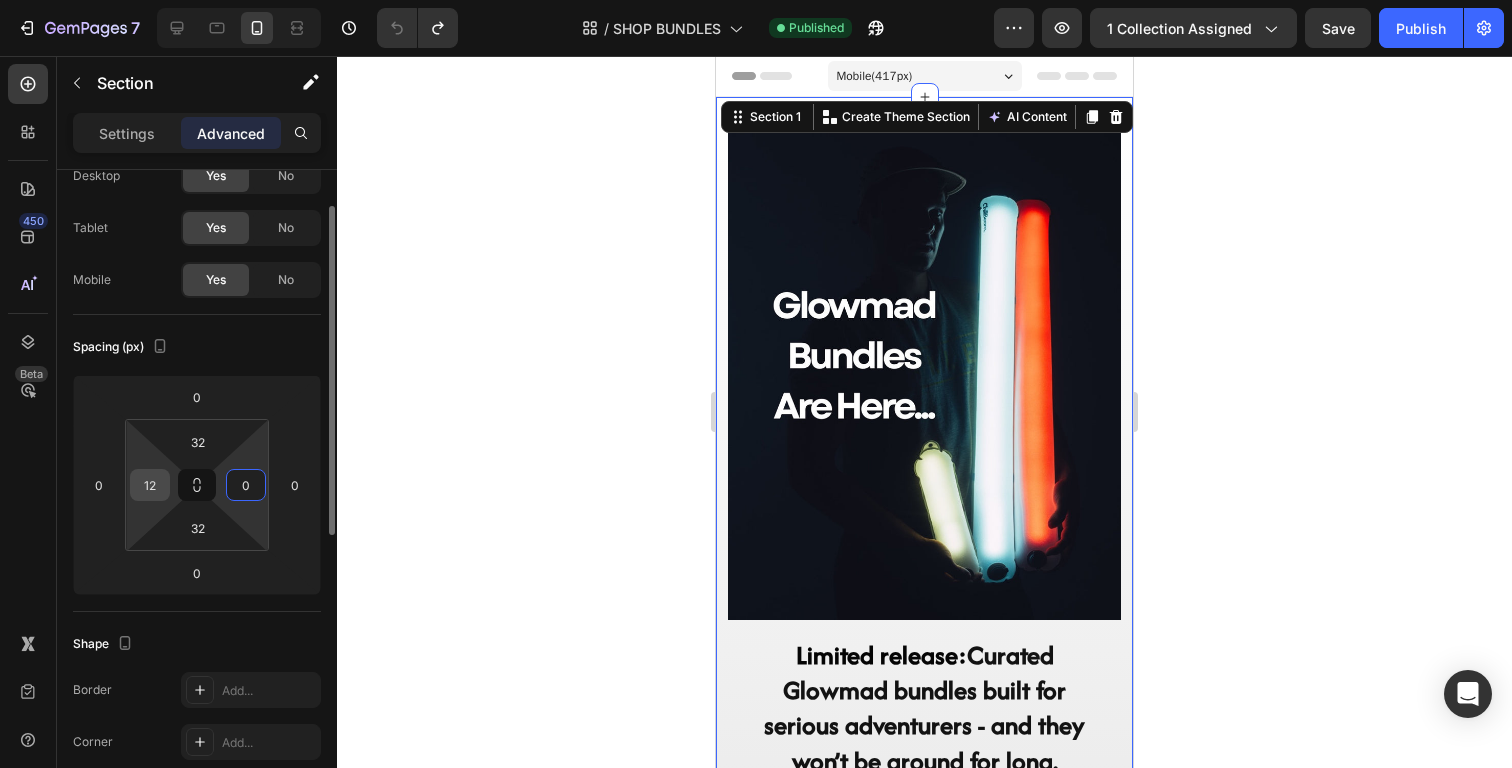 click on "12" at bounding box center (150, 485) 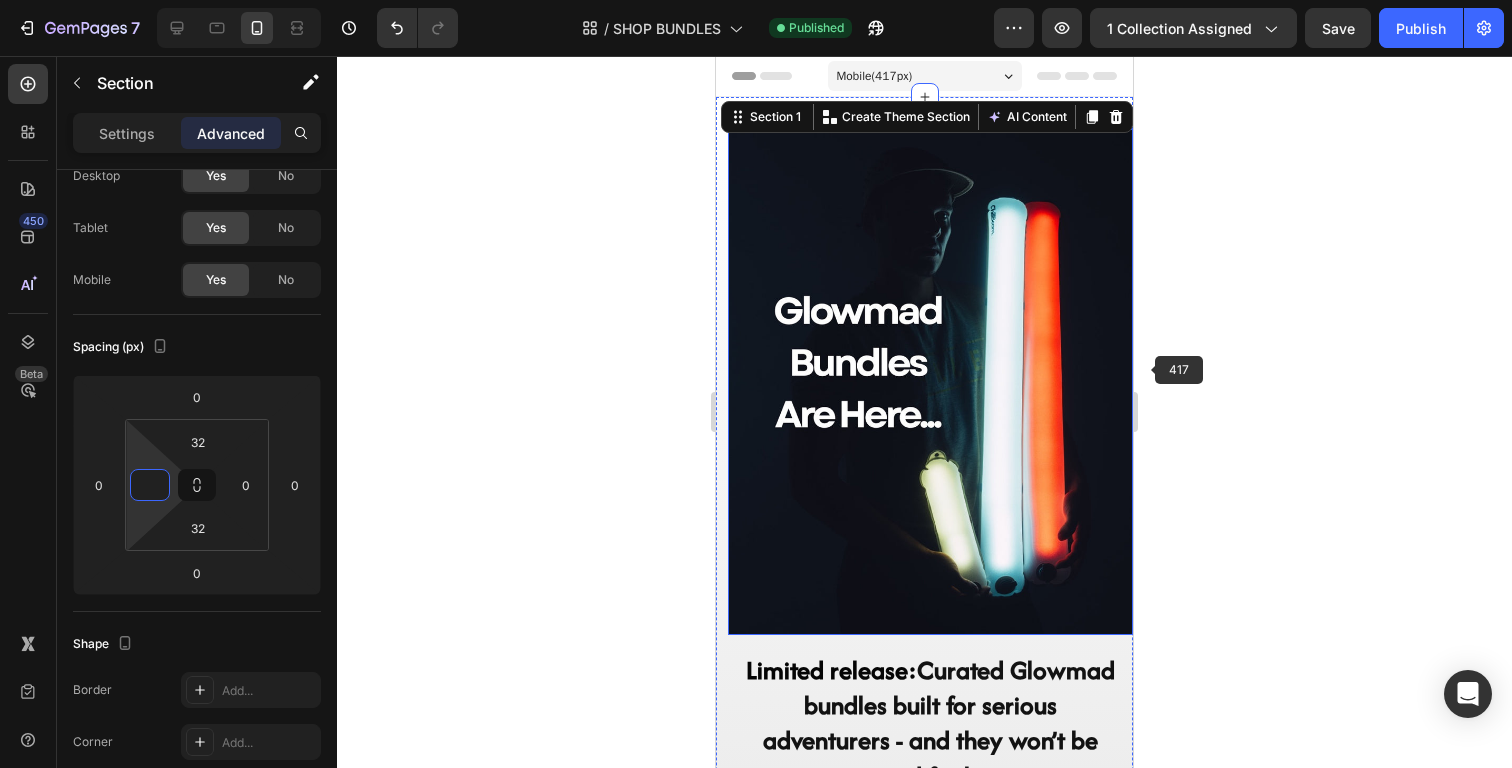 type on "0" 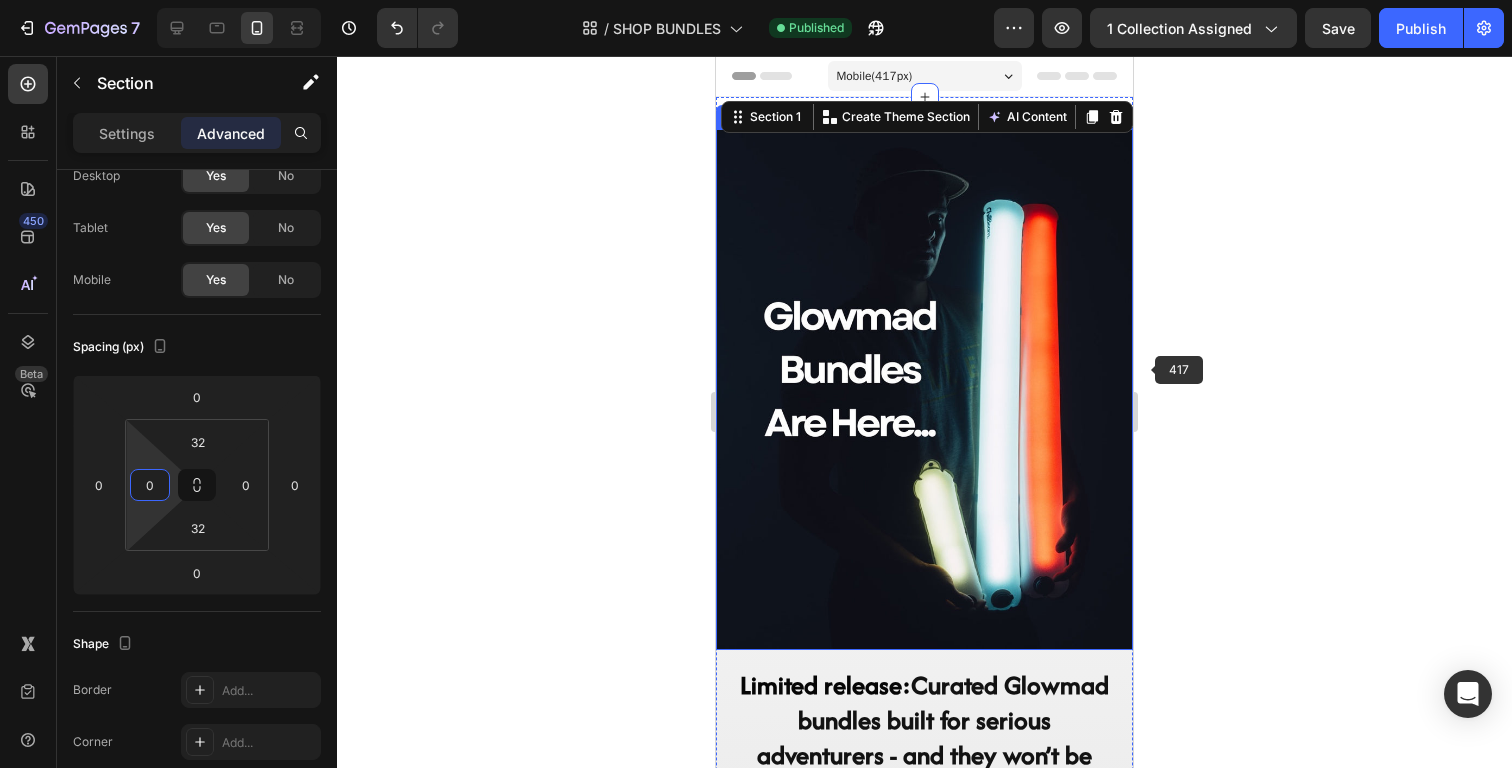 click 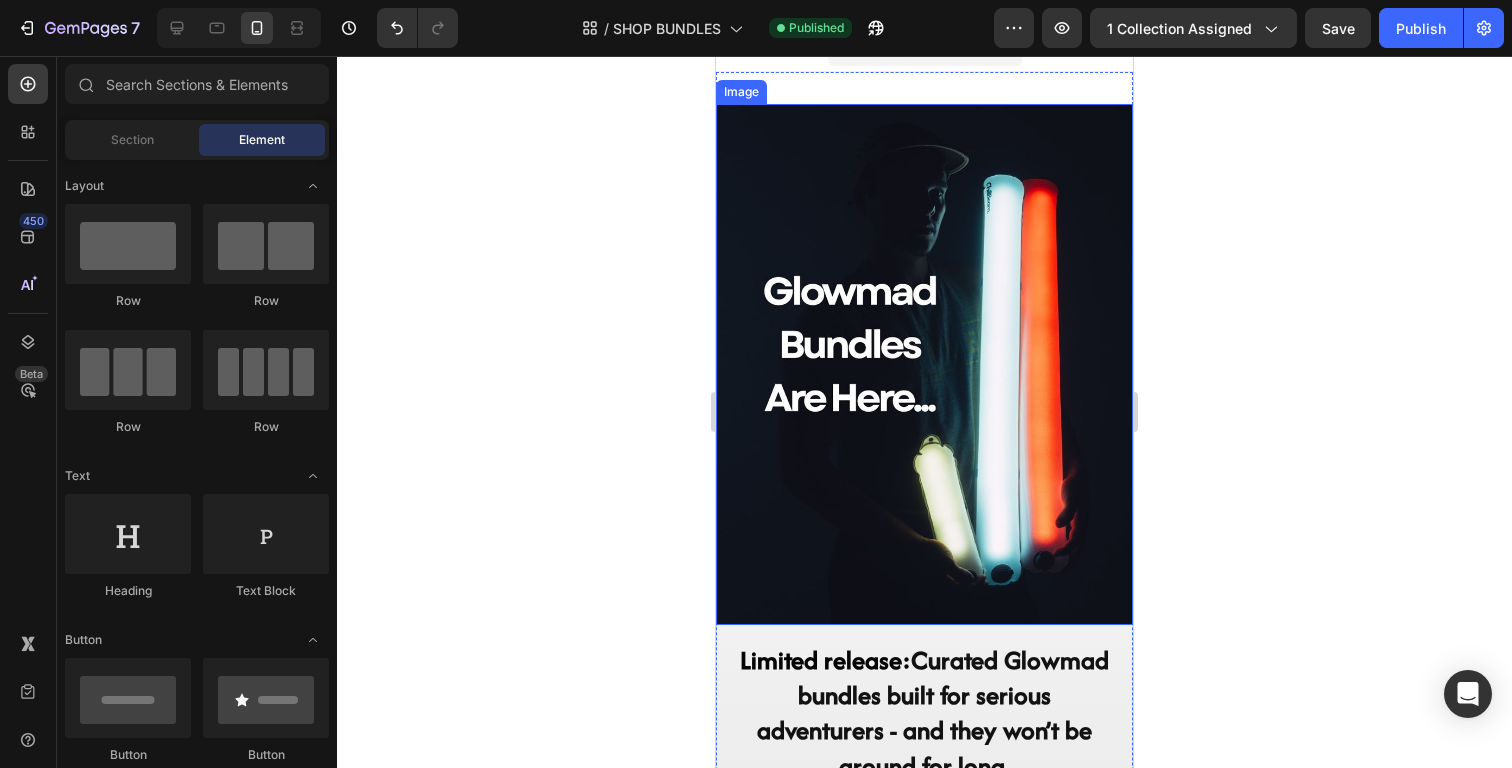 scroll, scrollTop: 0, scrollLeft: 0, axis: both 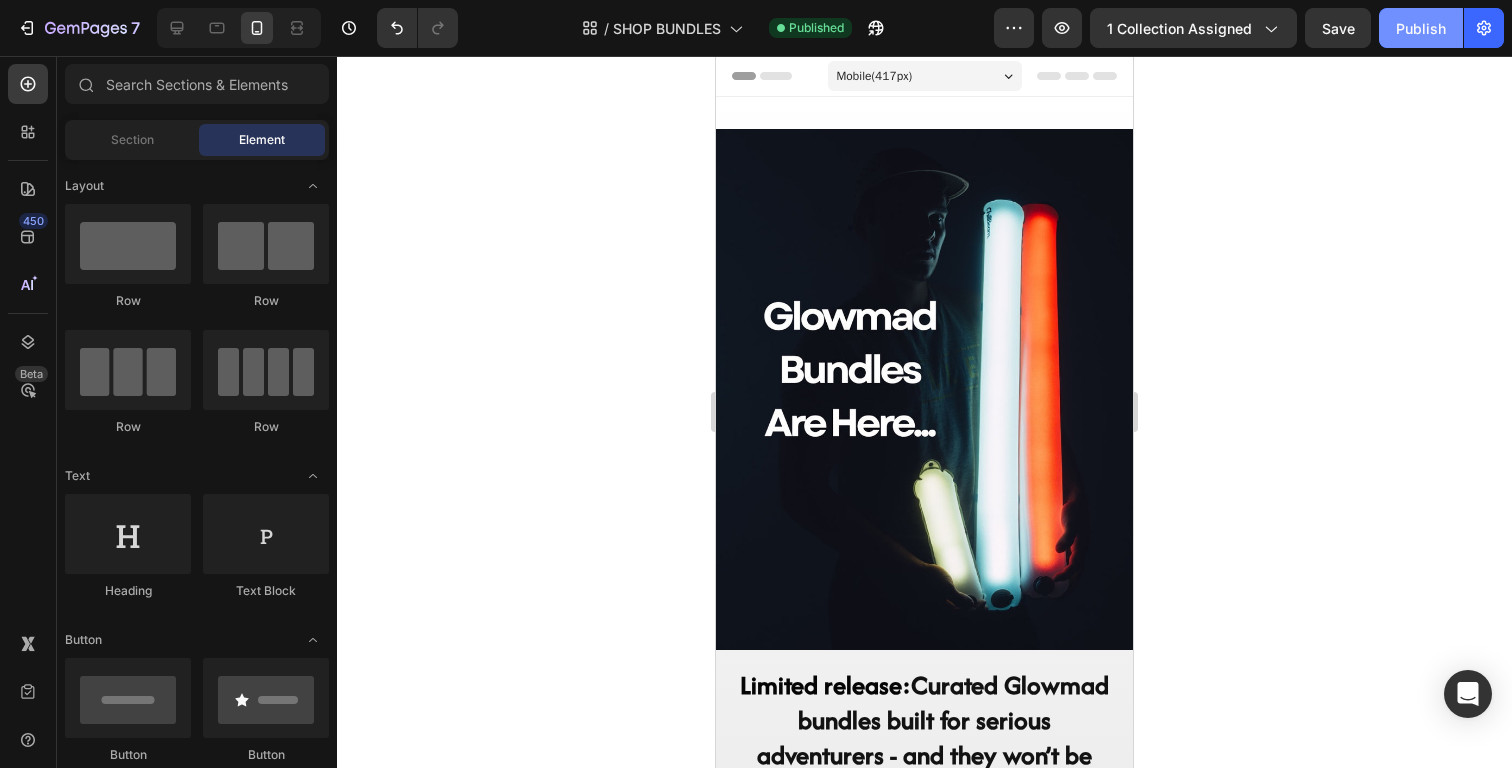 click on "Publish" at bounding box center [1421, 28] 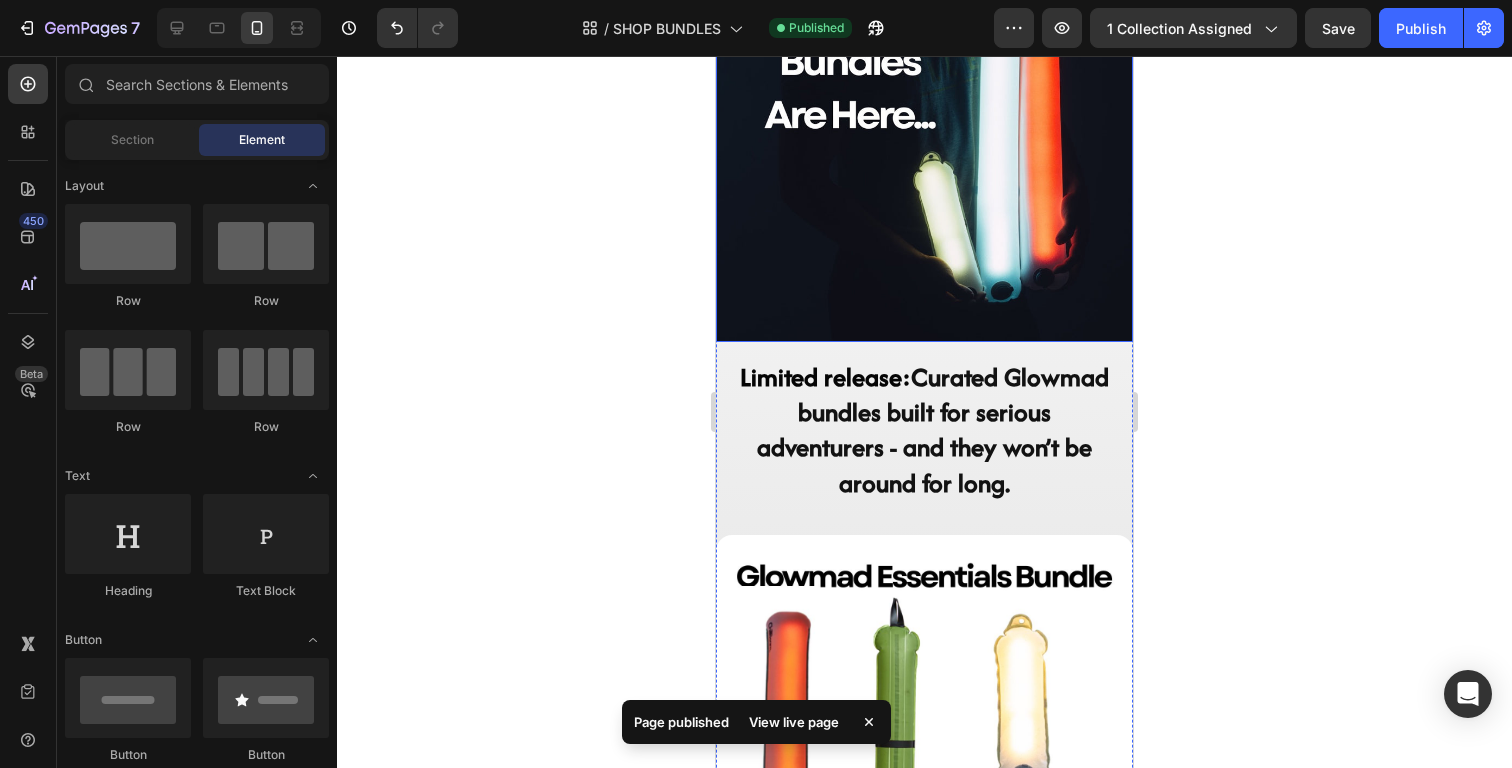 scroll, scrollTop: 341, scrollLeft: 0, axis: vertical 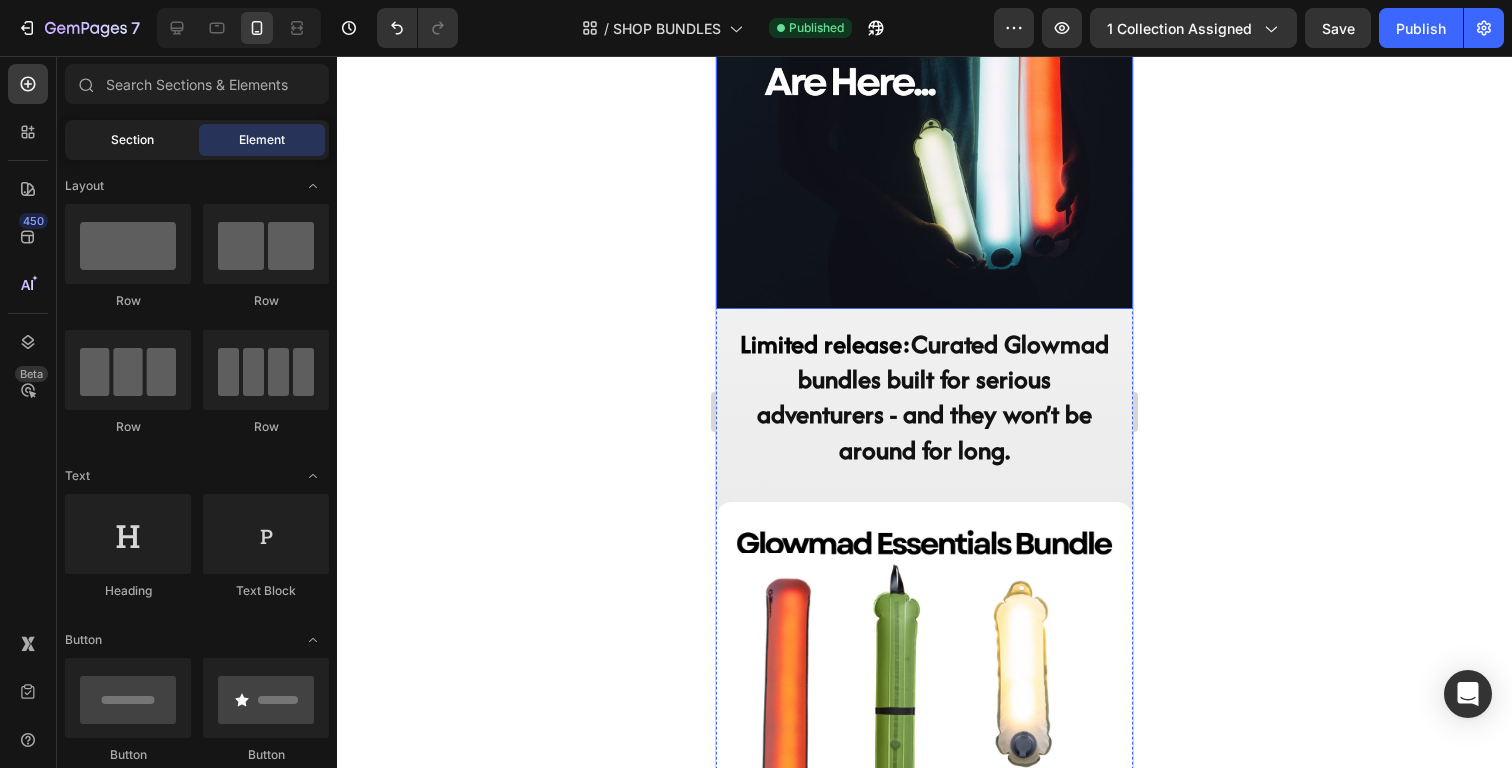 click on "Section" 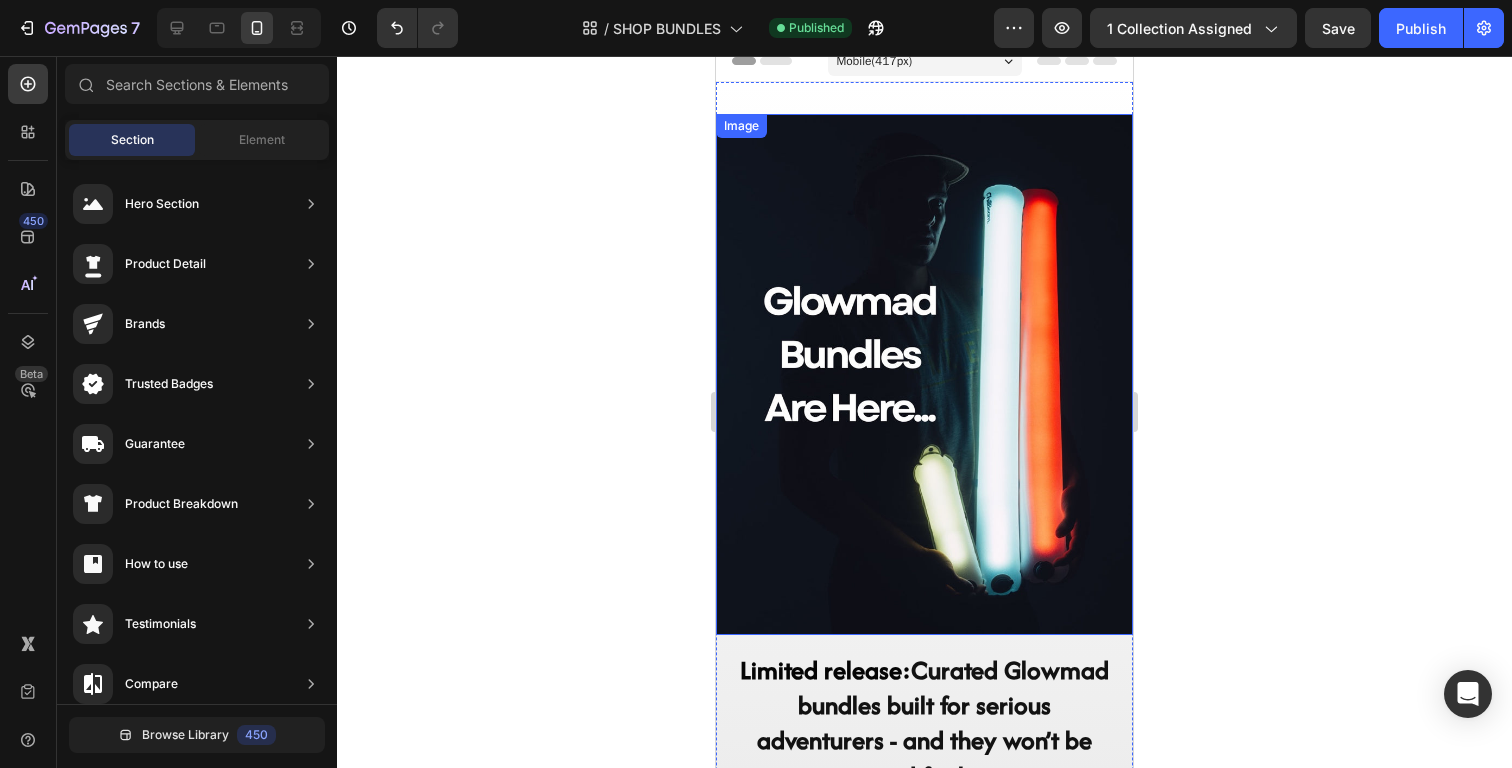 scroll, scrollTop: 0, scrollLeft: 0, axis: both 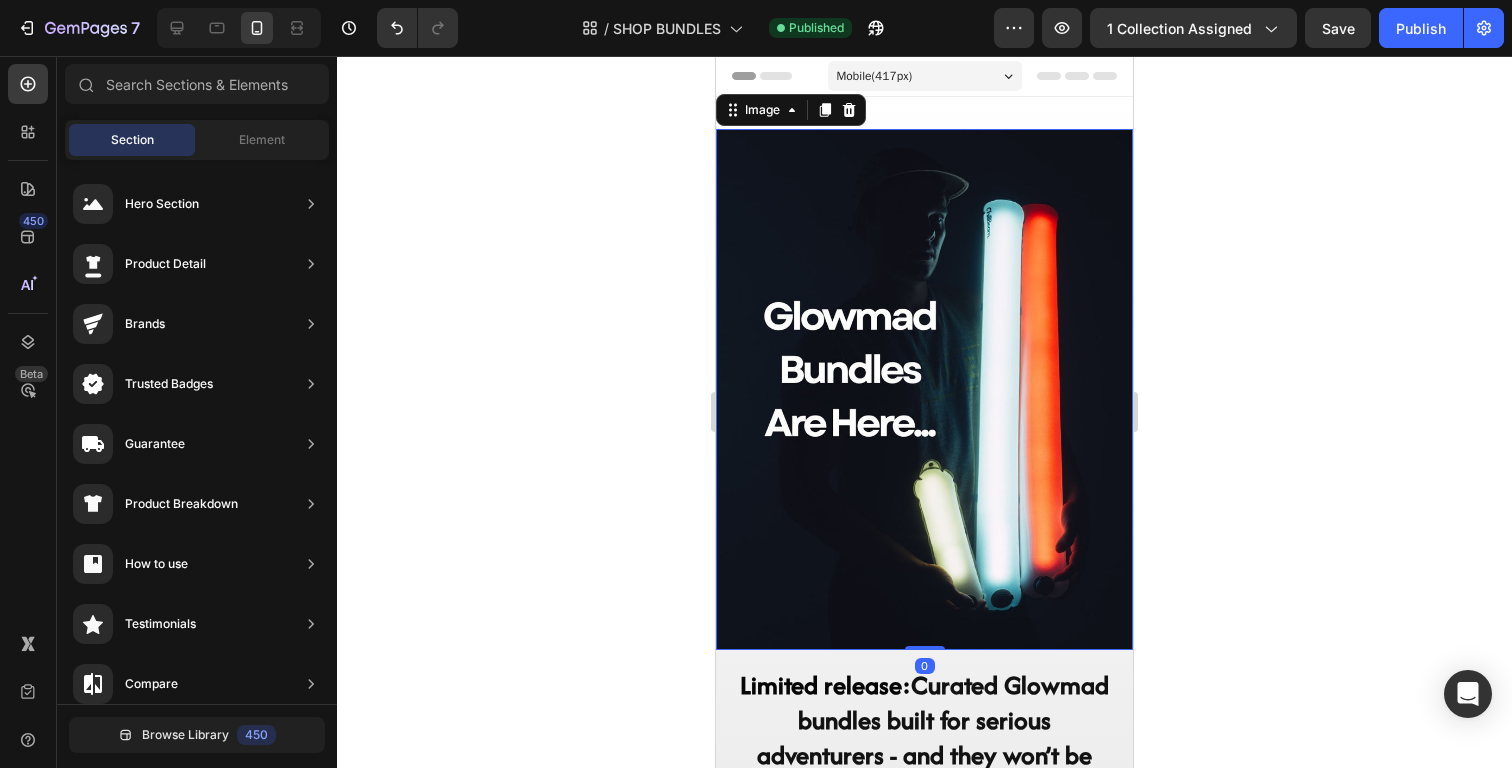 click at bounding box center [924, 389] 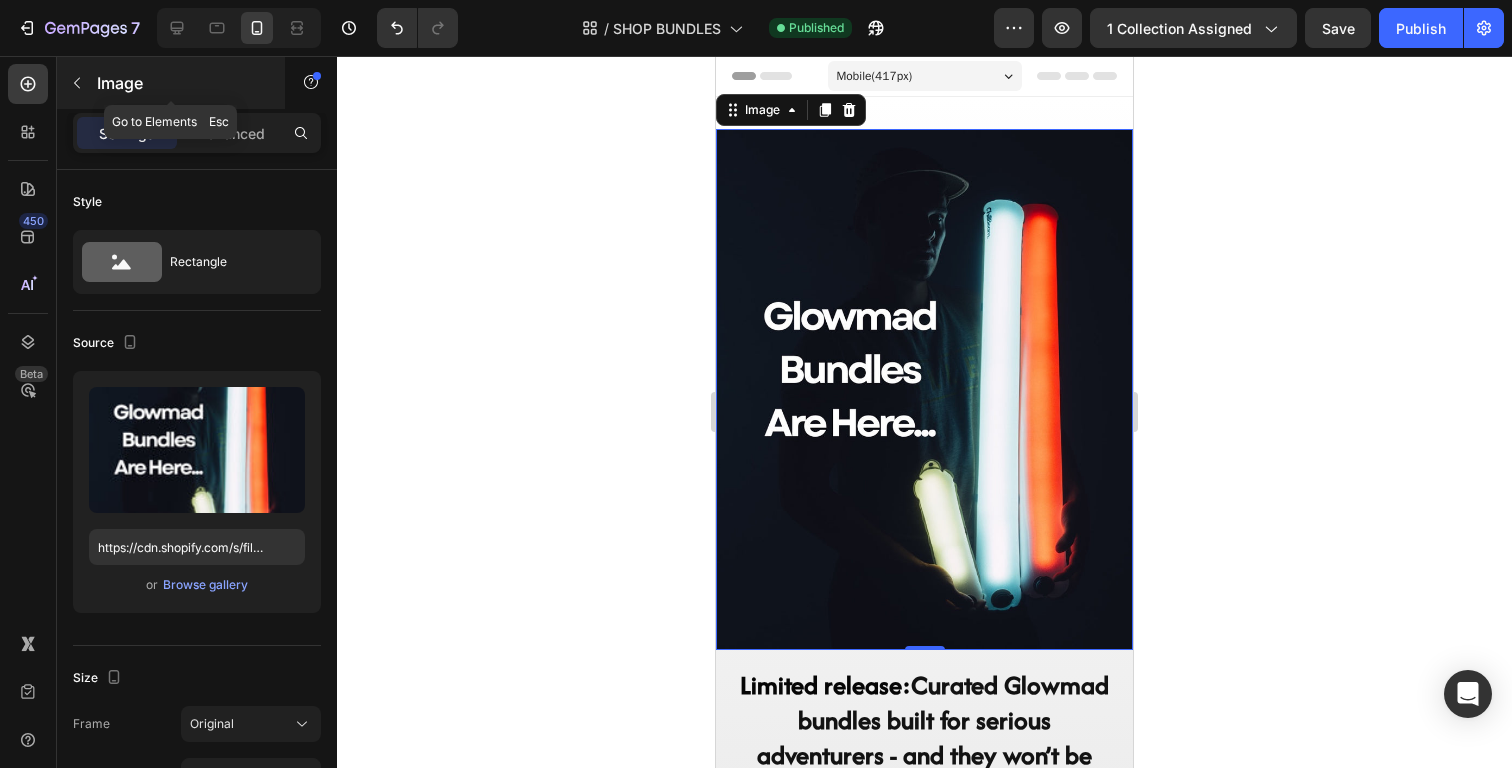 click 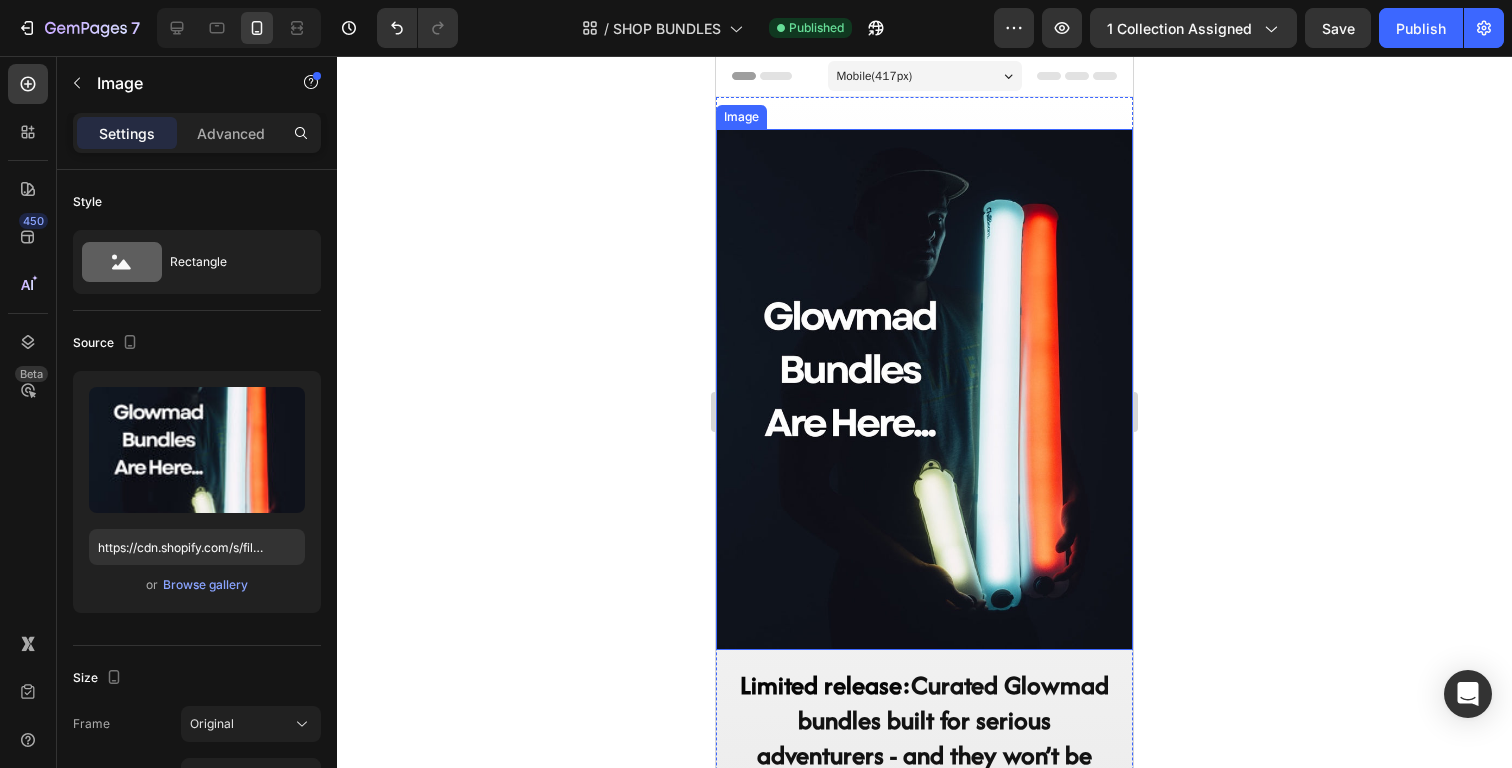click at bounding box center [924, 389] 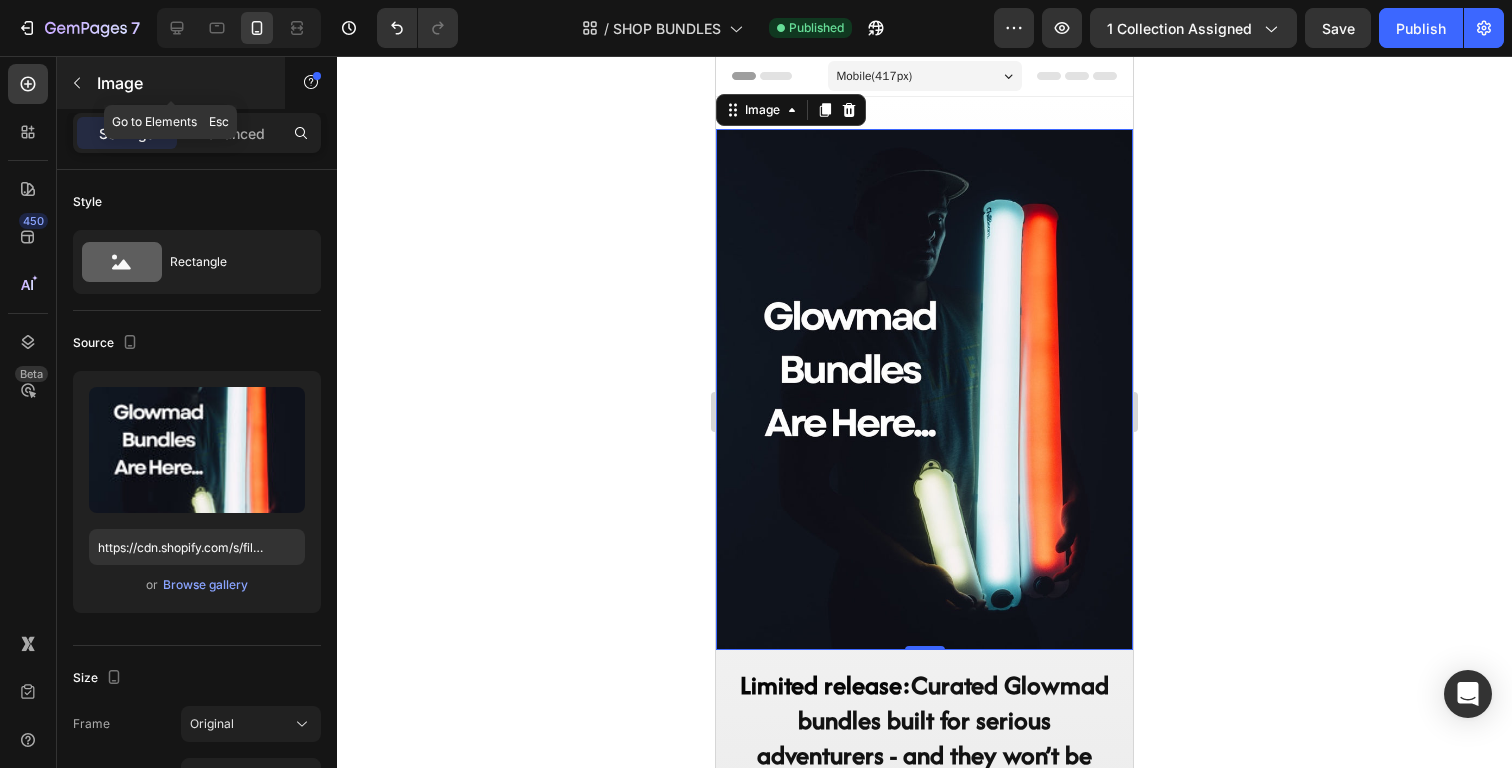 click 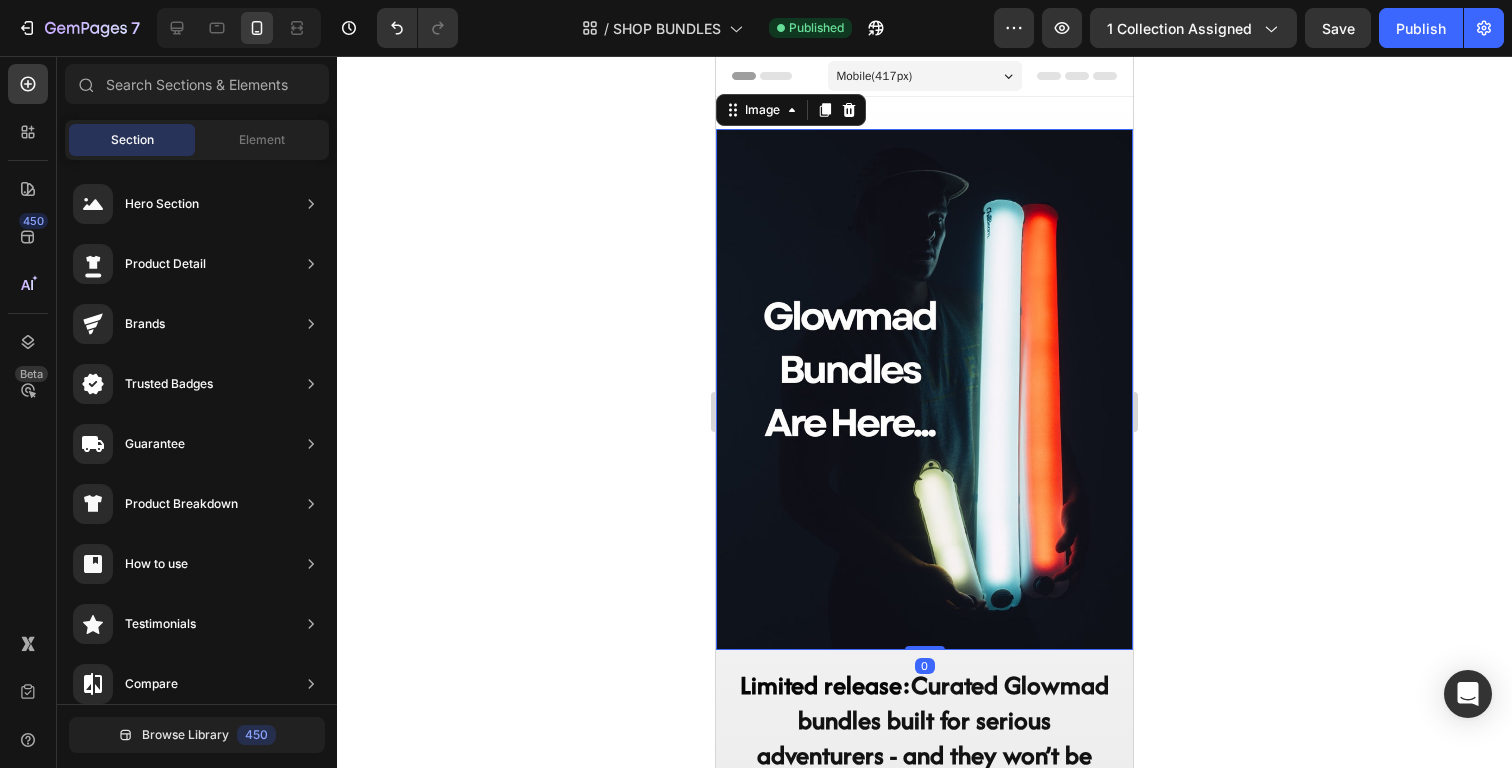 click at bounding box center [924, 389] 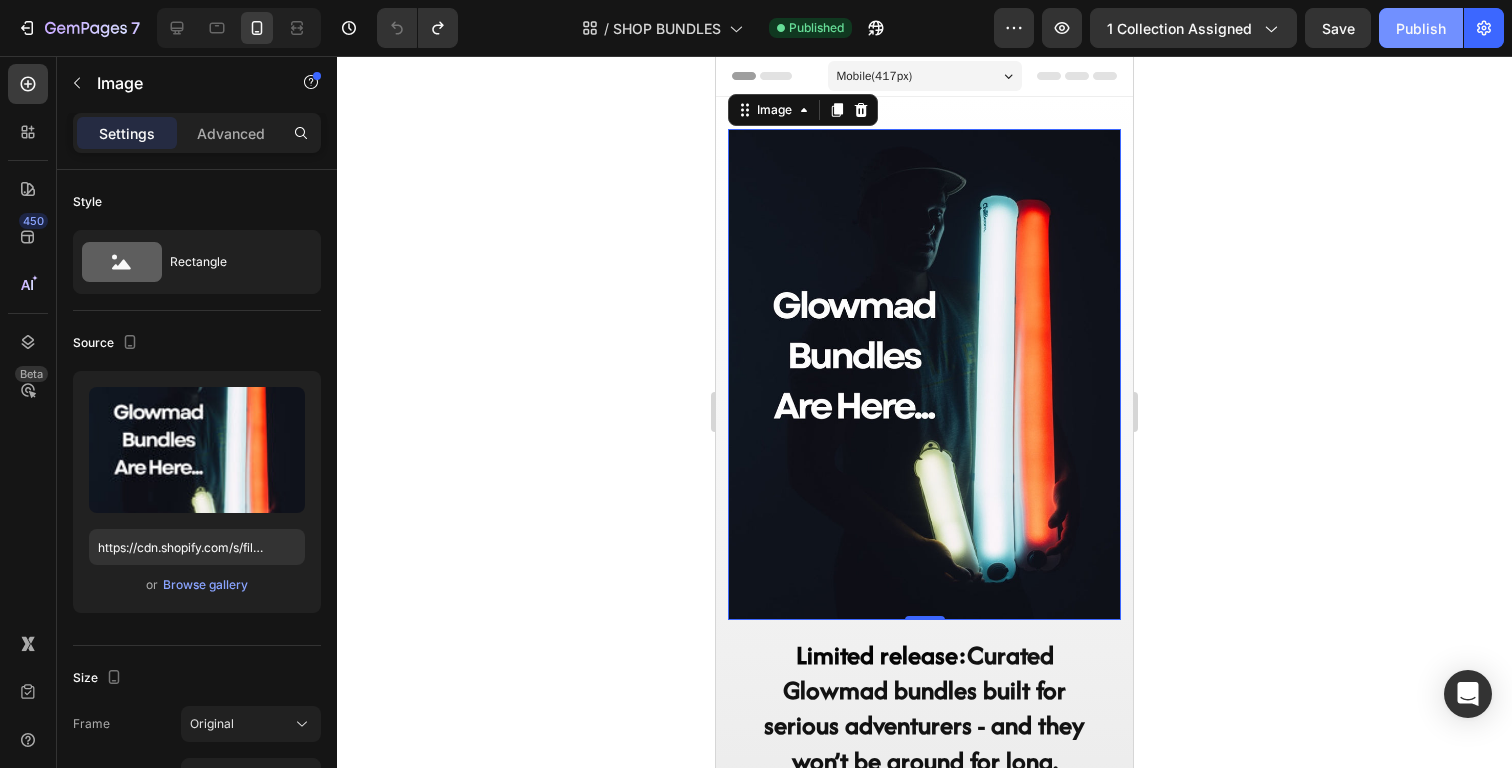 click on "Publish" at bounding box center (1421, 28) 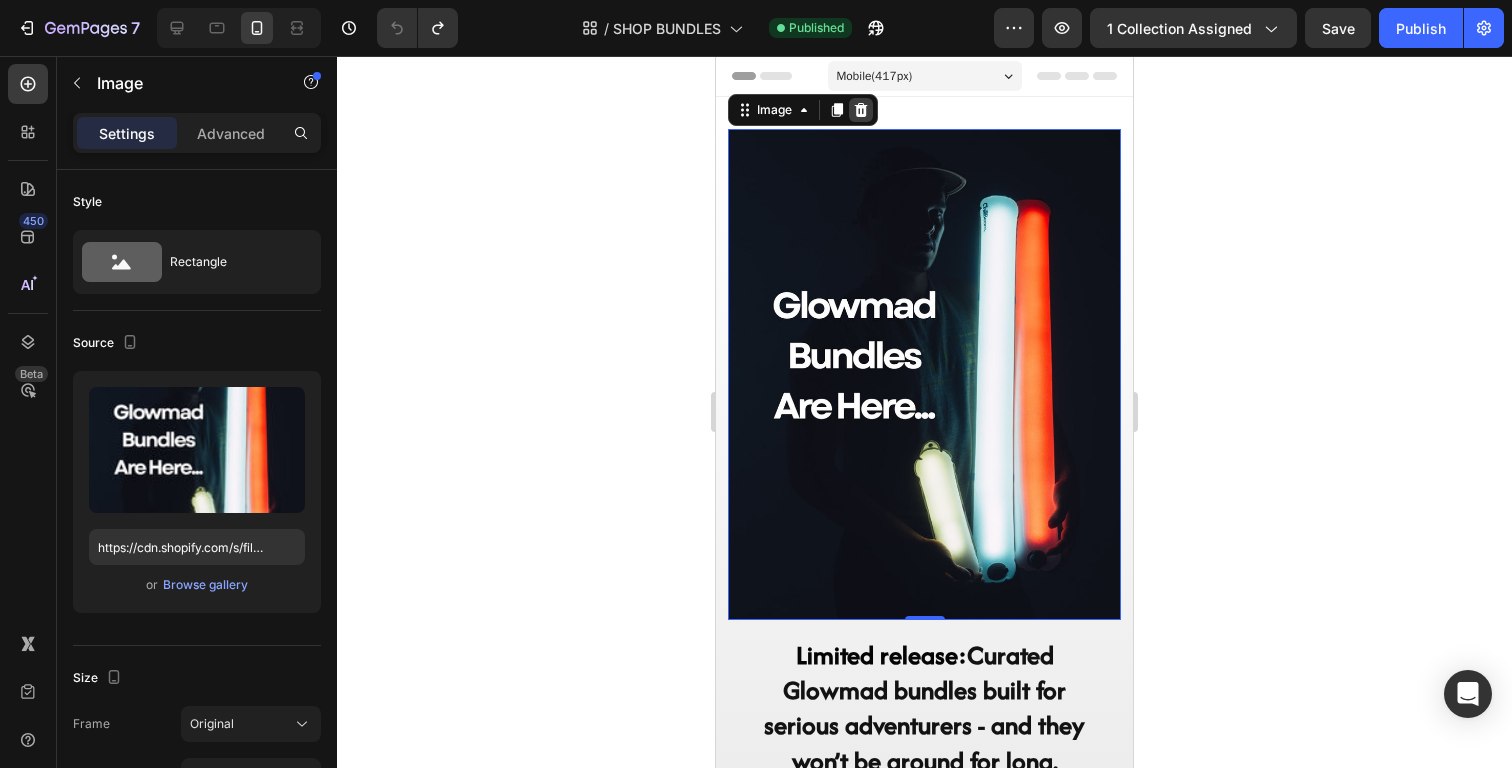 click 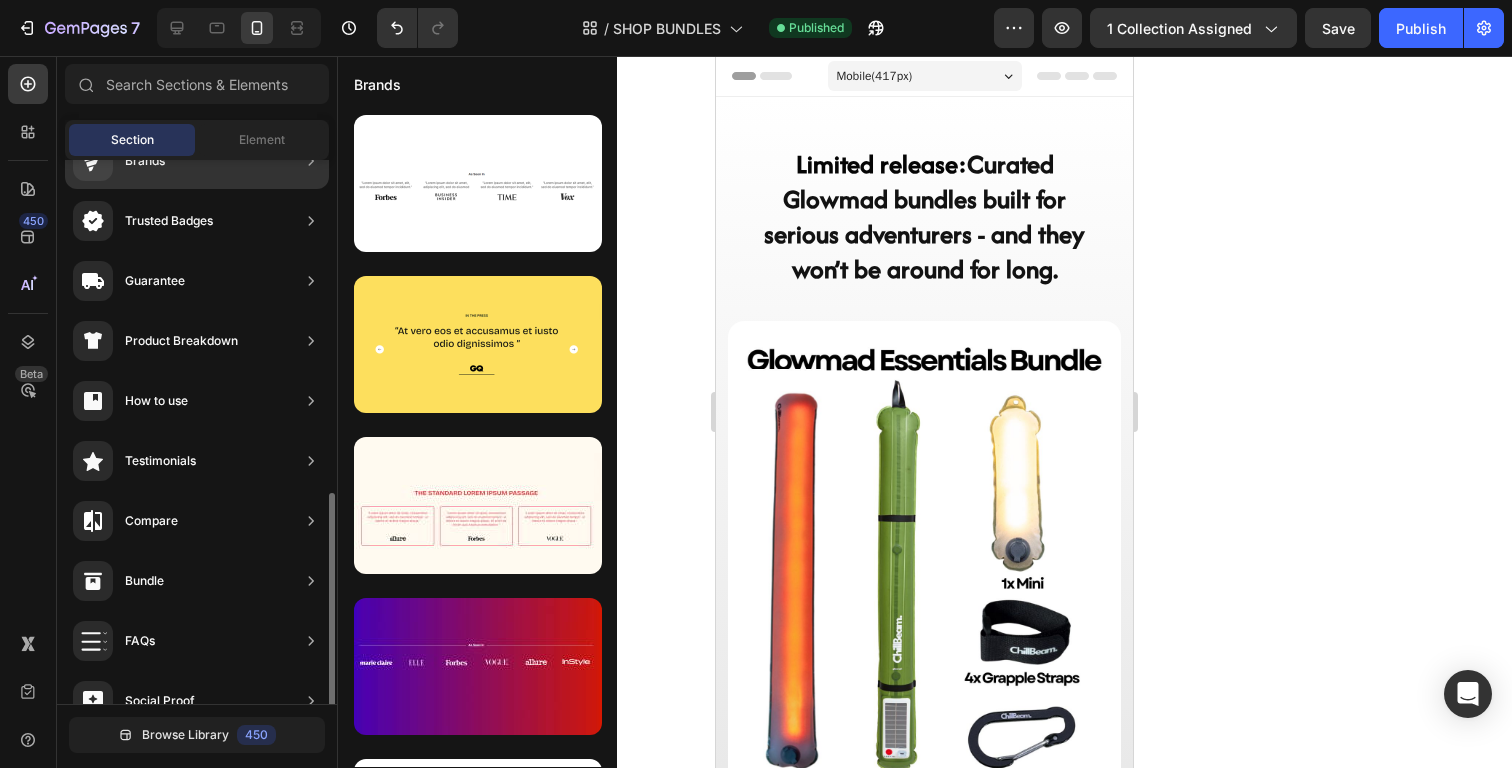 scroll, scrollTop: 0, scrollLeft: 0, axis: both 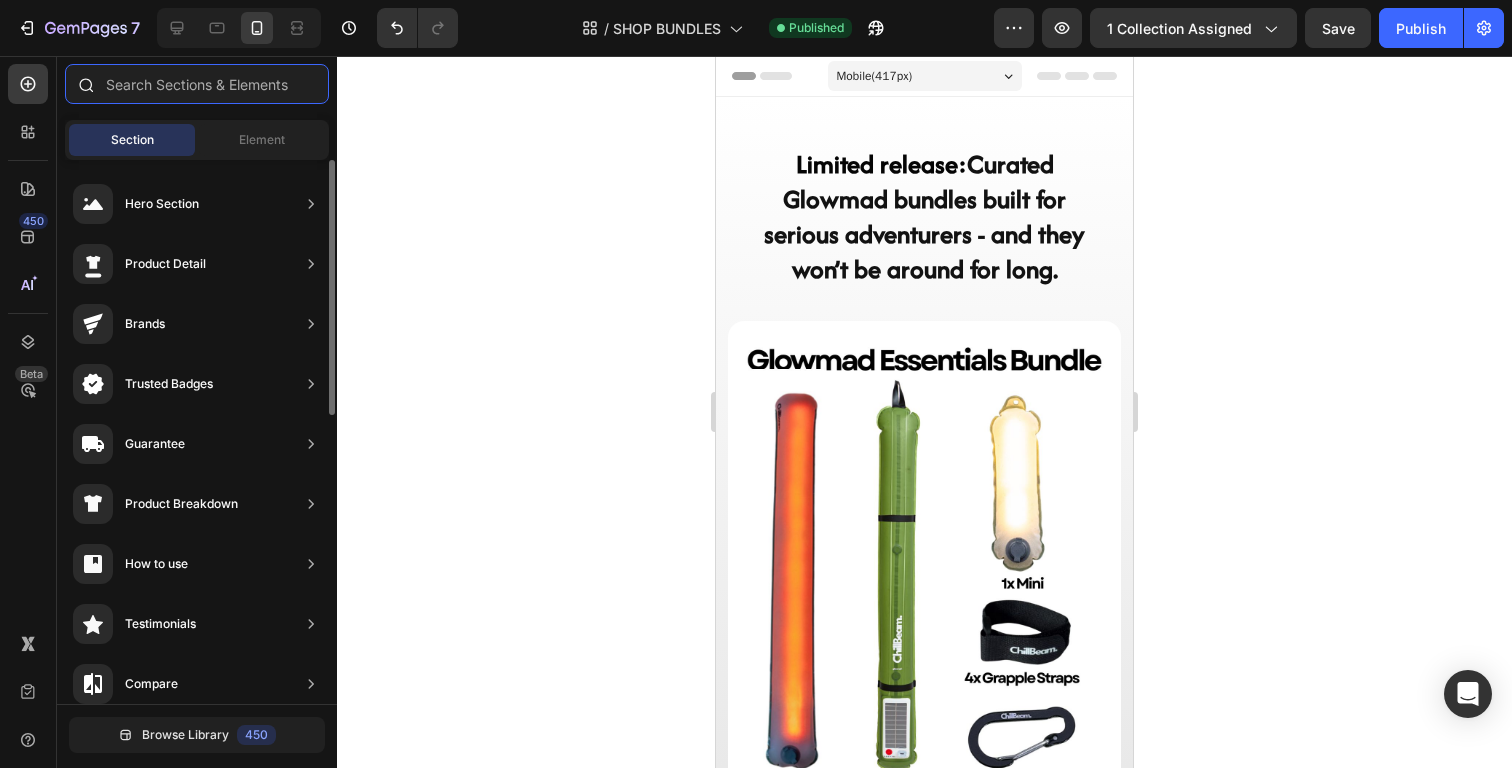 click at bounding box center (197, 84) 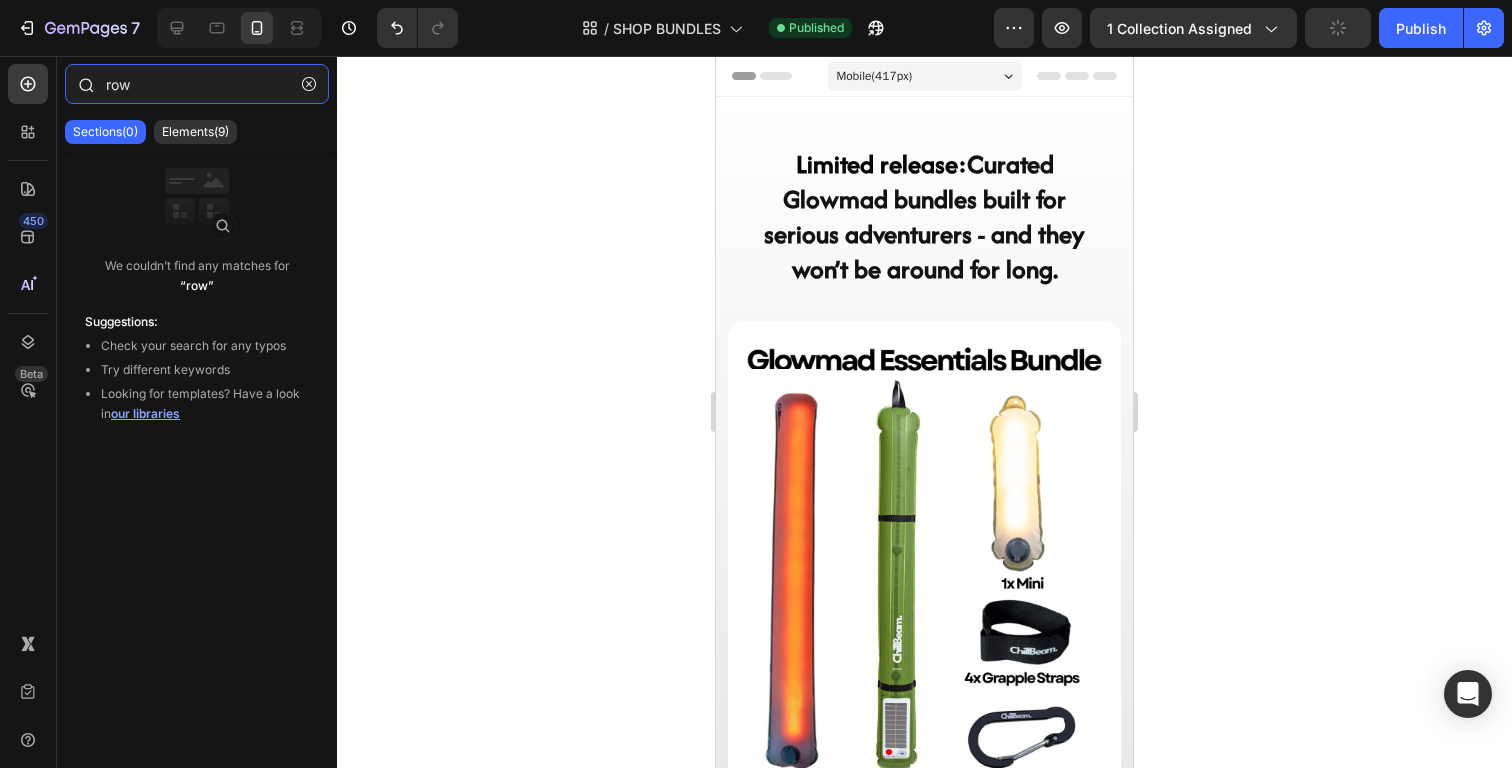 drag, startPoint x: 175, startPoint y: 92, endPoint x: 76, endPoint y: 86, distance: 99.18165 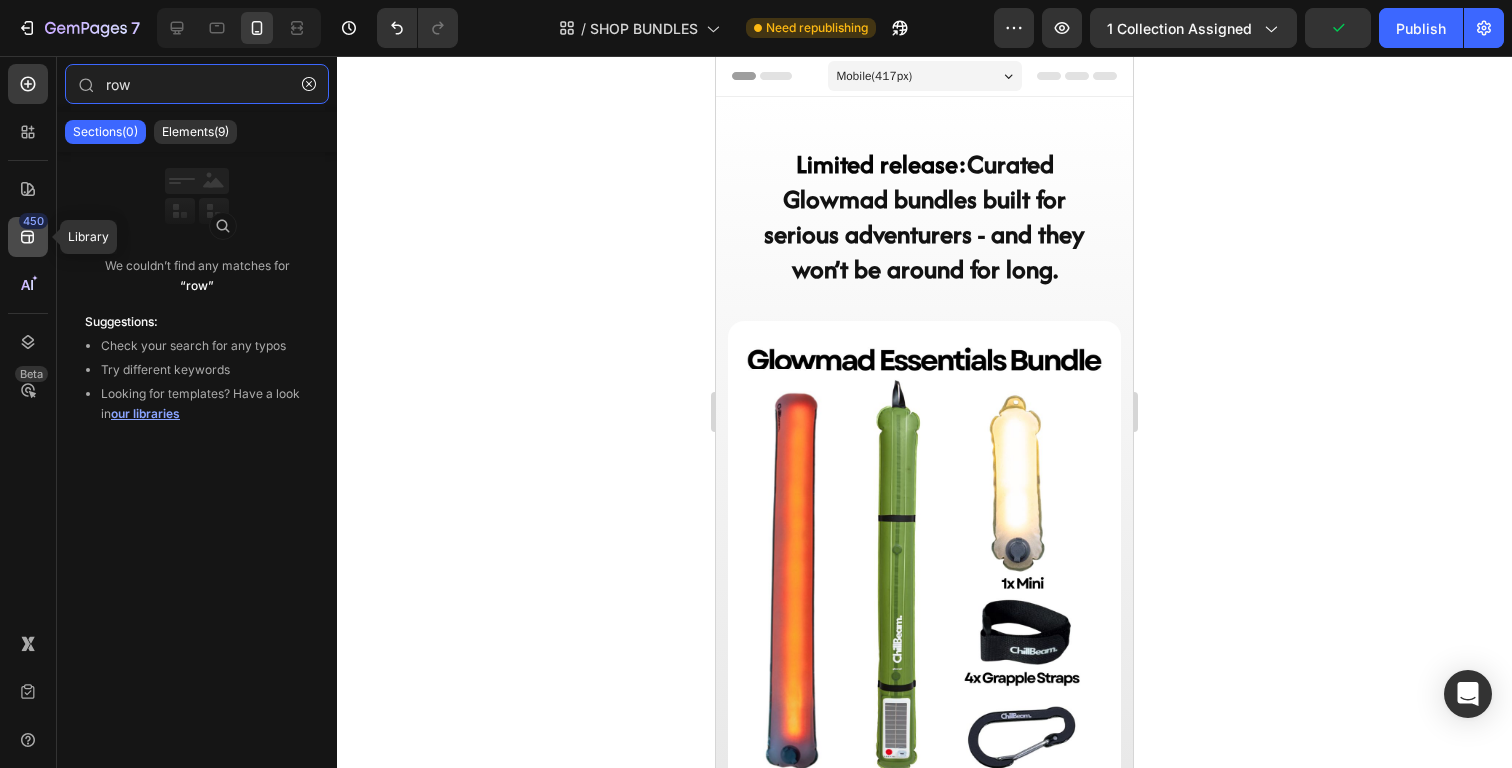 type on "row" 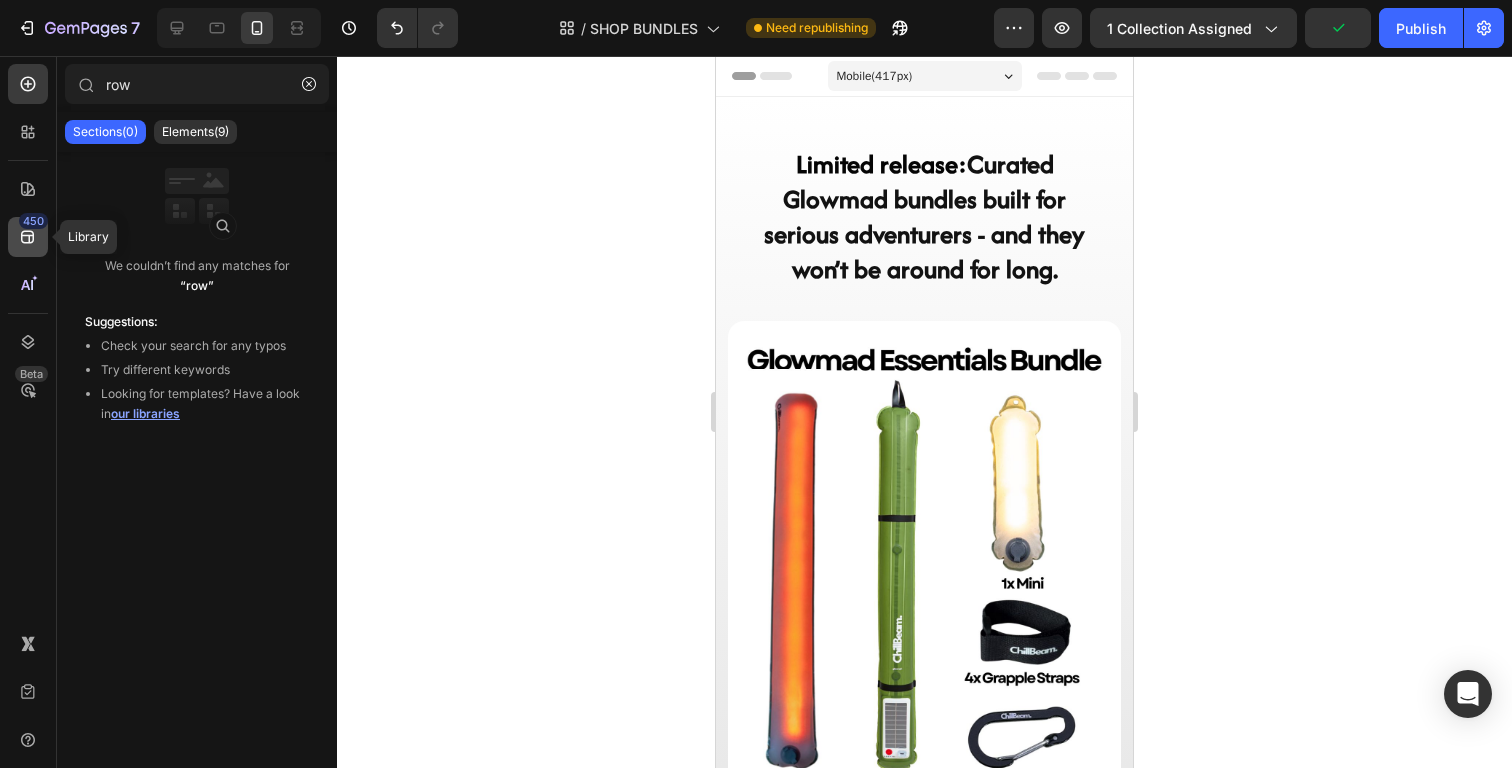 click on "450" at bounding box center (33, 221) 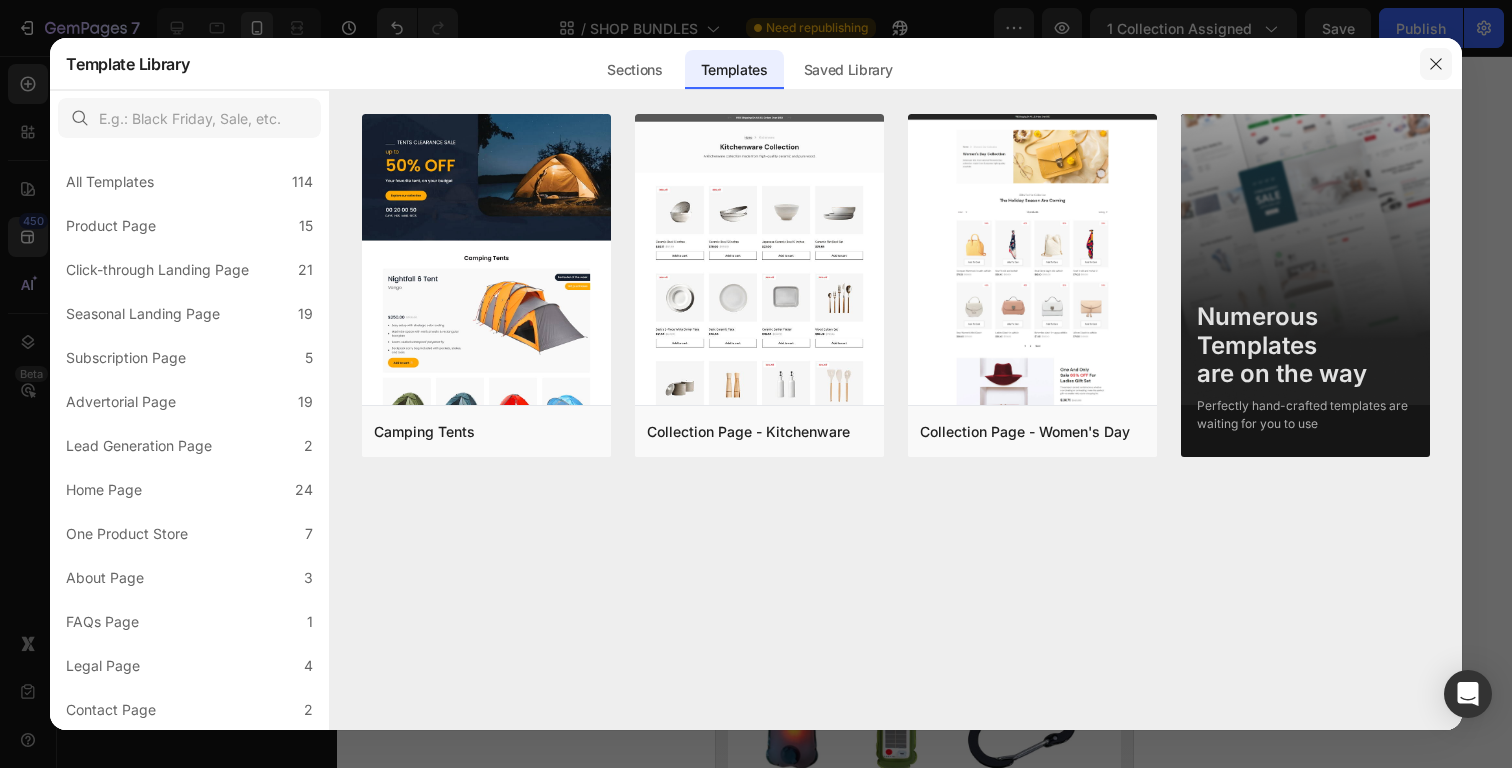 click at bounding box center (1436, 64) 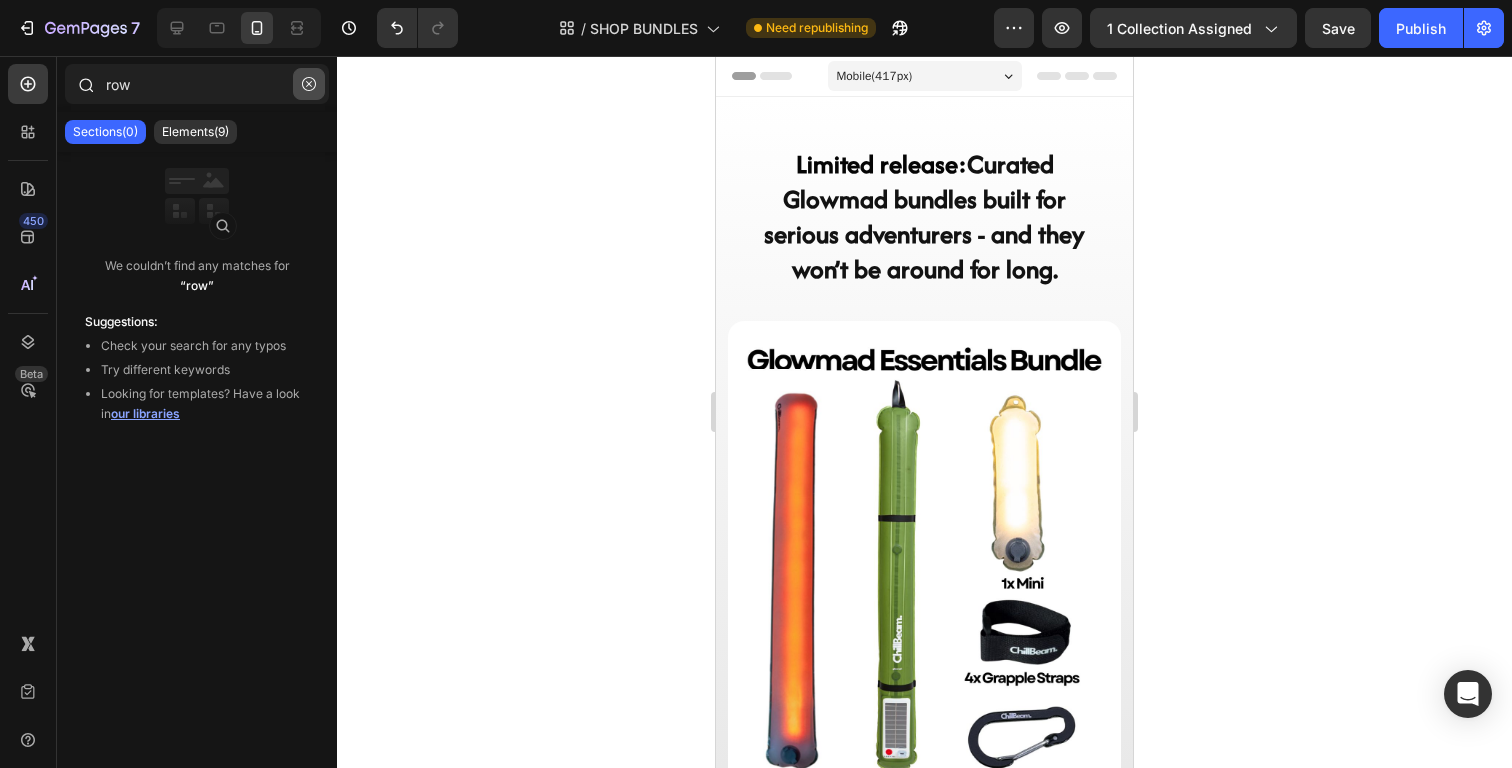 click at bounding box center [309, 84] 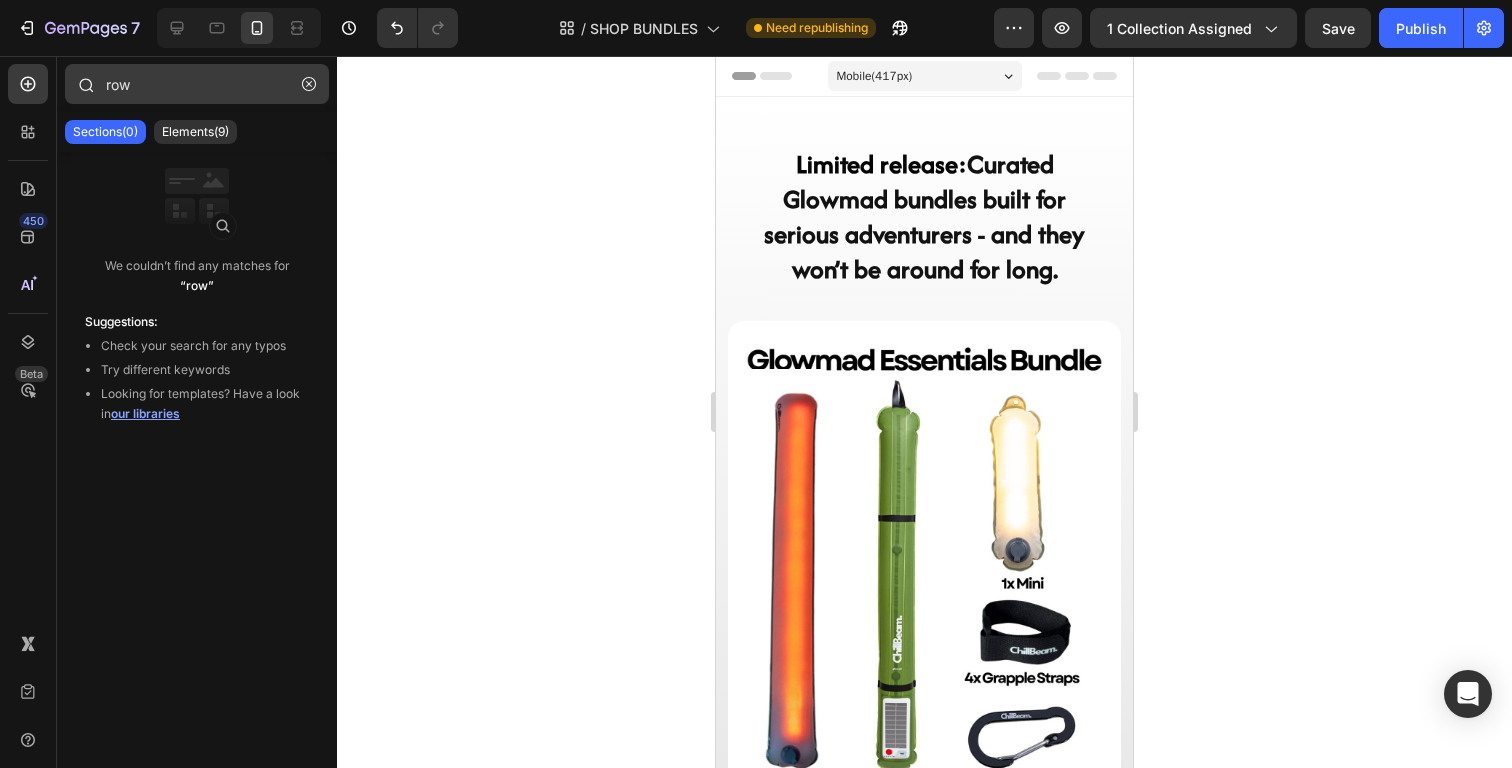 type 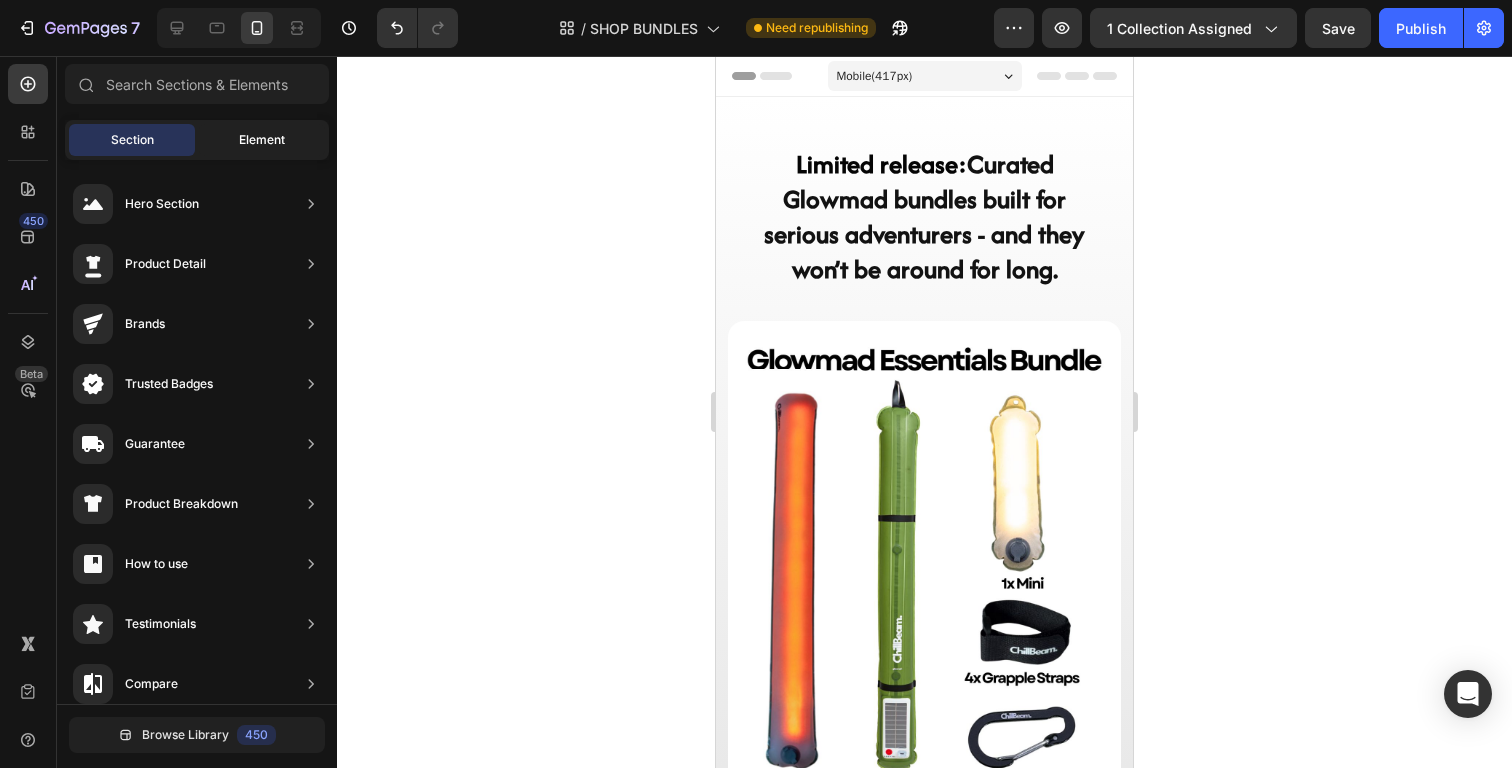 click on "Element" 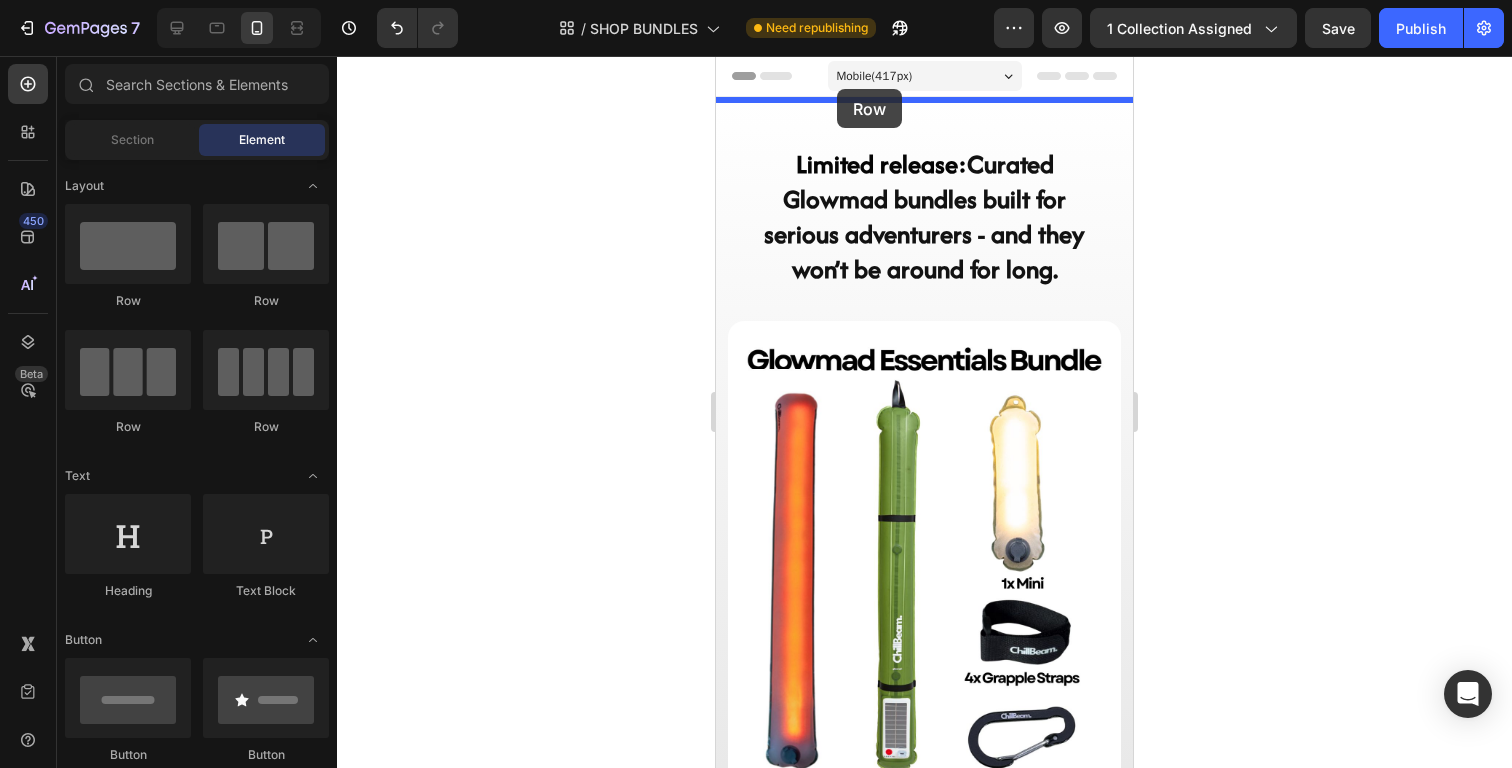 drag, startPoint x: 856, startPoint y: 304, endPoint x: 837, endPoint y: 89, distance: 215.8379 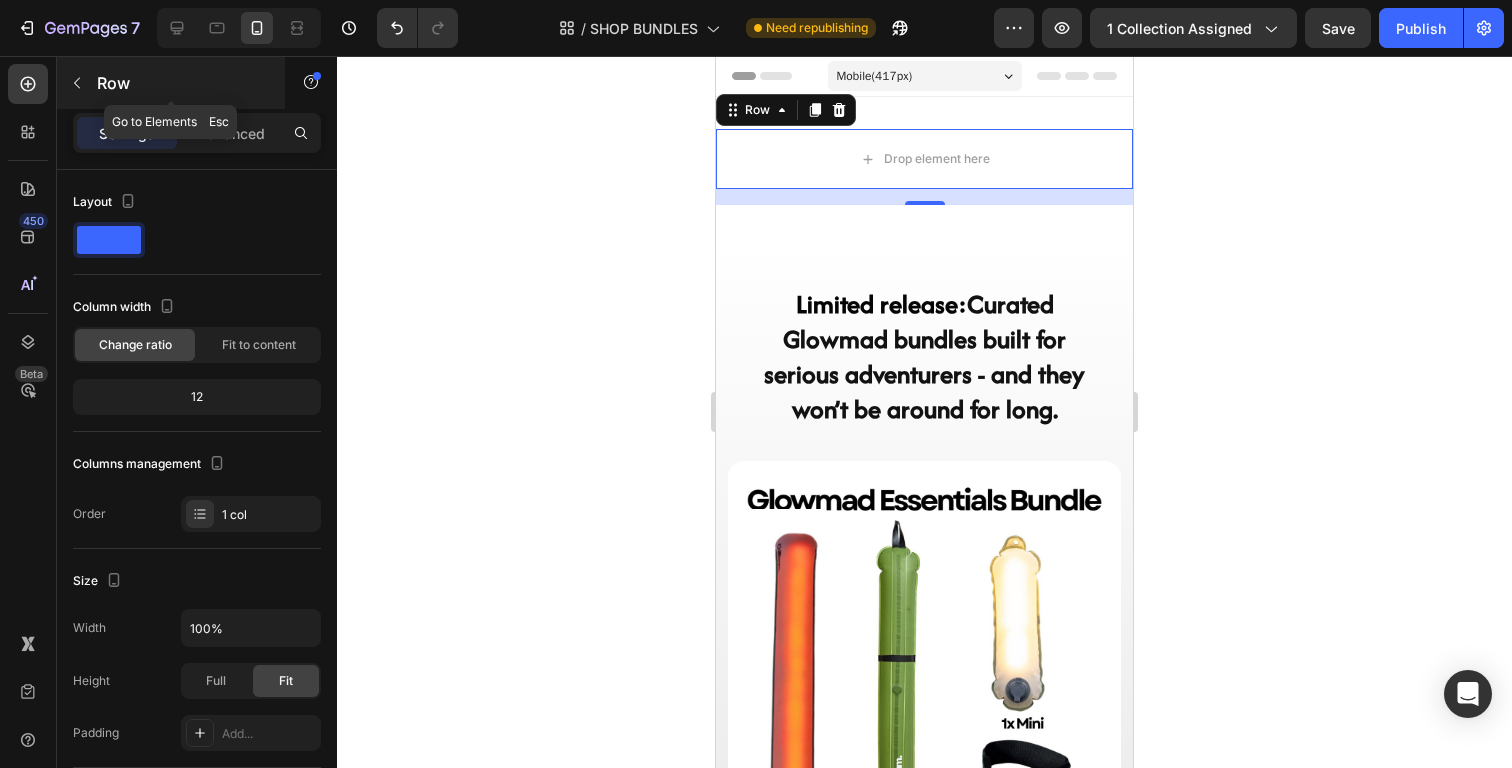 click 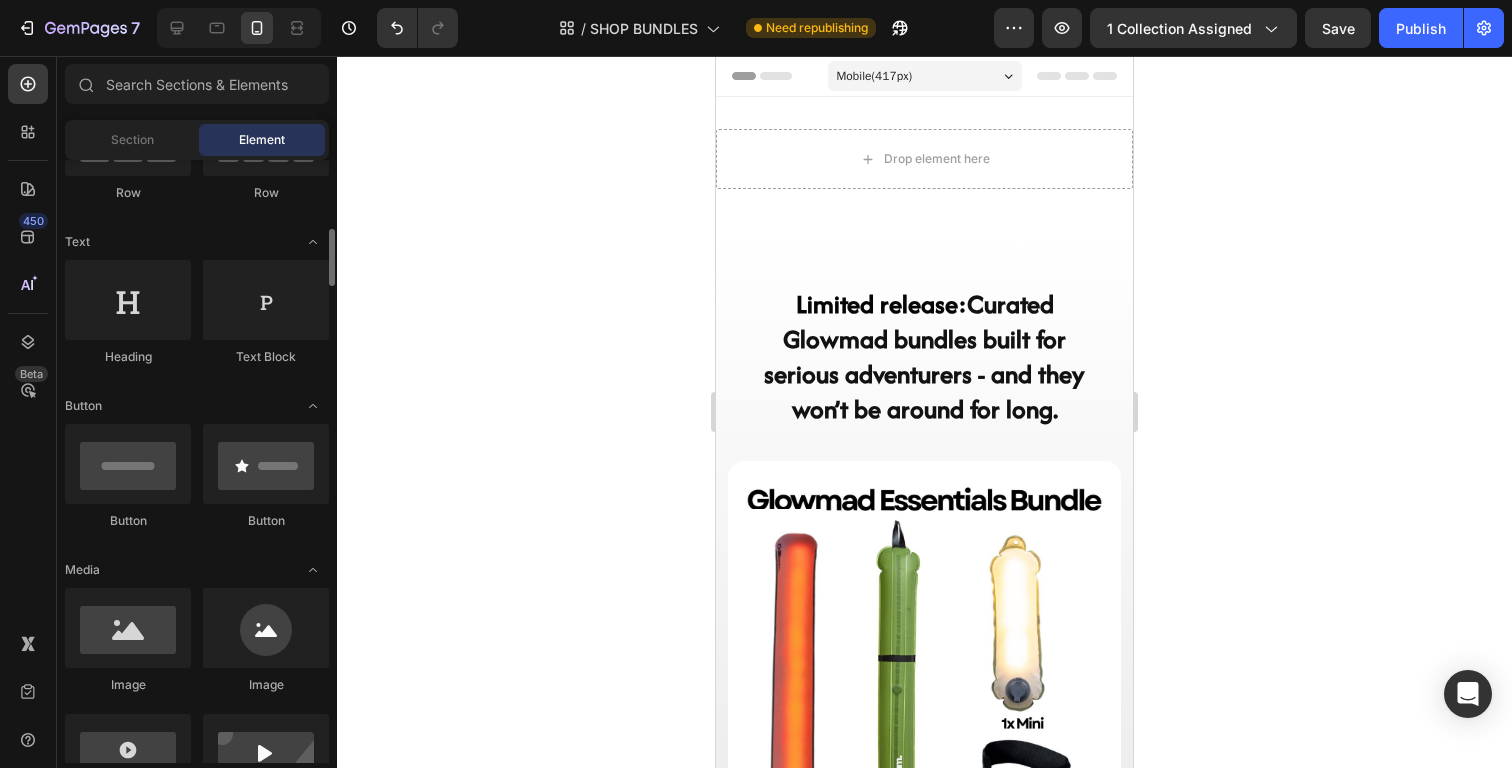 scroll, scrollTop: 300, scrollLeft: 0, axis: vertical 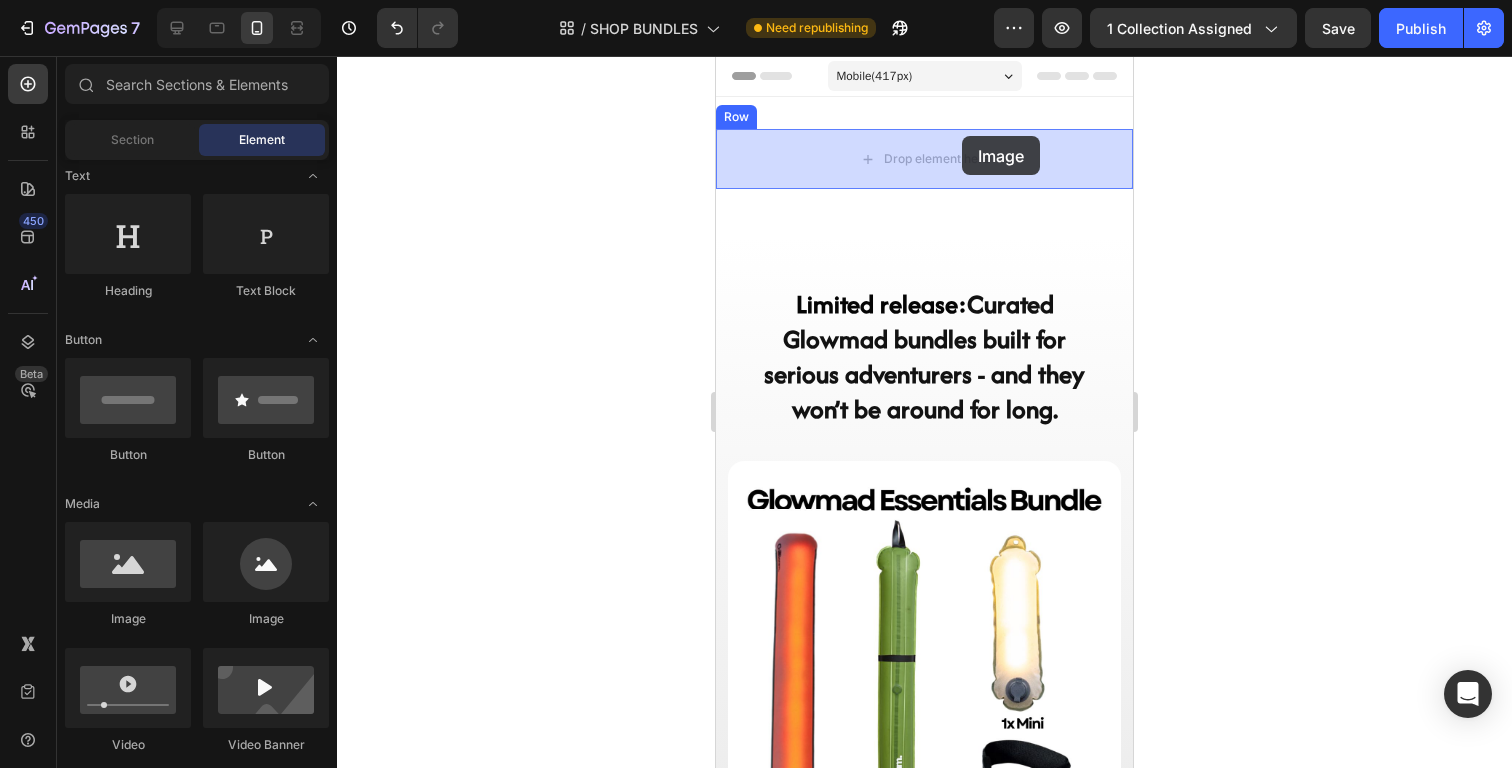 drag, startPoint x: 845, startPoint y: 622, endPoint x: 962, endPoint y: 137, distance: 498.9128 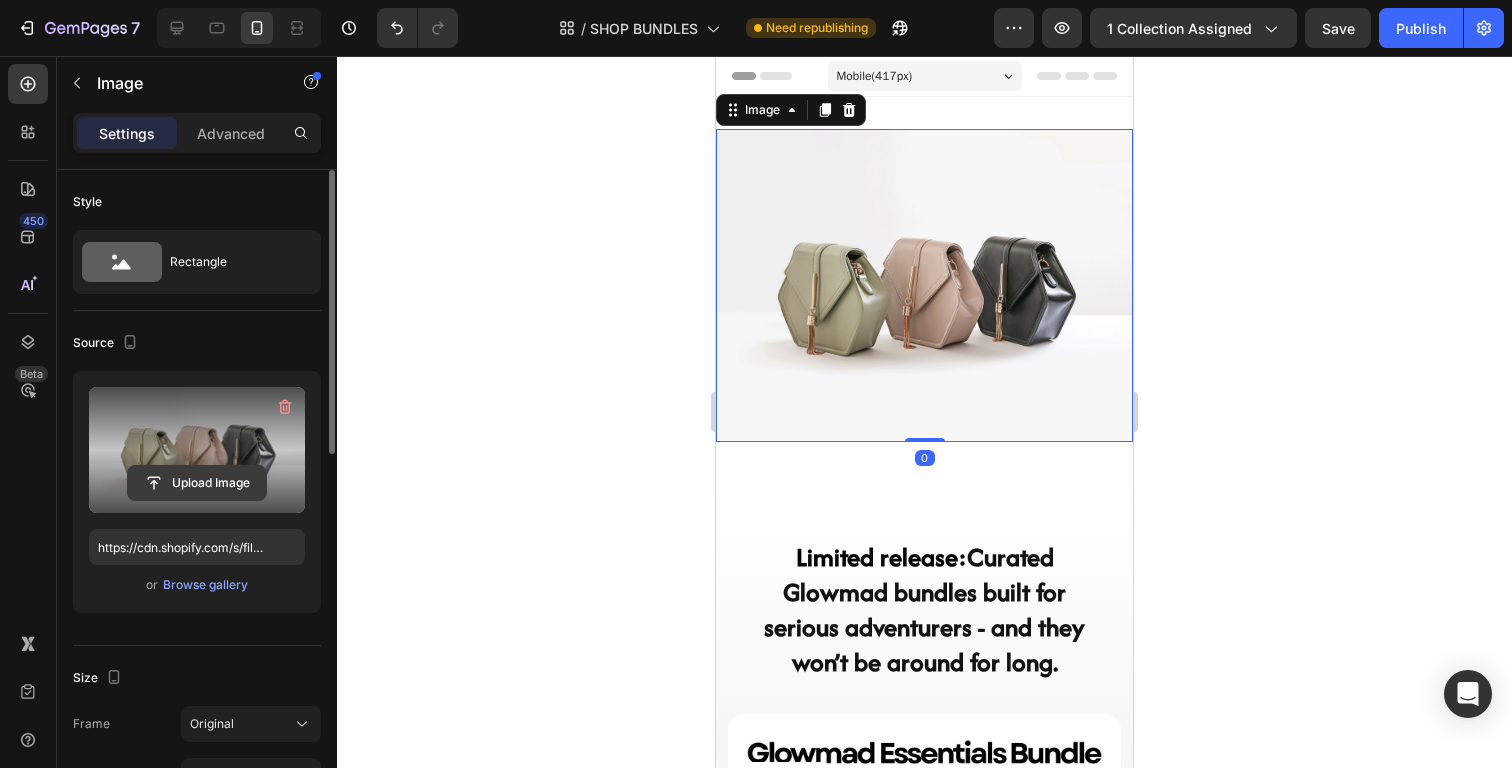 click 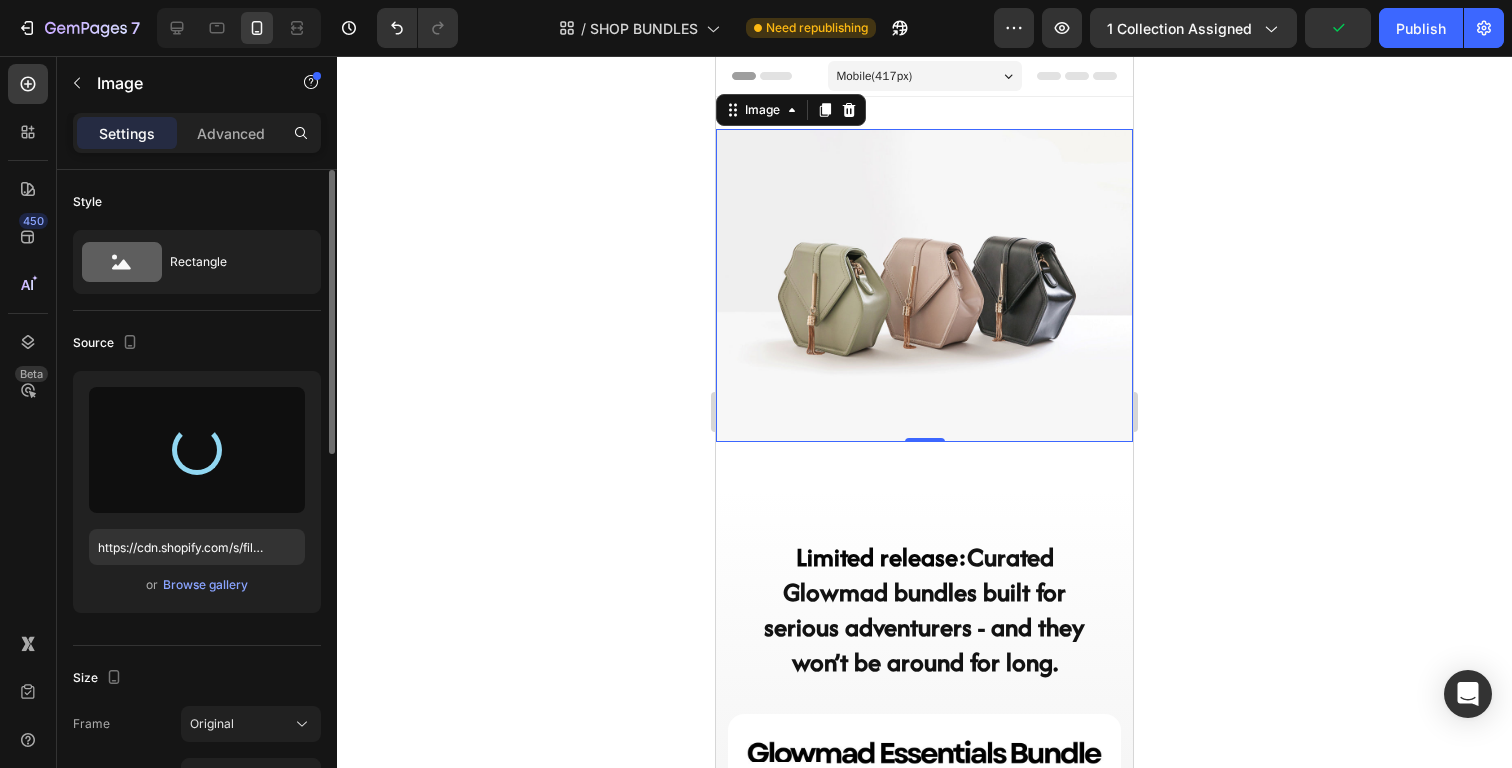 type on "https://cdn.shopify.com/s/files/1/0816/7417/4790/files/gempages_531346346586669968-96de0907-10e6-4dca-b284-8d77c2c711df.jpg" 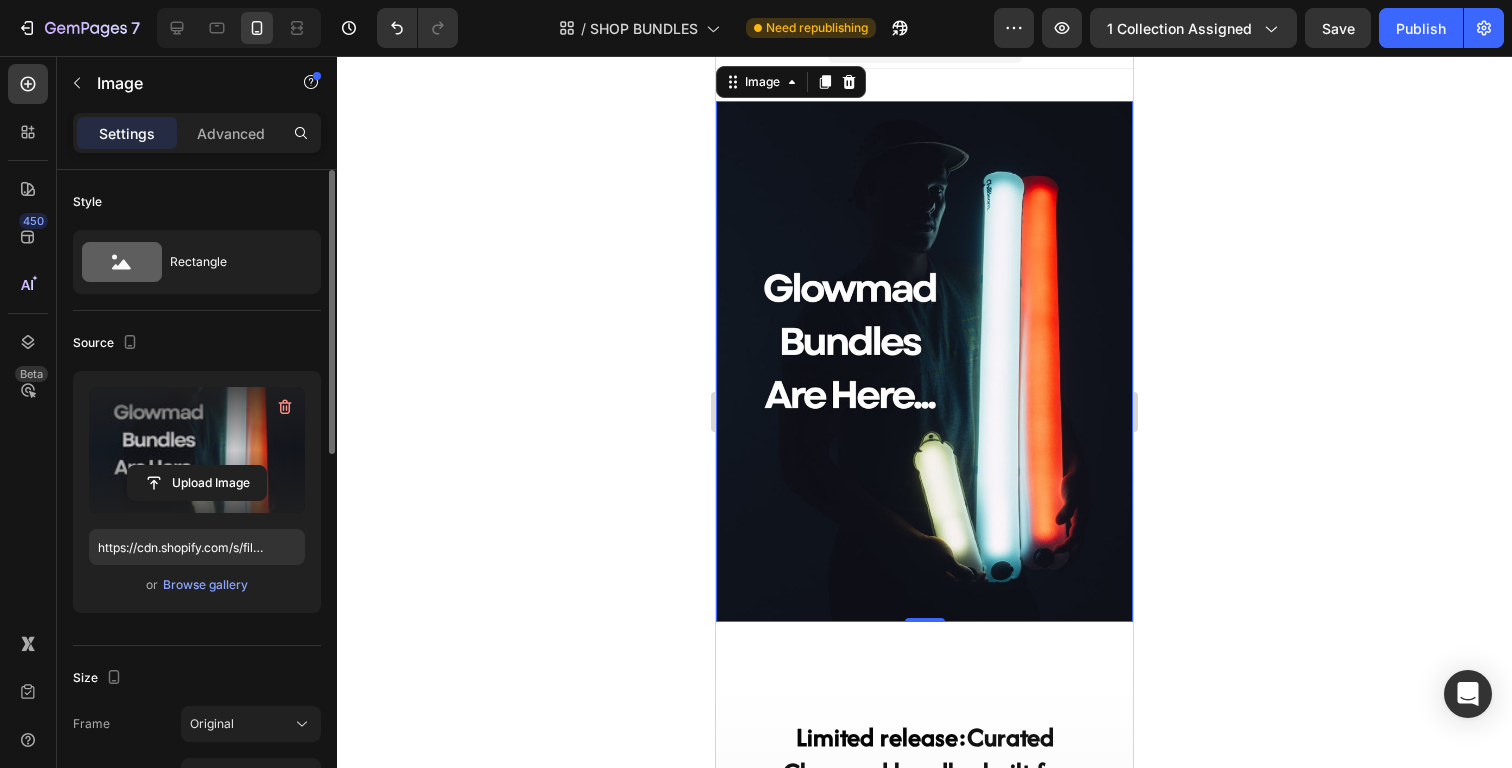 scroll, scrollTop: 0, scrollLeft: 0, axis: both 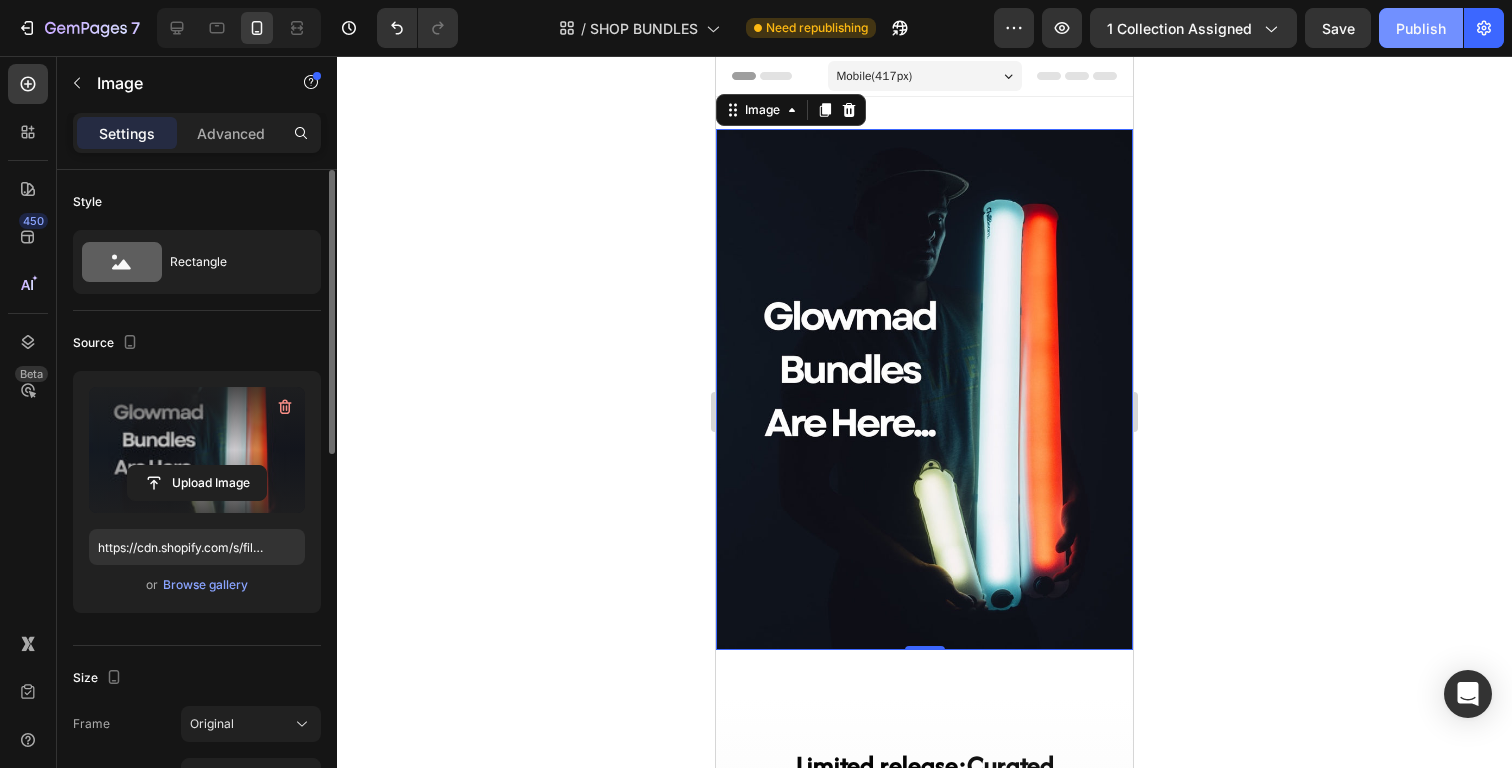 click on "Publish" 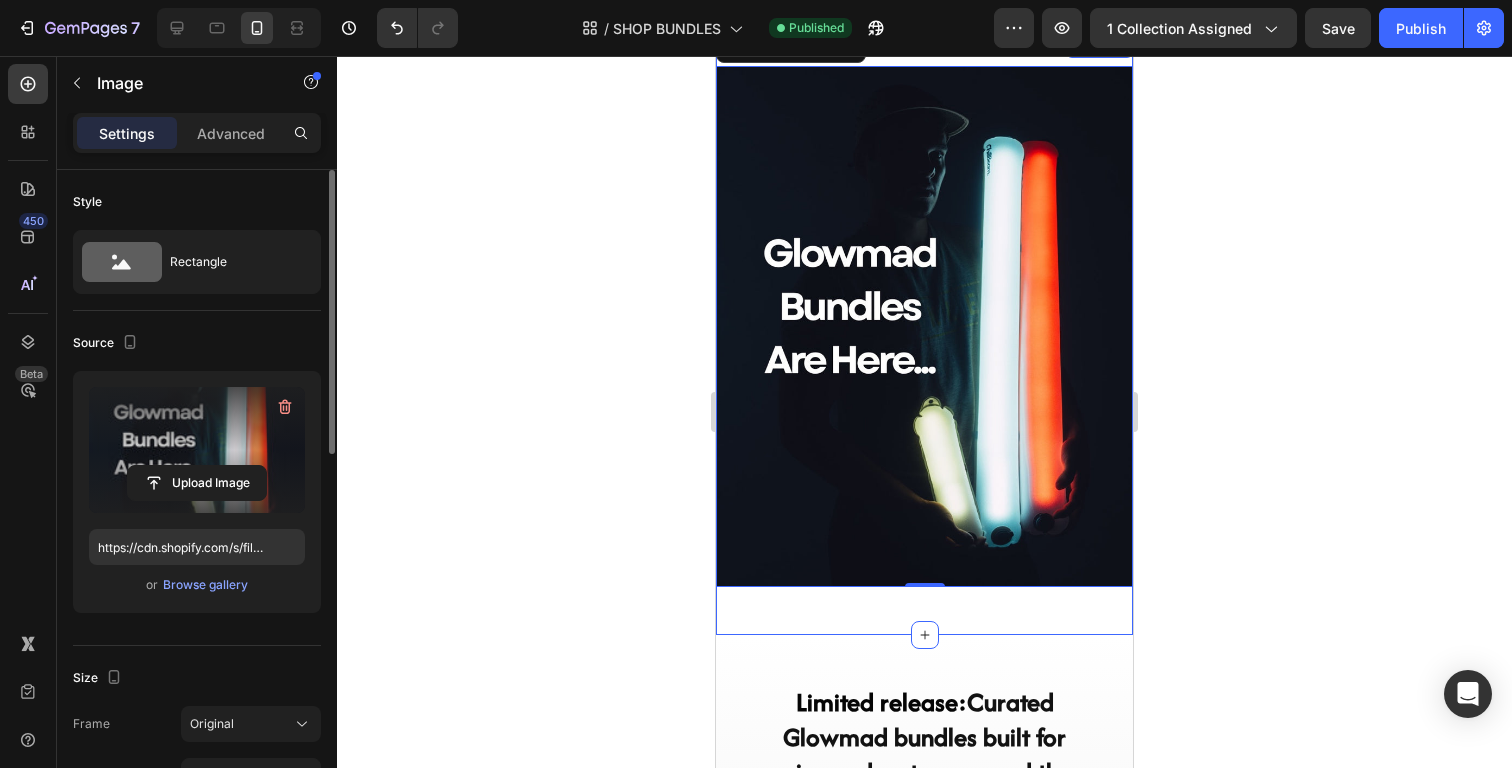 scroll, scrollTop: 89, scrollLeft: 0, axis: vertical 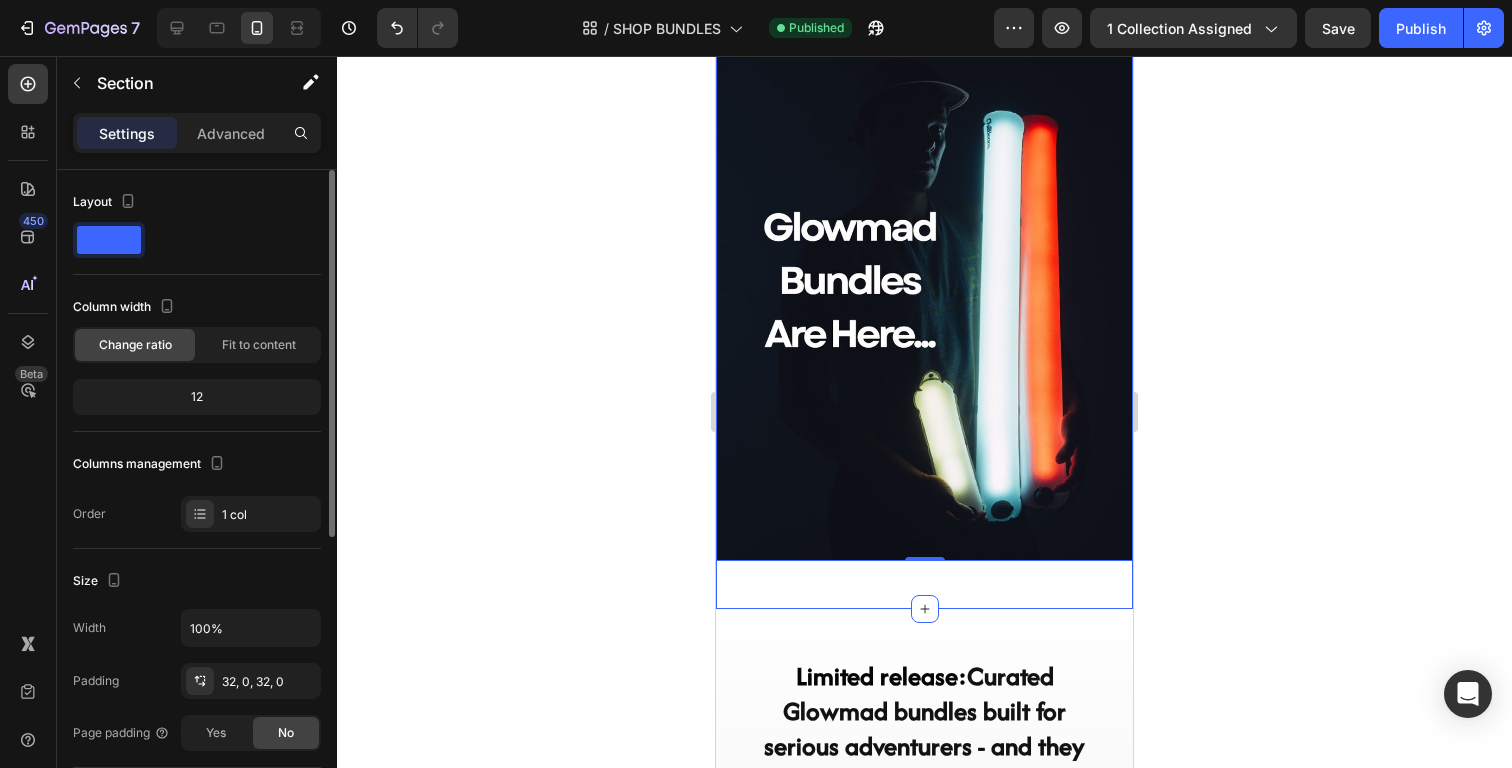 click on "Image   0 Row Section 1" at bounding box center (924, 308) 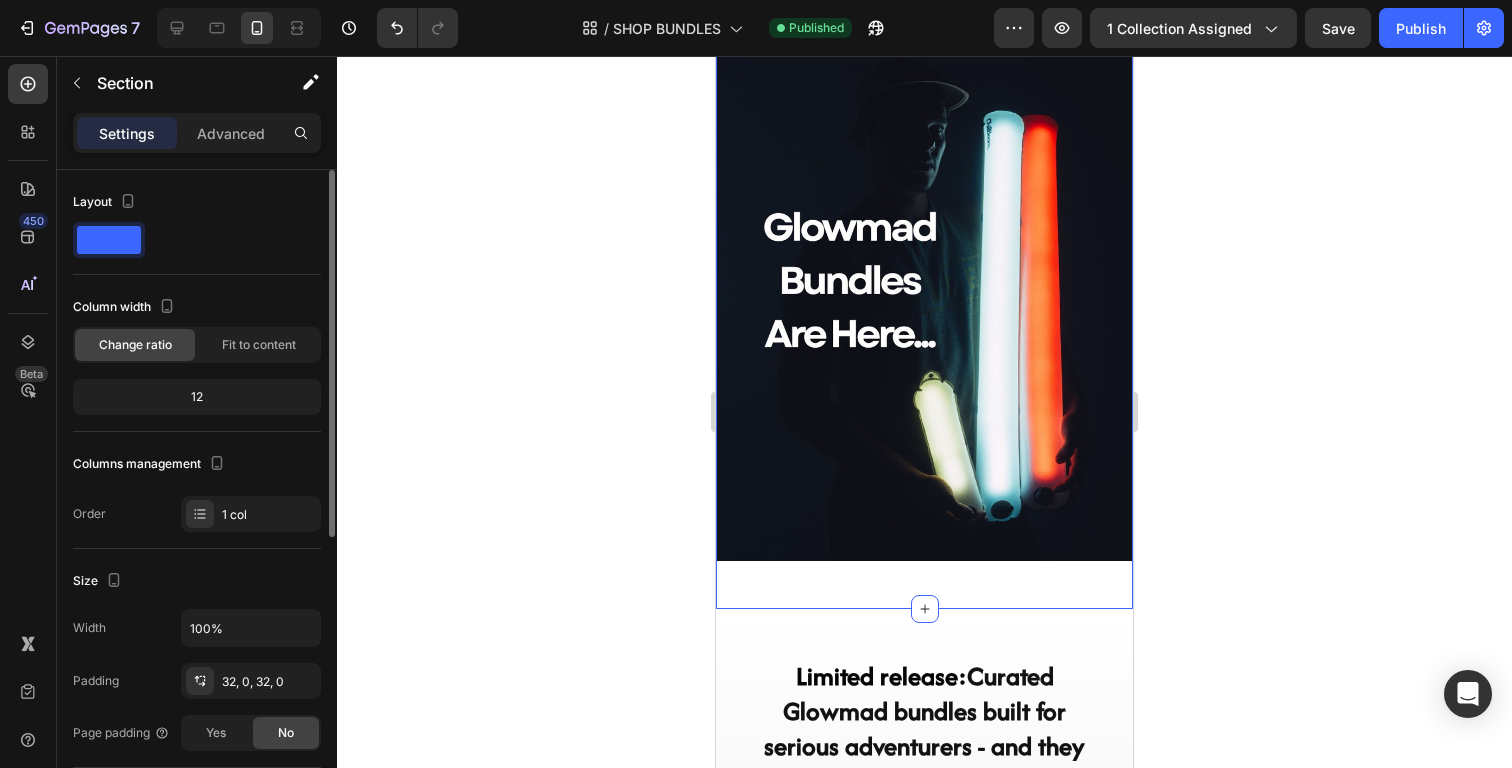 click on "Image Row Section 1   Create Theme Section AI Content Write with GemAI What would you like to describe here? Tone and Voice Persuasive Product The Glowmad Couples Bundle Show more Generate" at bounding box center [924, 308] 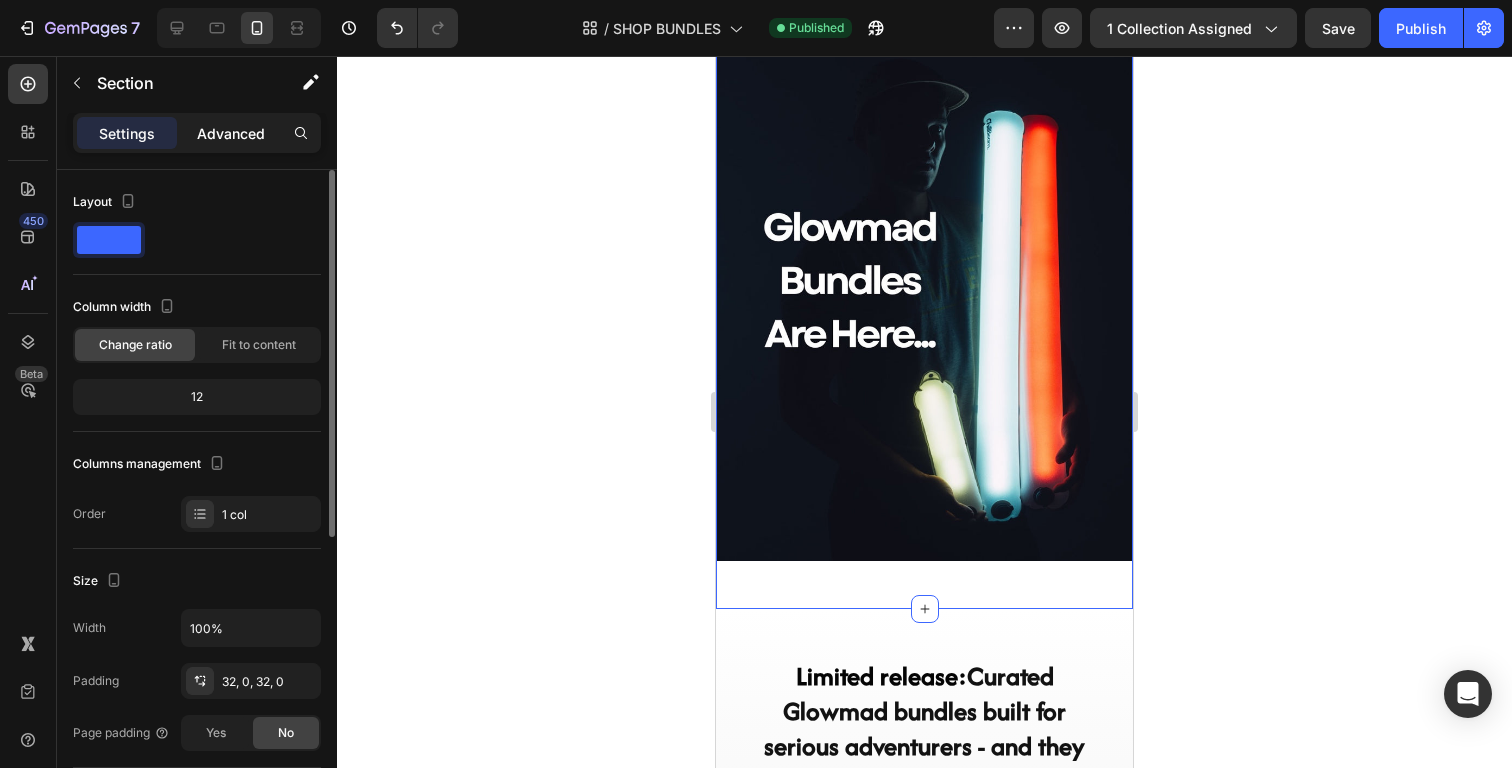 click on "Advanced" at bounding box center [231, 133] 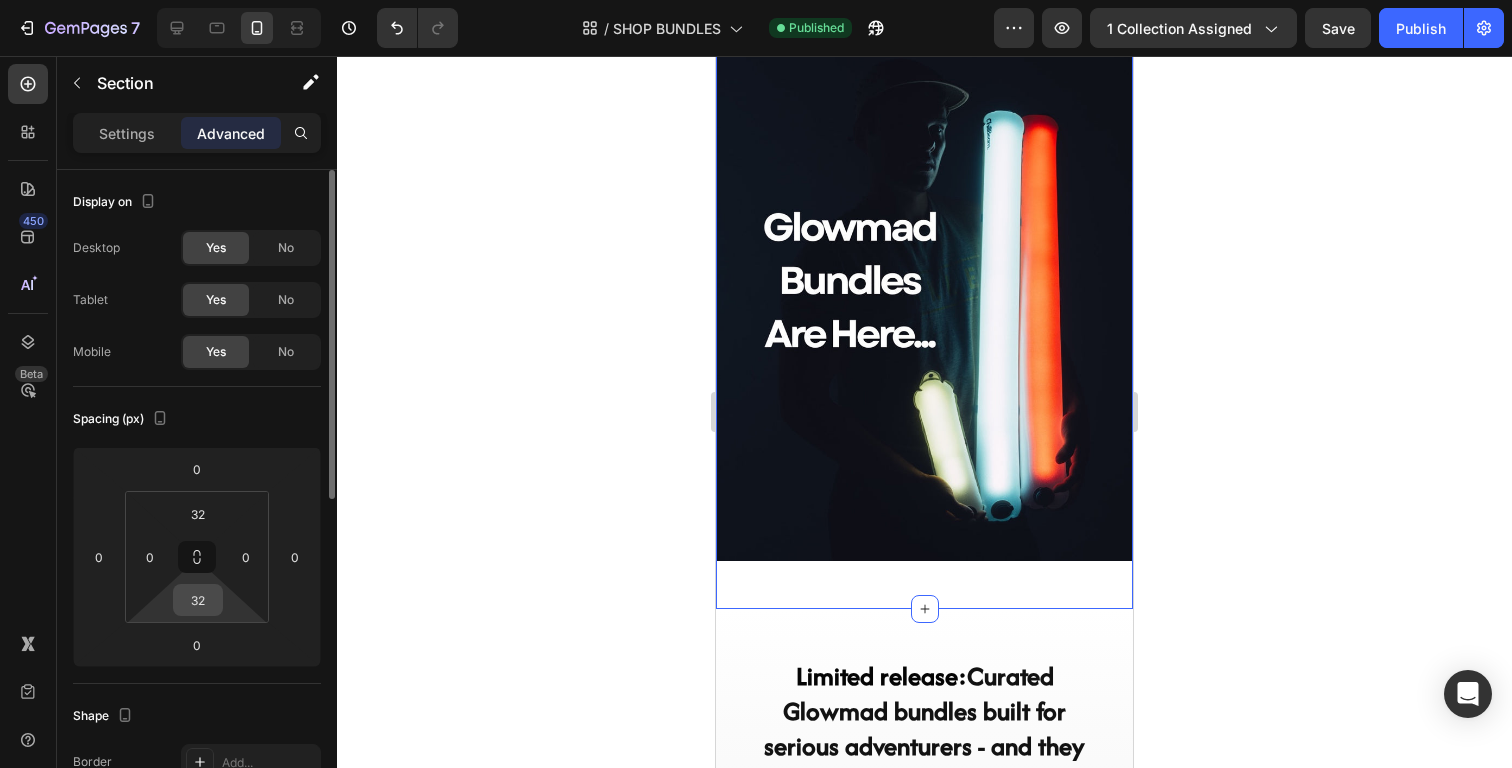 click on "32" at bounding box center (198, 600) 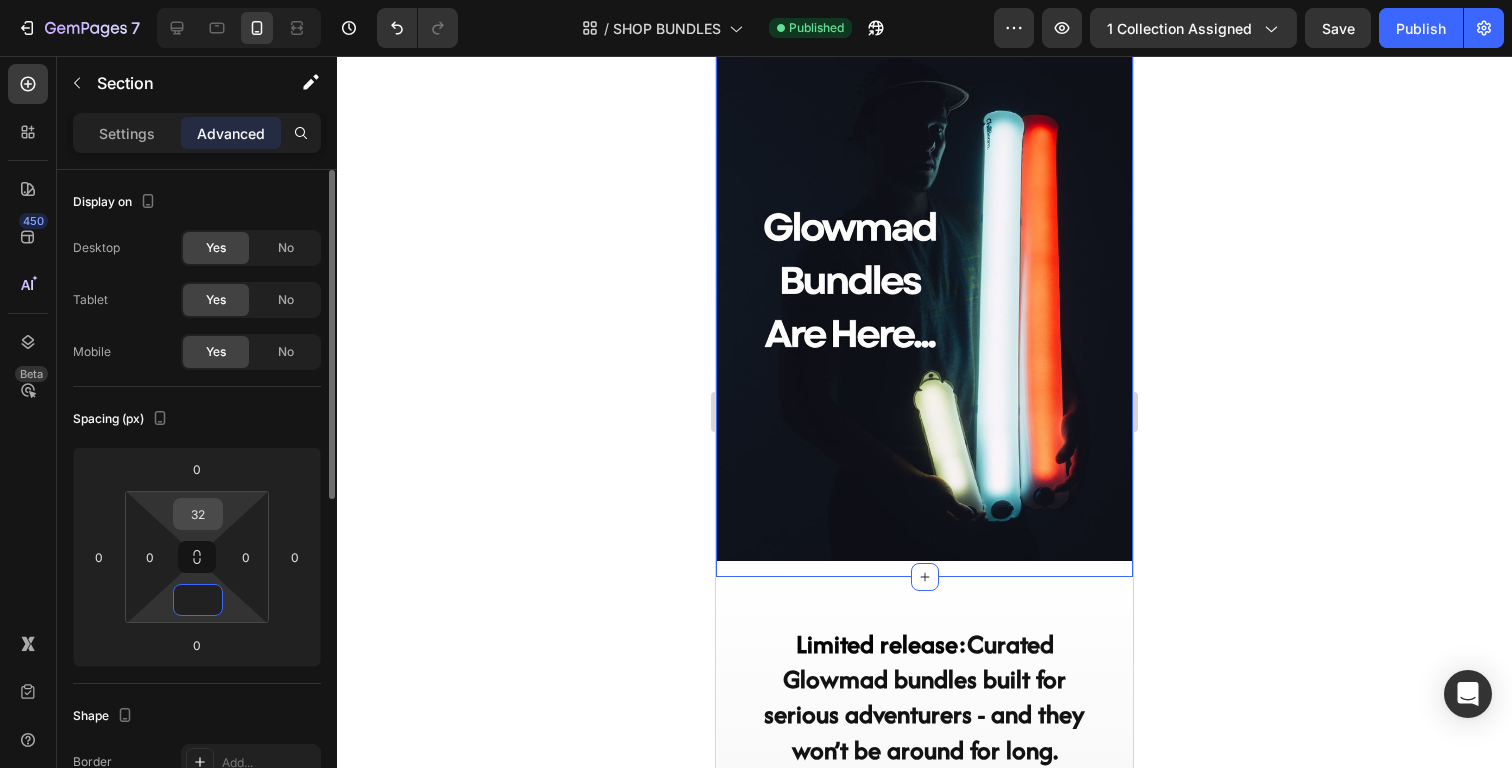 type on "0" 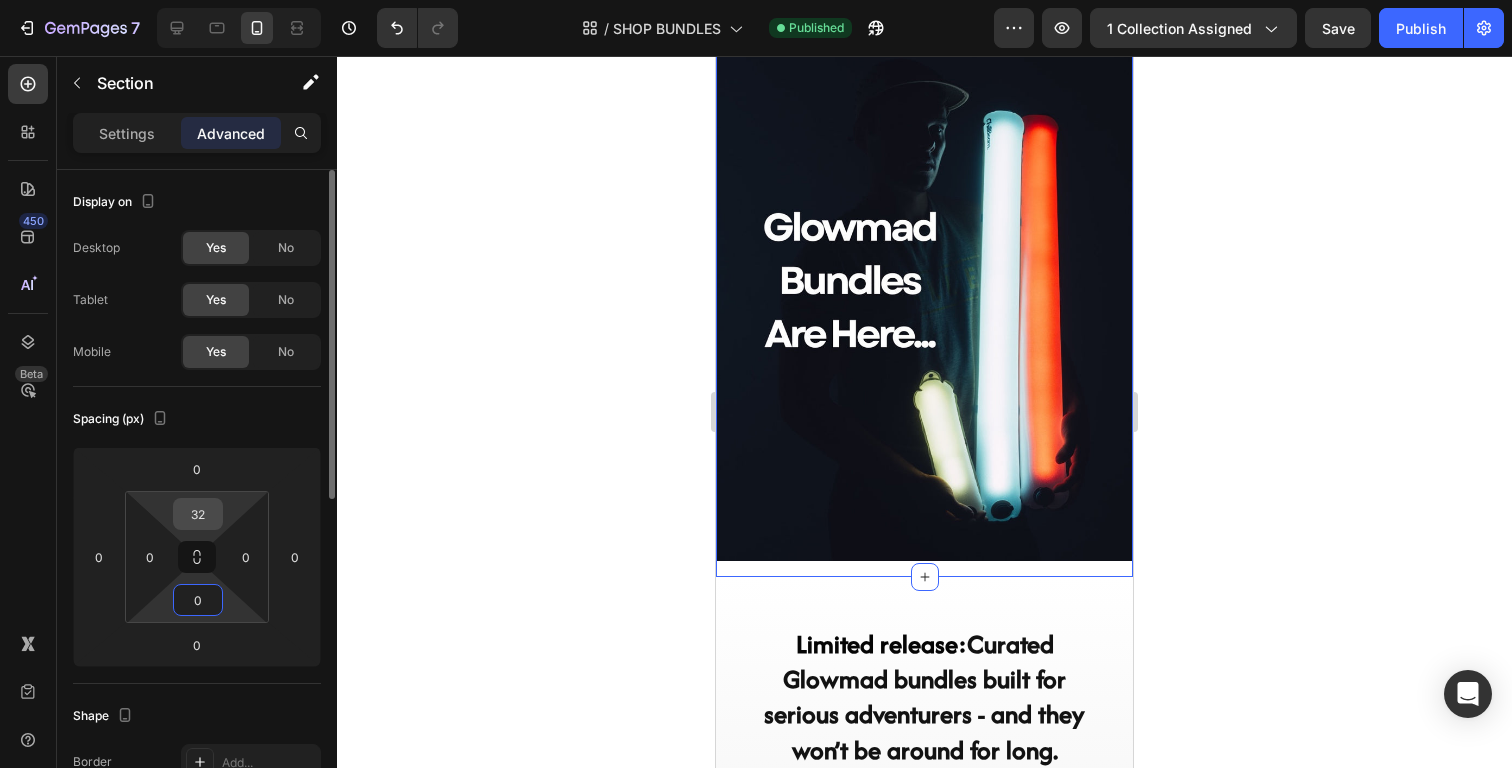 click on "32" at bounding box center [198, 514] 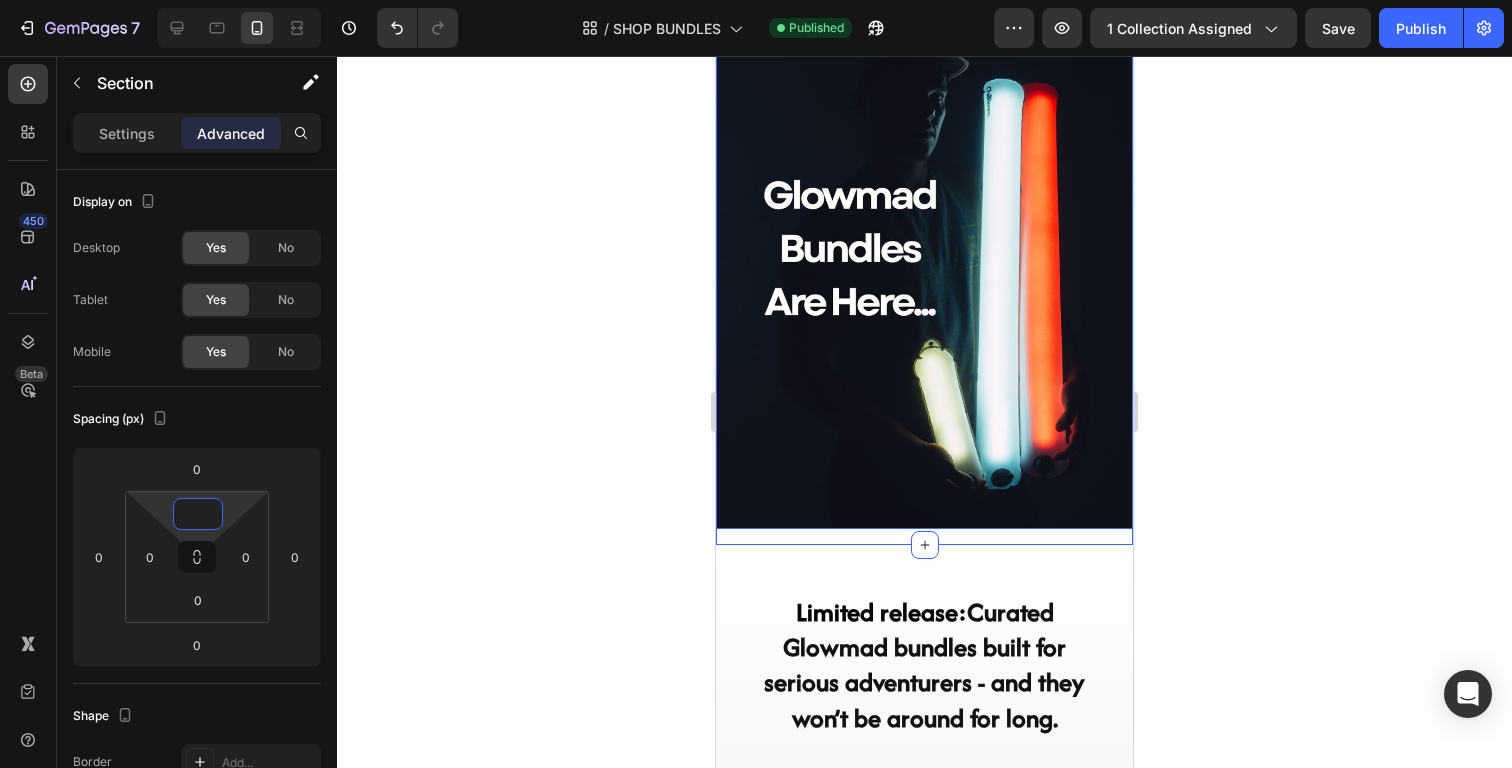 scroll, scrollTop: 0, scrollLeft: 0, axis: both 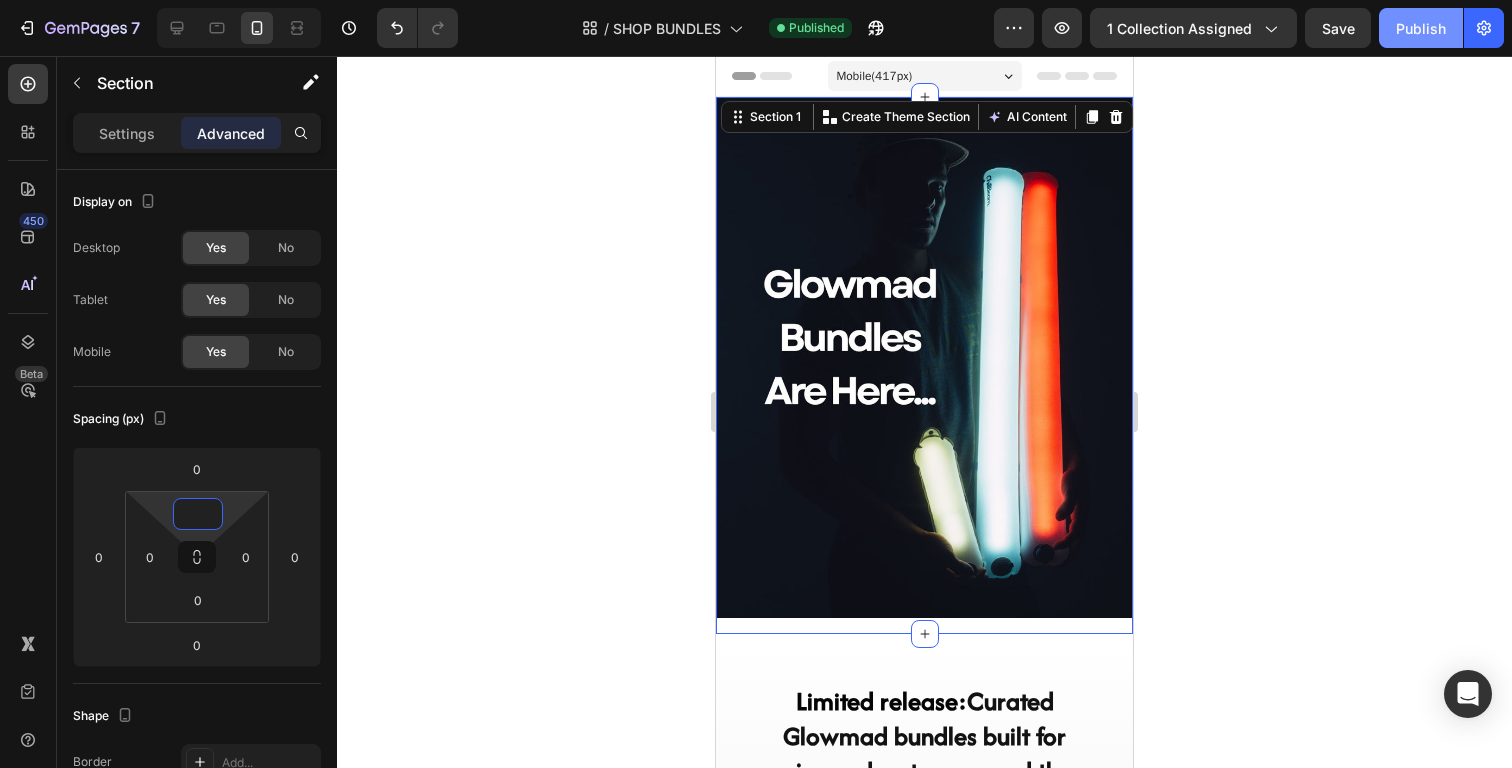type on "0" 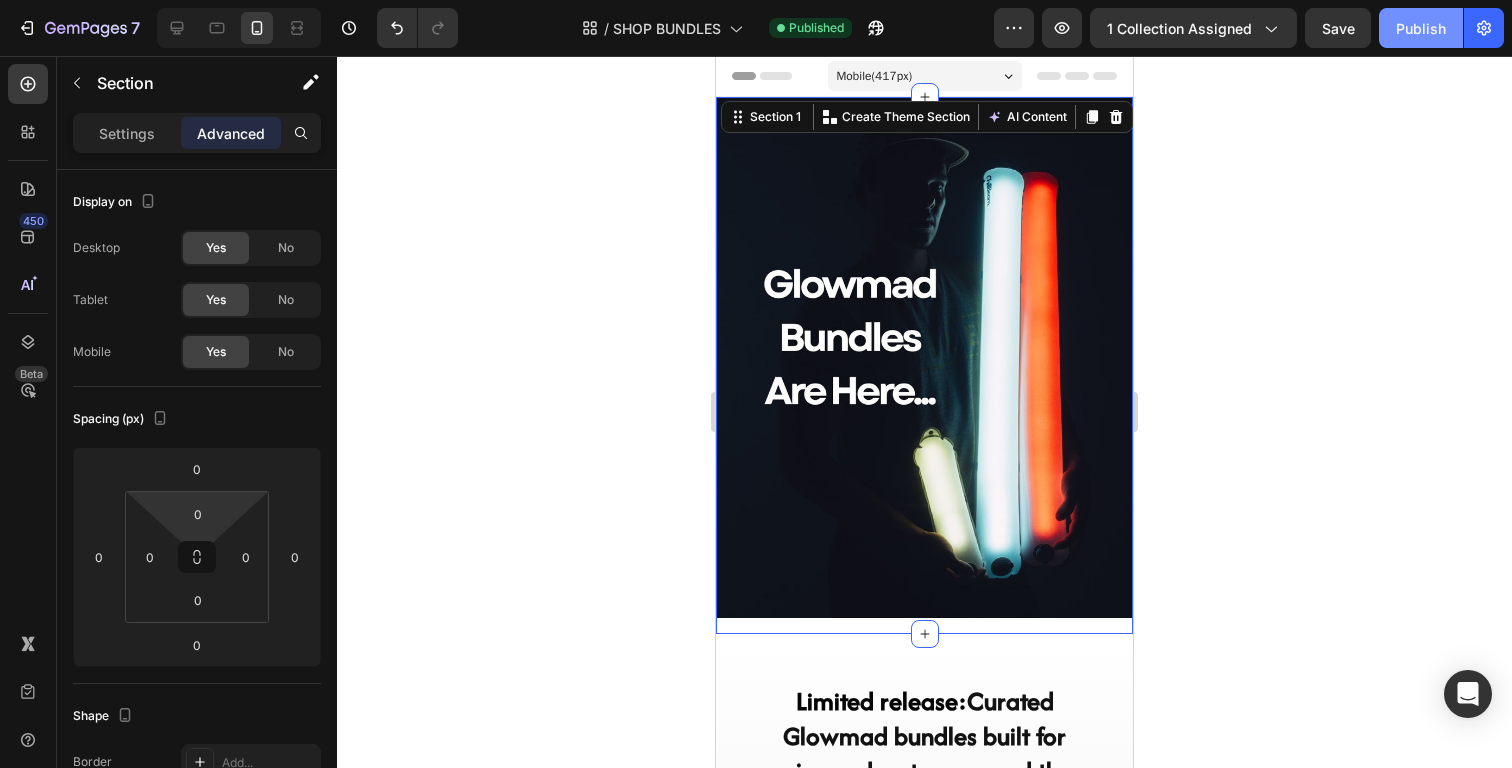 click on "Publish" at bounding box center [1421, 28] 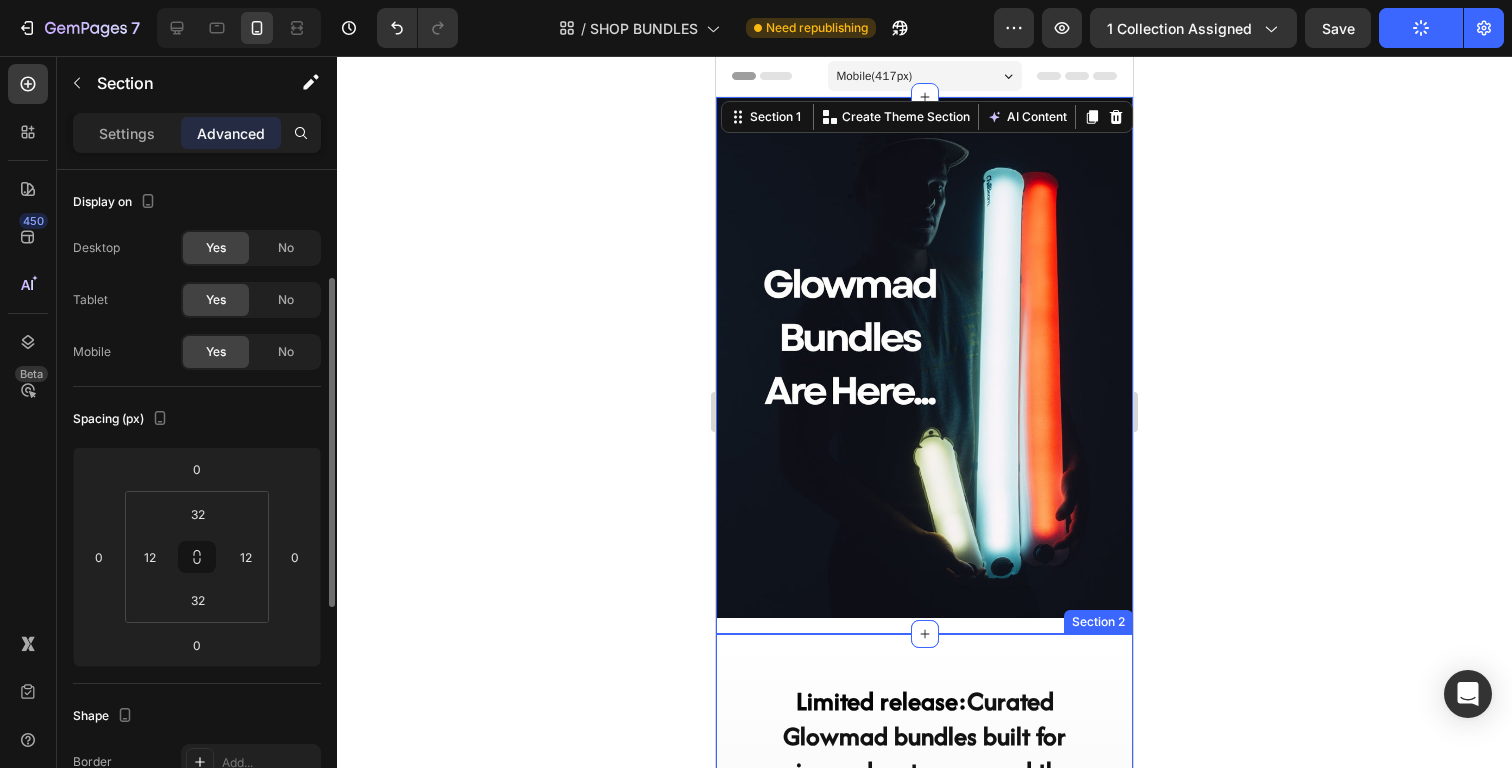 click on "⁠⁠⁠⁠⁠⁠⁠ Limited release:  Curated Glowmad bundles built for serious adventurers - and they won’t be around for long. Heading Row Product Images The Glowmad Essentials Bundle Product Title £130 Product Price Product Price £190 Product Price Product Price Row Add to cart Add to Cart Row Product List Product Images The Glowmad Couples Bundle Product Title £260 Product Price Product Price £415 Product Price Product Price Row Add to cart Add to Cart Row Product List Product Images The Glowmad Family Bundle Product Title £390 Product Price Product Price £560 Product Price Product Price Row Add to cart Add to Cart Row Product List Product List Section 2" at bounding box center (924, 1795) 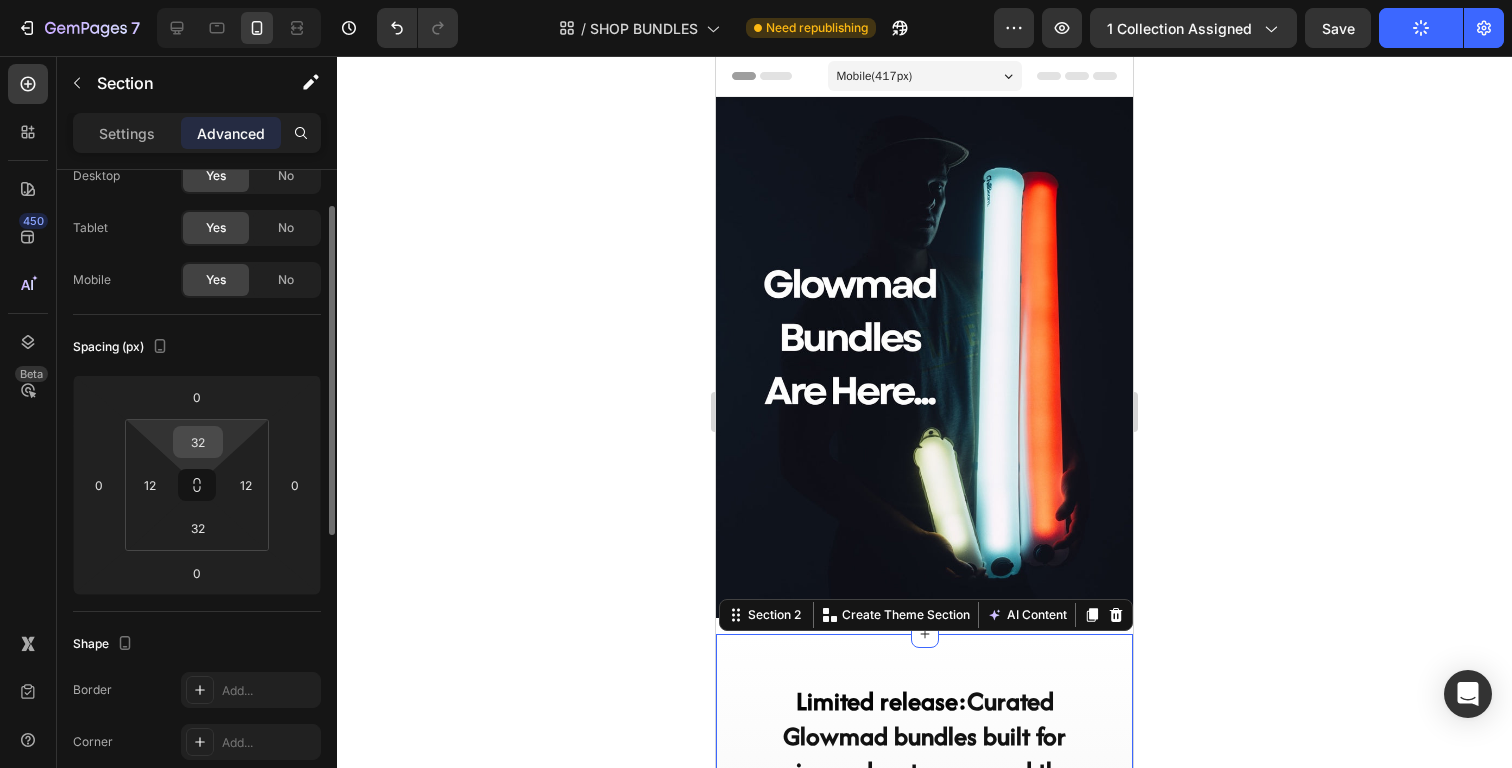 click on "32" at bounding box center (198, 442) 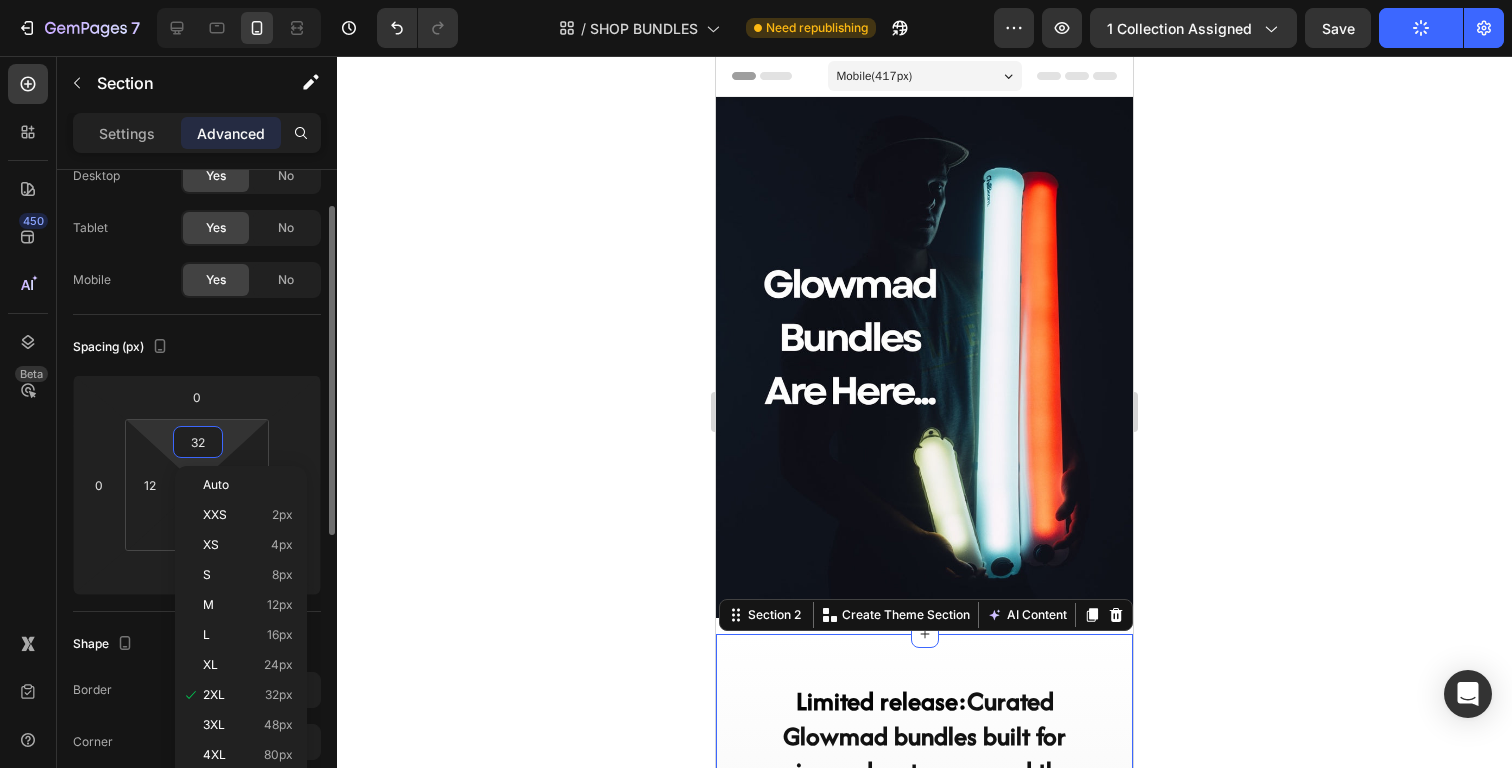 type 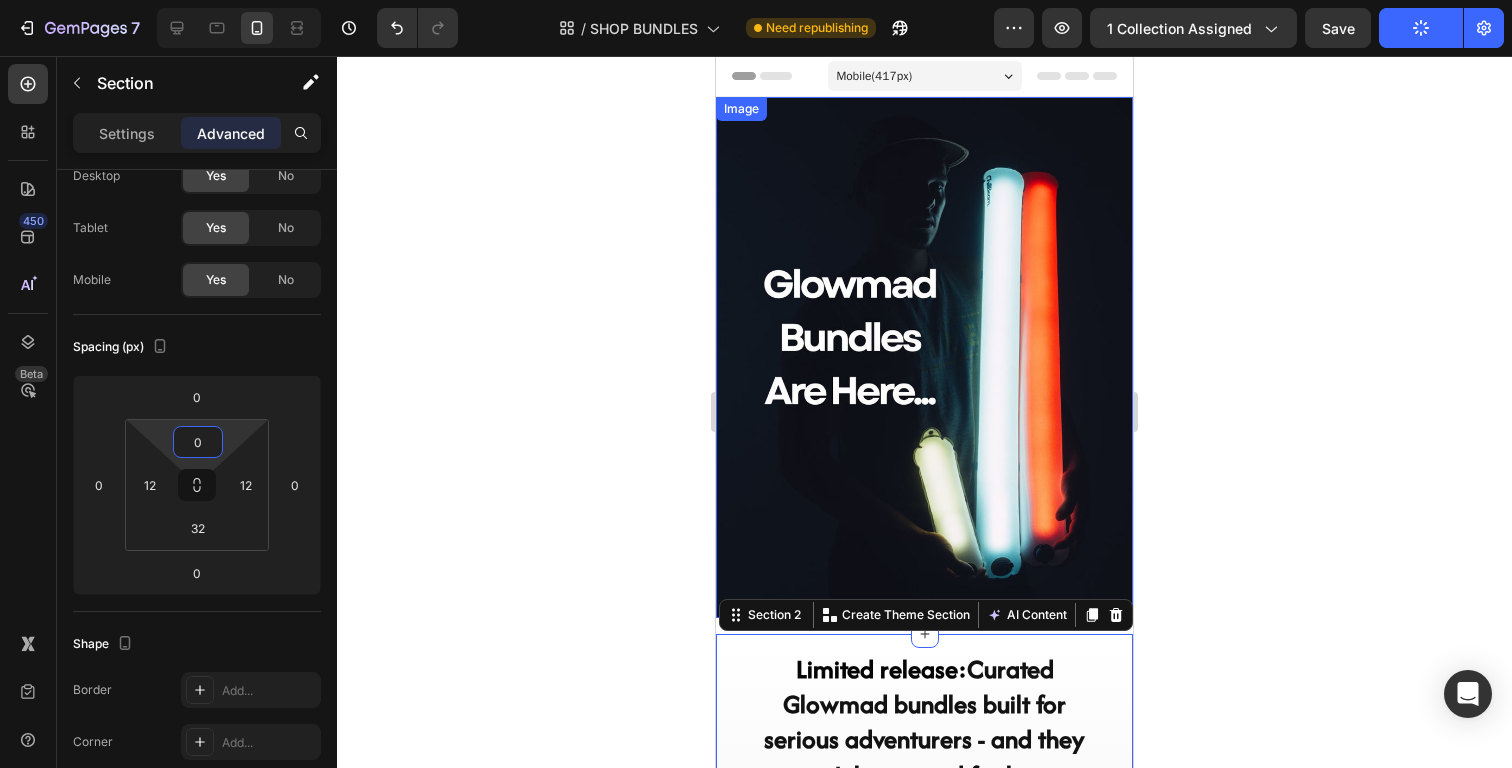 click 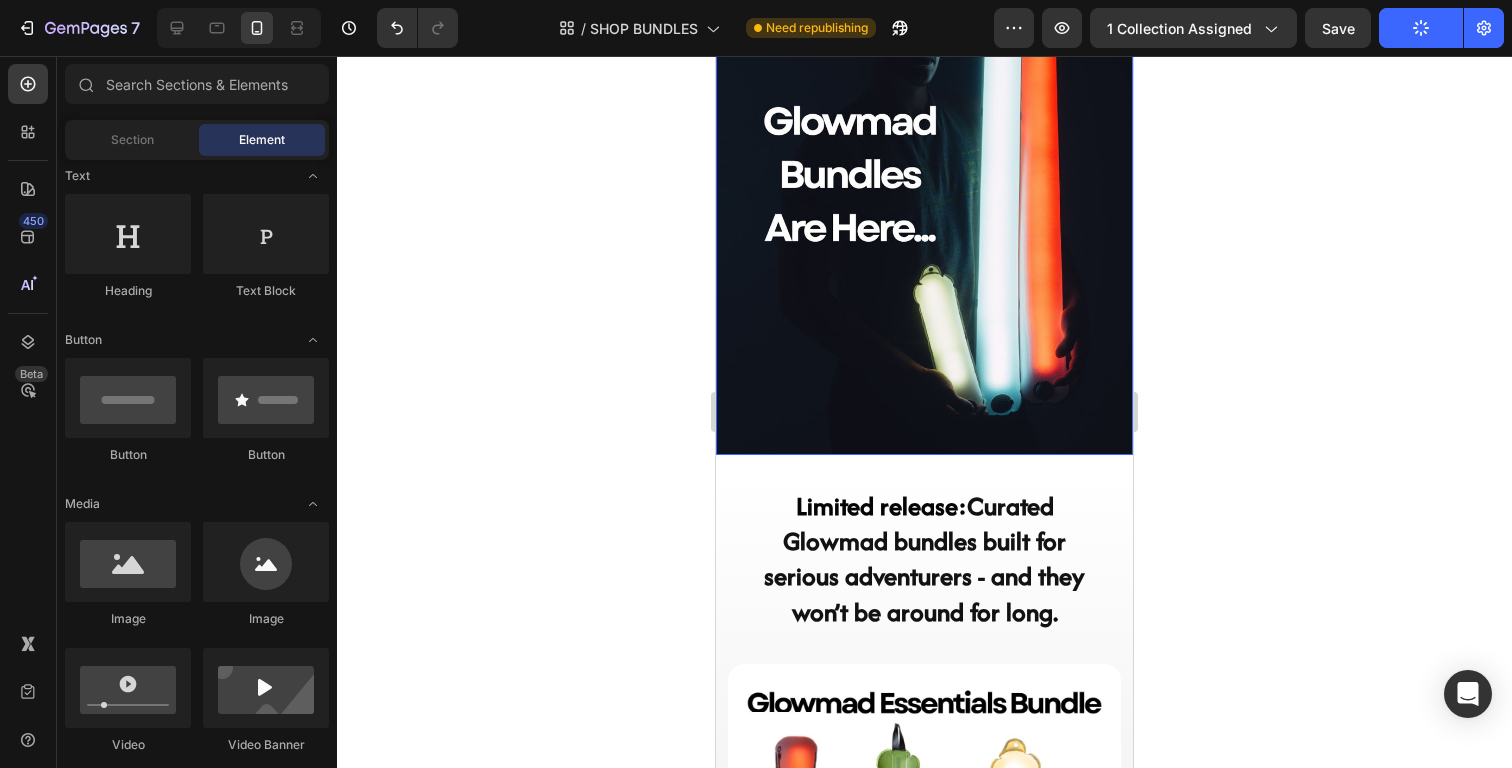 scroll, scrollTop: 209, scrollLeft: 0, axis: vertical 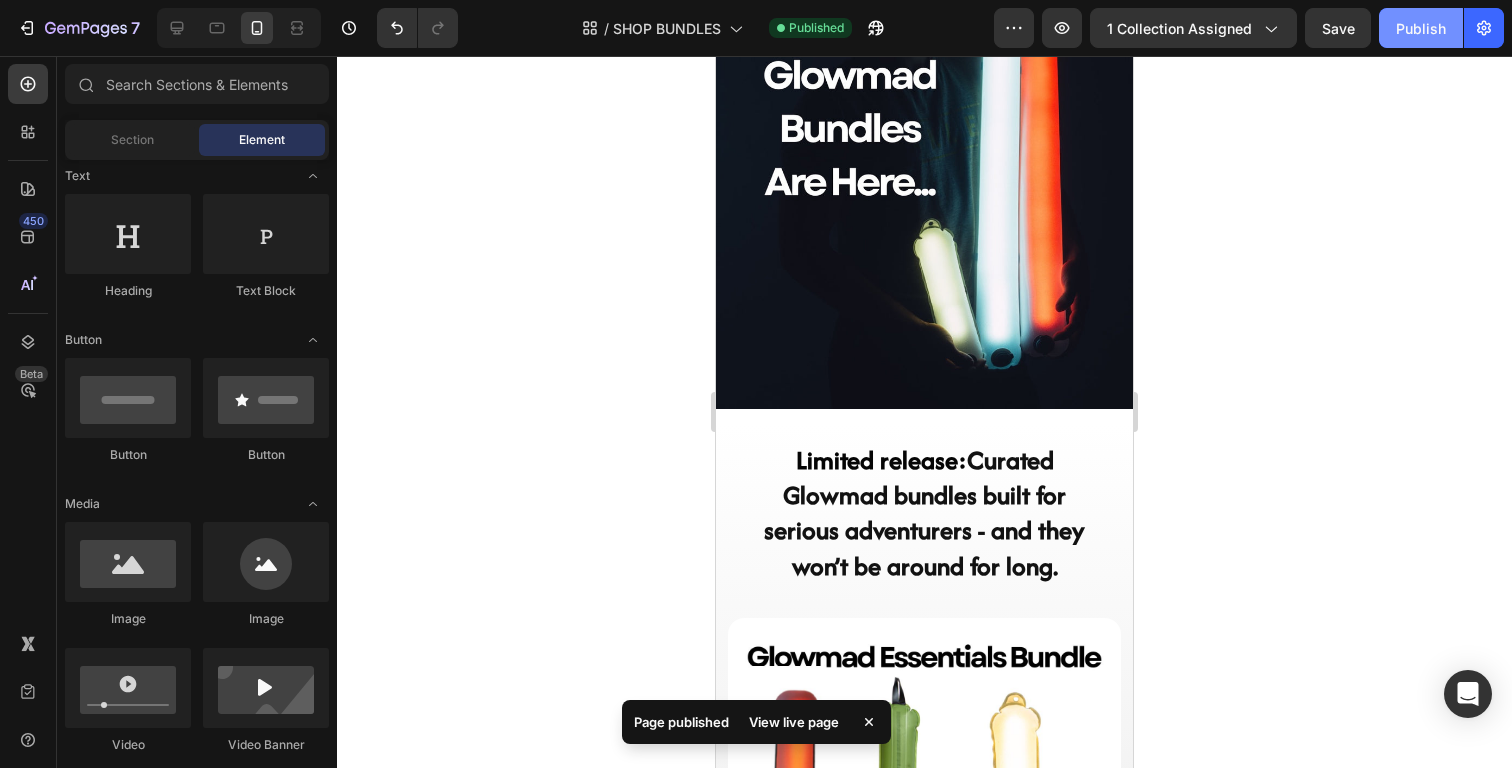 click on "Publish" 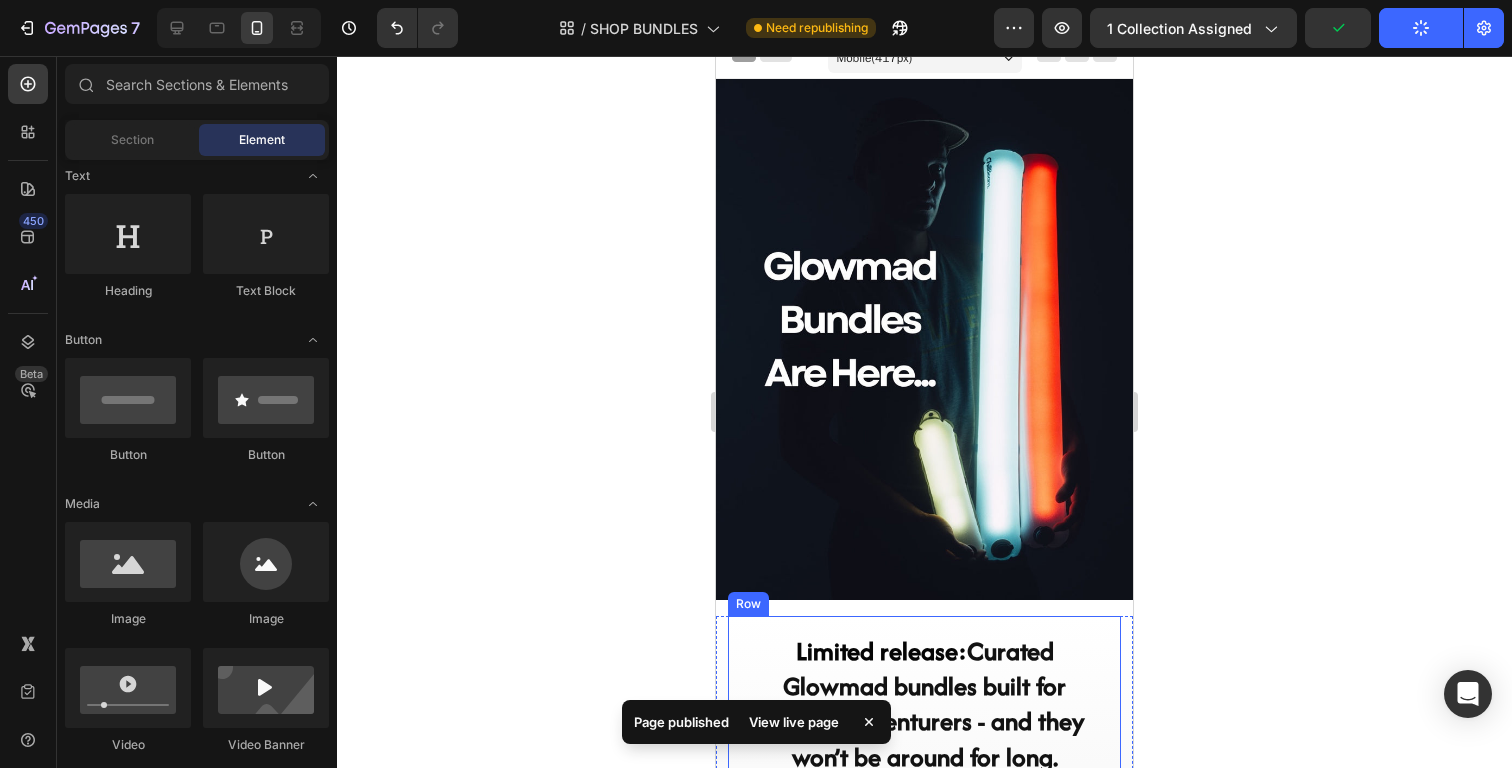 scroll, scrollTop: 0, scrollLeft: 0, axis: both 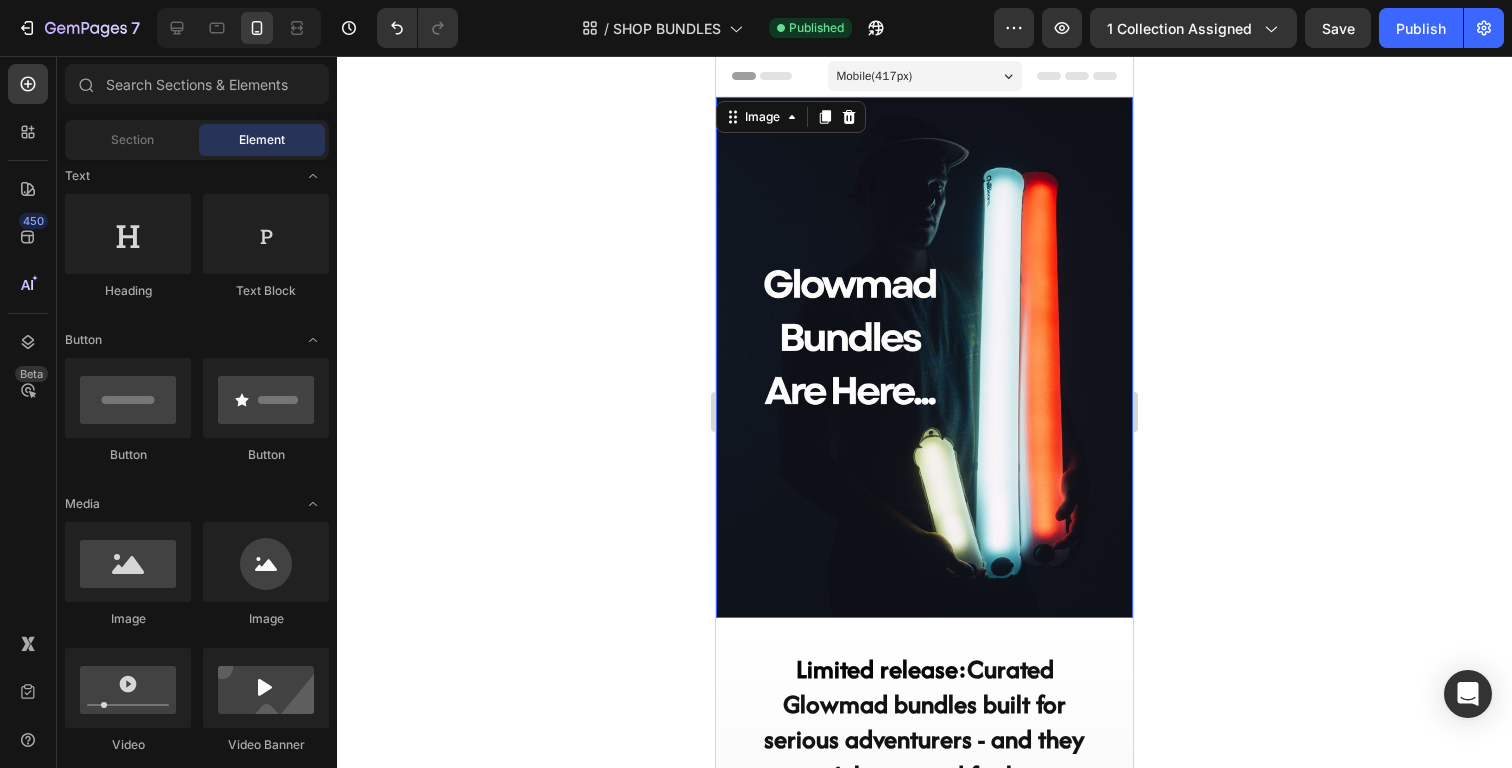 click at bounding box center [924, 357] 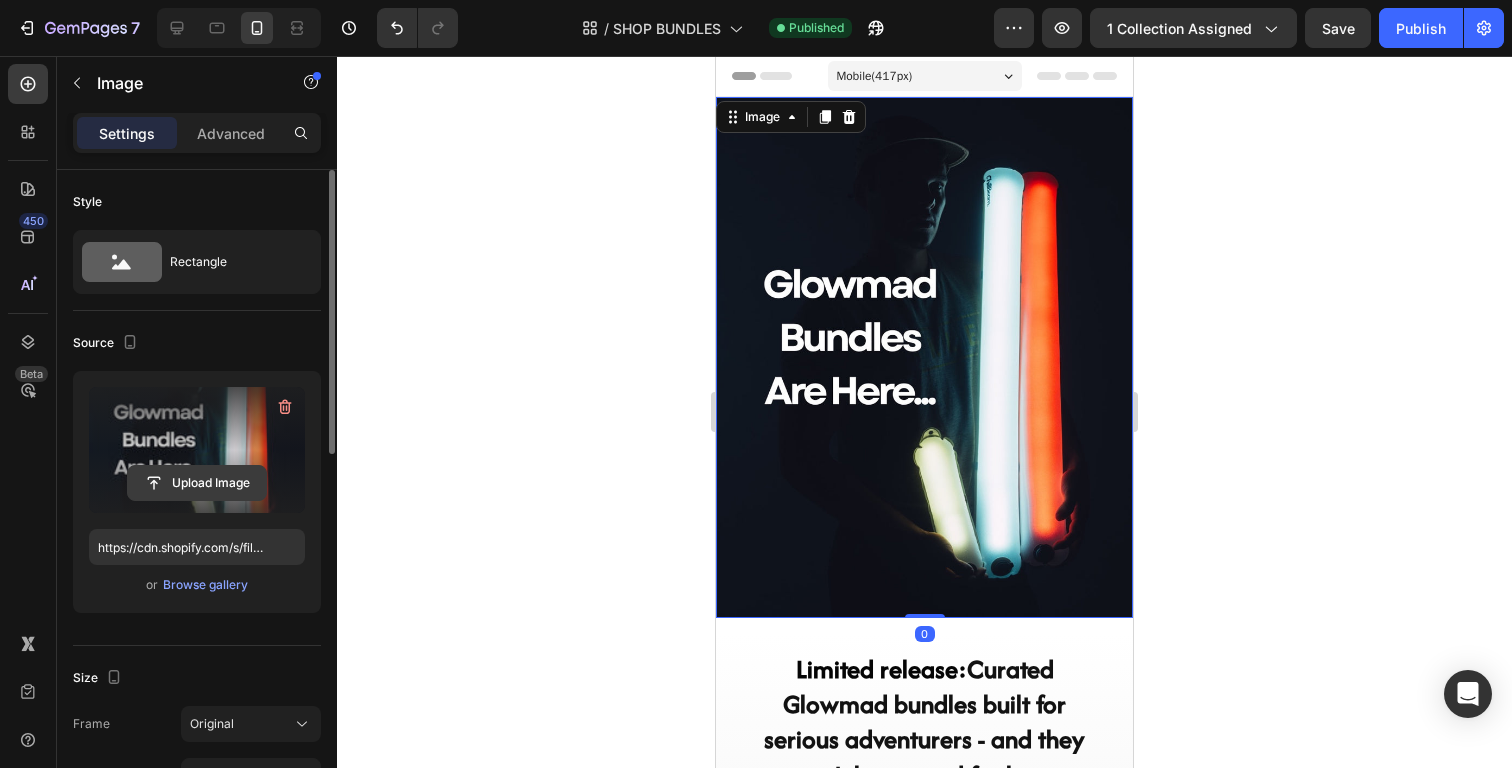 click 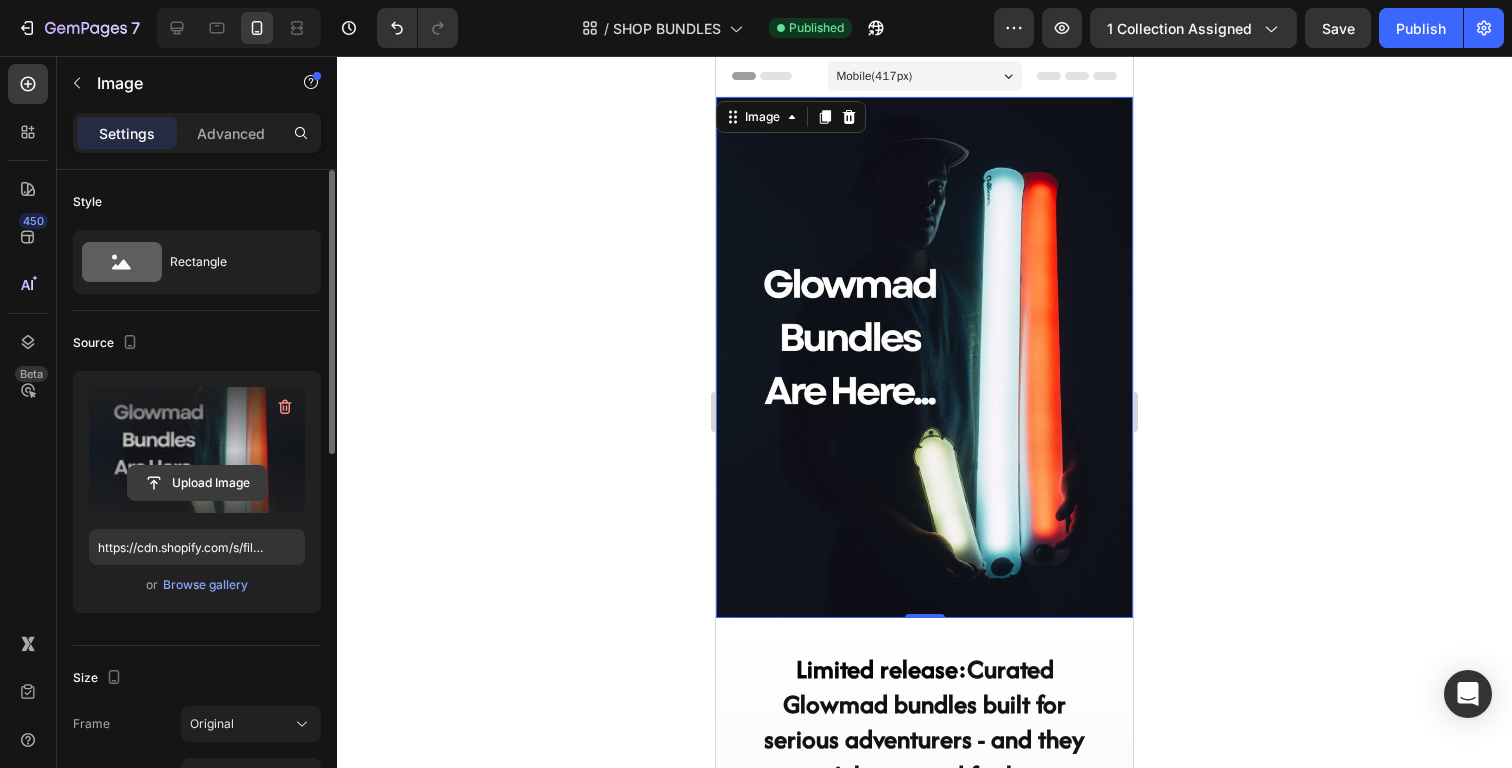 click 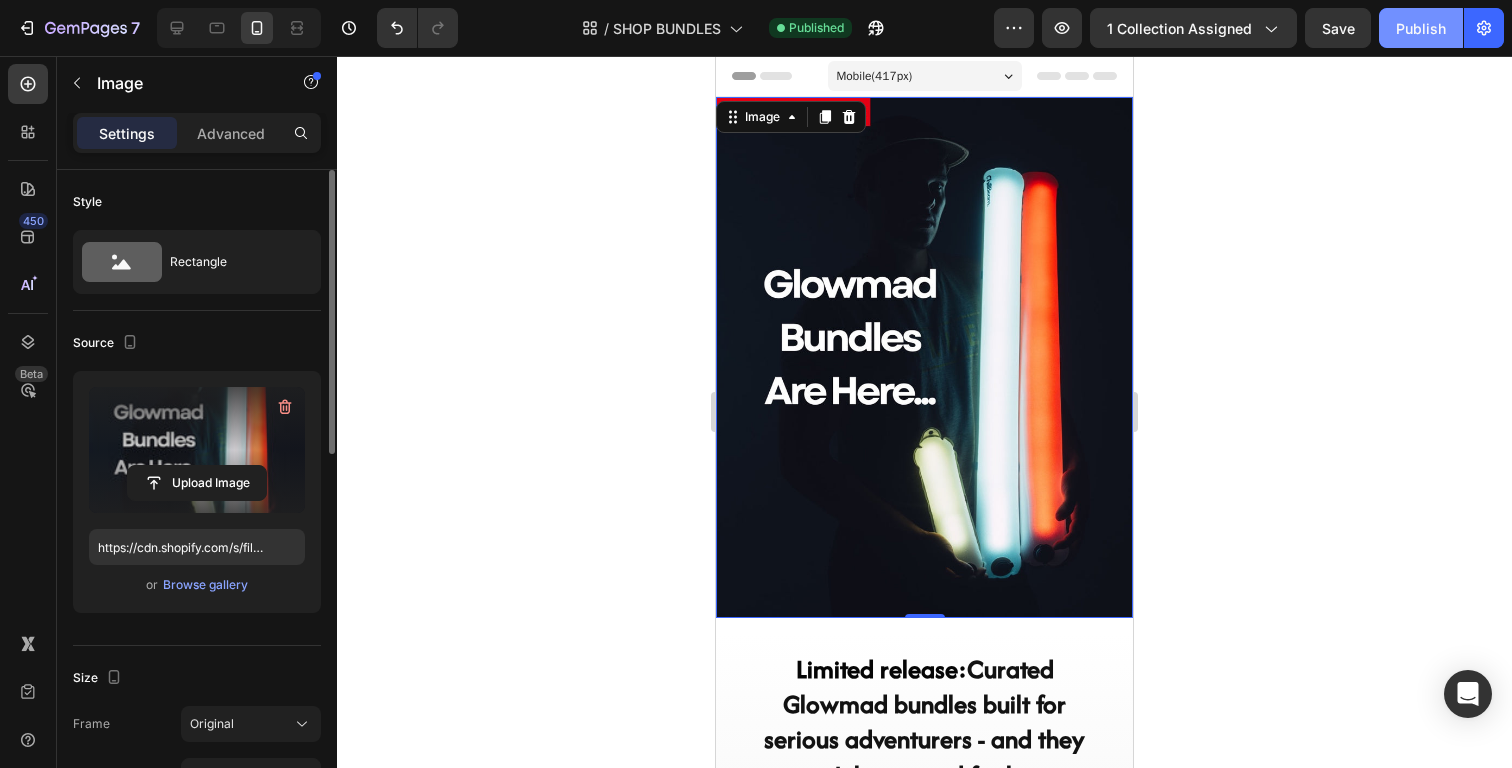click on "Publish" at bounding box center (1421, 28) 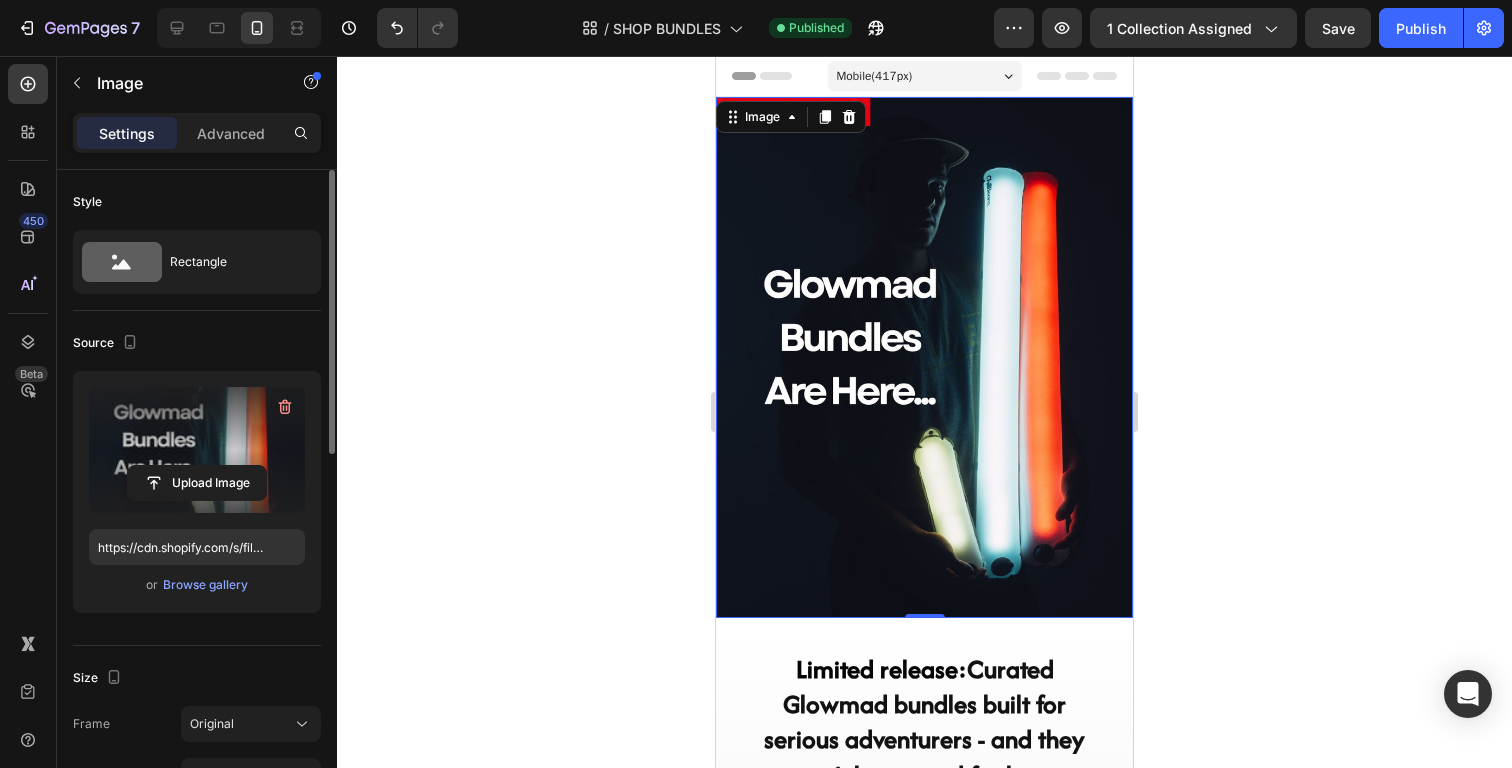 click at bounding box center [924, 357] 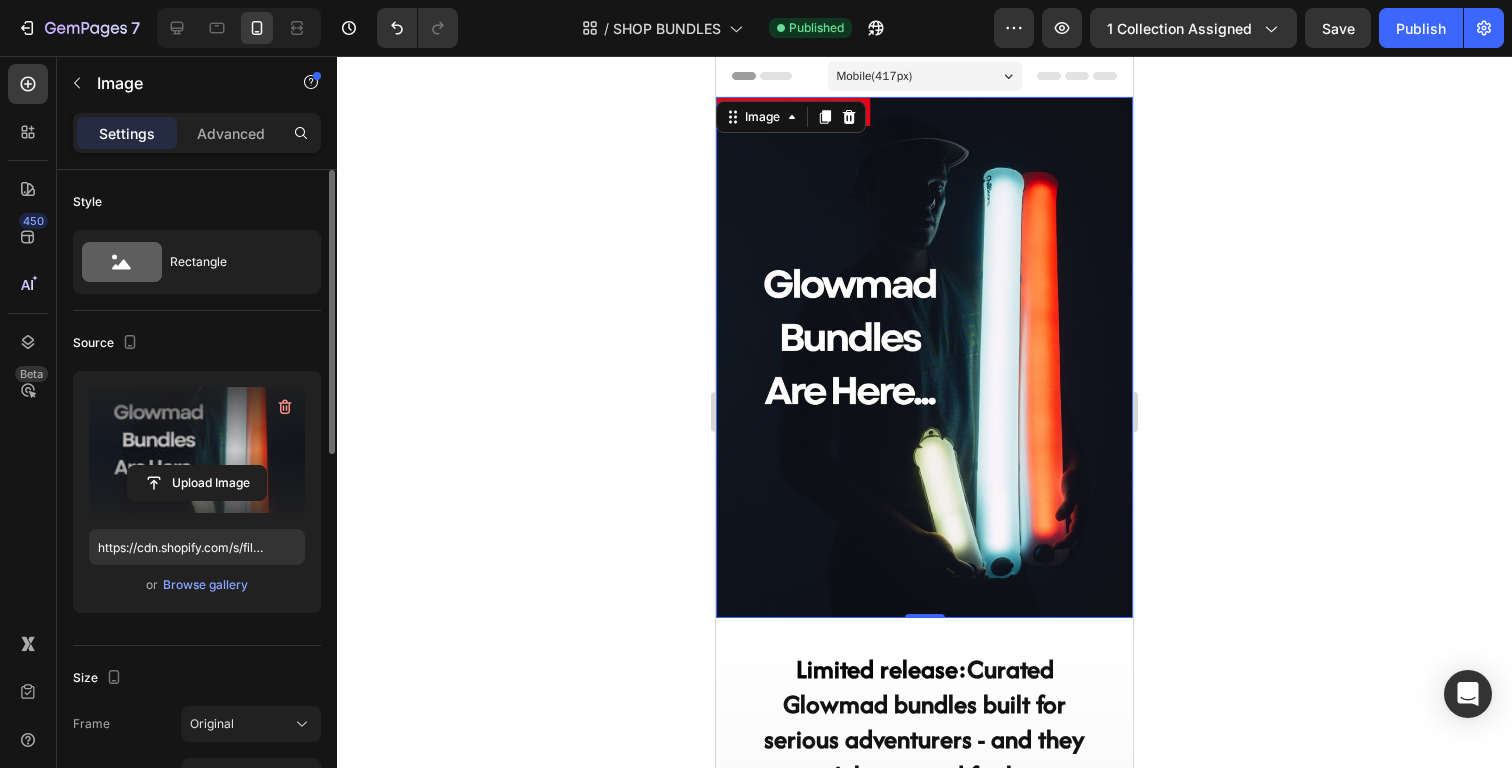 click at bounding box center (197, 450) 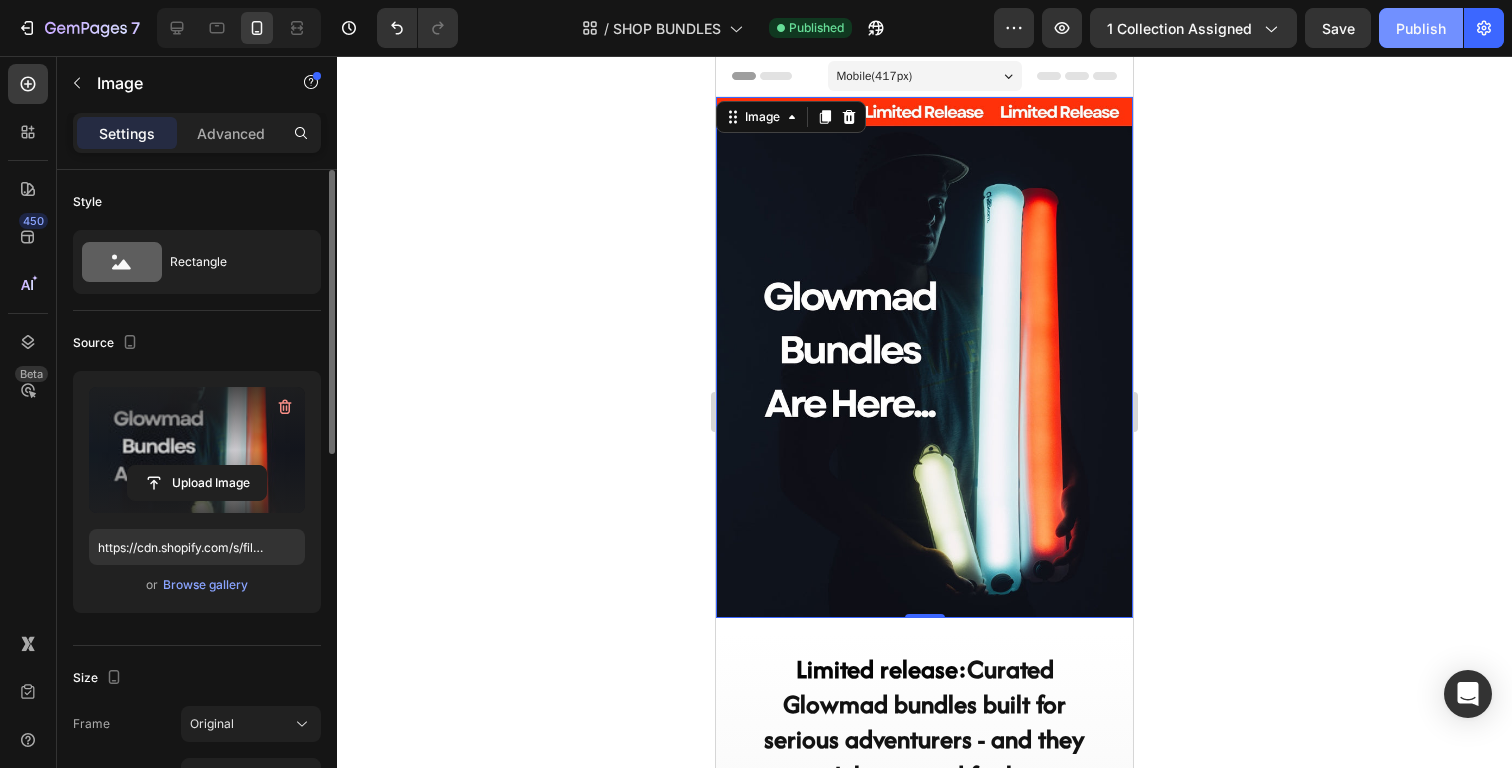 click on "Publish" at bounding box center (1421, 28) 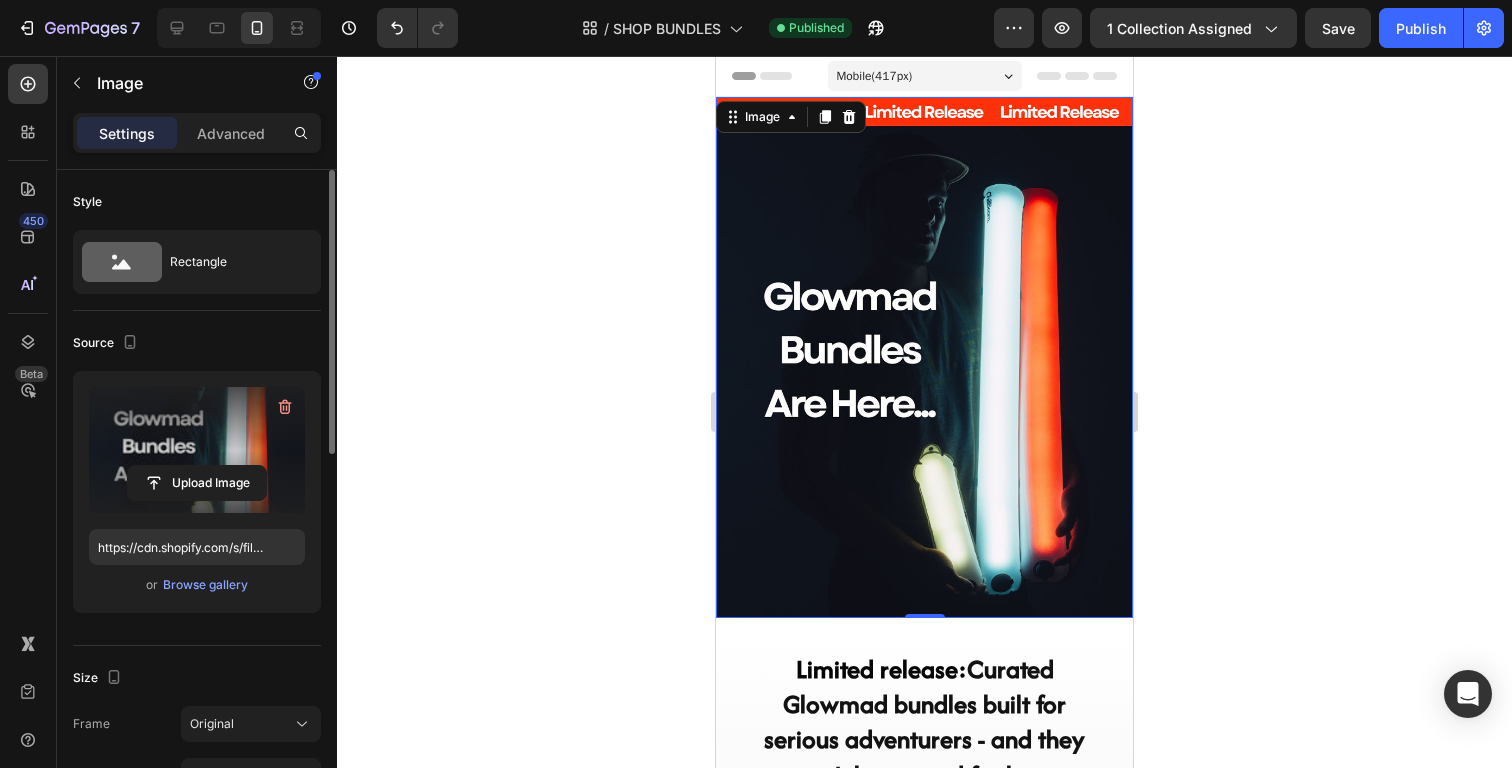 click at bounding box center [924, 357] 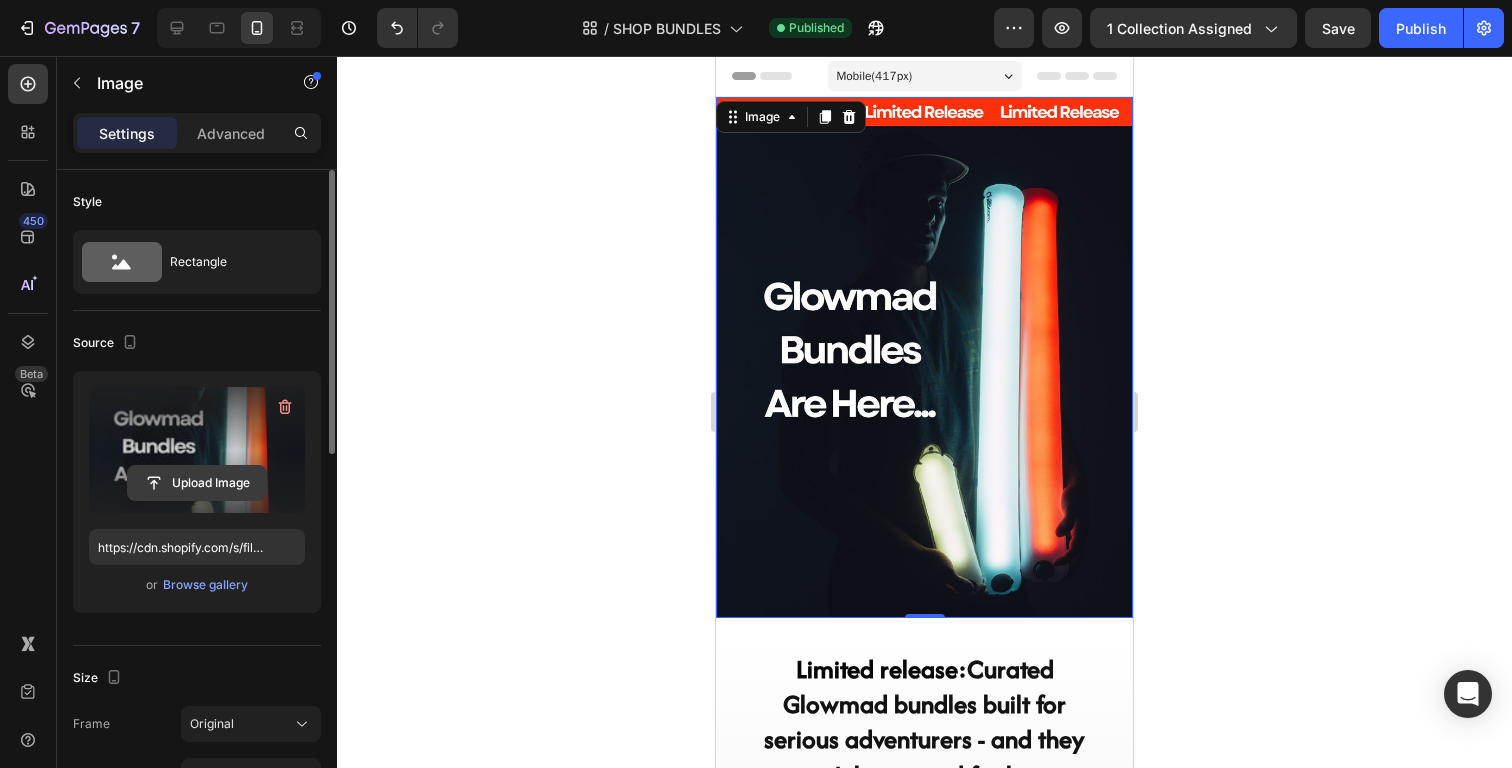 click 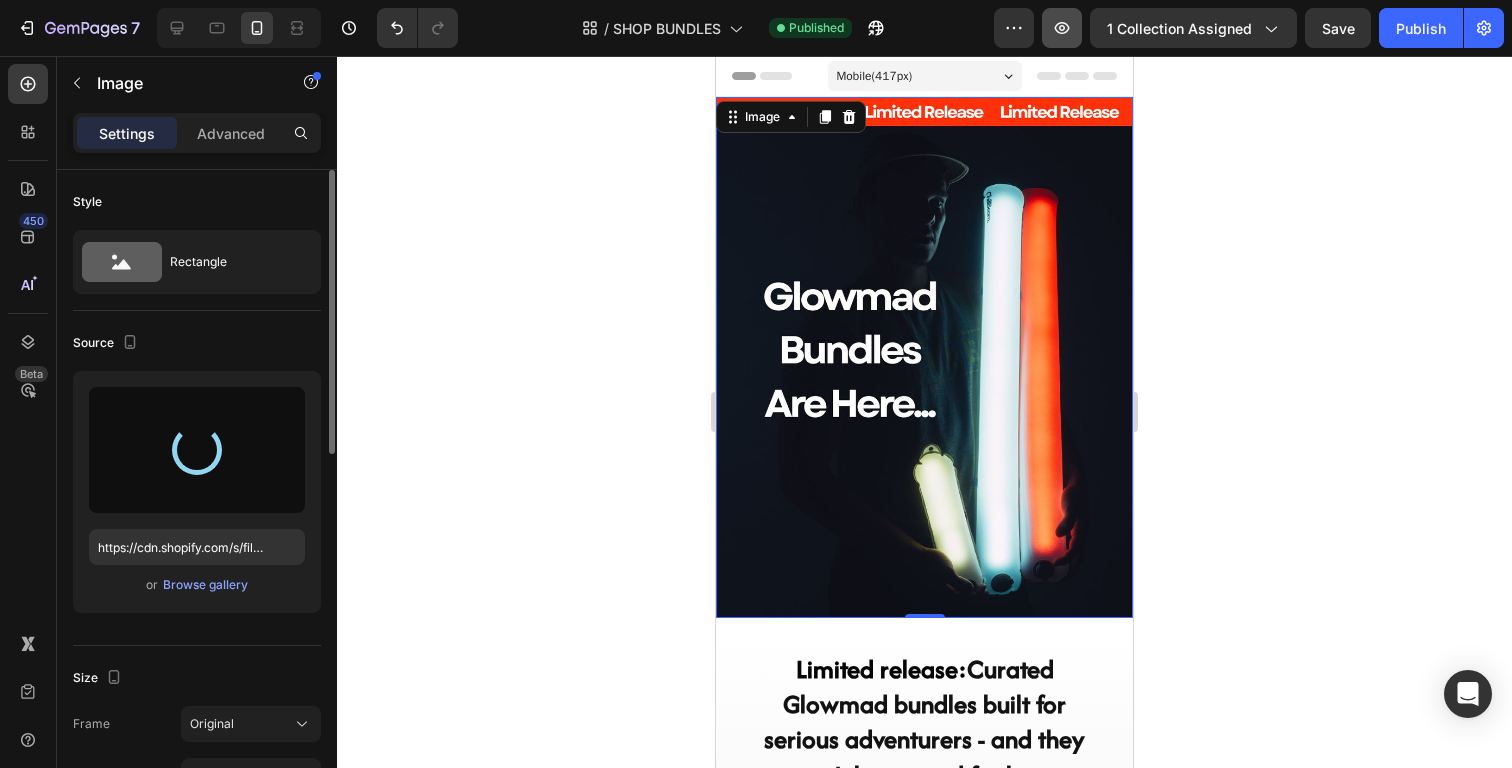 type on "https://cdn.shopify.com/s/files/1/0816/7417/4790/files/gempages_531346346586669968-2590bb26-d38e-4483-9373-82cc86d5fe0b.jpg" 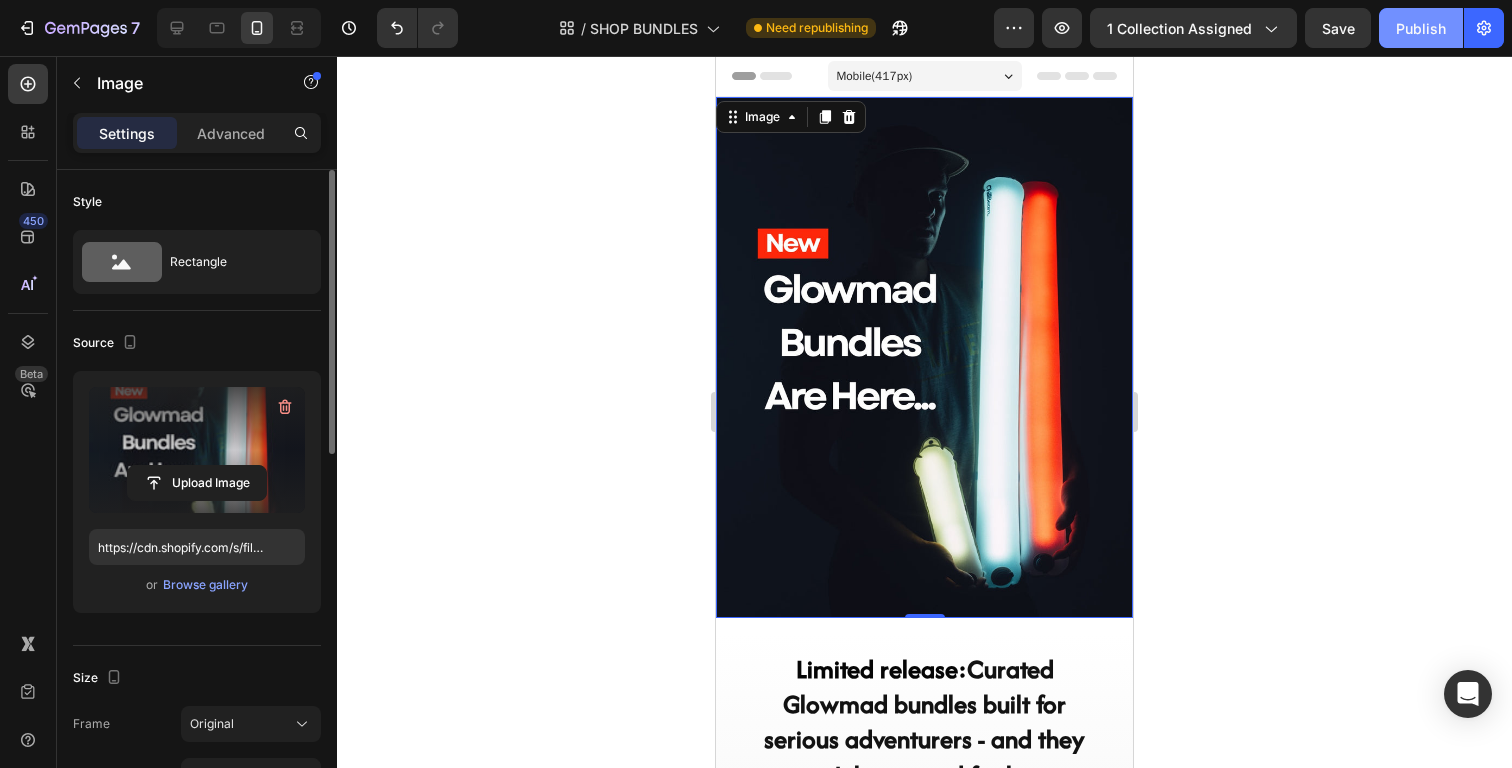 click on "Publish" at bounding box center [1421, 28] 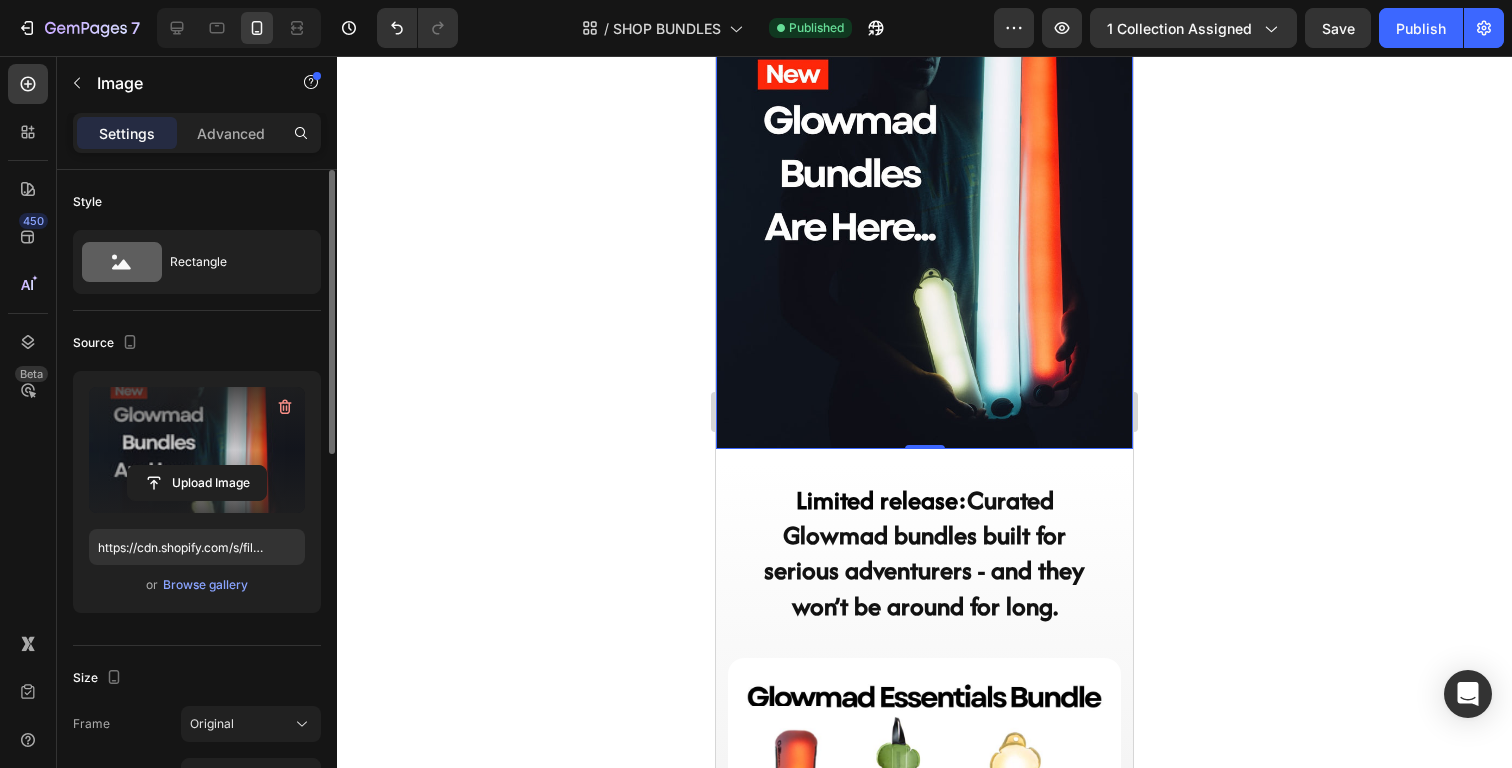 scroll, scrollTop: 228, scrollLeft: 0, axis: vertical 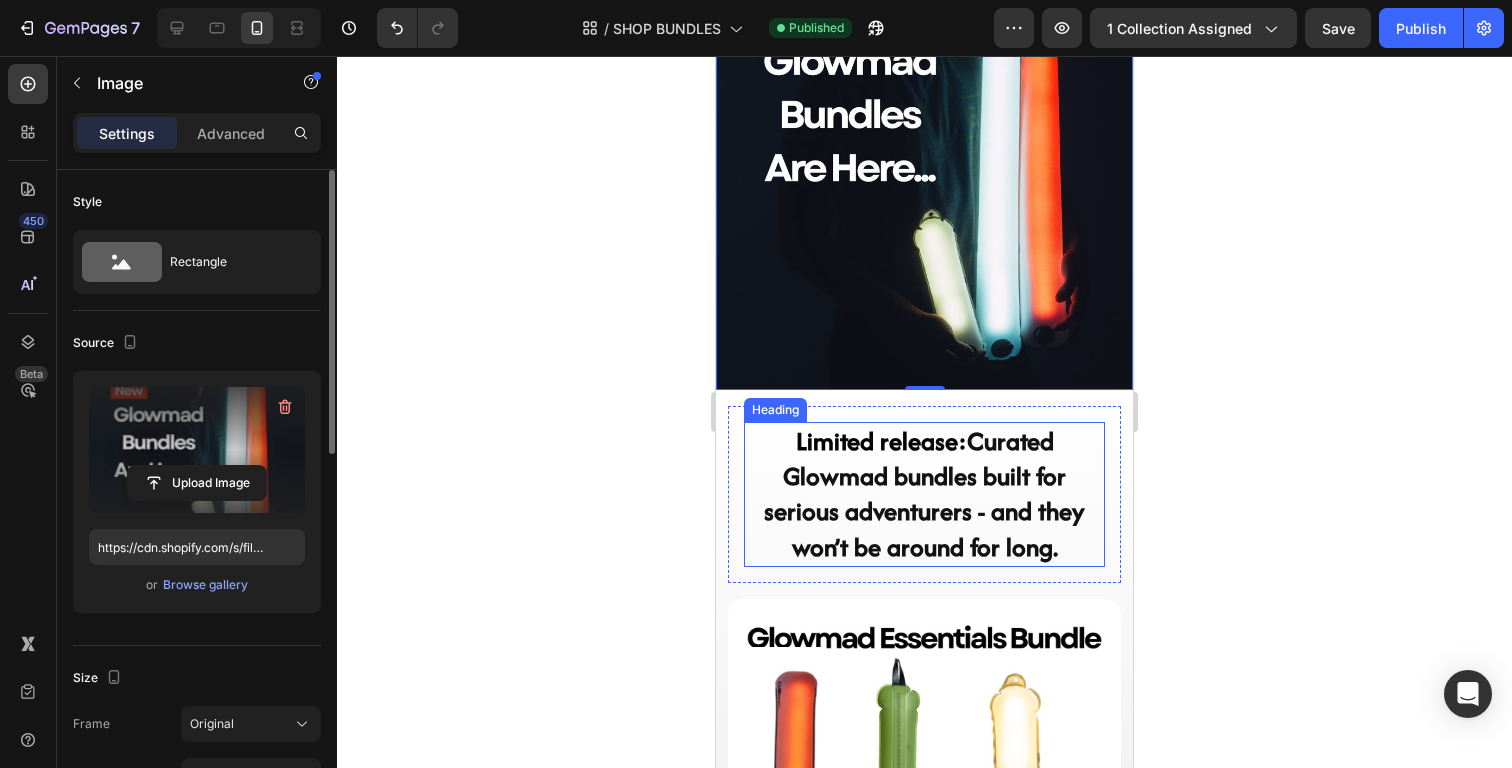 click on "Limited release:" at bounding box center (881, 441) 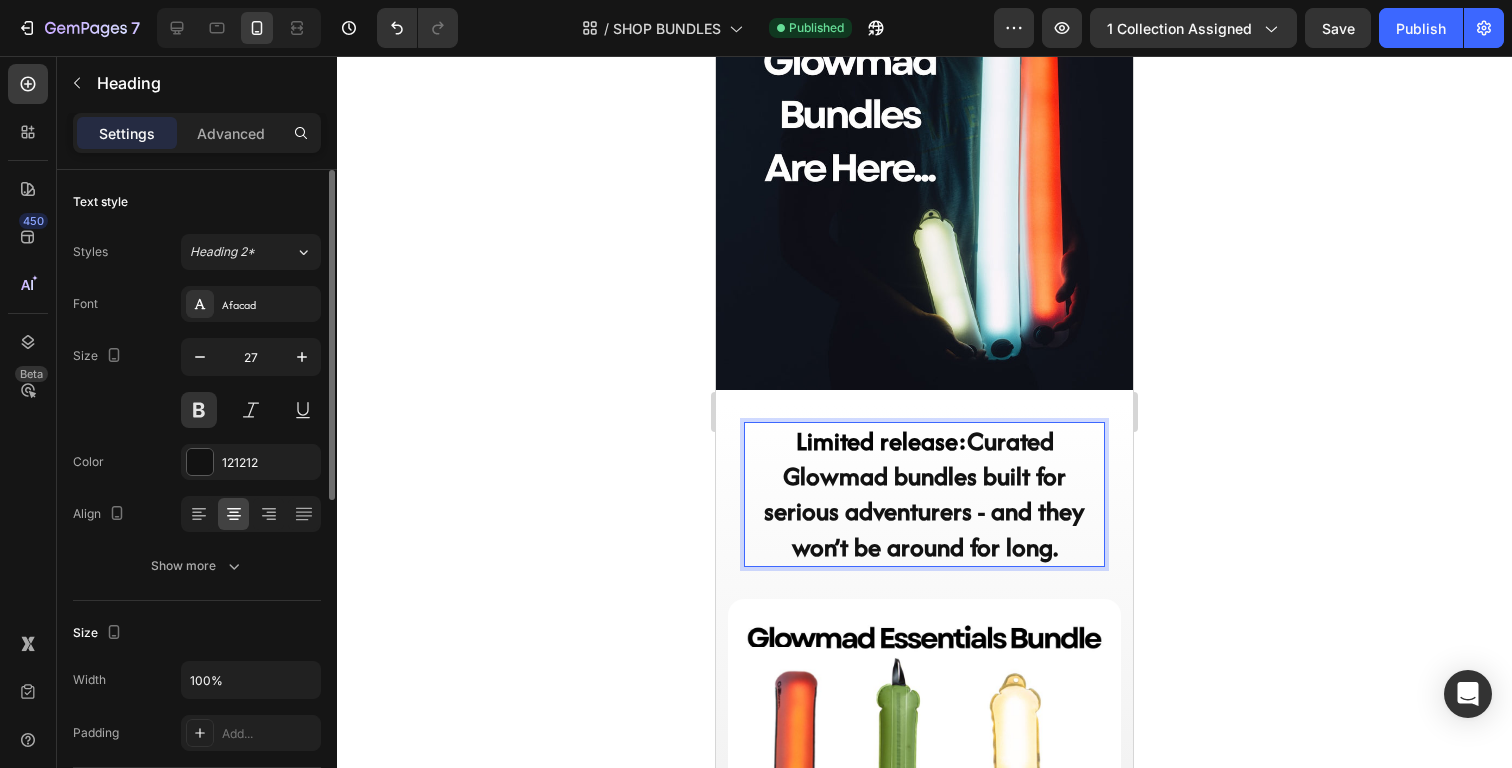 click on "Limited release:" at bounding box center (881, 441) 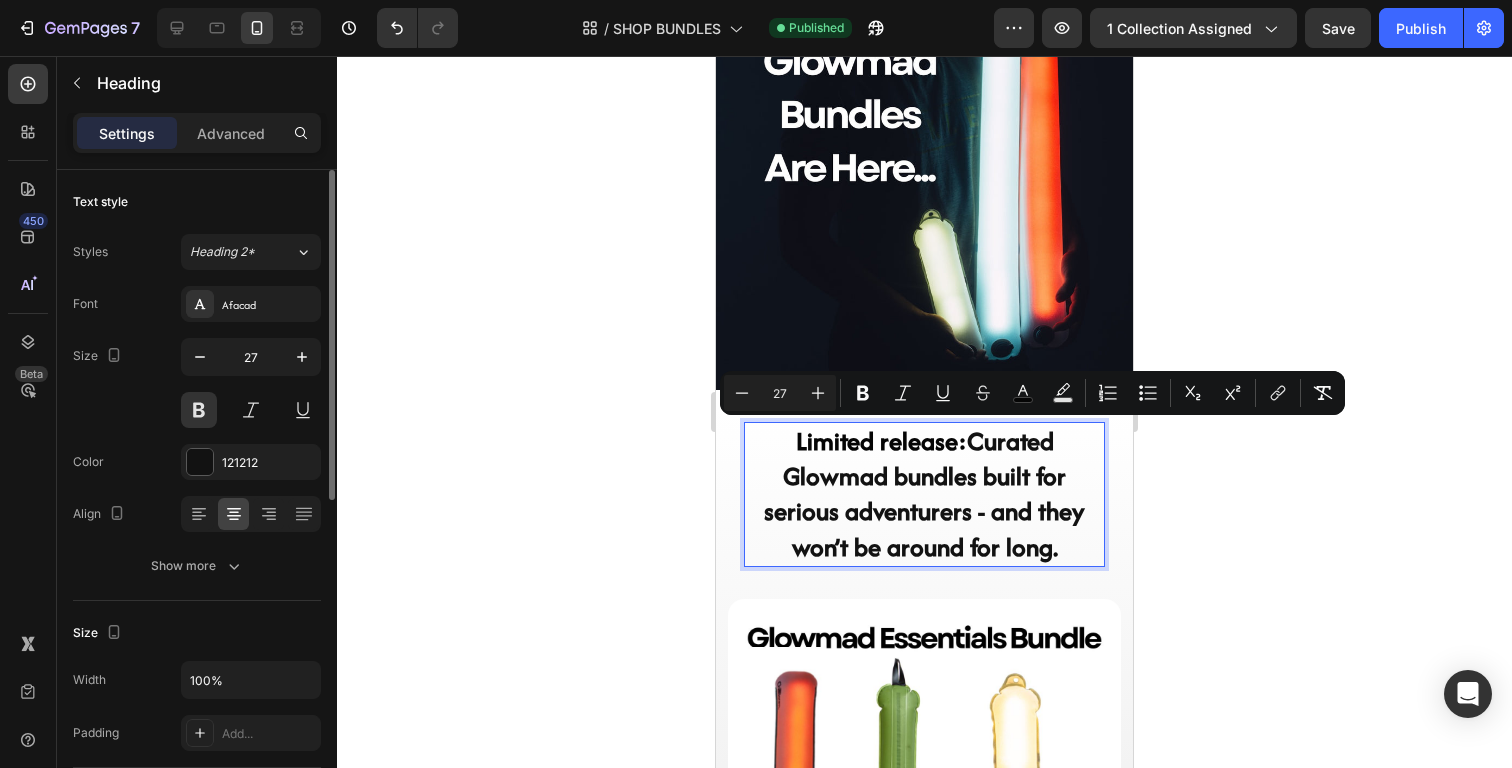 drag, startPoint x: 967, startPoint y: 445, endPoint x: 781, endPoint y: 444, distance: 186.00269 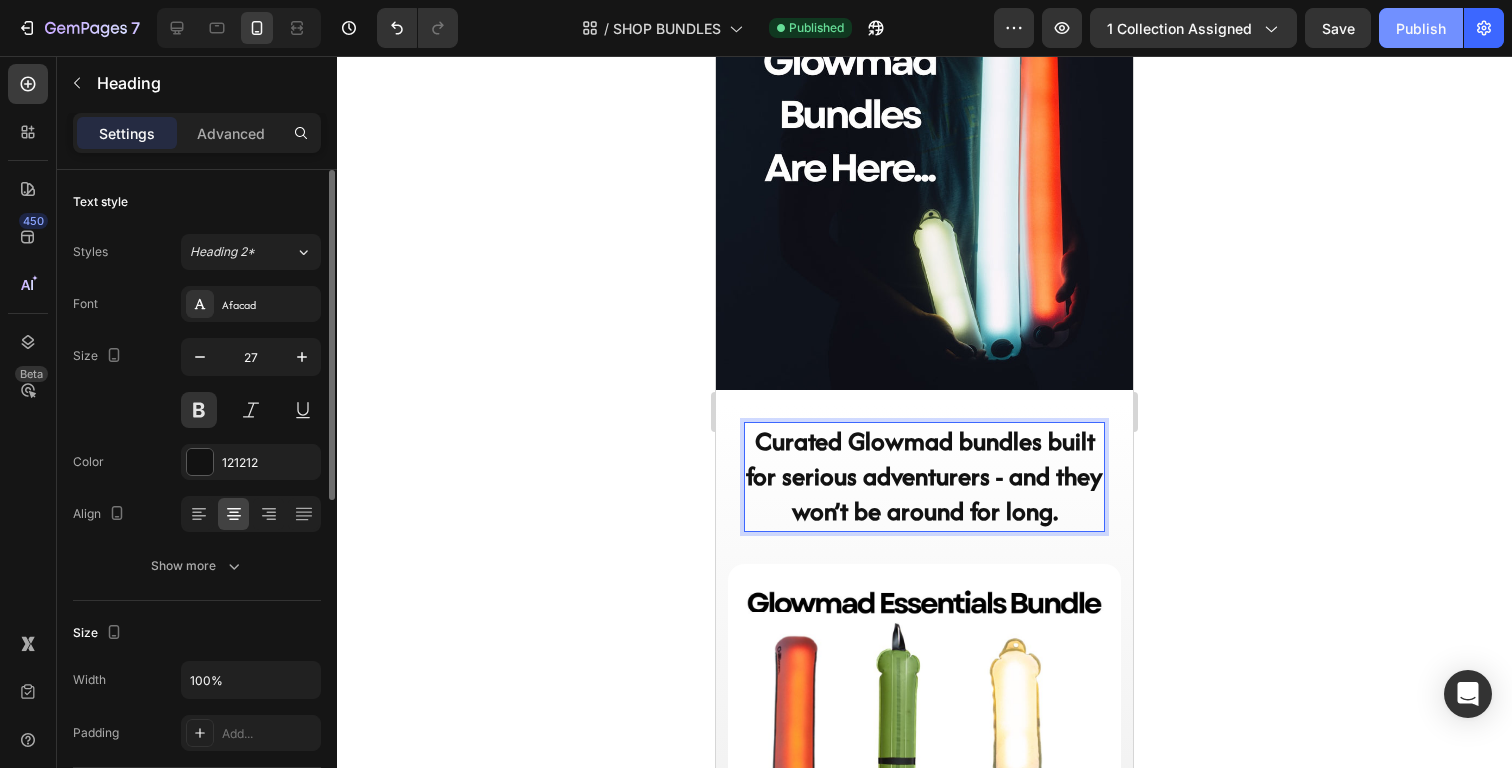 click on "Publish" at bounding box center (1421, 28) 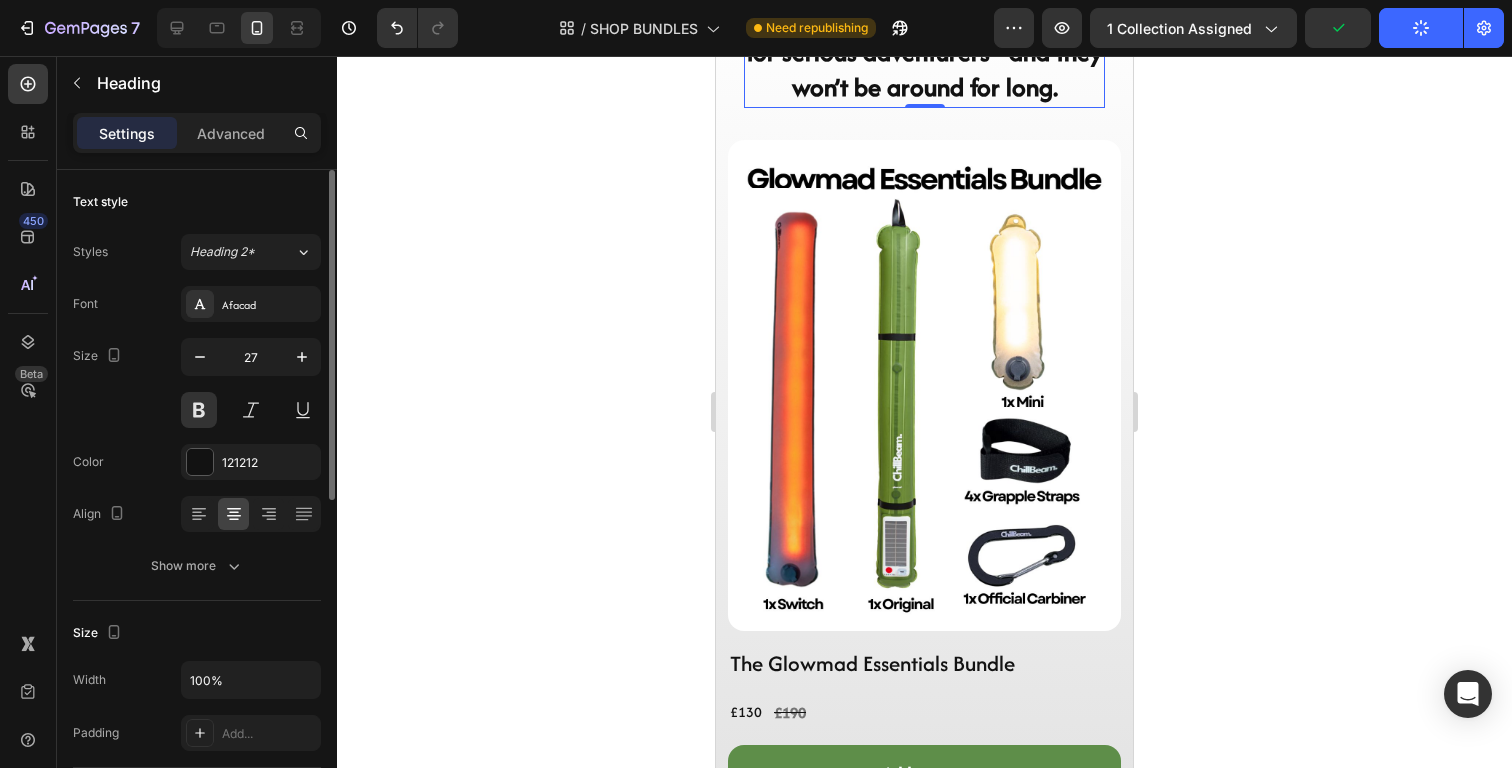 scroll, scrollTop: 678, scrollLeft: 0, axis: vertical 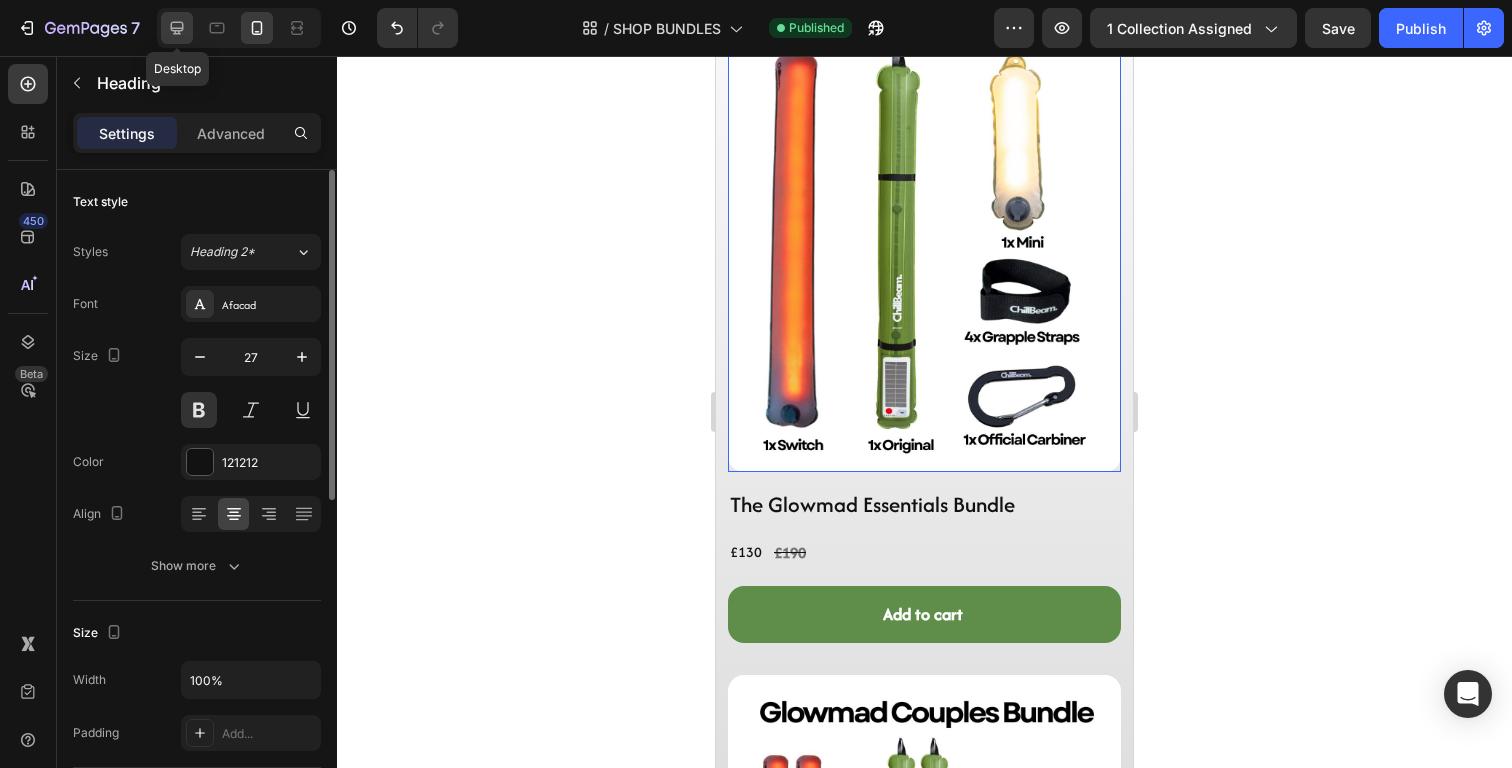 click 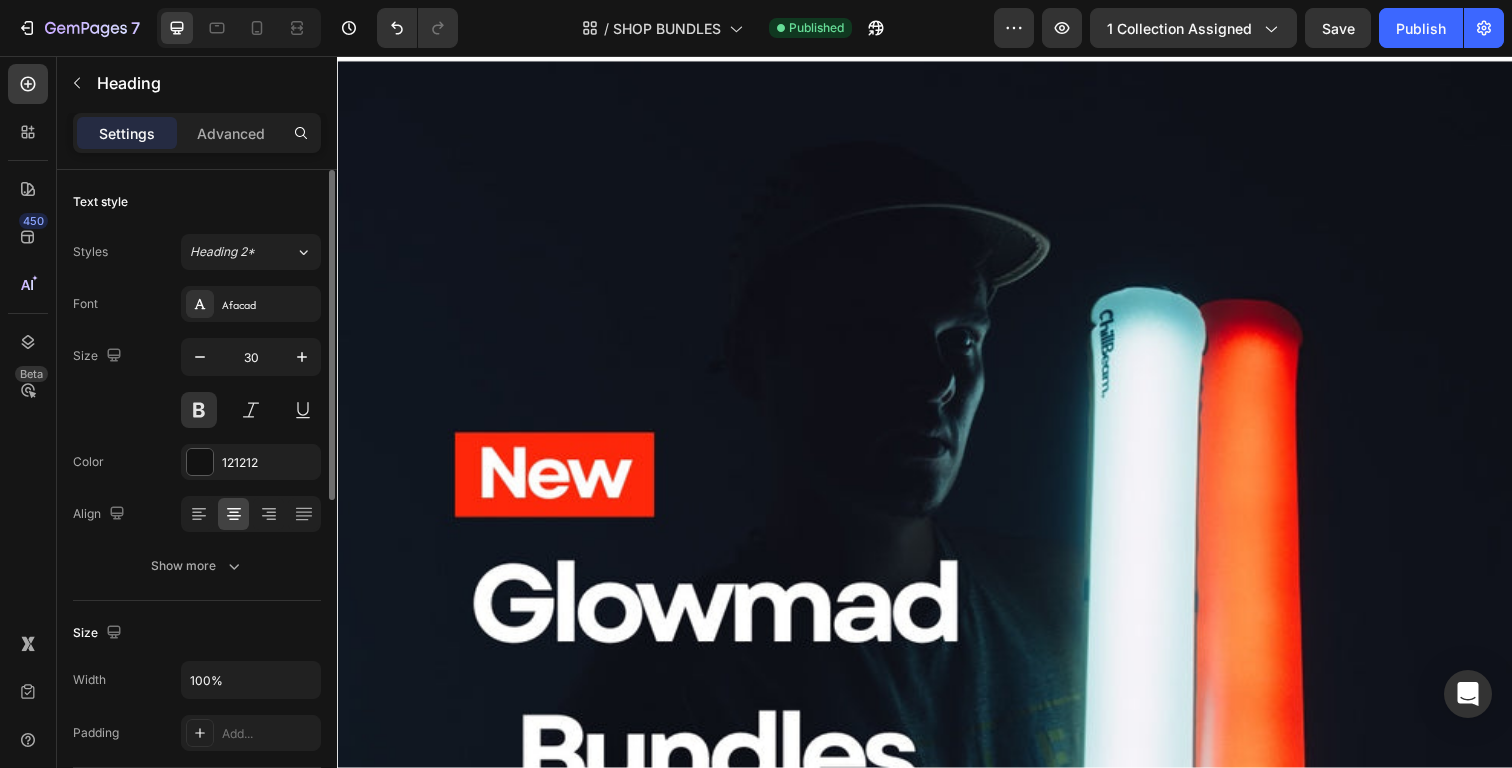 scroll, scrollTop: 0, scrollLeft: 0, axis: both 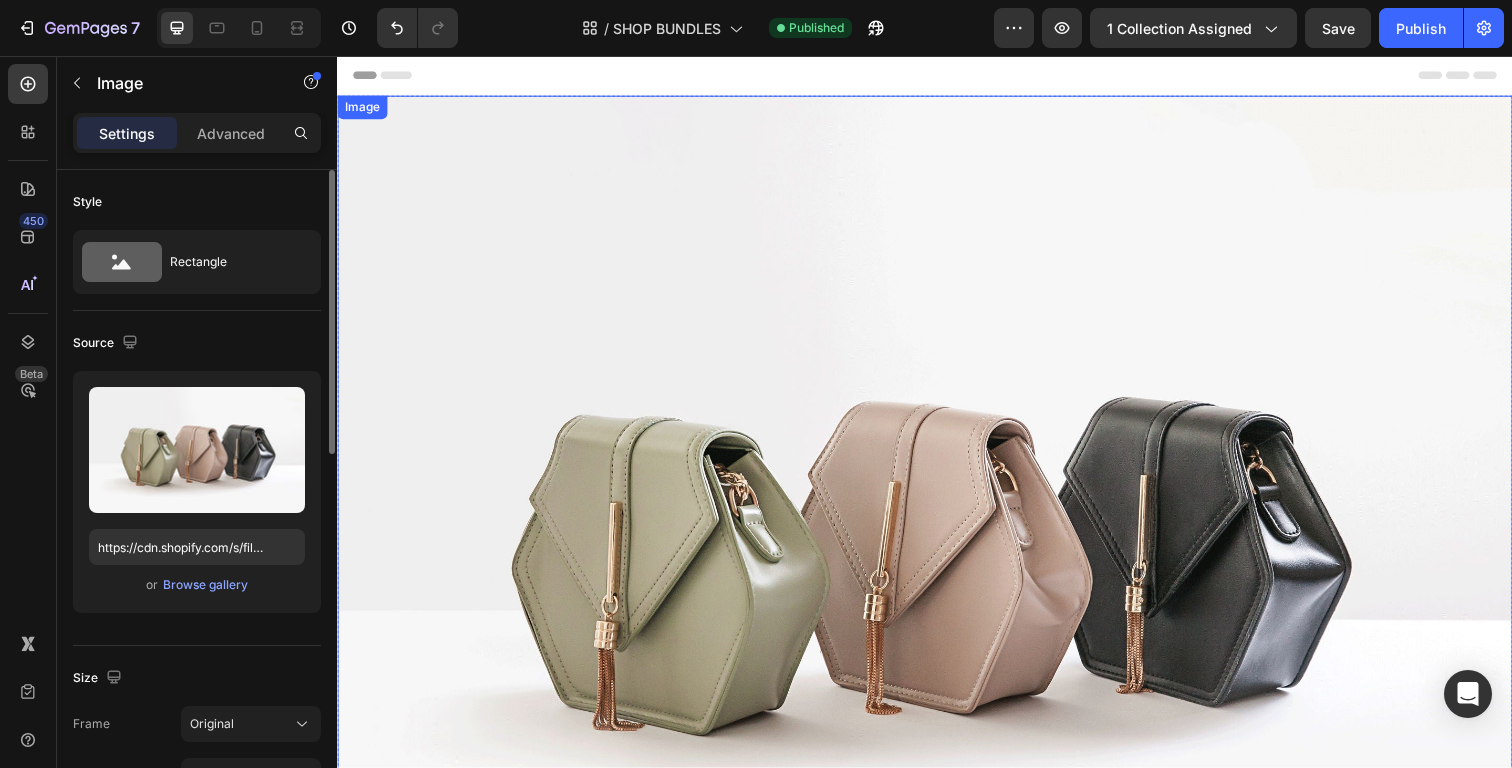 click at bounding box center (937, 547) 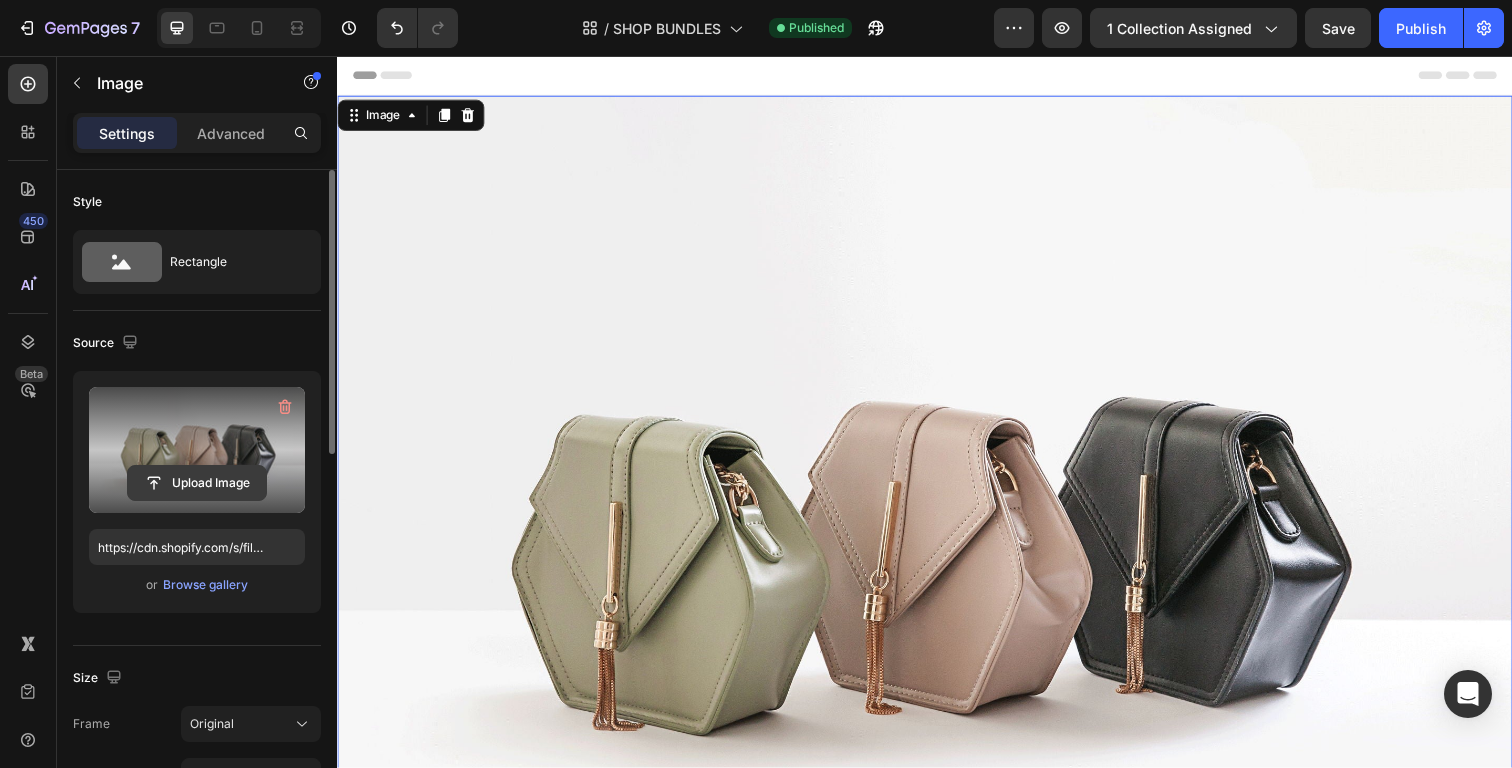 click 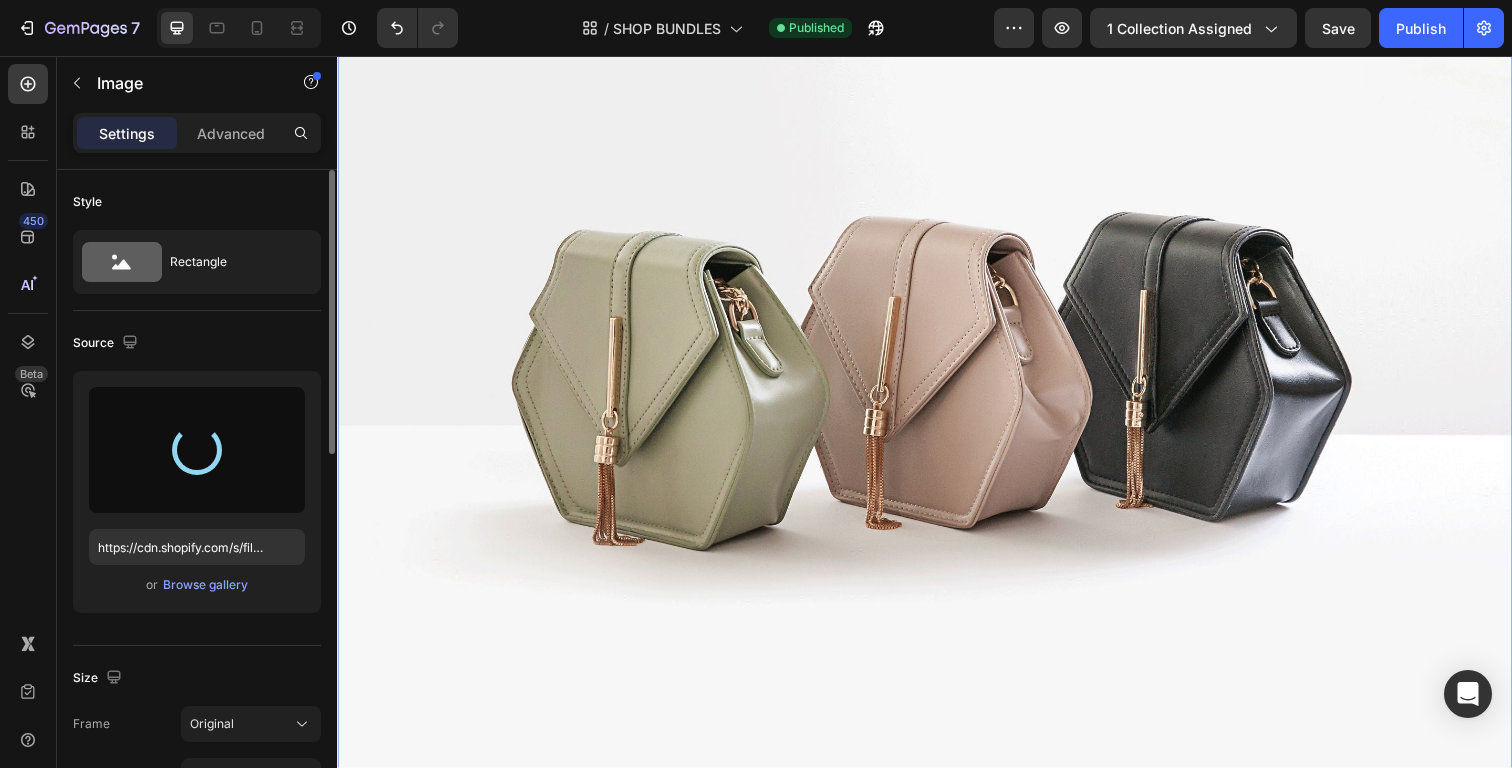 type on "https://cdn.shopify.com/s/files/1/0816/7417/4790/files/gempages_531346346586669968-2590bb26-d38e-4483-9373-82cc86d5fe0b.jpg" 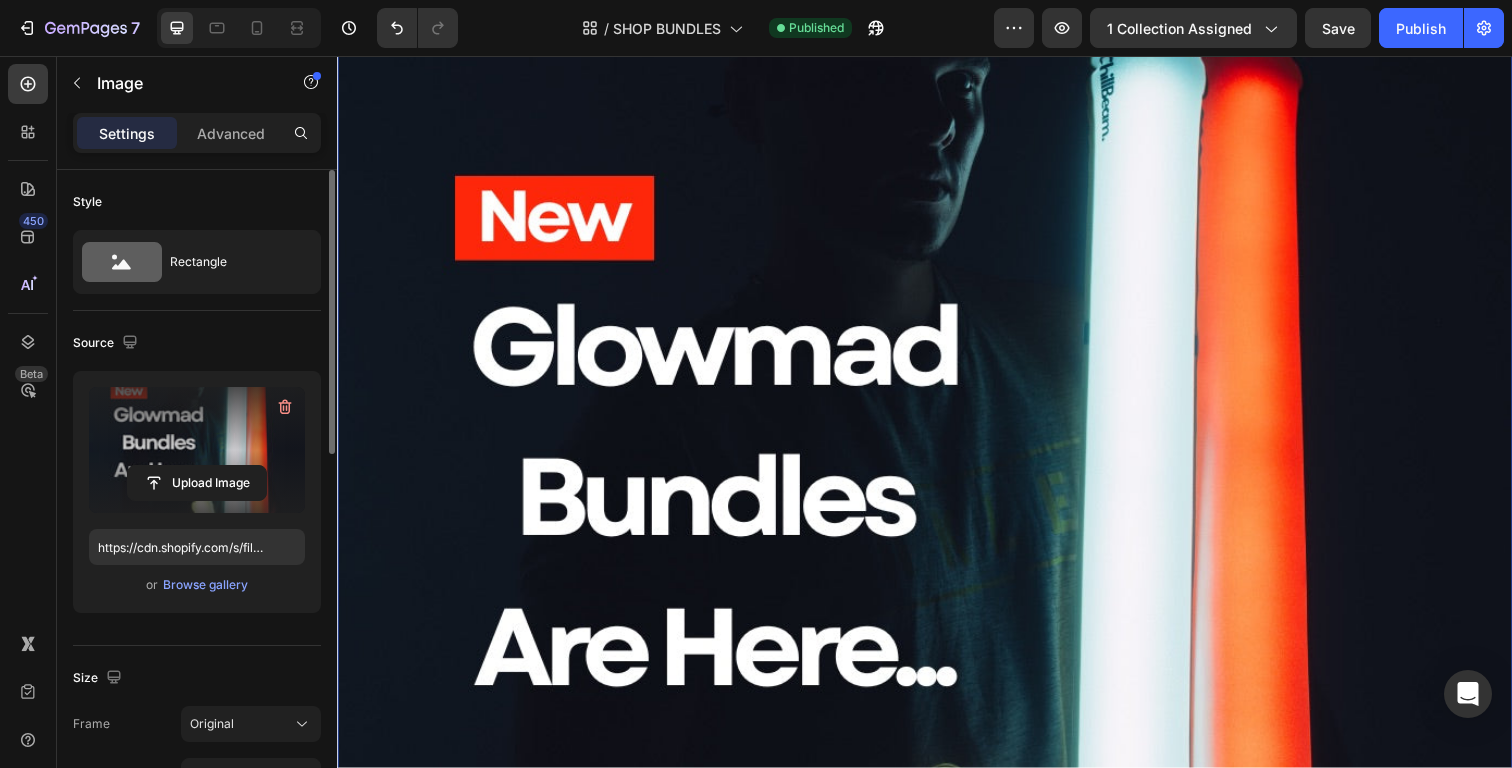 scroll, scrollTop: 0, scrollLeft: 0, axis: both 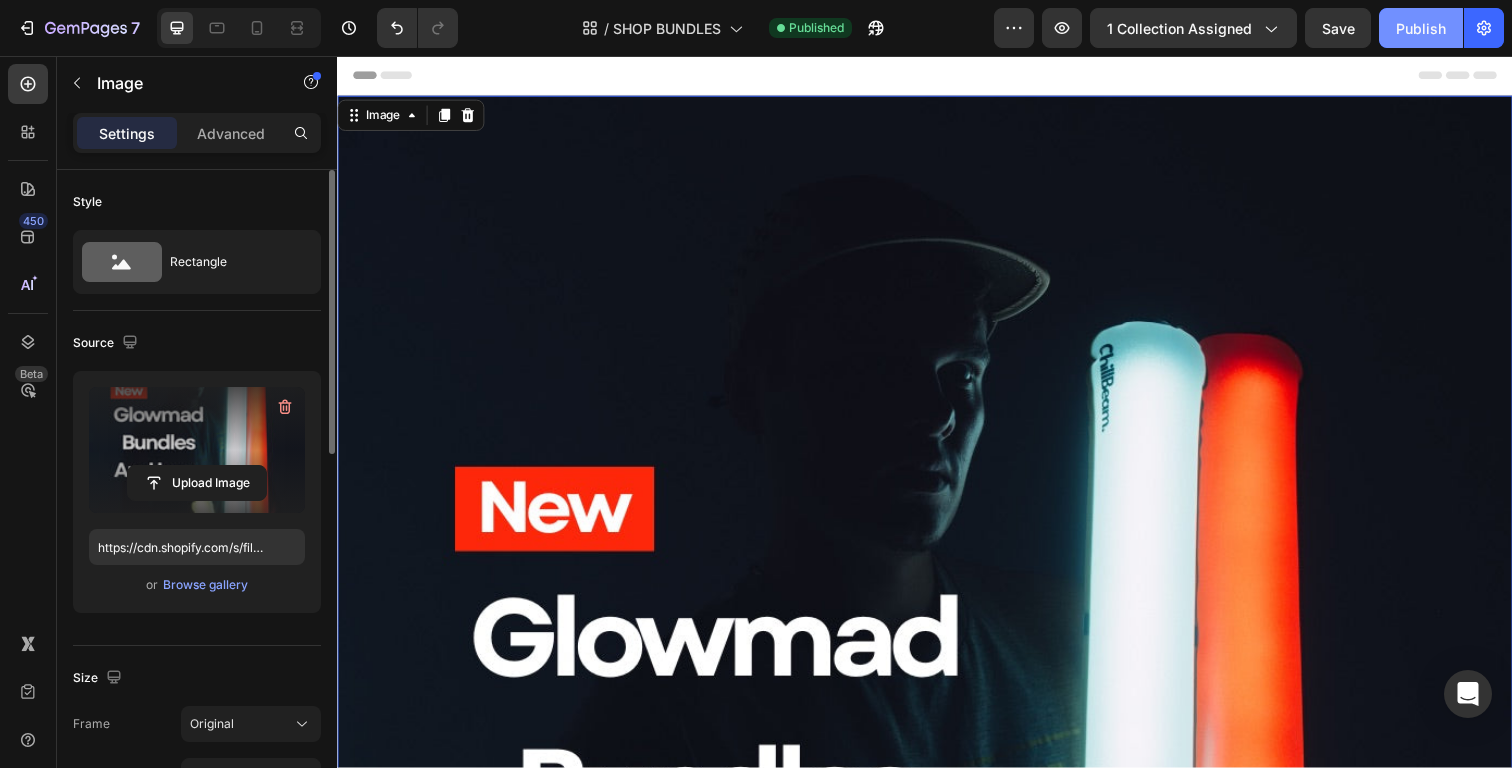 click on "Publish" at bounding box center [1421, 28] 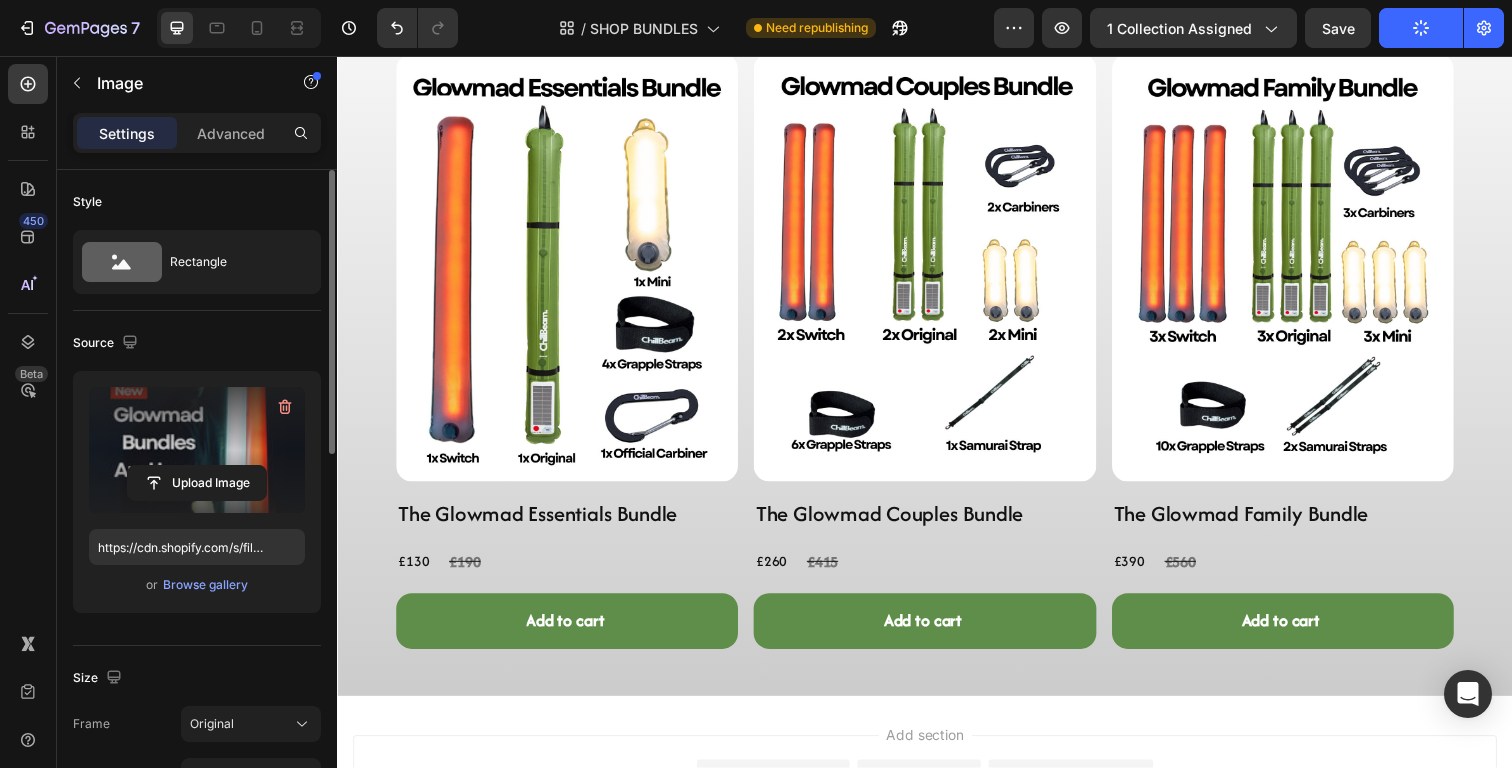 scroll, scrollTop: 1715, scrollLeft: 0, axis: vertical 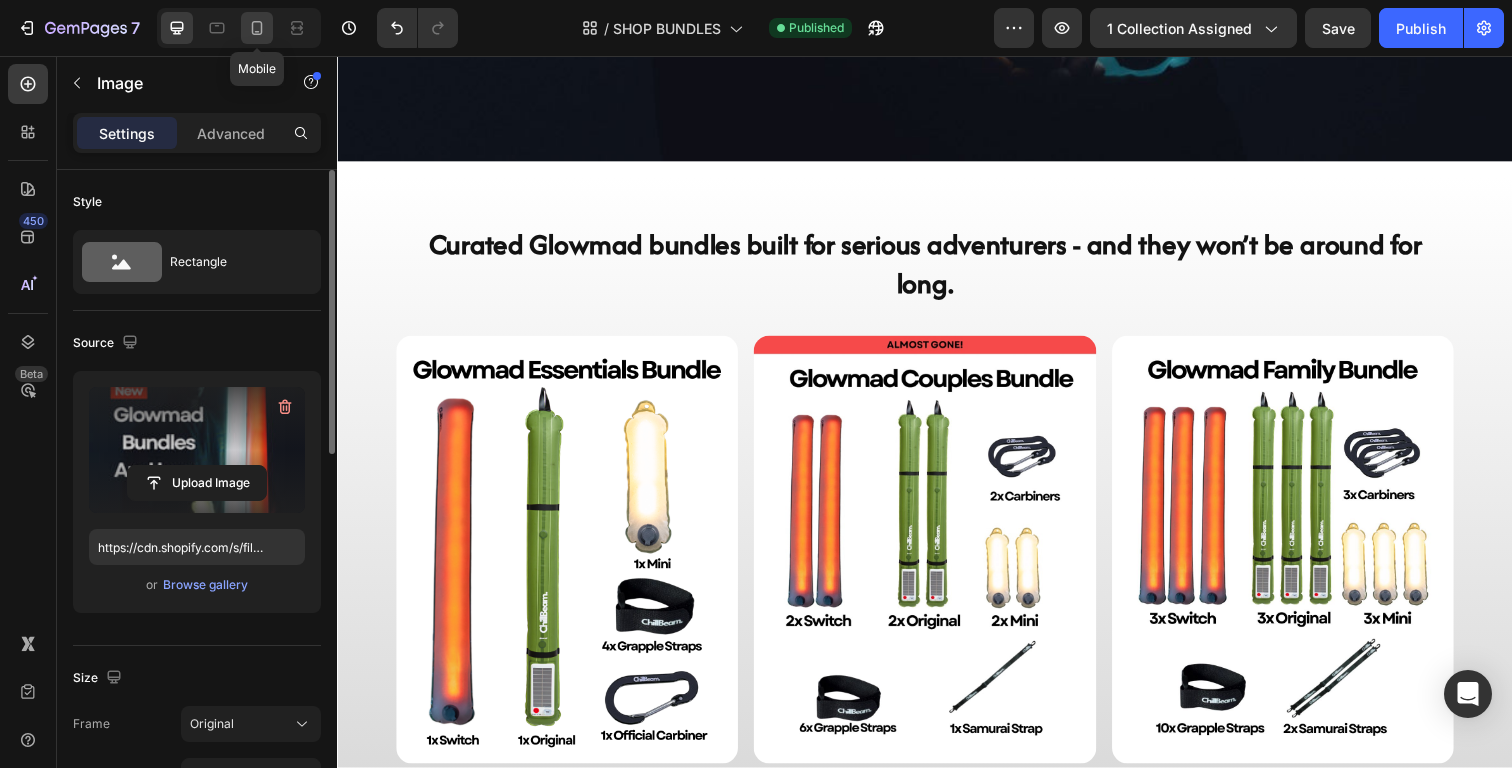 click 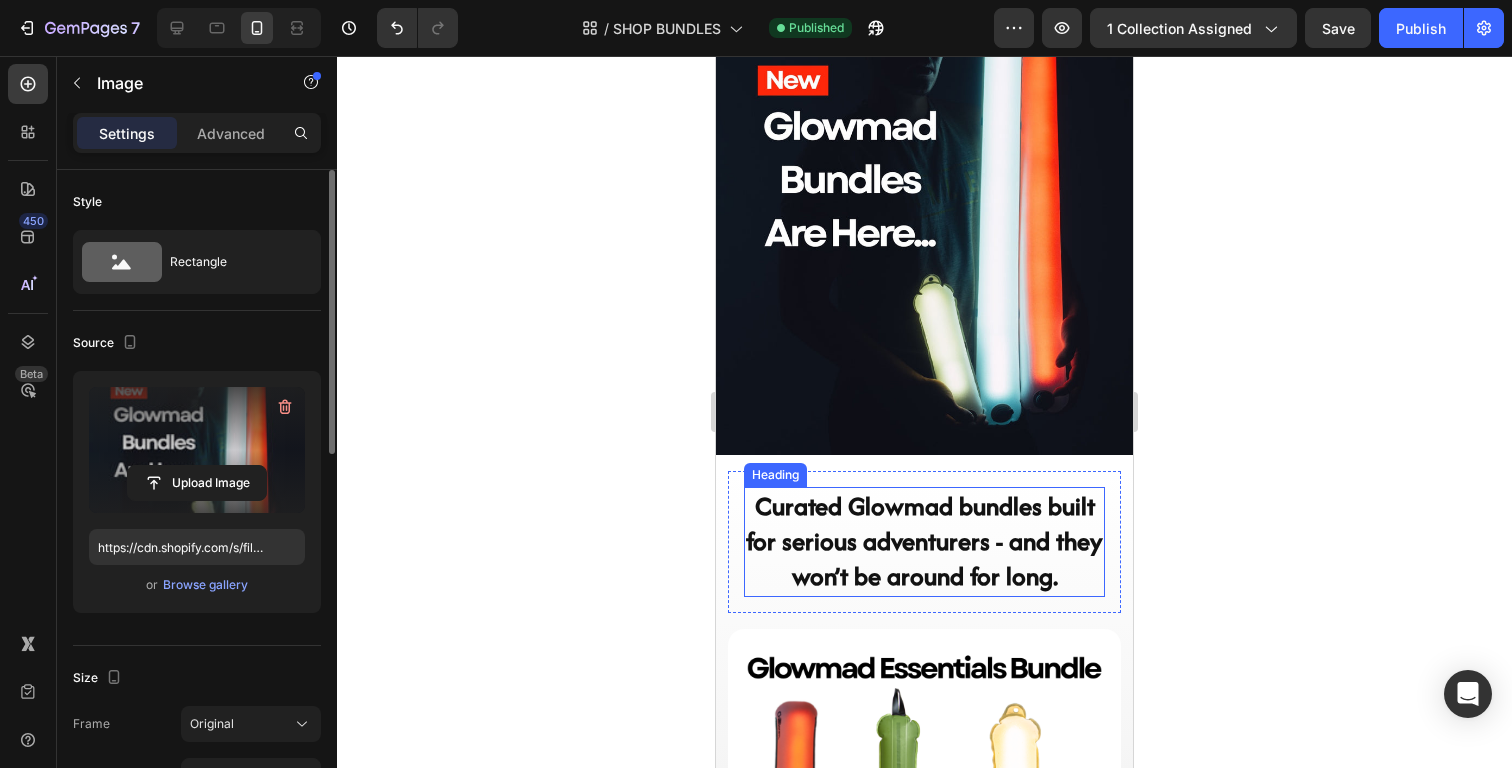 scroll, scrollTop: 199, scrollLeft: 0, axis: vertical 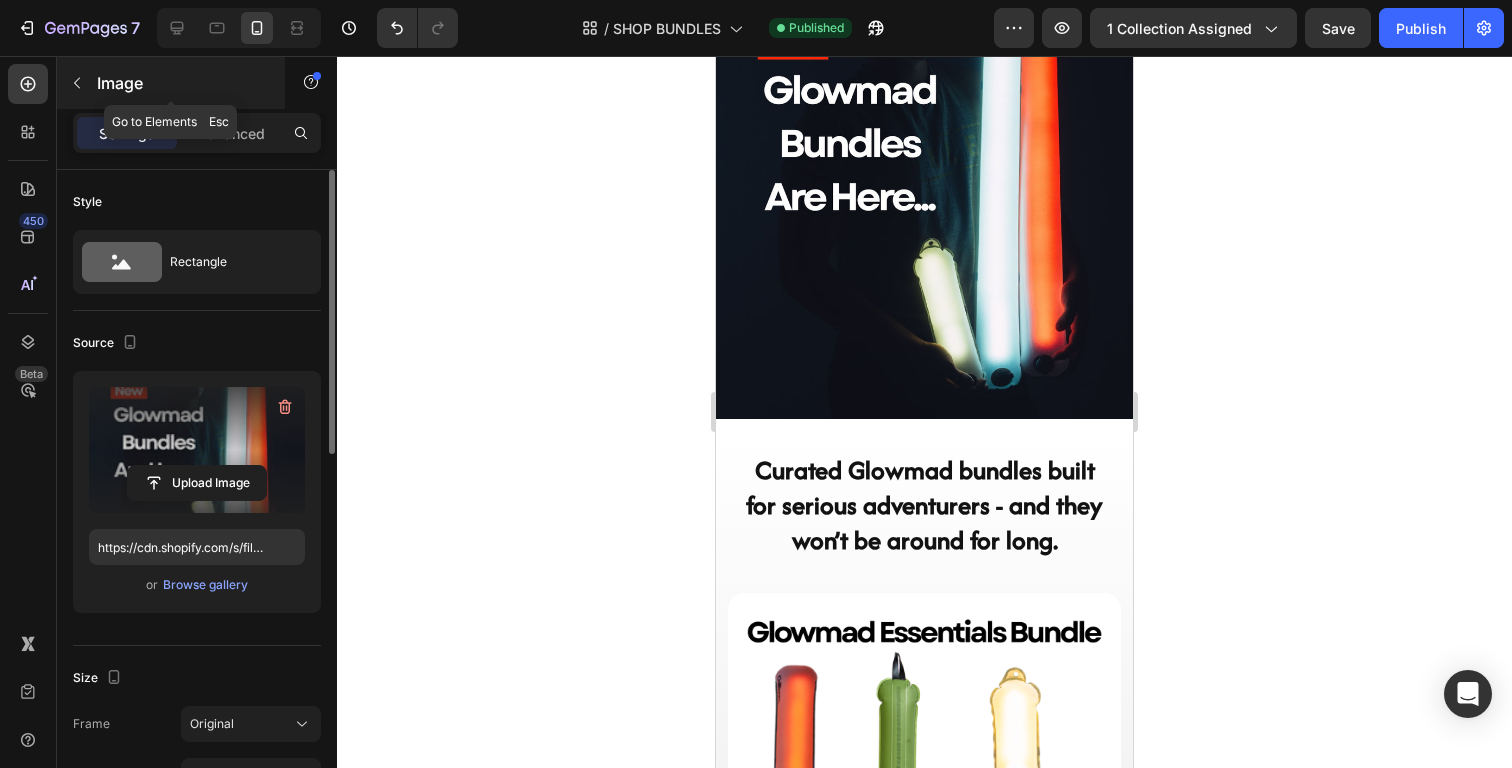 click 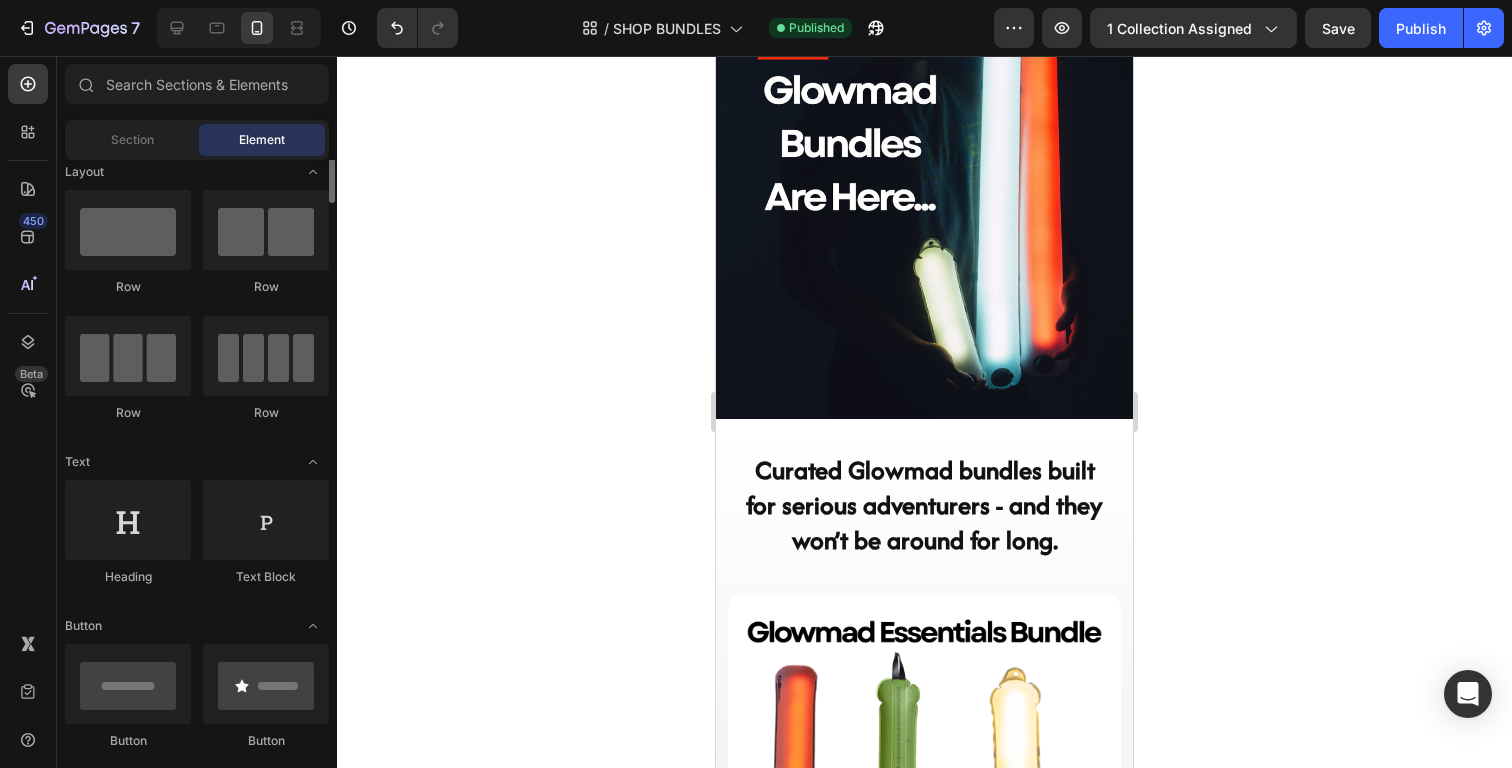 scroll, scrollTop: 0, scrollLeft: 0, axis: both 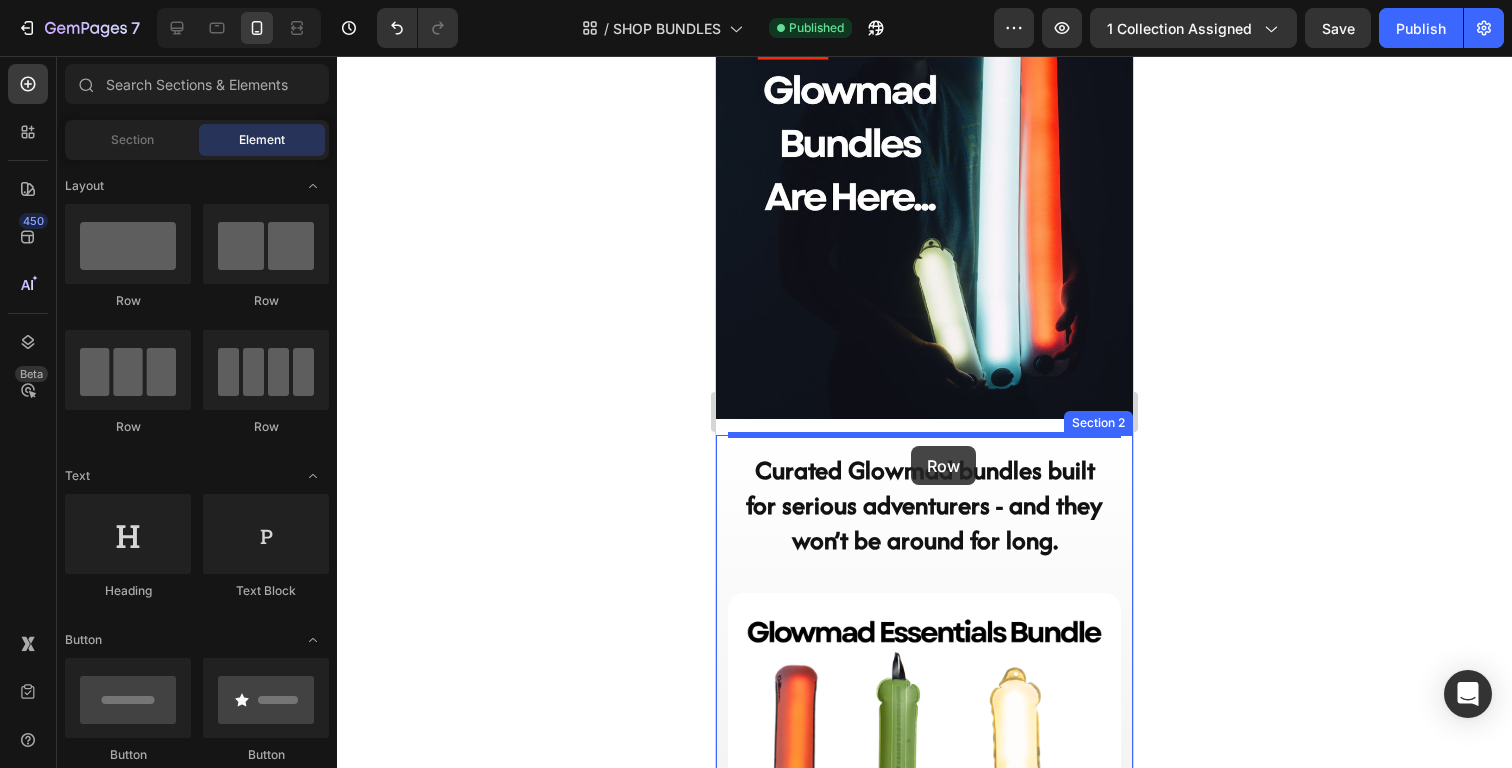 drag, startPoint x: 968, startPoint y: 308, endPoint x: 911, endPoint y: 446, distance: 149.30841 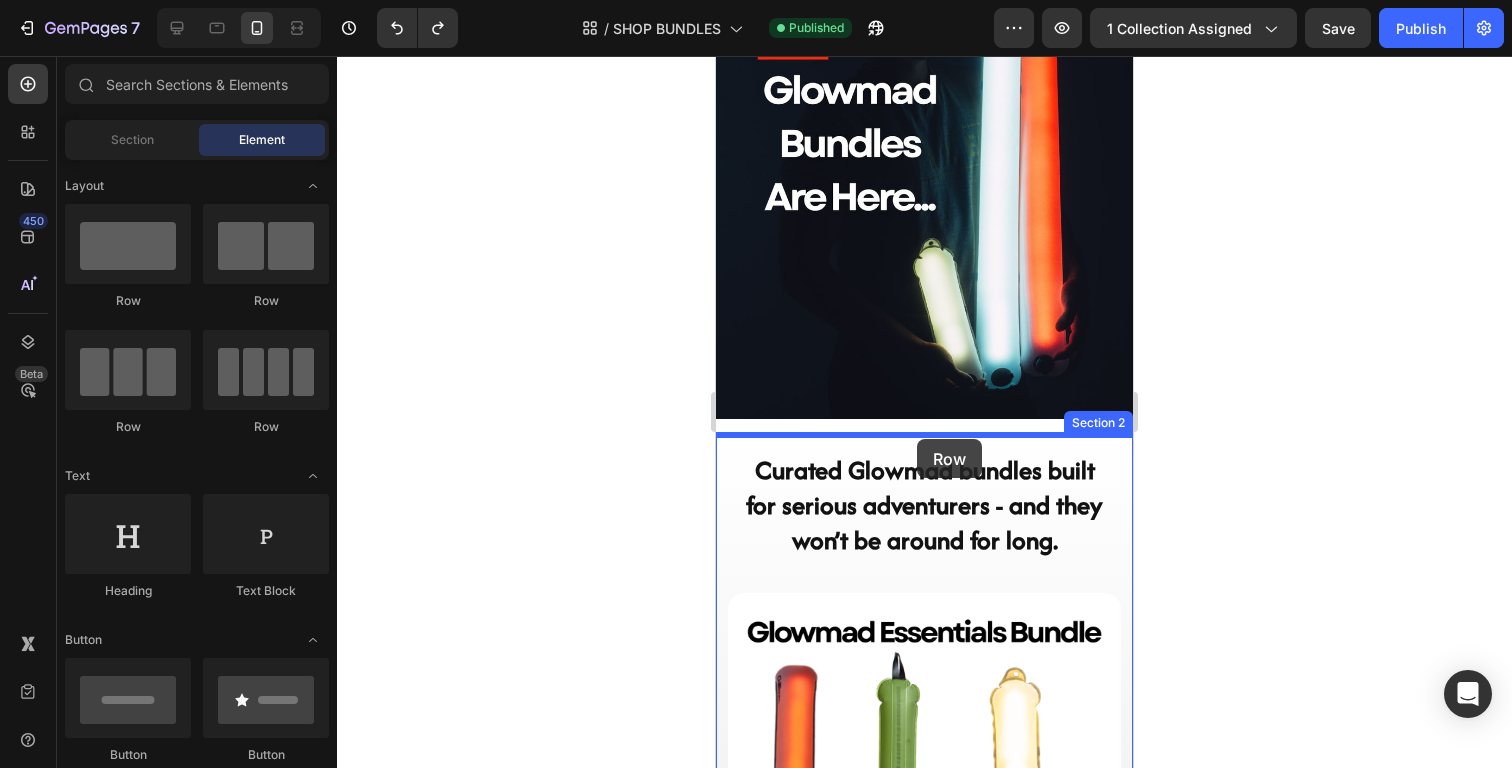 drag, startPoint x: 849, startPoint y: 306, endPoint x: 917, endPoint y: 439, distance: 149.37537 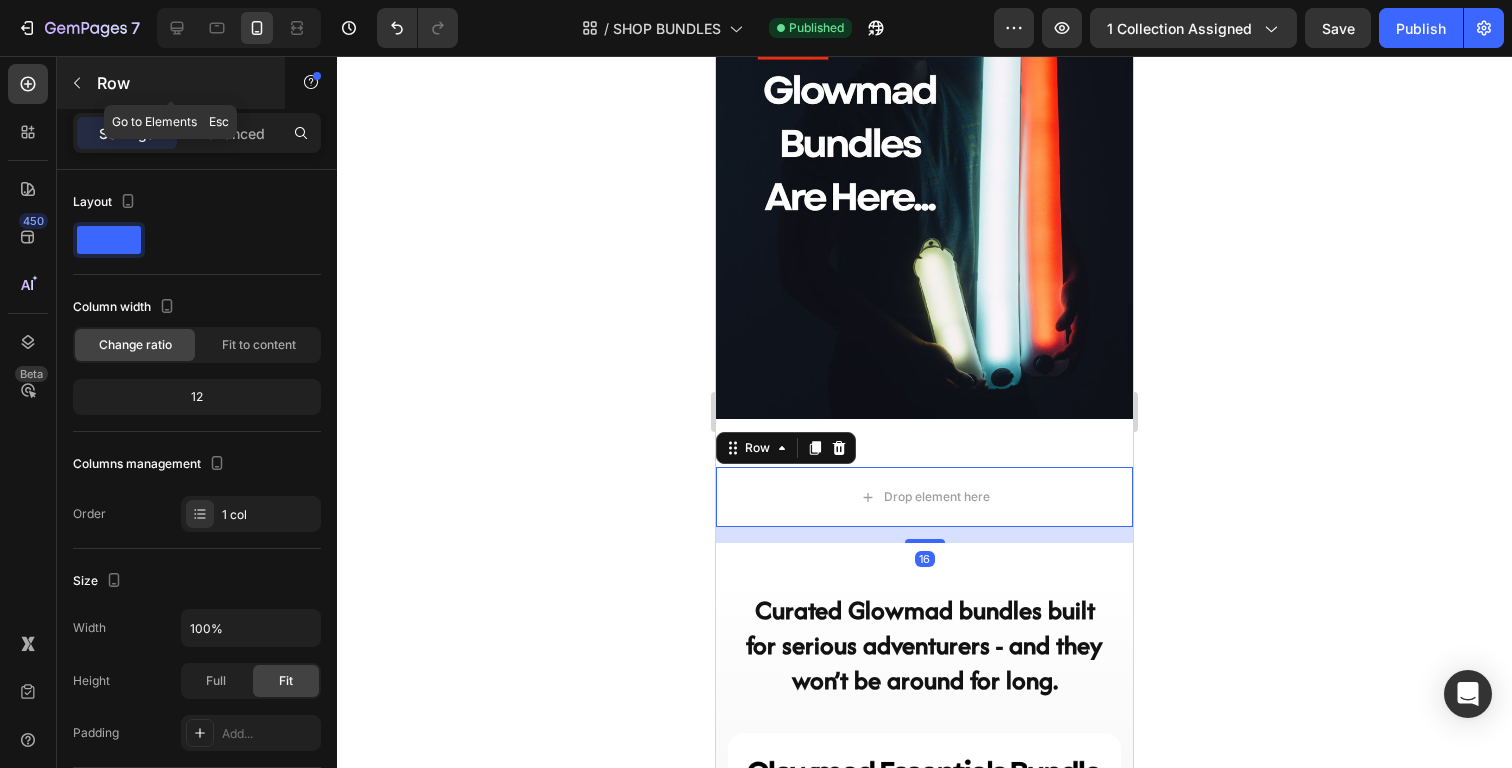click 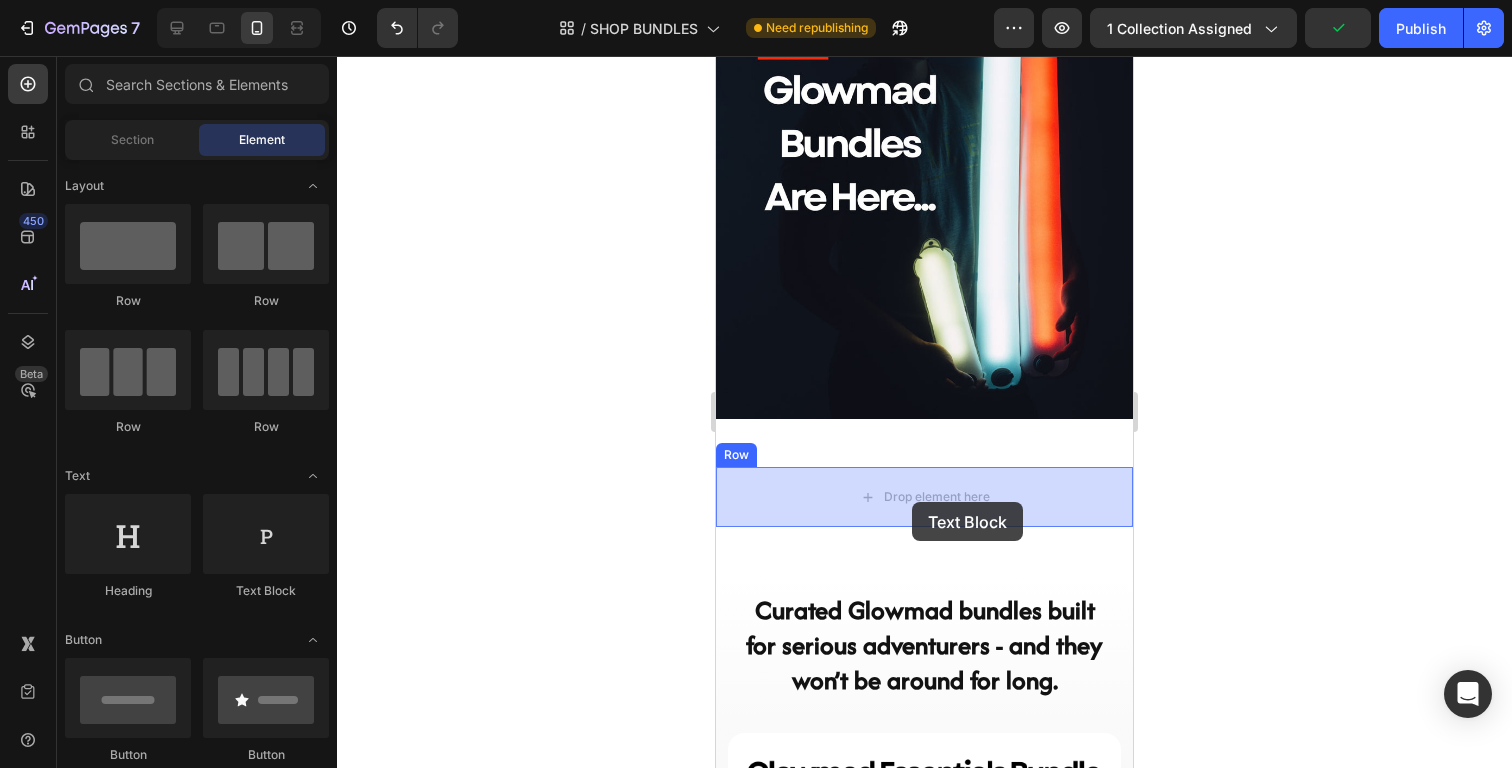 drag, startPoint x: 962, startPoint y: 608, endPoint x: 912, endPoint y: 502, distance: 117.20068 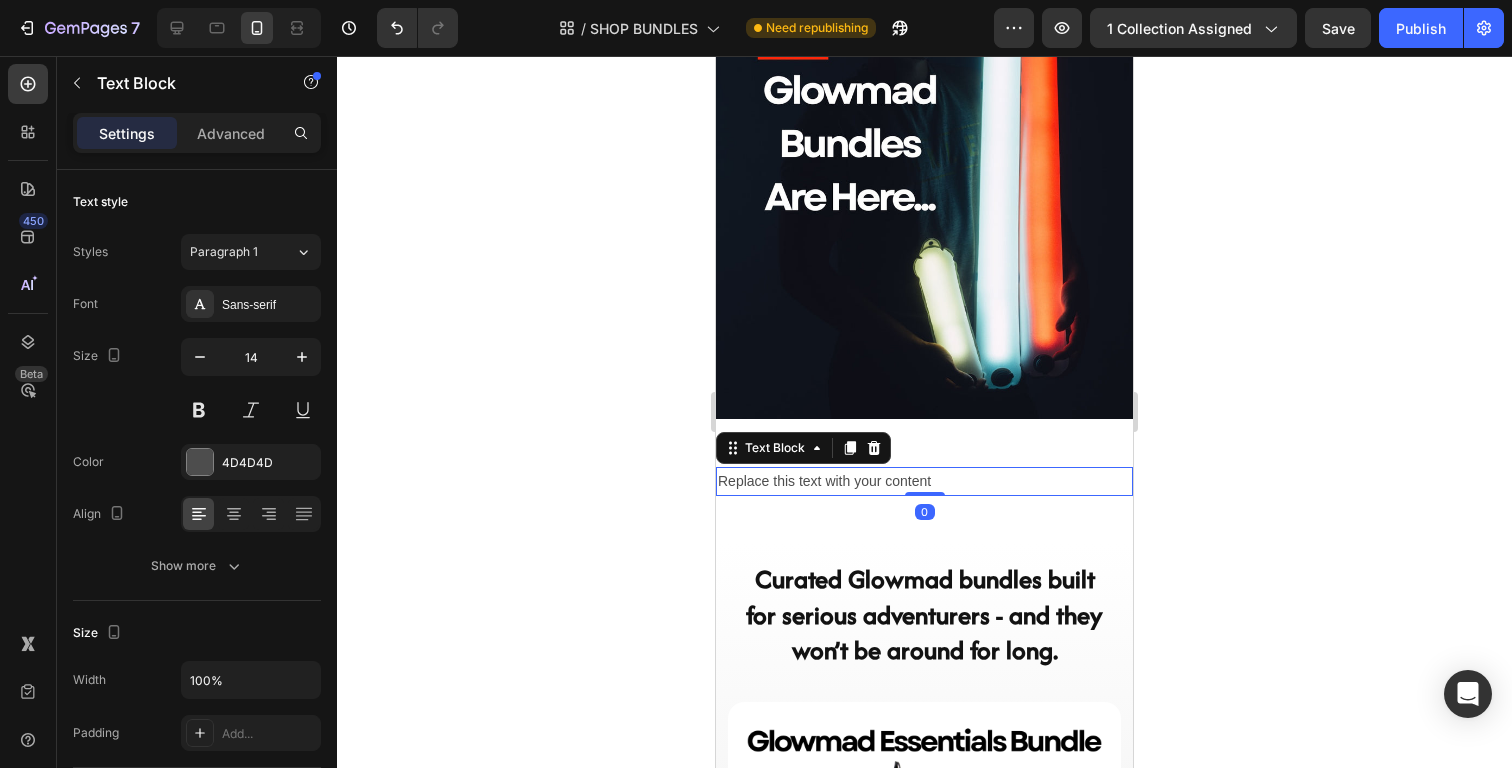 click on "Replace this text with your content" at bounding box center (924, 481) 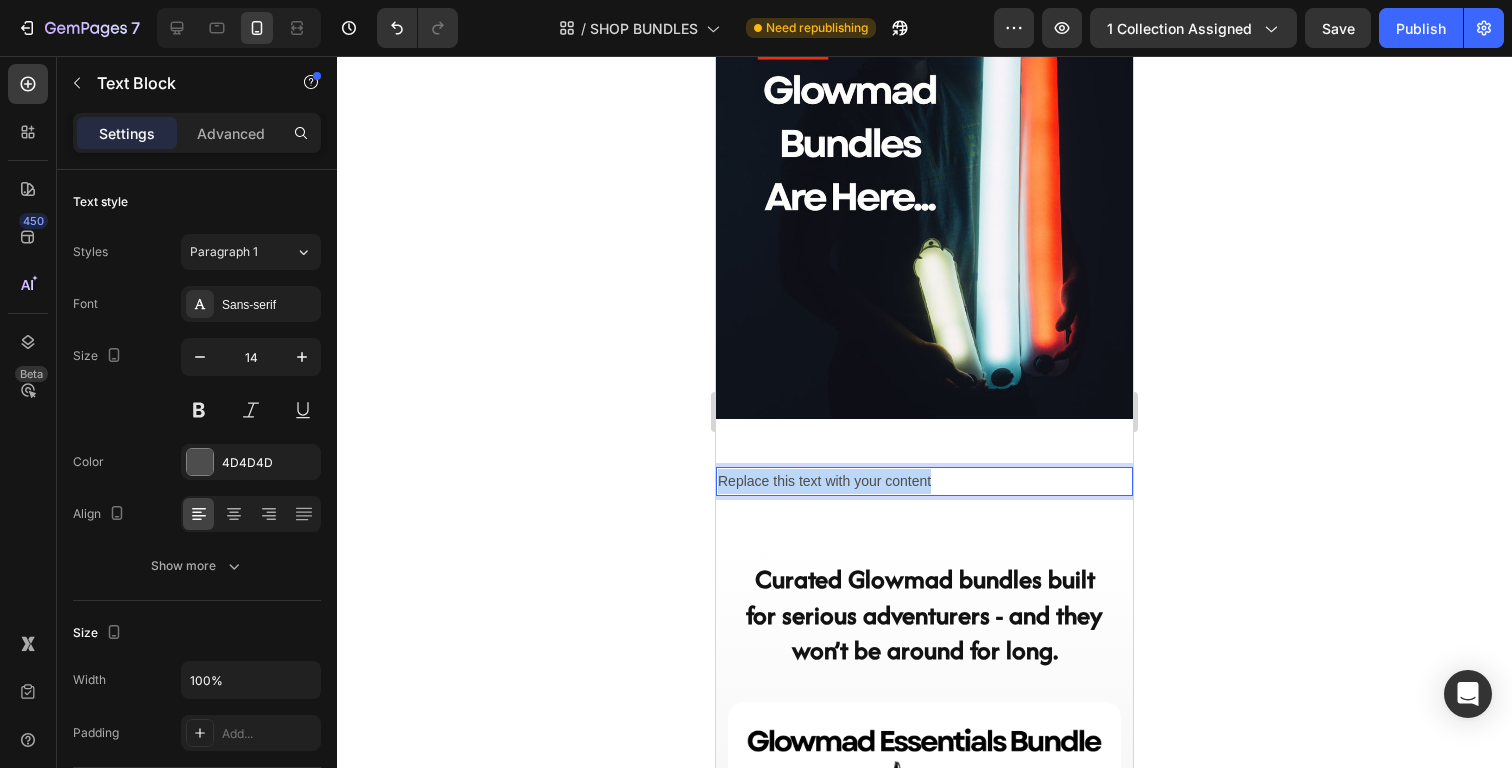 drag, startPoint x: 947, startPoint y: 483, endPoint x: 619, endPoint y: 482, distance: 328.00153 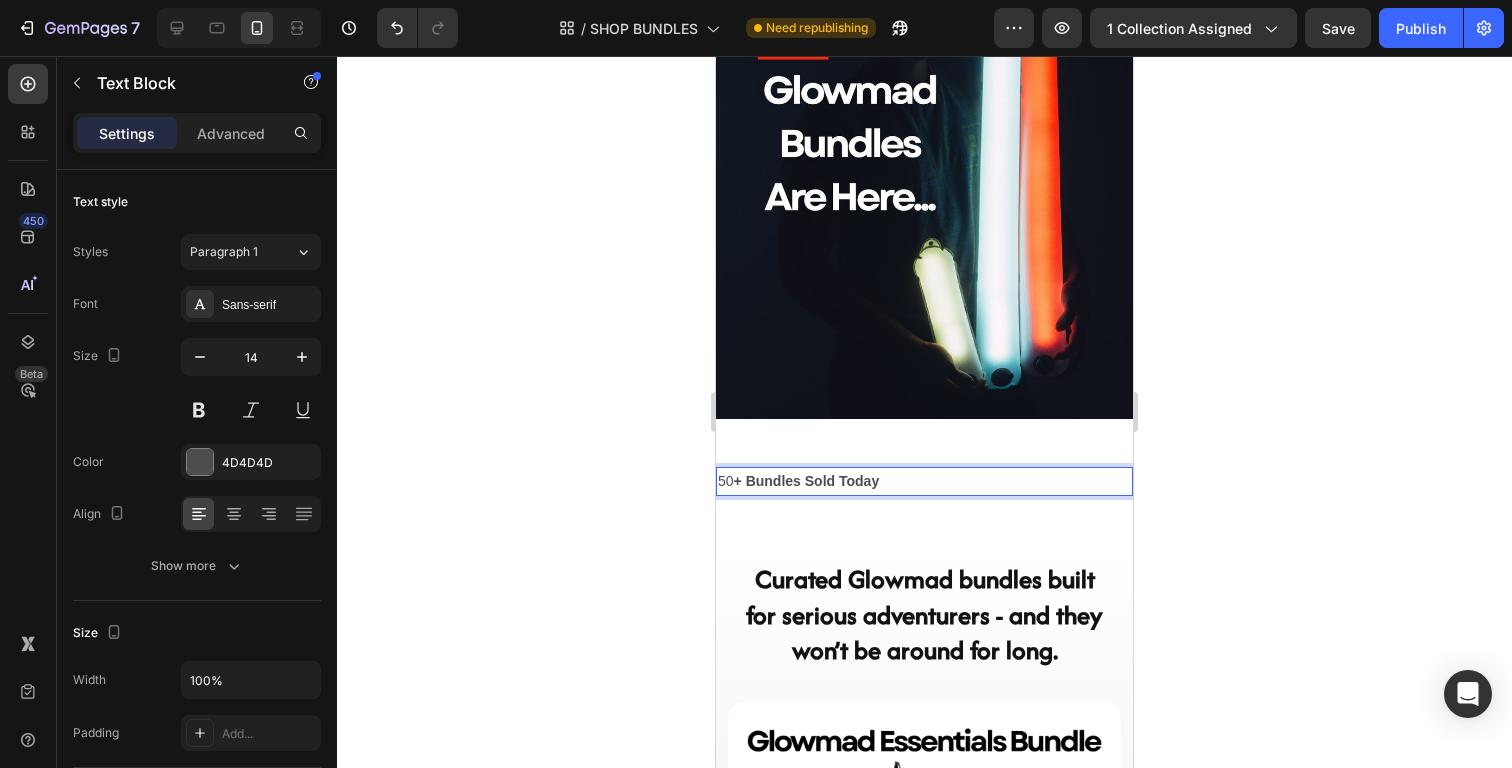 click on "50 + Bundles Sold Today" at bounding box center (924, 481) 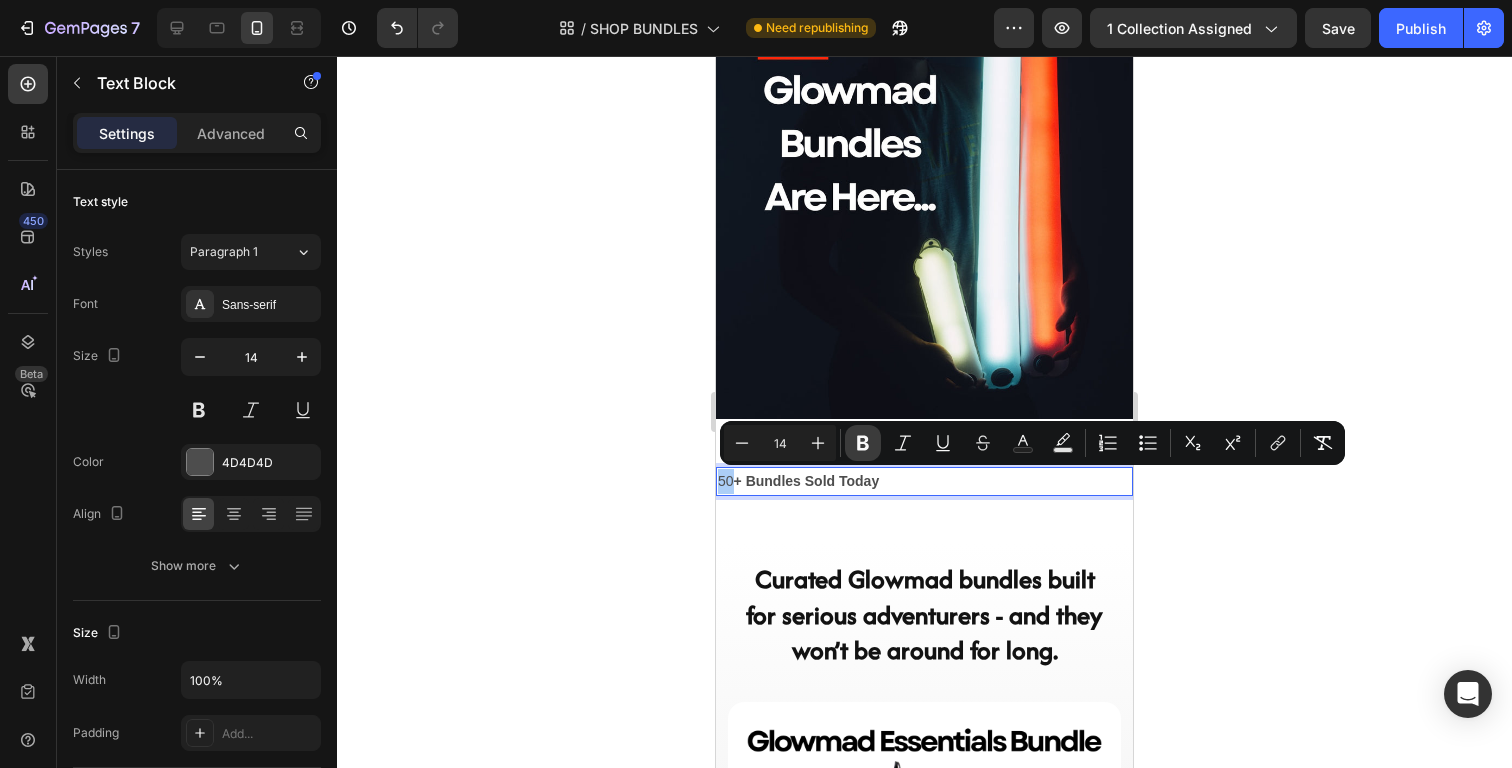 click 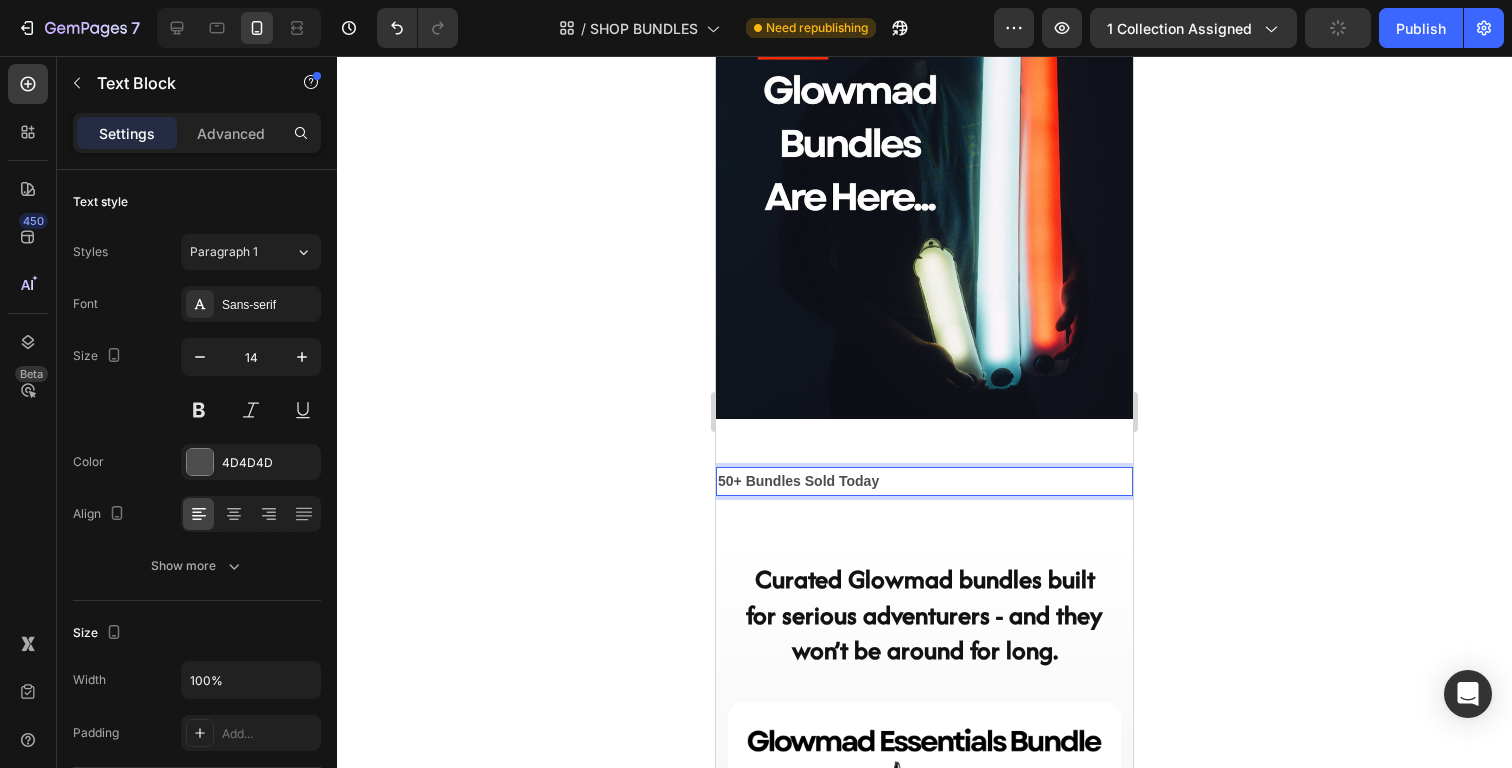 click on "50+ Bundles Sold Today" at bounding box center (924, 481) 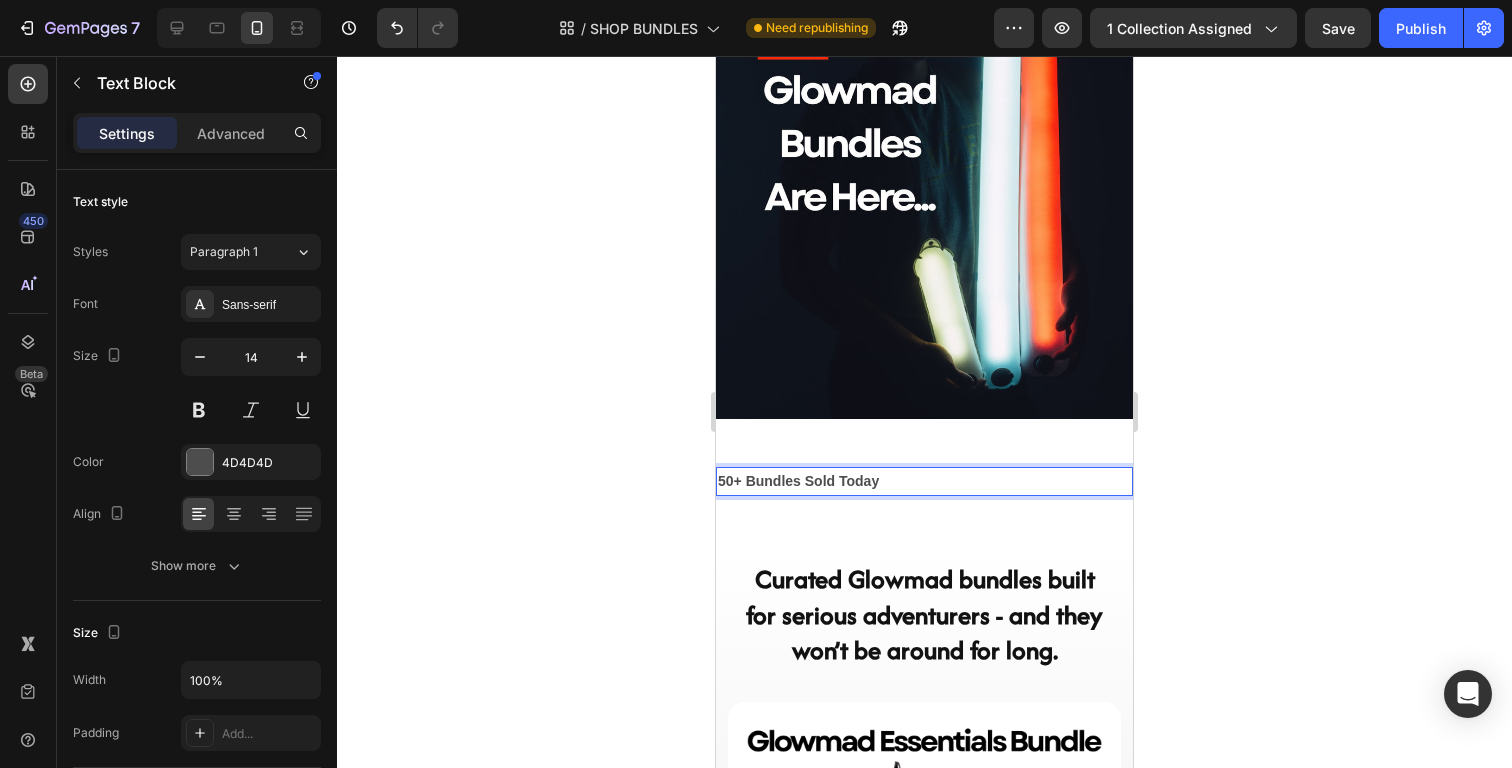 click on "50+ Bundles Sold Today" at bounding box center [924, 481] 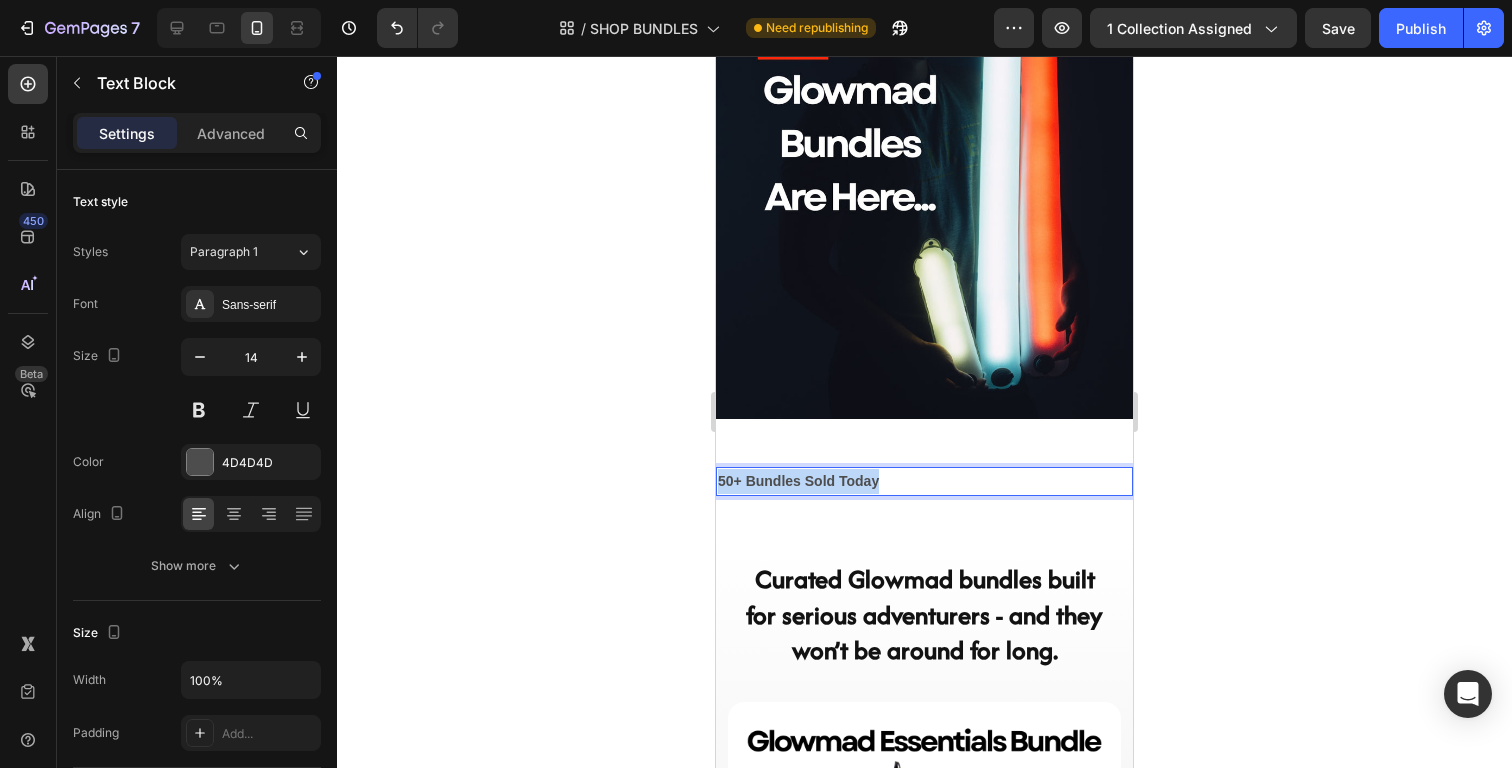 drag, startPoint x: 883, startPoint y: 480, endPoint x: 656, endPoint y: 479, distance: 227.0022 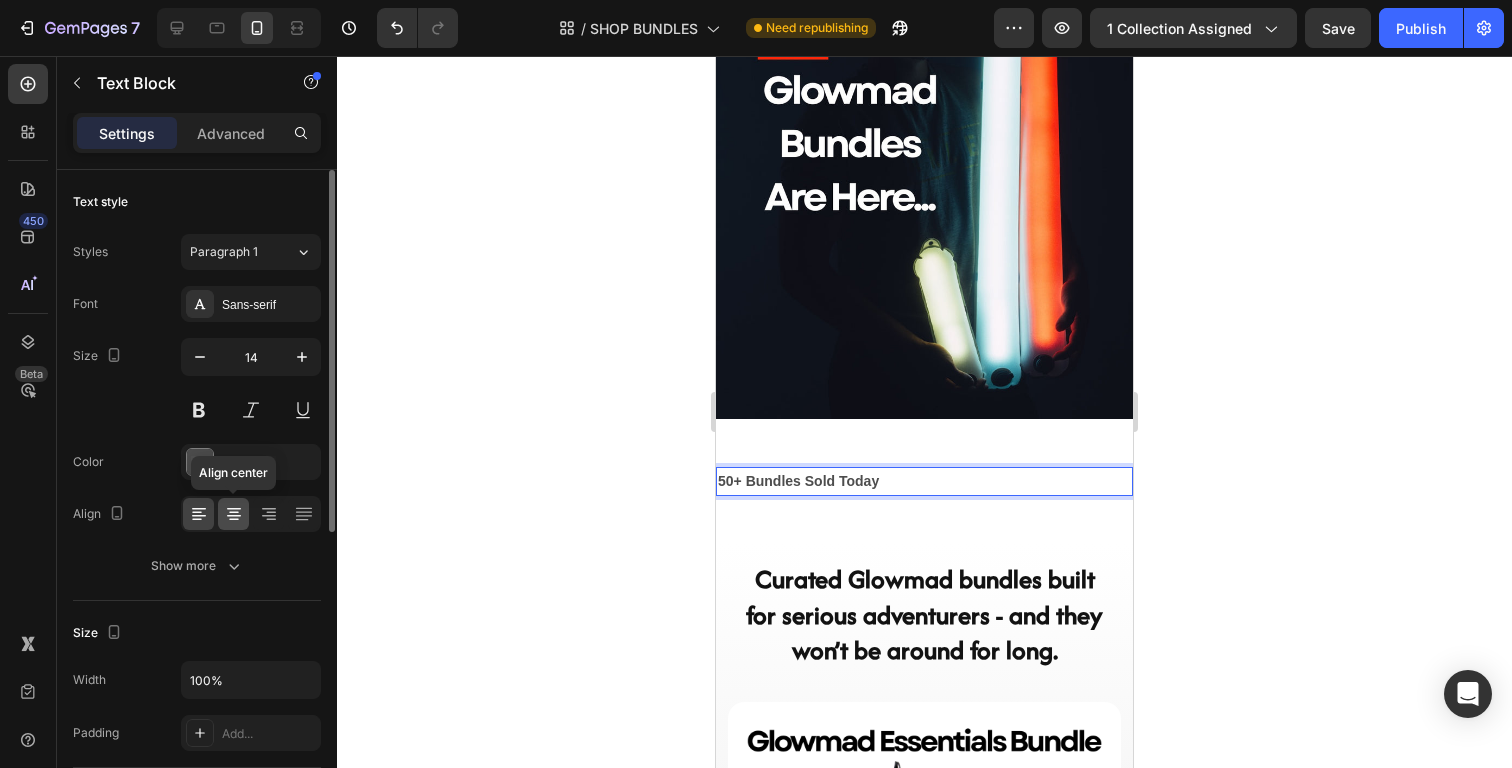 click 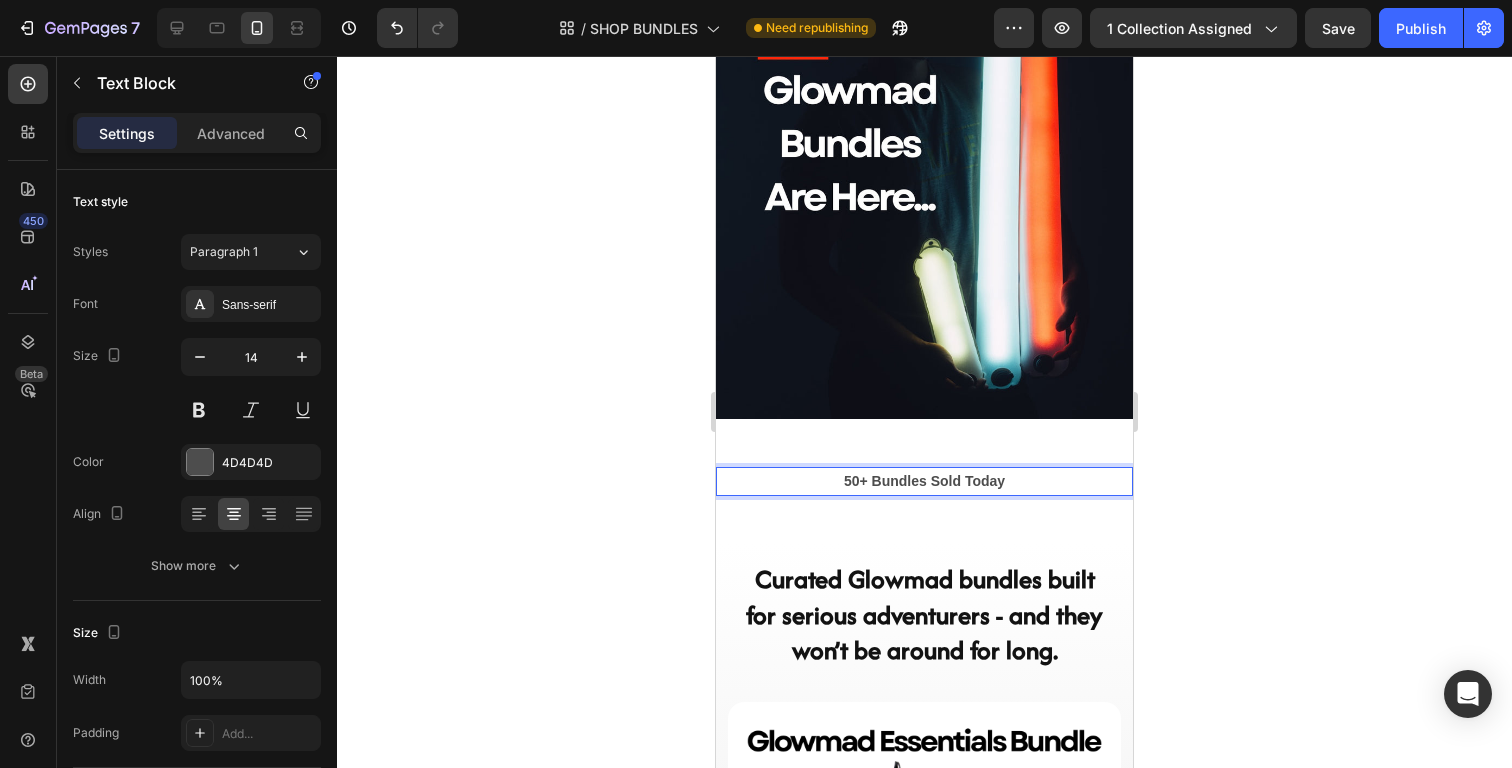 click 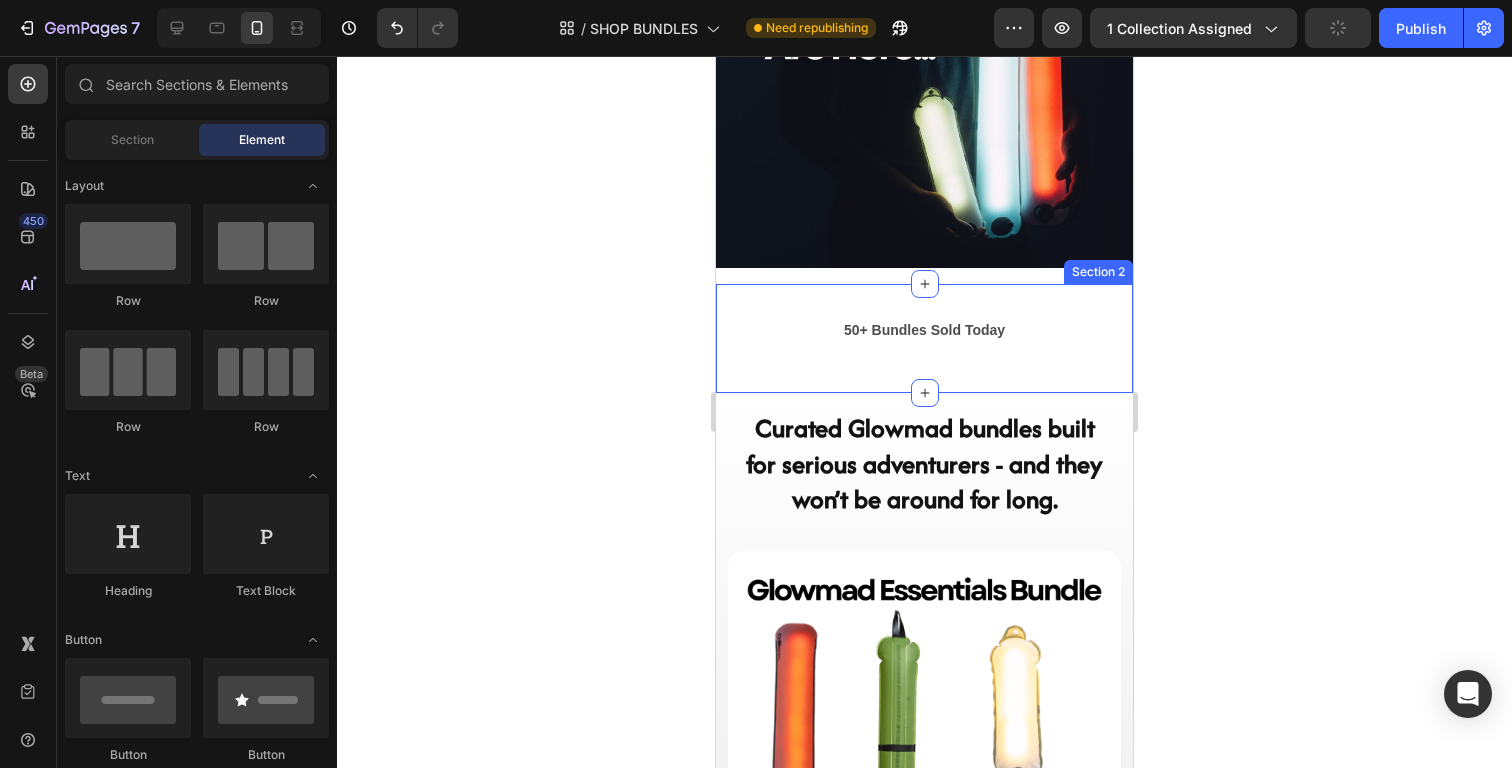 scroll, scrollTop: 364, scrollLeft: 0, axis: vertical 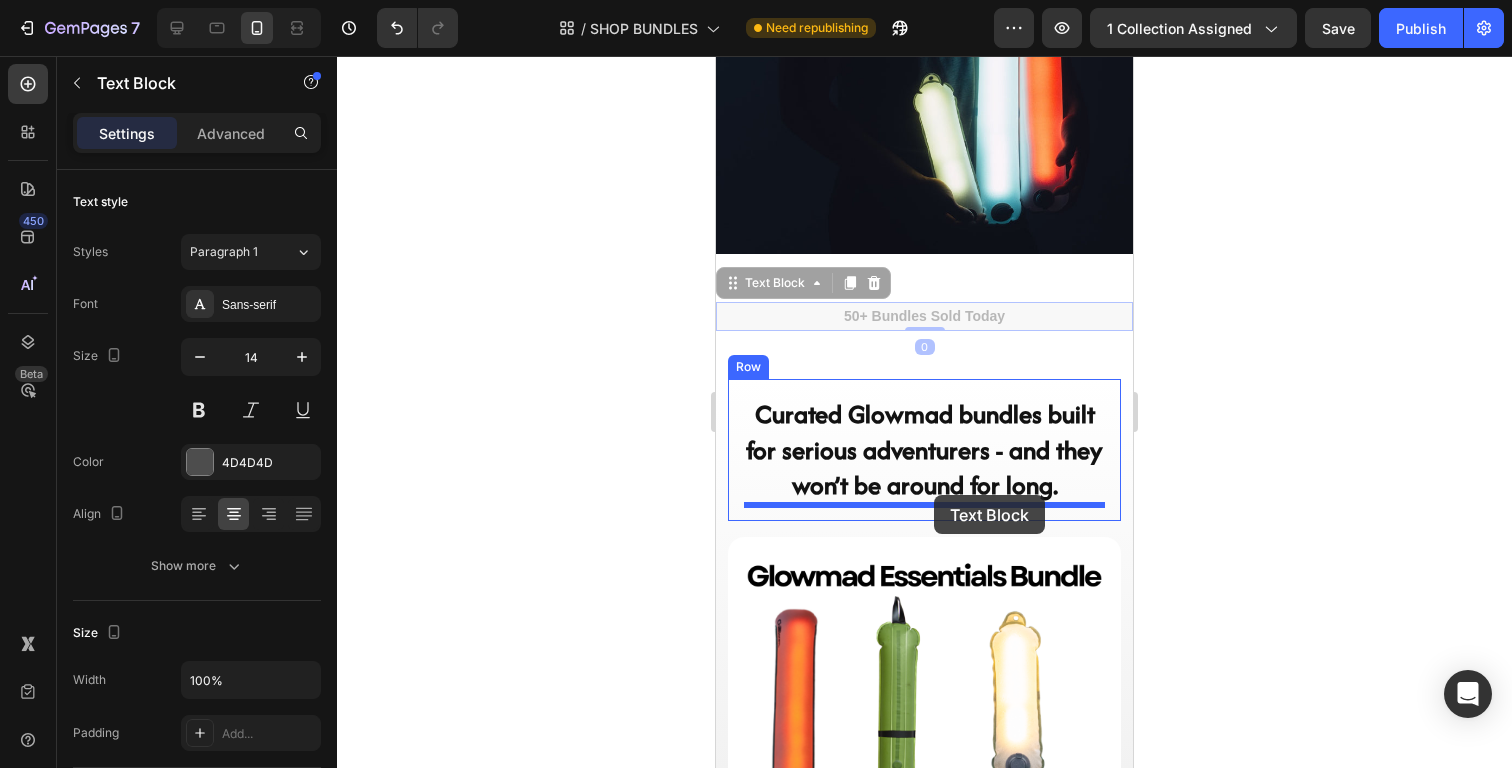 drag, startPoint x: 938, startPoint y: 315, endPoint x: 934, endPoint y: 496, distance: 181.04419 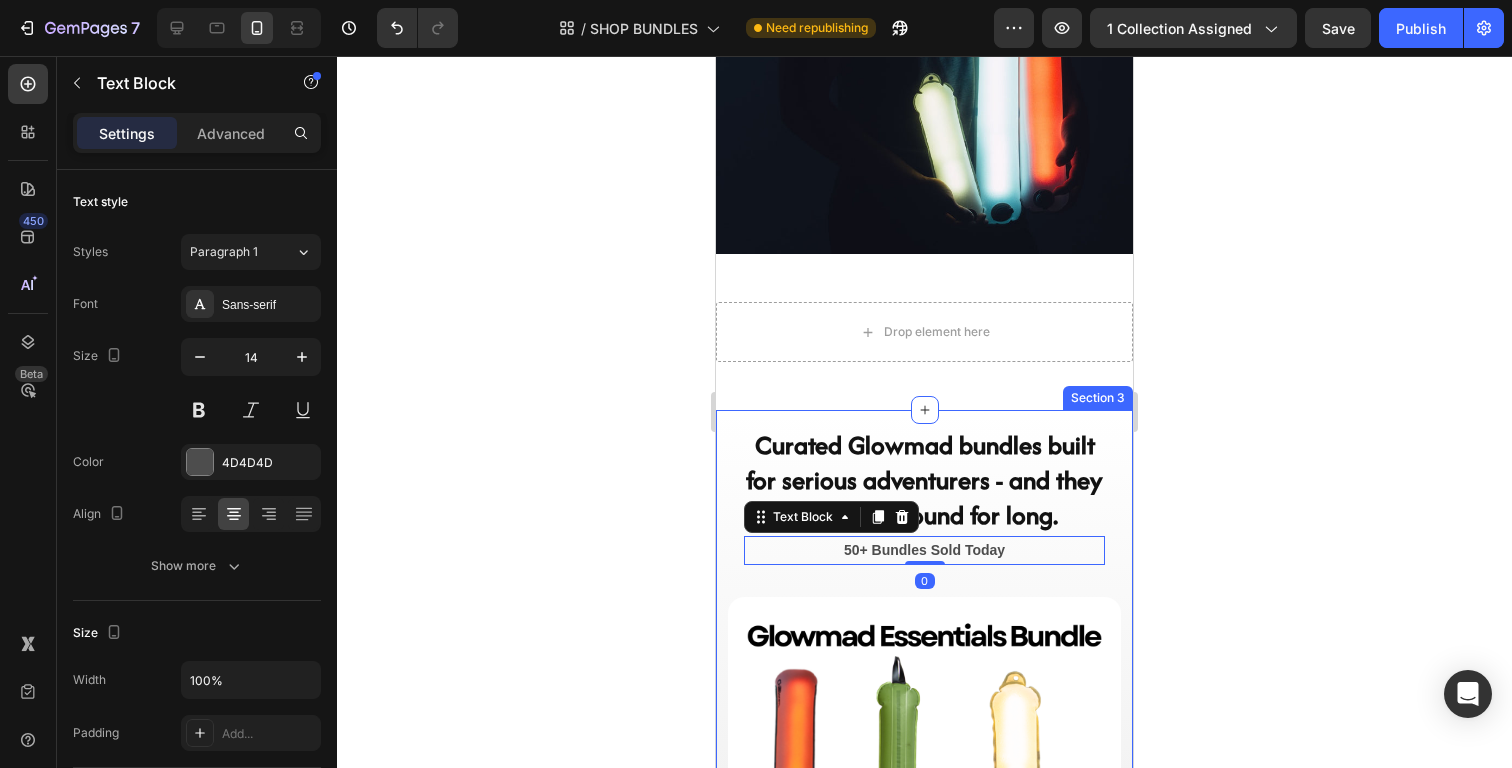 click 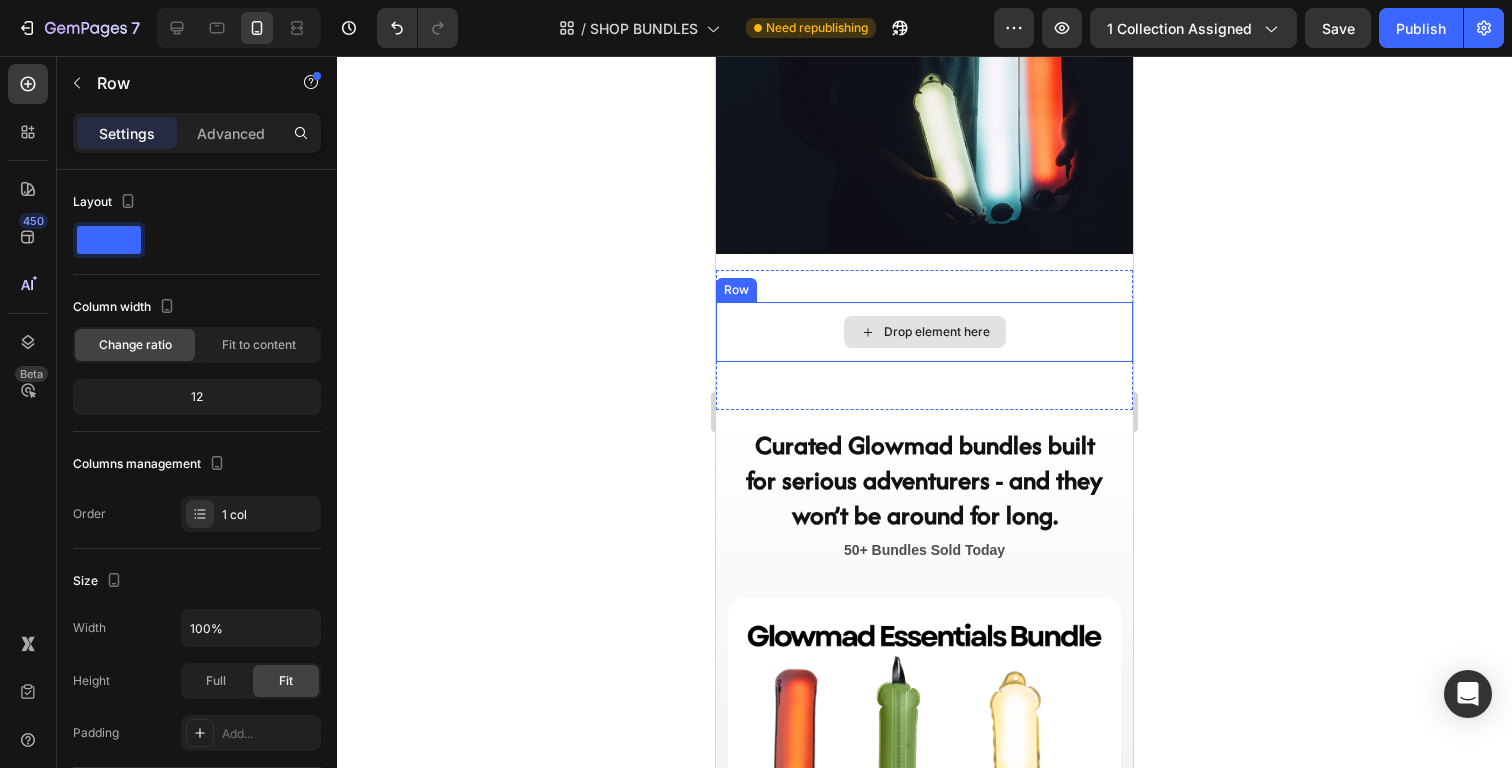 click on "Drop element here" at bounding box center (924, 332) 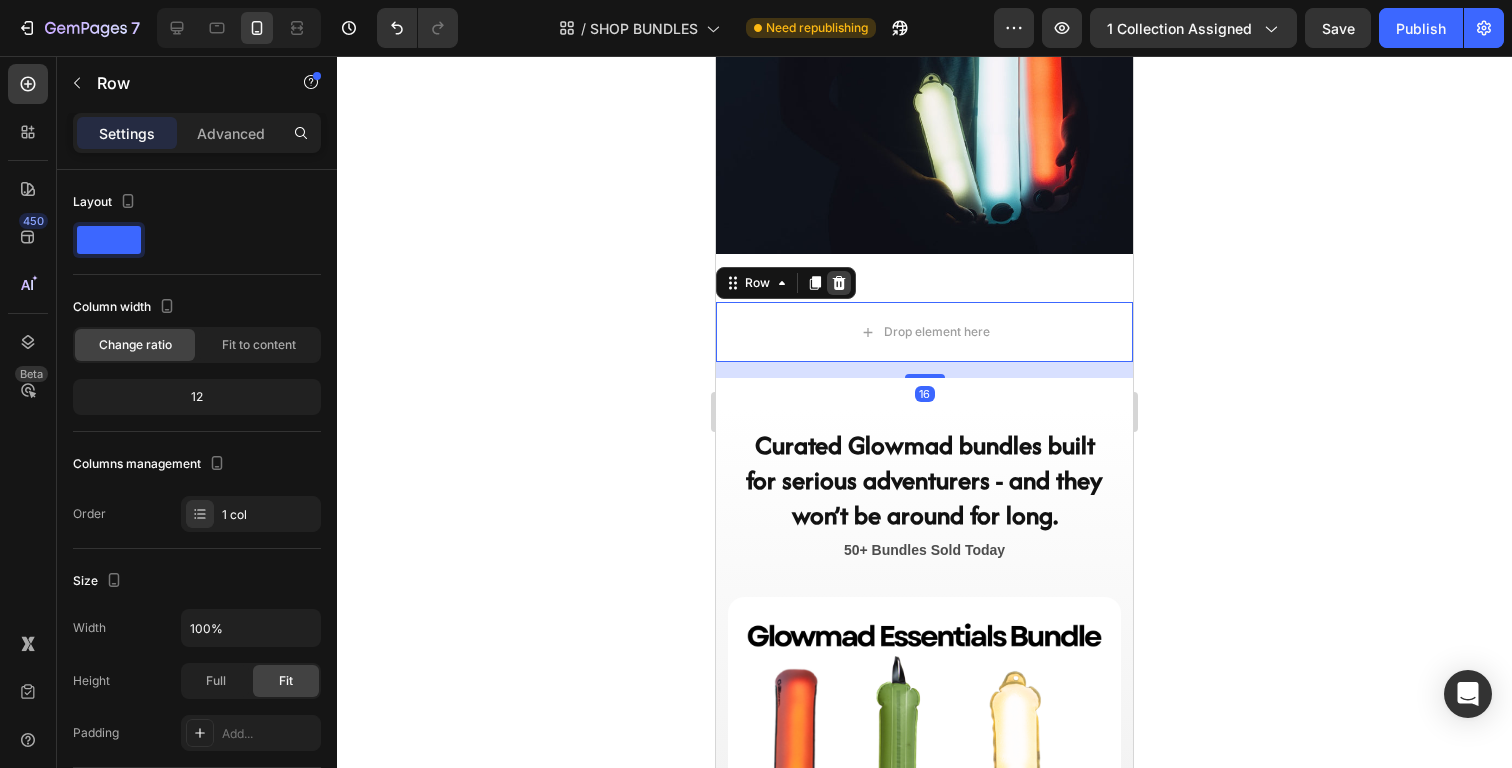 click 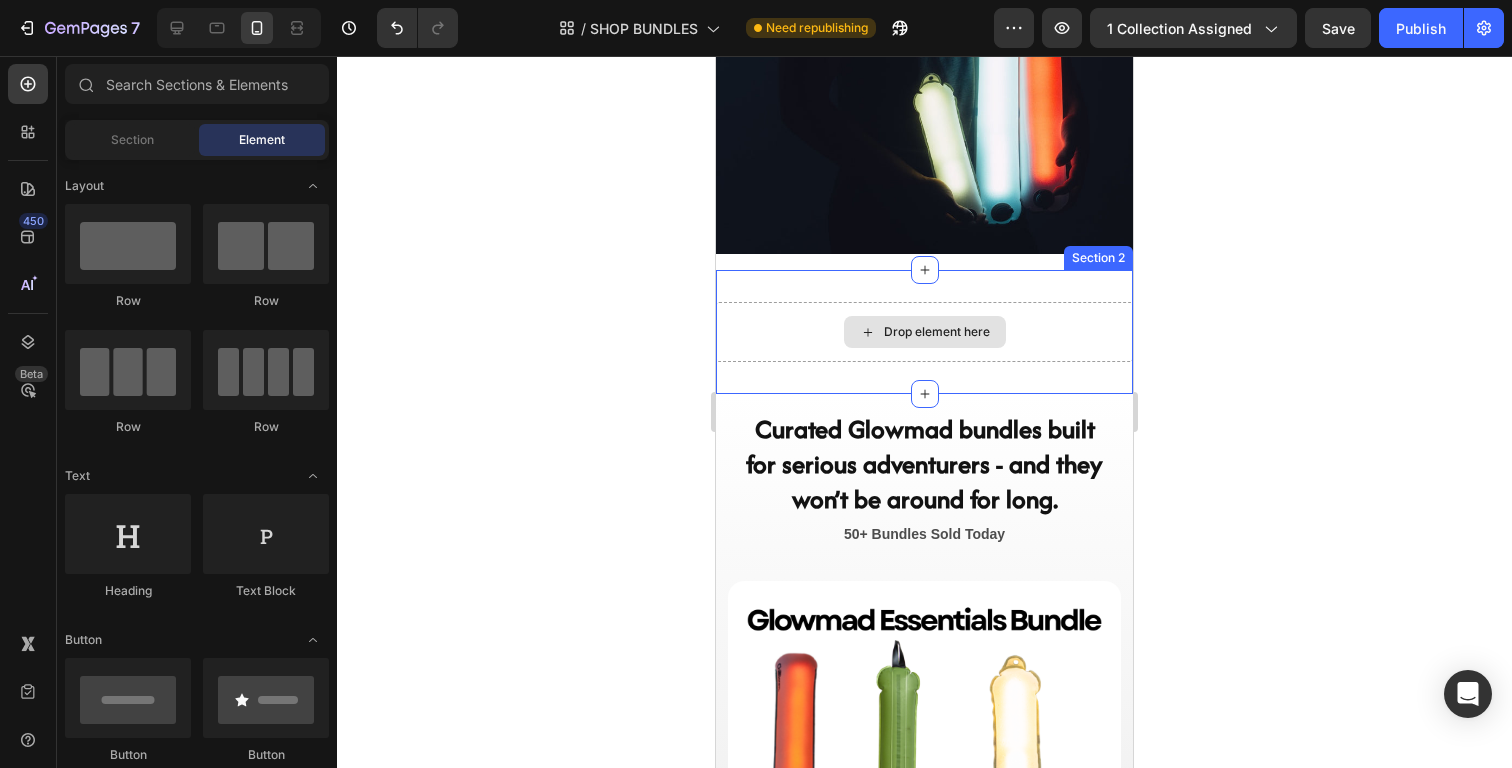 click on "Drop element here" at bounding box center [924, 332] 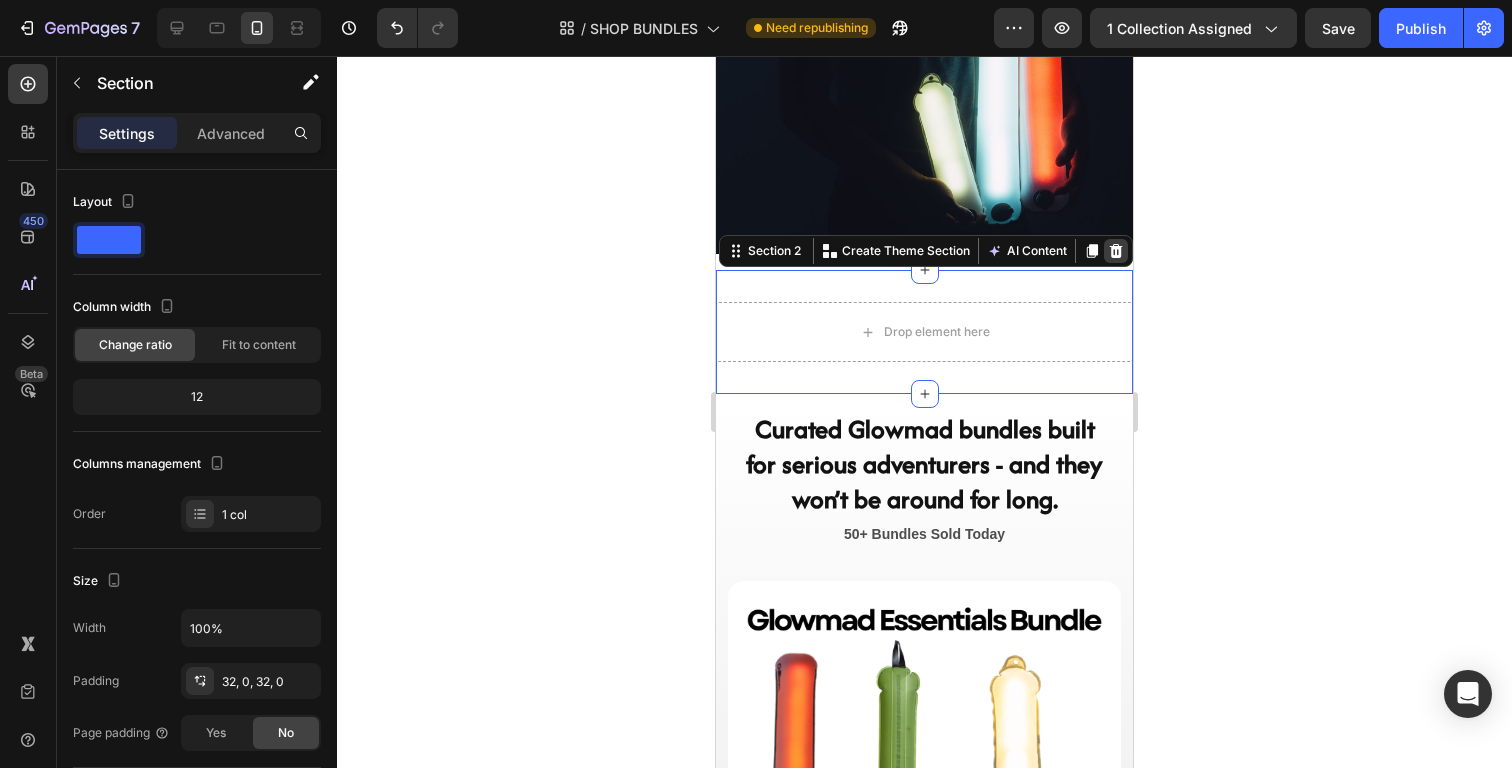 click at bounding box center [1116, 251] 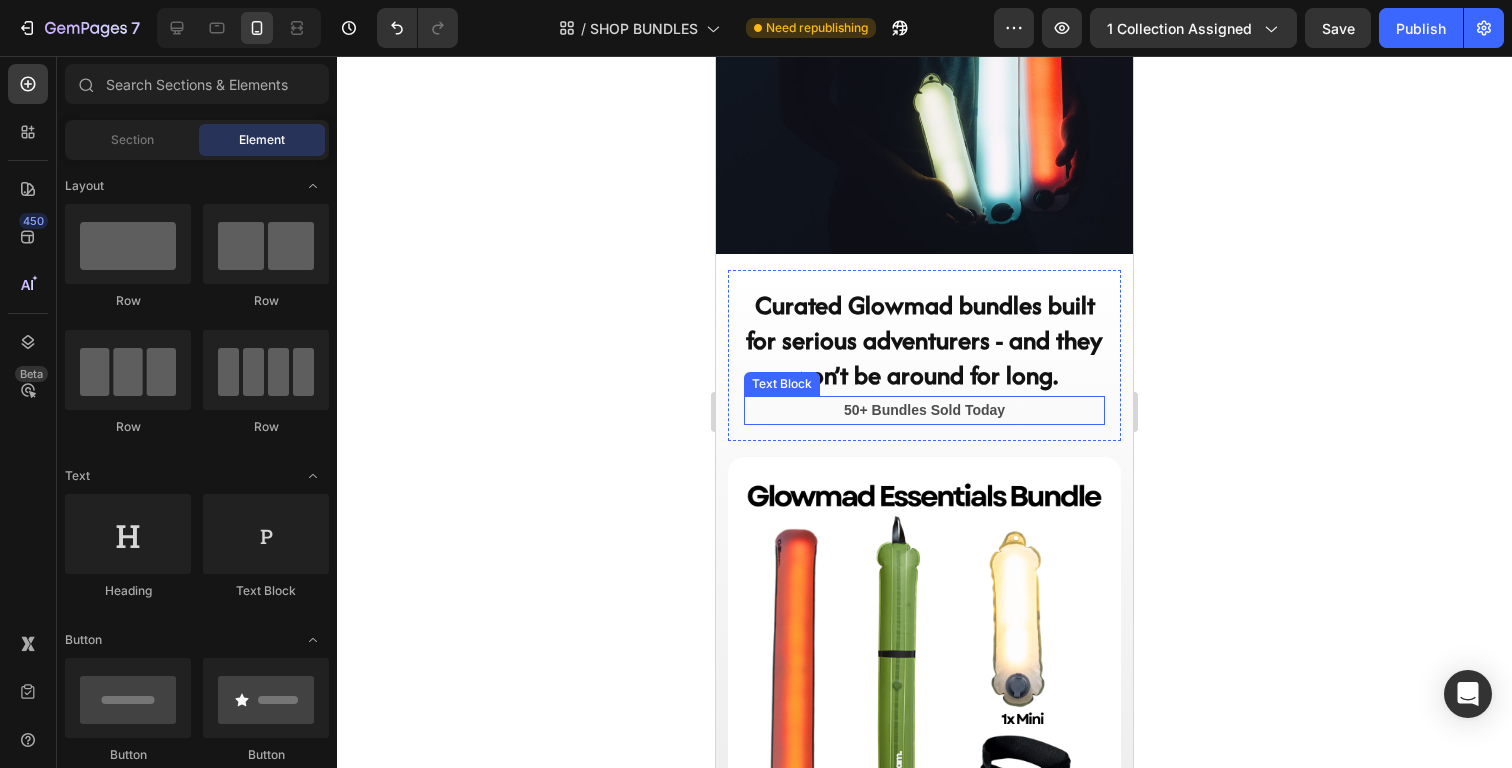 click on "50+ Bundles Sold Today" at bounding box center (924, 410) 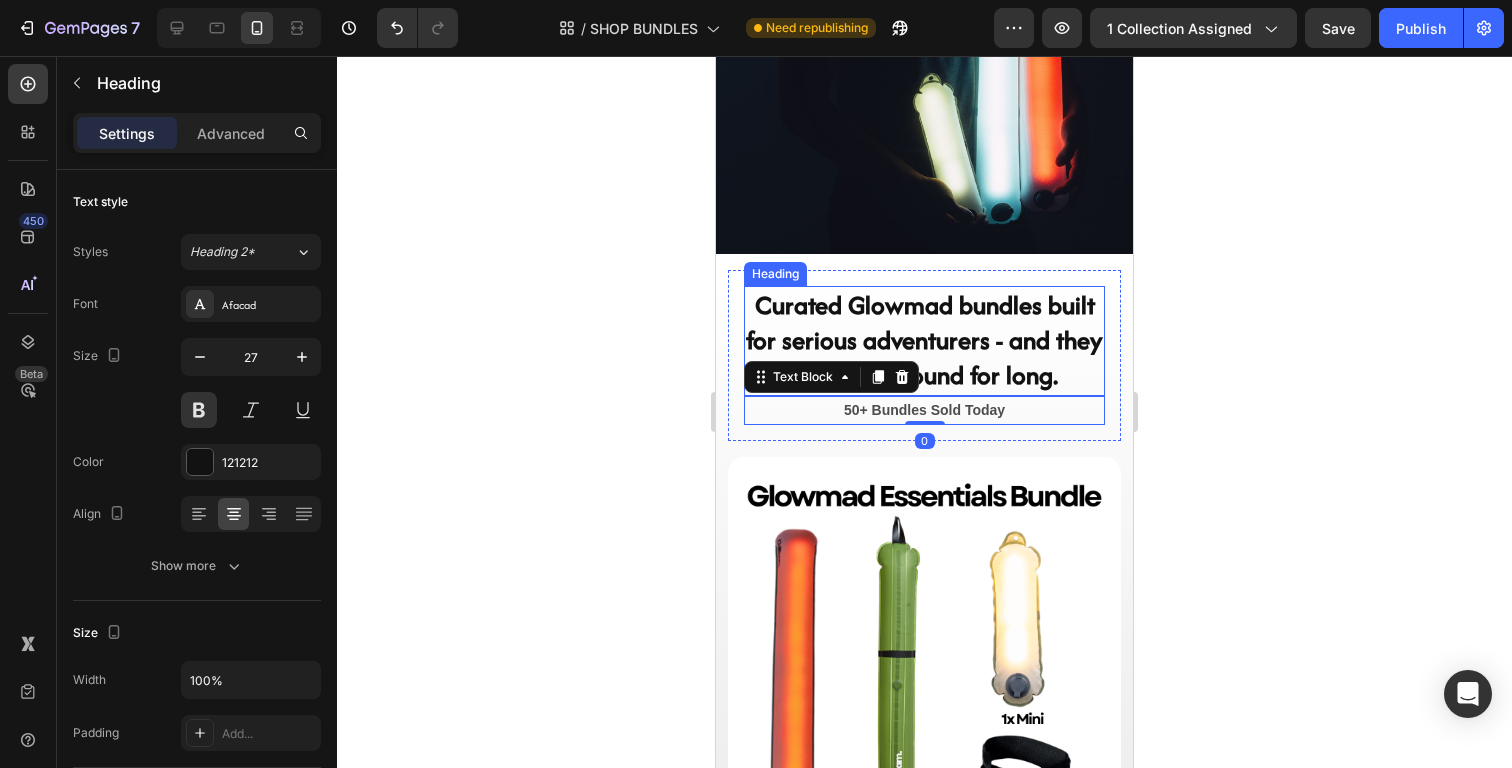 click on "Curated Glowmad bundles built for serious adventurers - and they won’t be around for long." at bounding box center (924, 340) 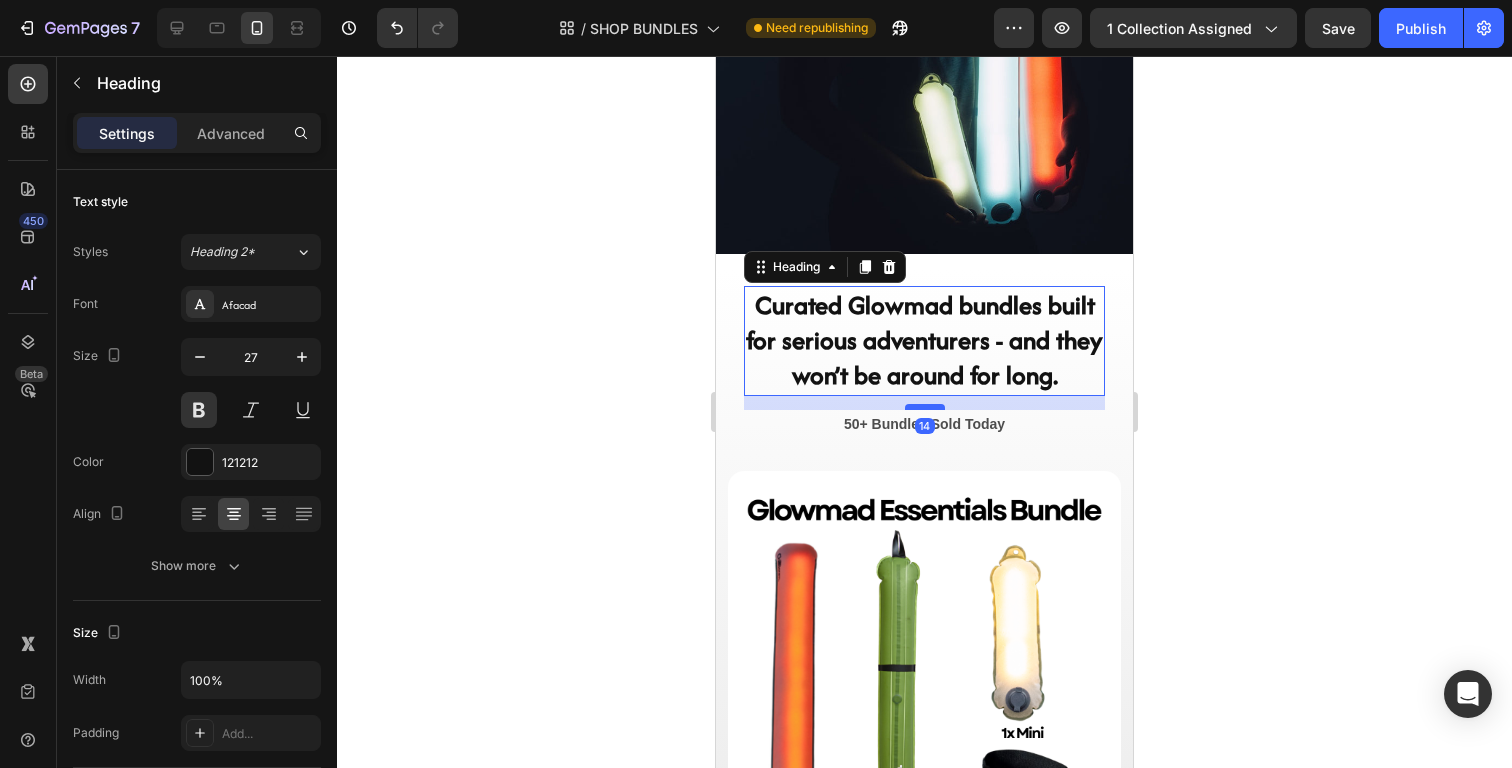 drag, startPoint x: 917, startPoint y: 392, endPoint x: 919, endPoint y: 406, distance: 14.142136 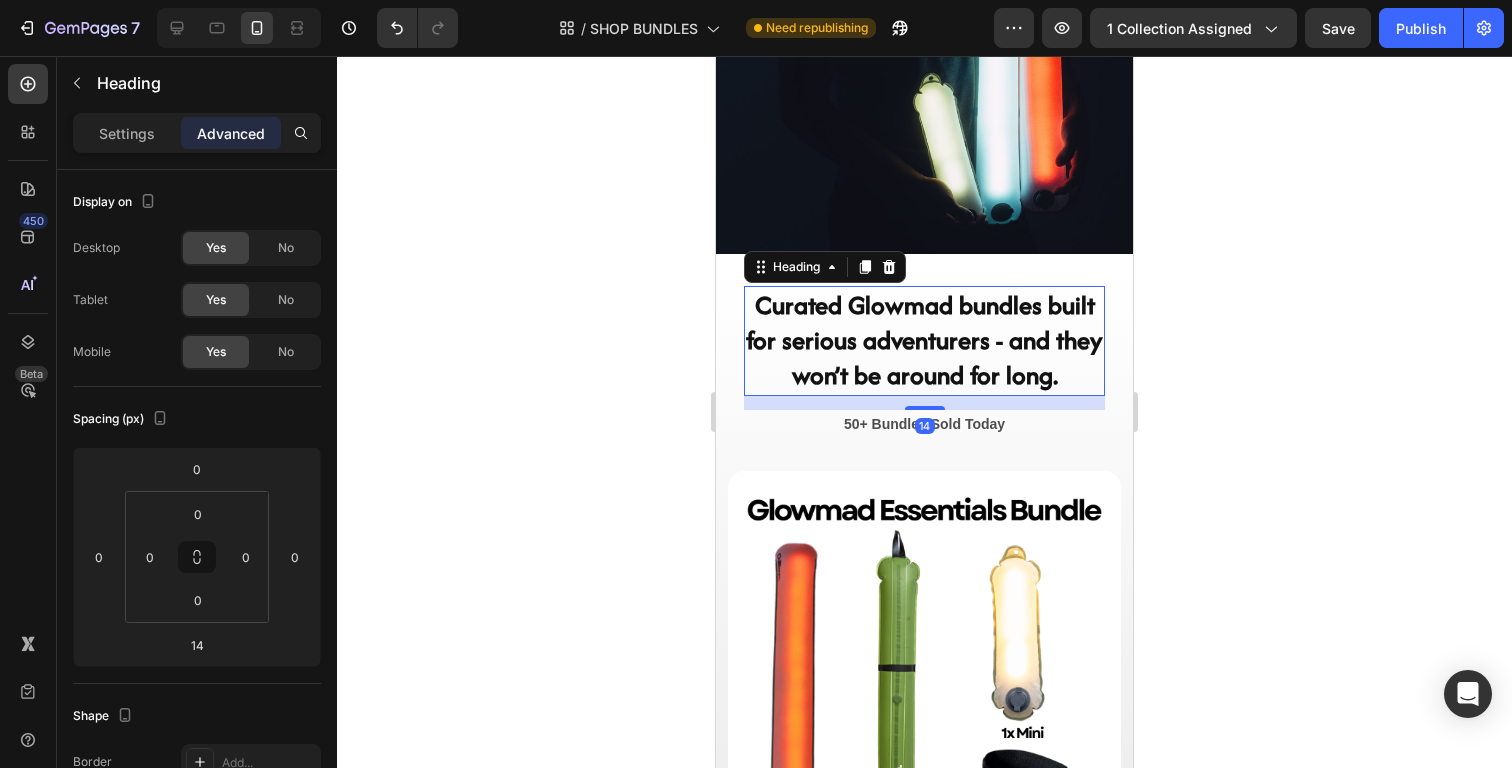 click 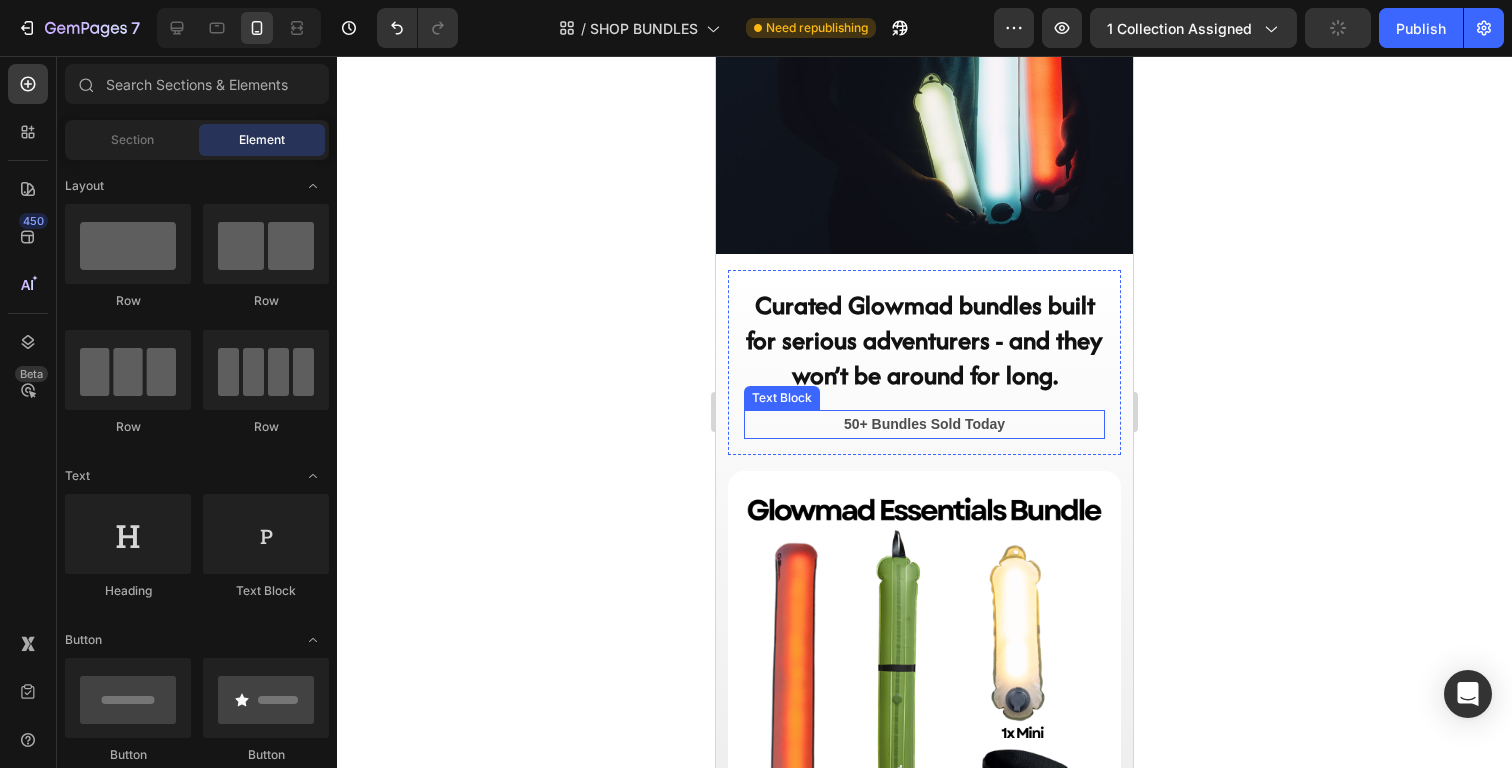 click on "50+ Bundles Sold Today" at bounding box center [924, 424] 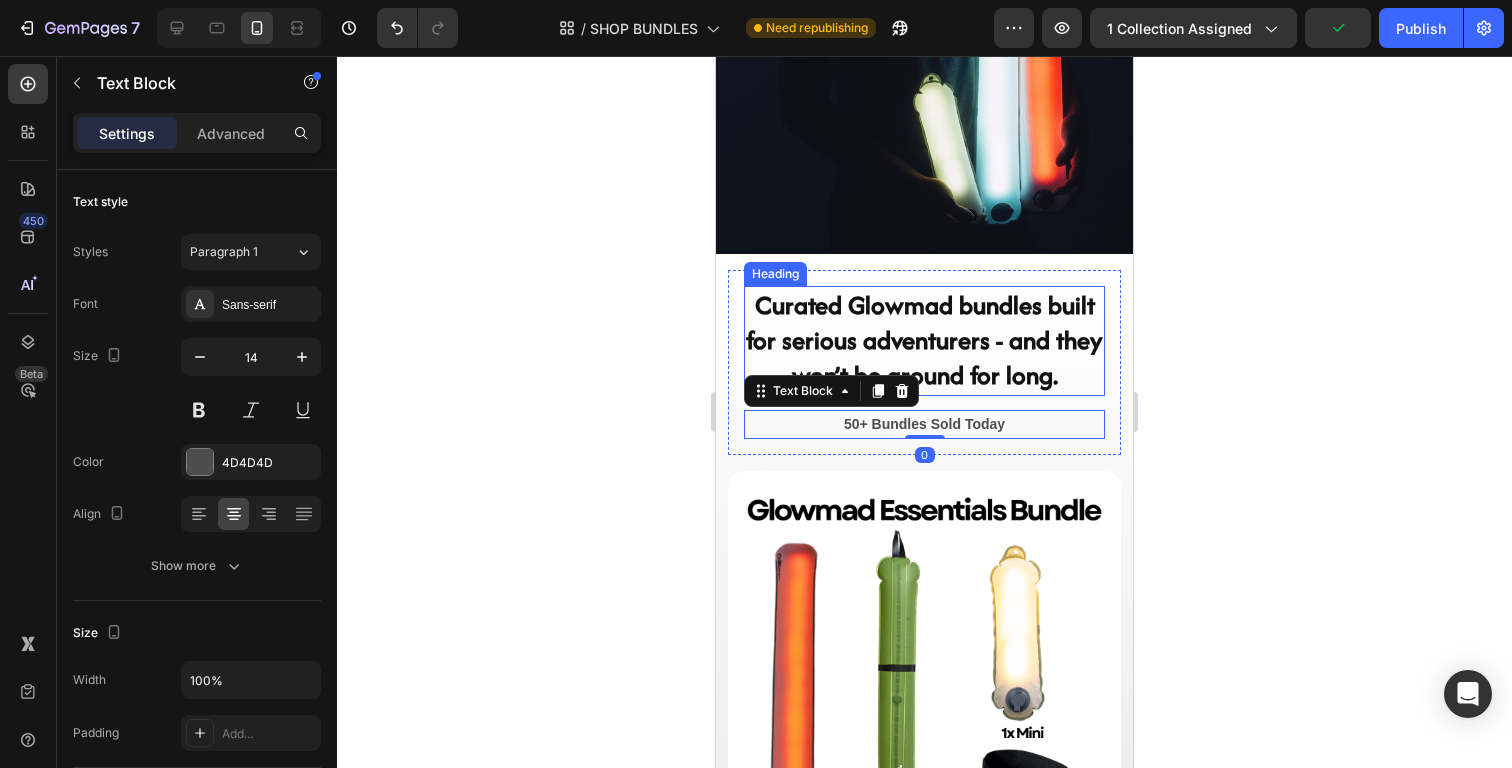 click on "Curated Glowmad bundles built for serious adventurers - and they won’t be around for long." at bounding box center (924, 340) 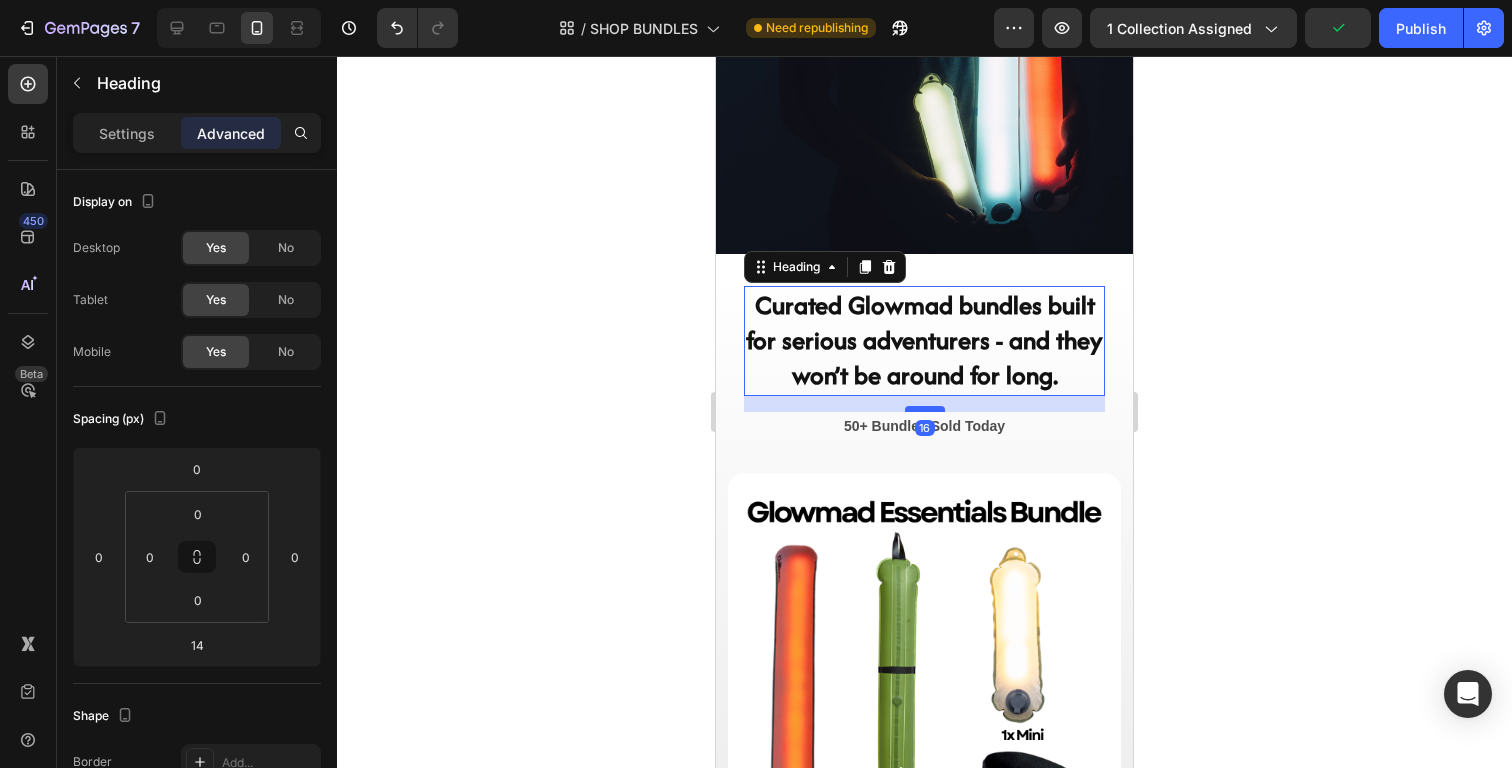 click at bounding box center [925, 409] 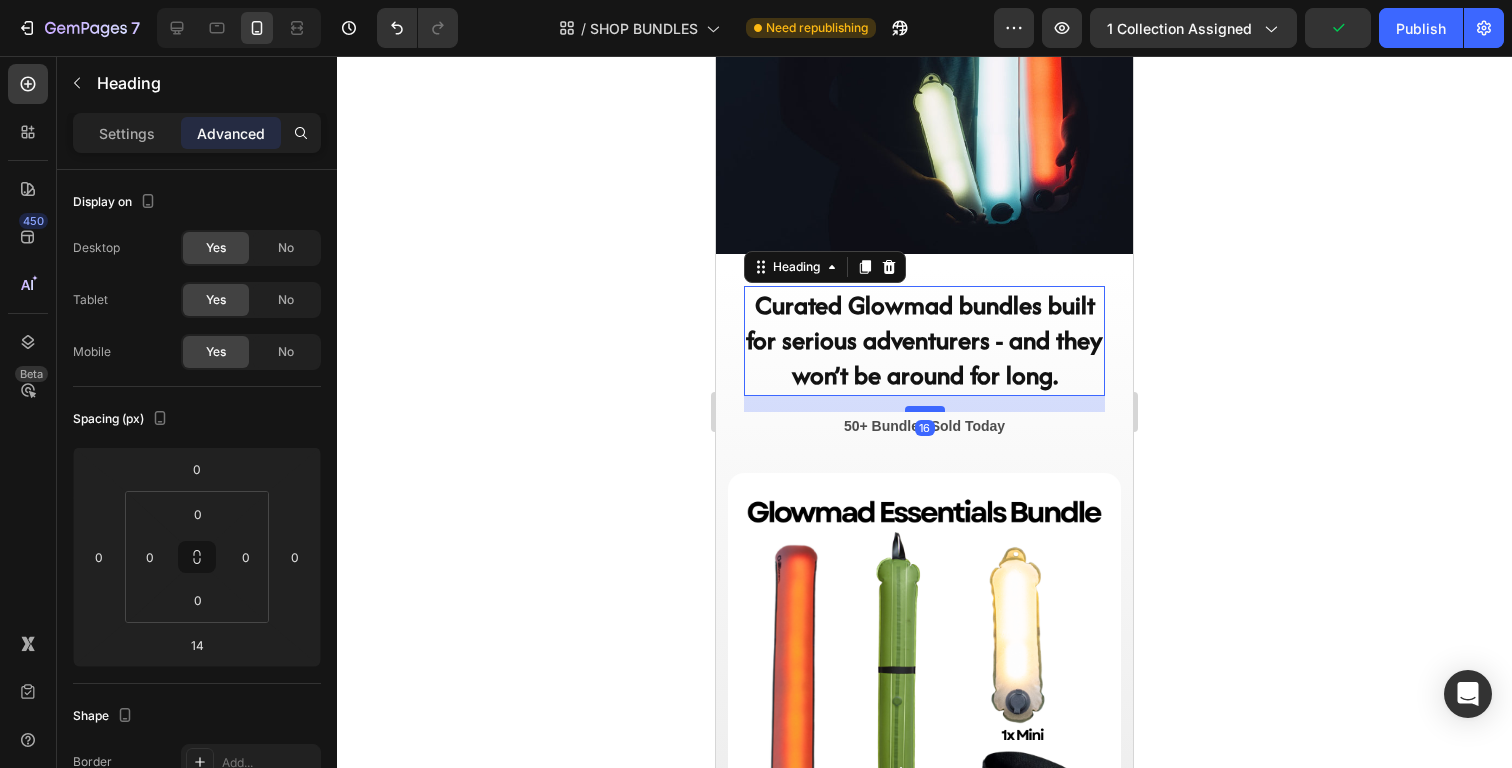 type on "16" 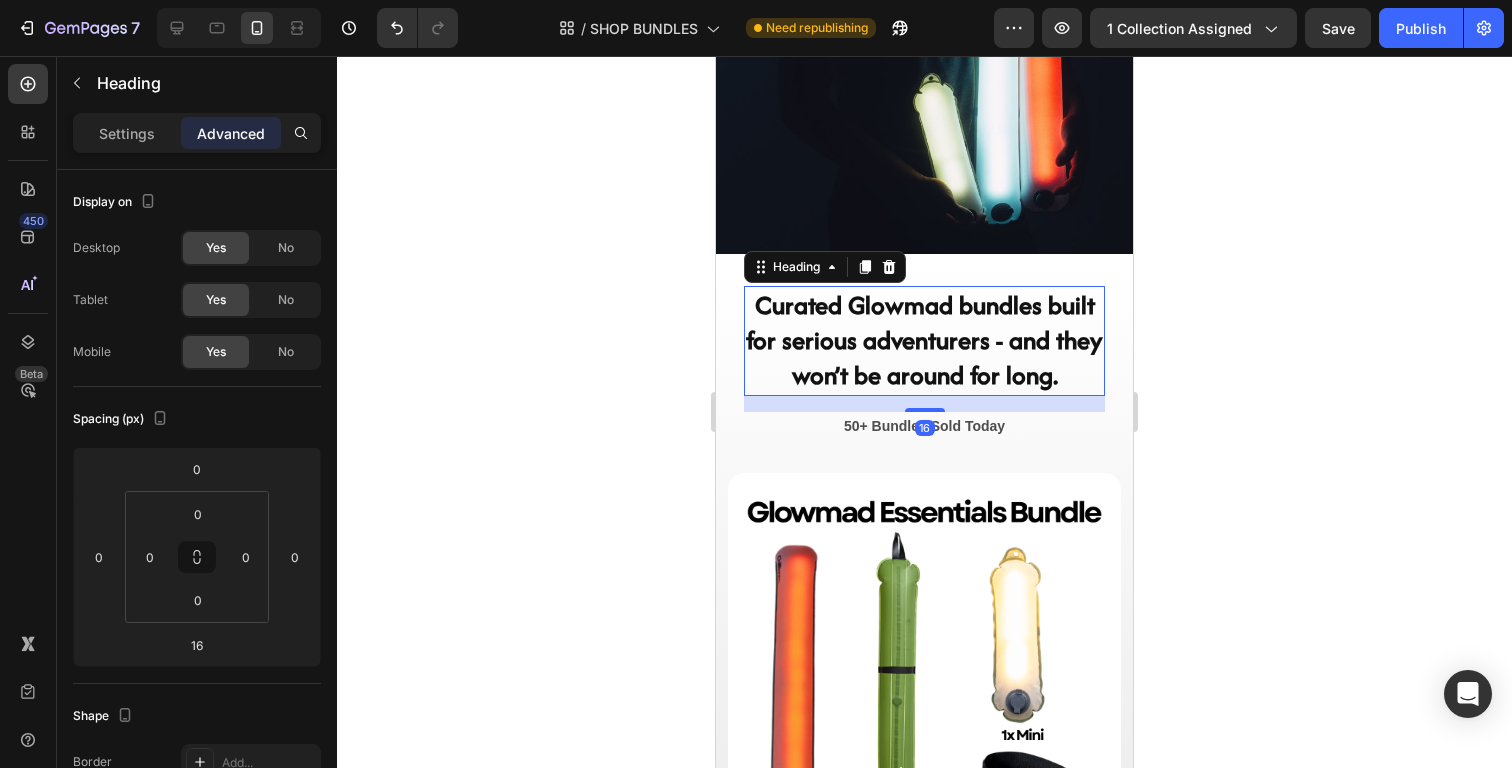 click 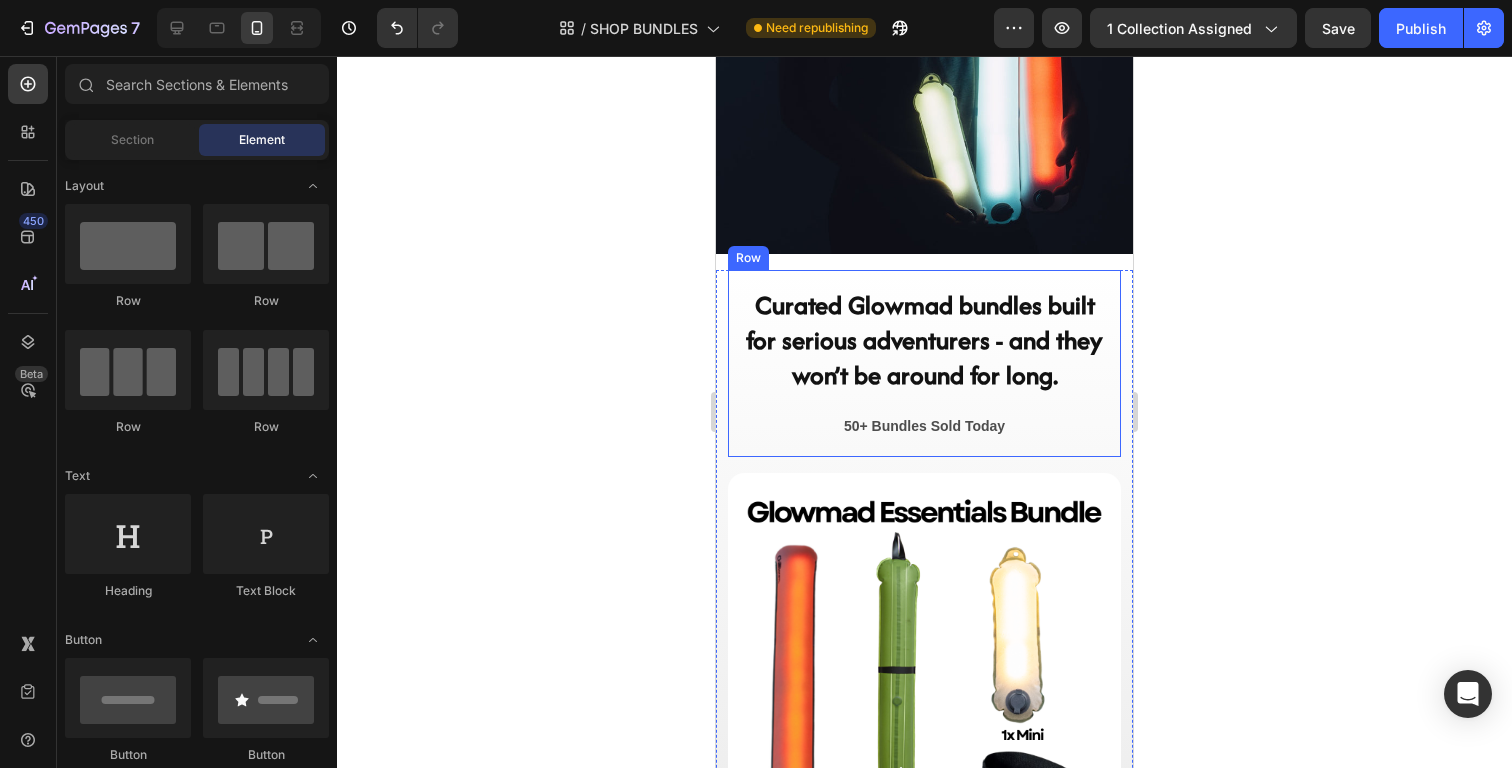 click on "50+ Bundles Sold Today" at bounding box center [924, 426] 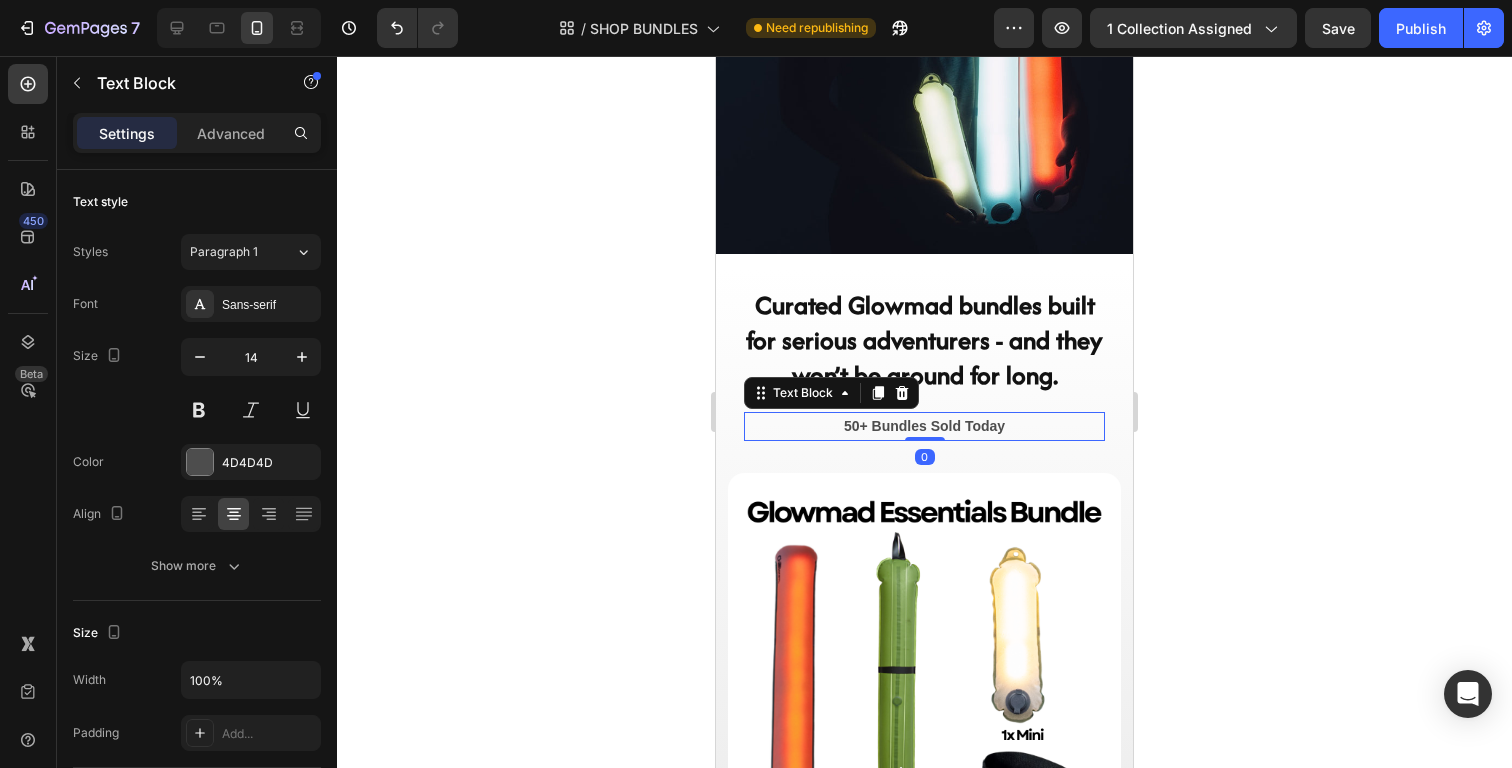 click on "50+ Bundles Sold Today" at bounding box center (924, 426) 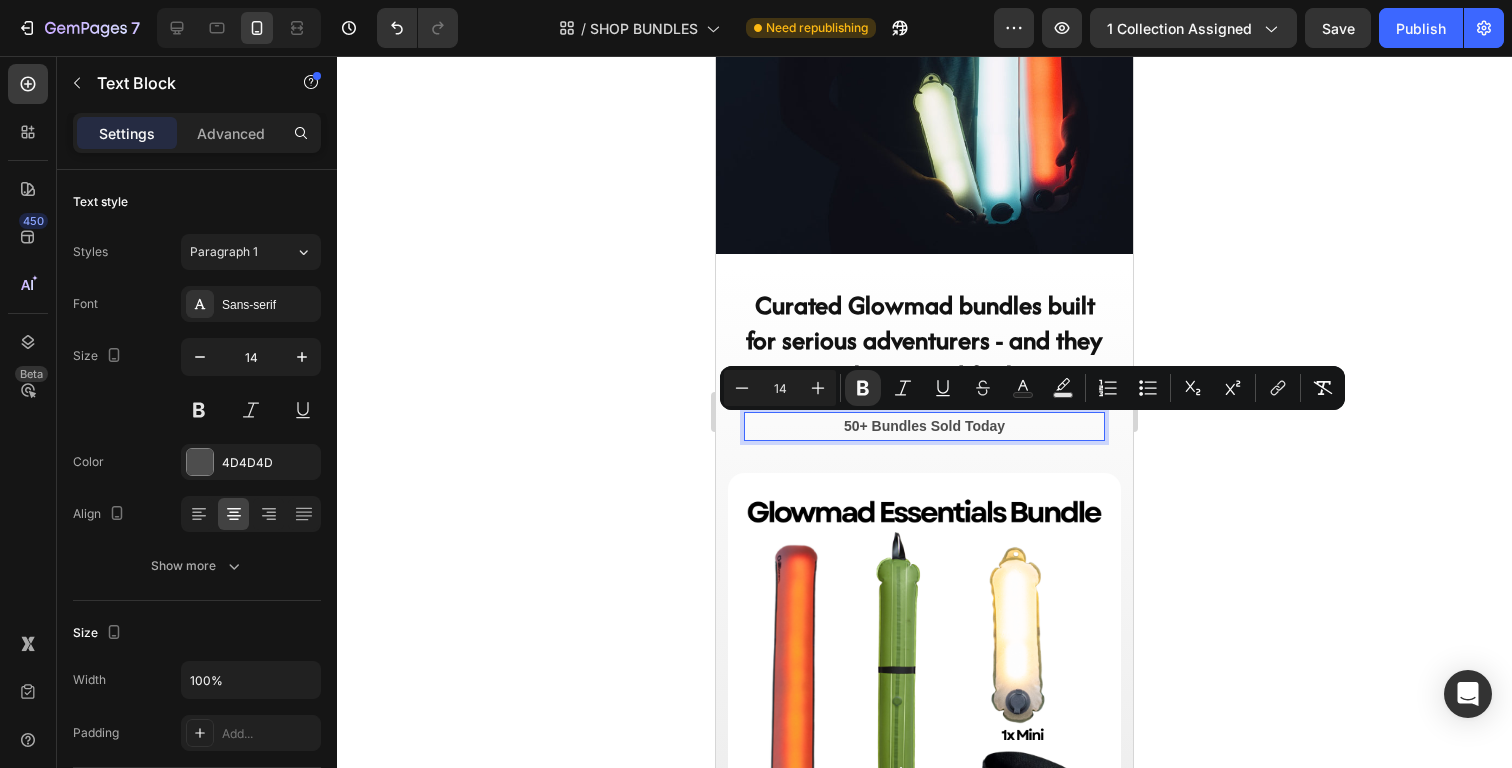 click on "50+ Bundles Sold Today" at bounding box center [924, 426] 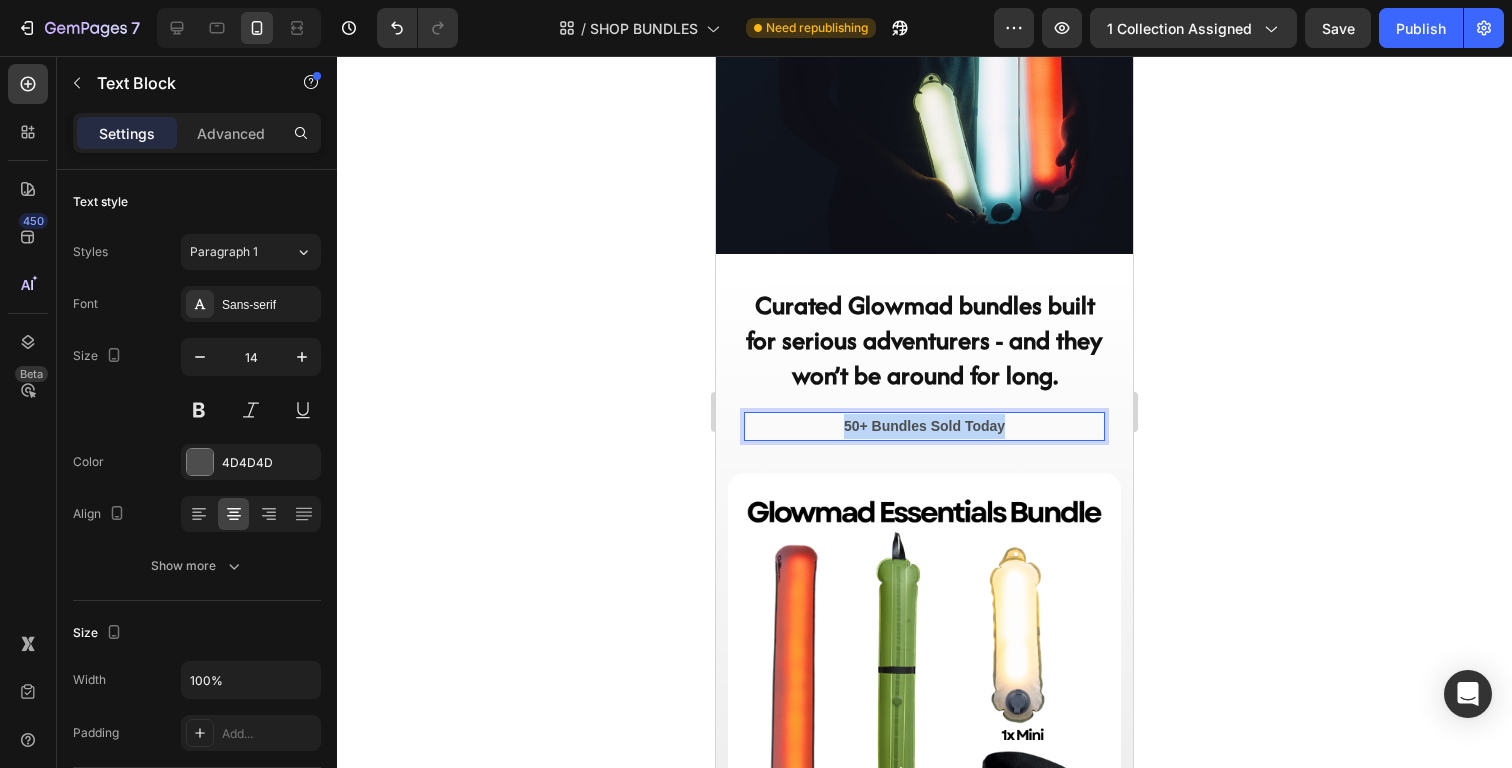 drag, startPoint x: 1013, startPoint y: 422, endPoint x: 834, endPoint y: 424, distance: 179.01117 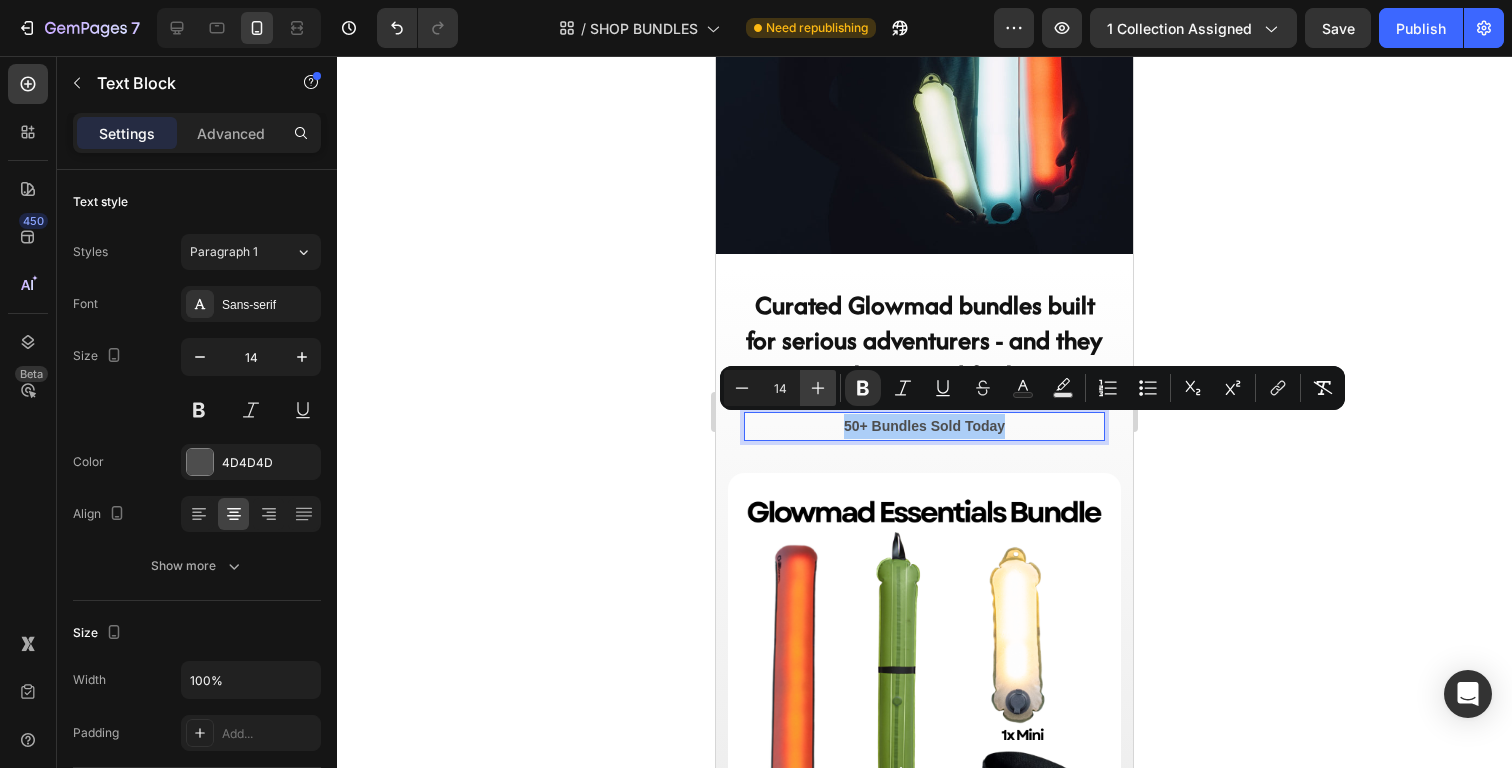 click on "Plus" at bounding box center (818, 388) 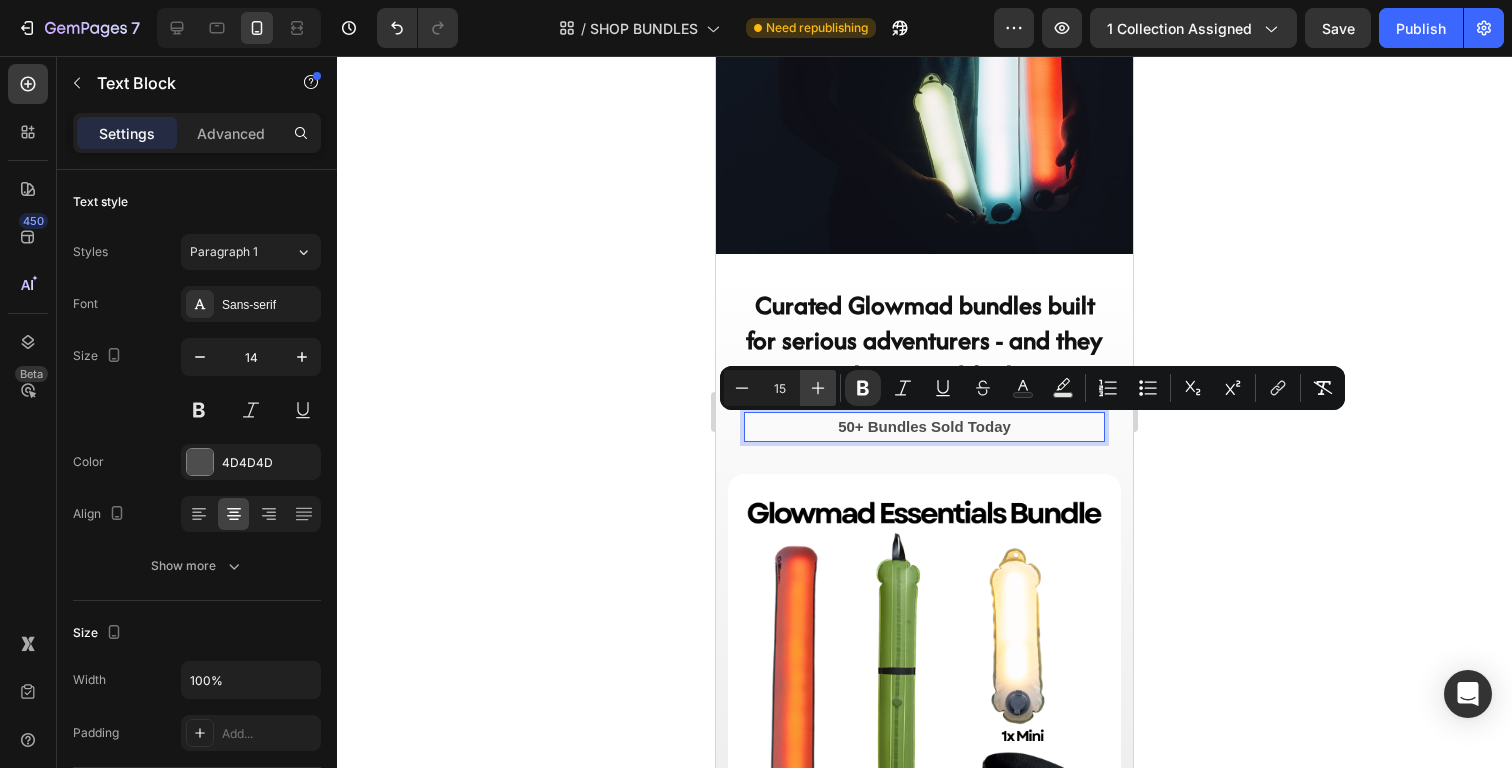 click on "Plus" at bounding box center [818, 388] 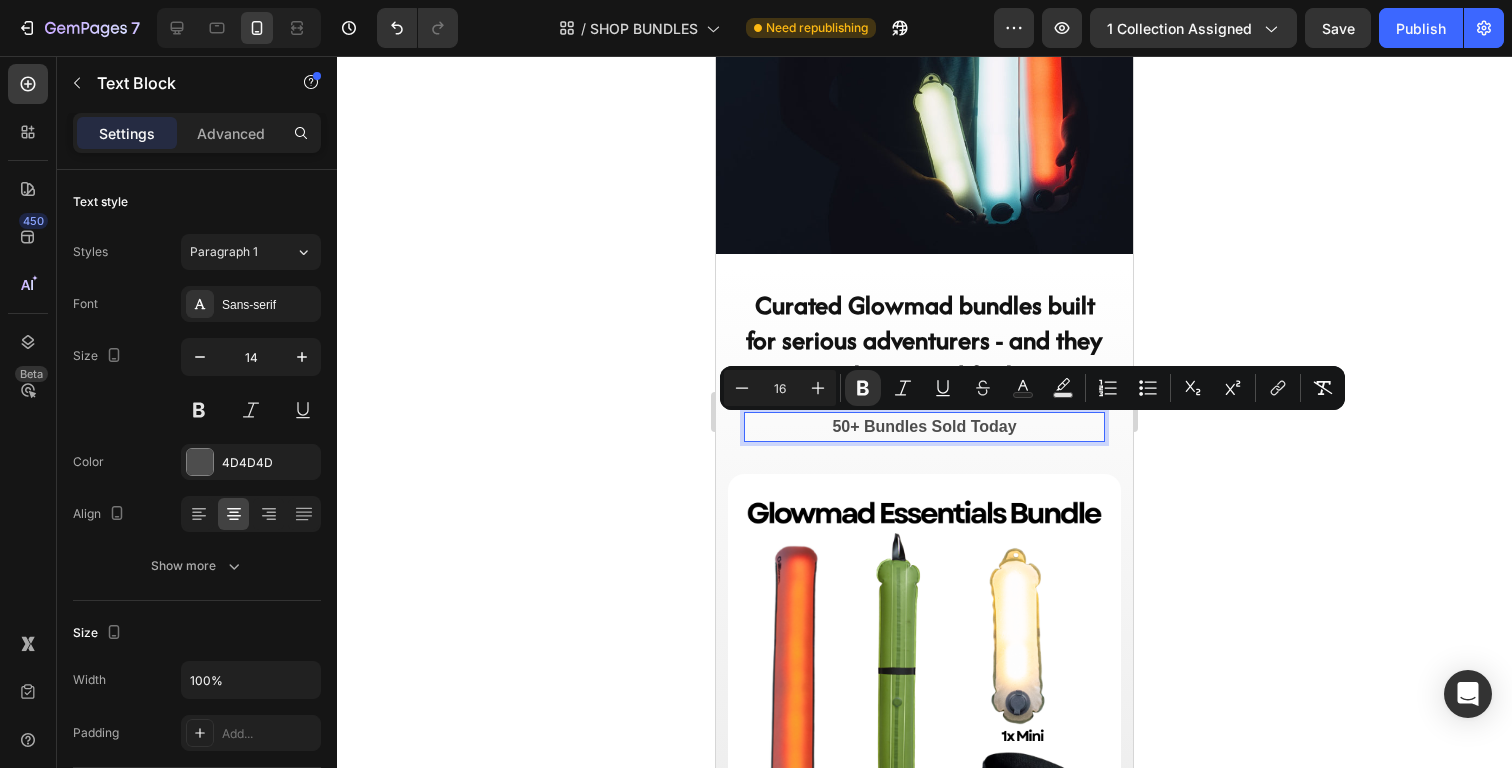 click 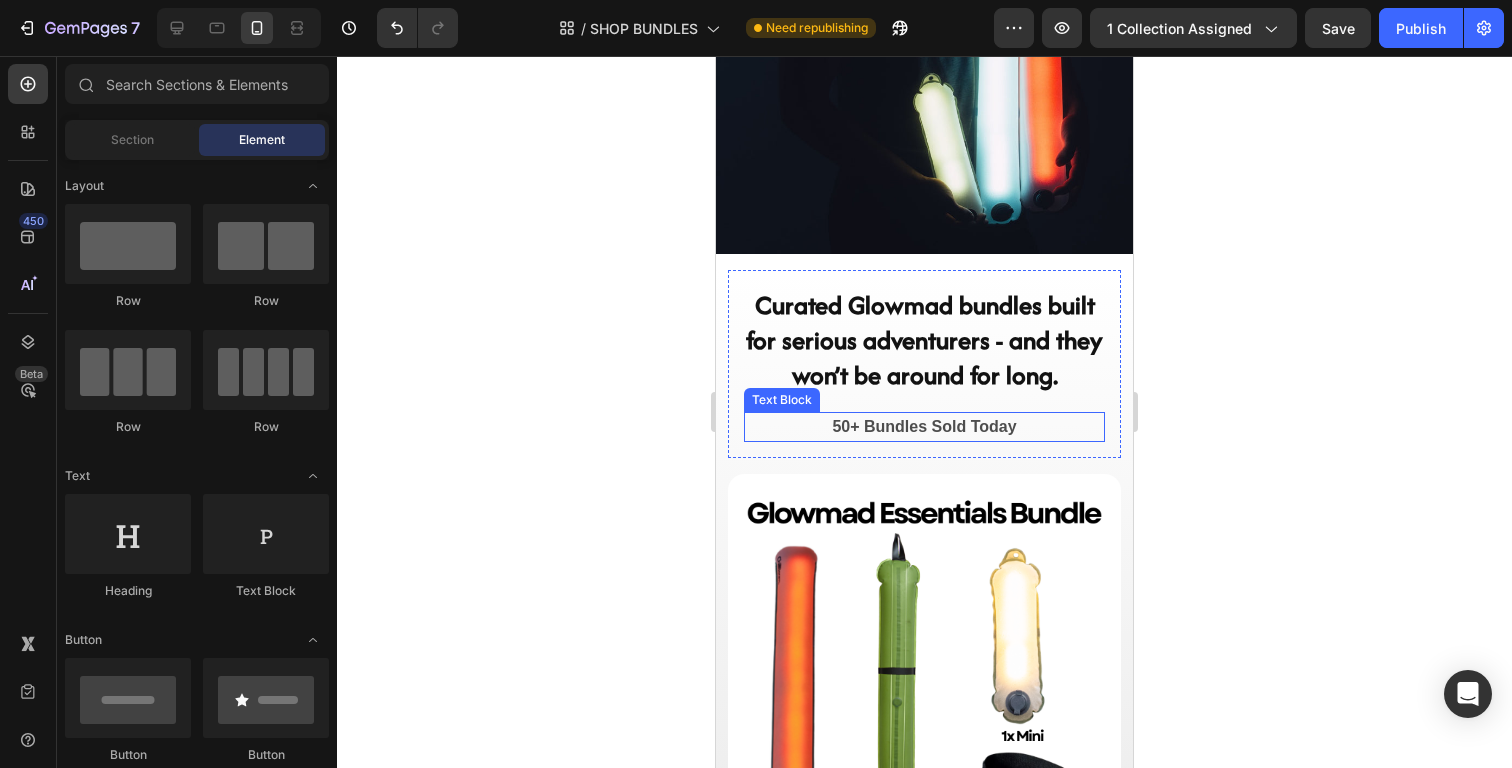 click on "50+ Bundles Sold Today" at bounding box center [924, 426] 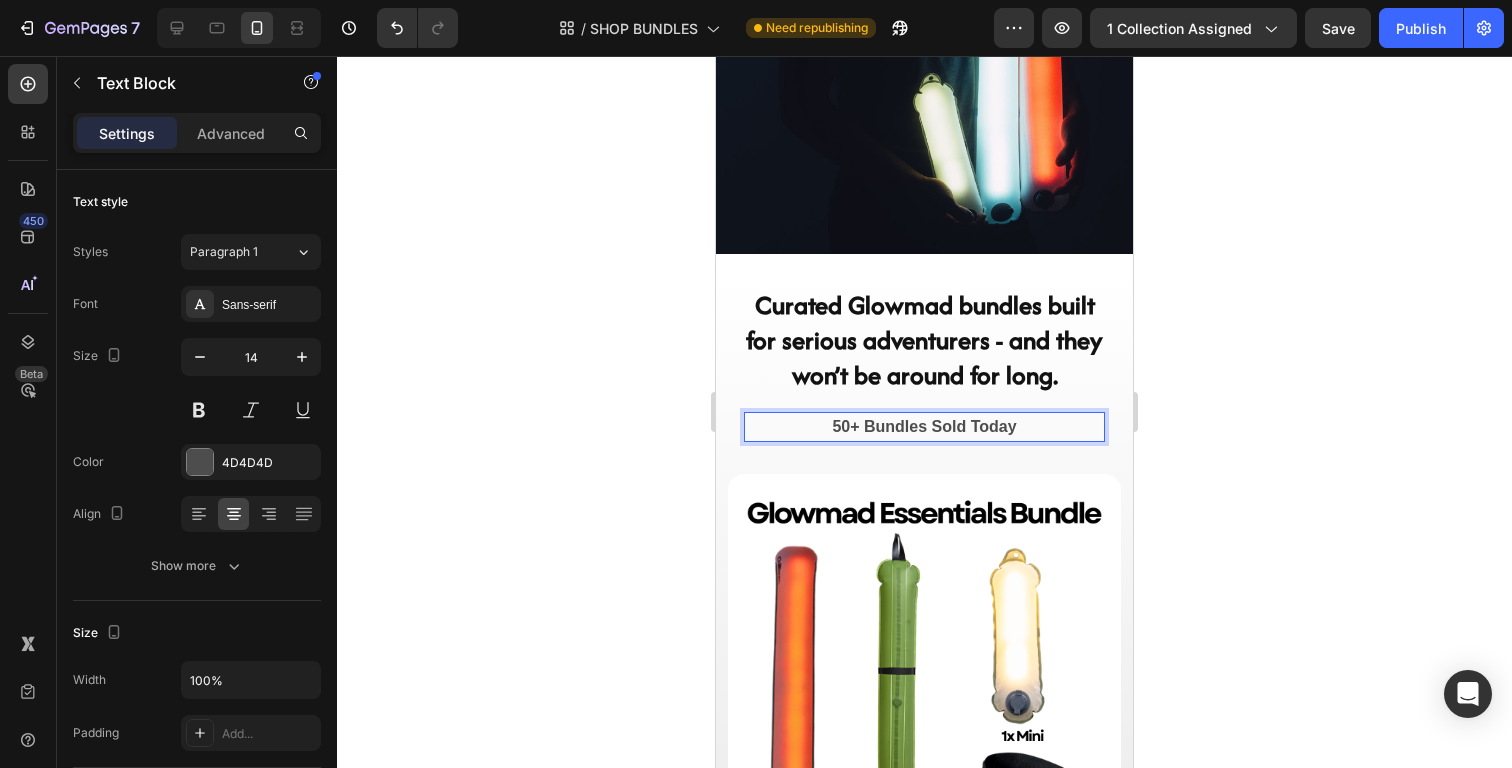 click on "50+ Bundles Sold Today" at bounding box center [924, 427] 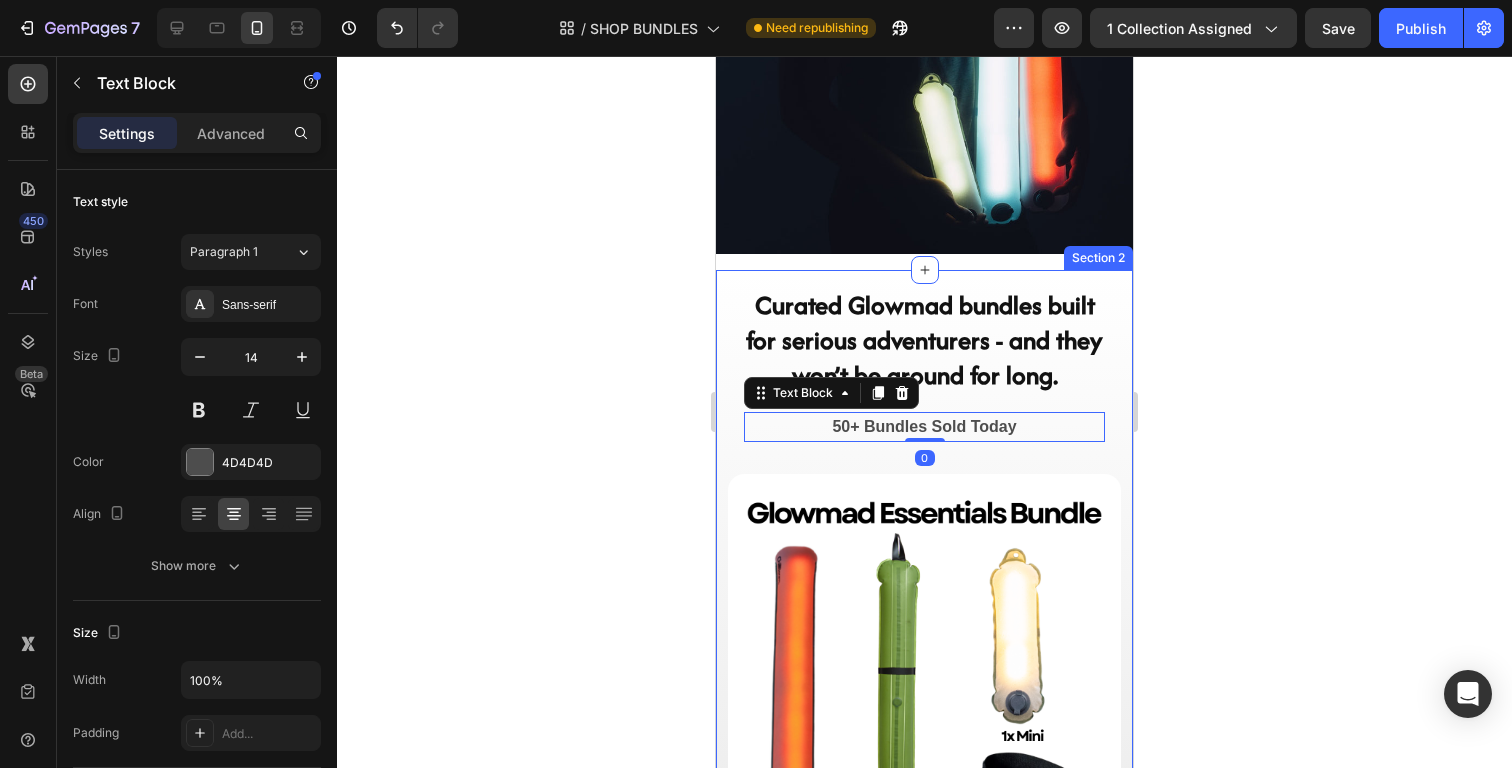 click 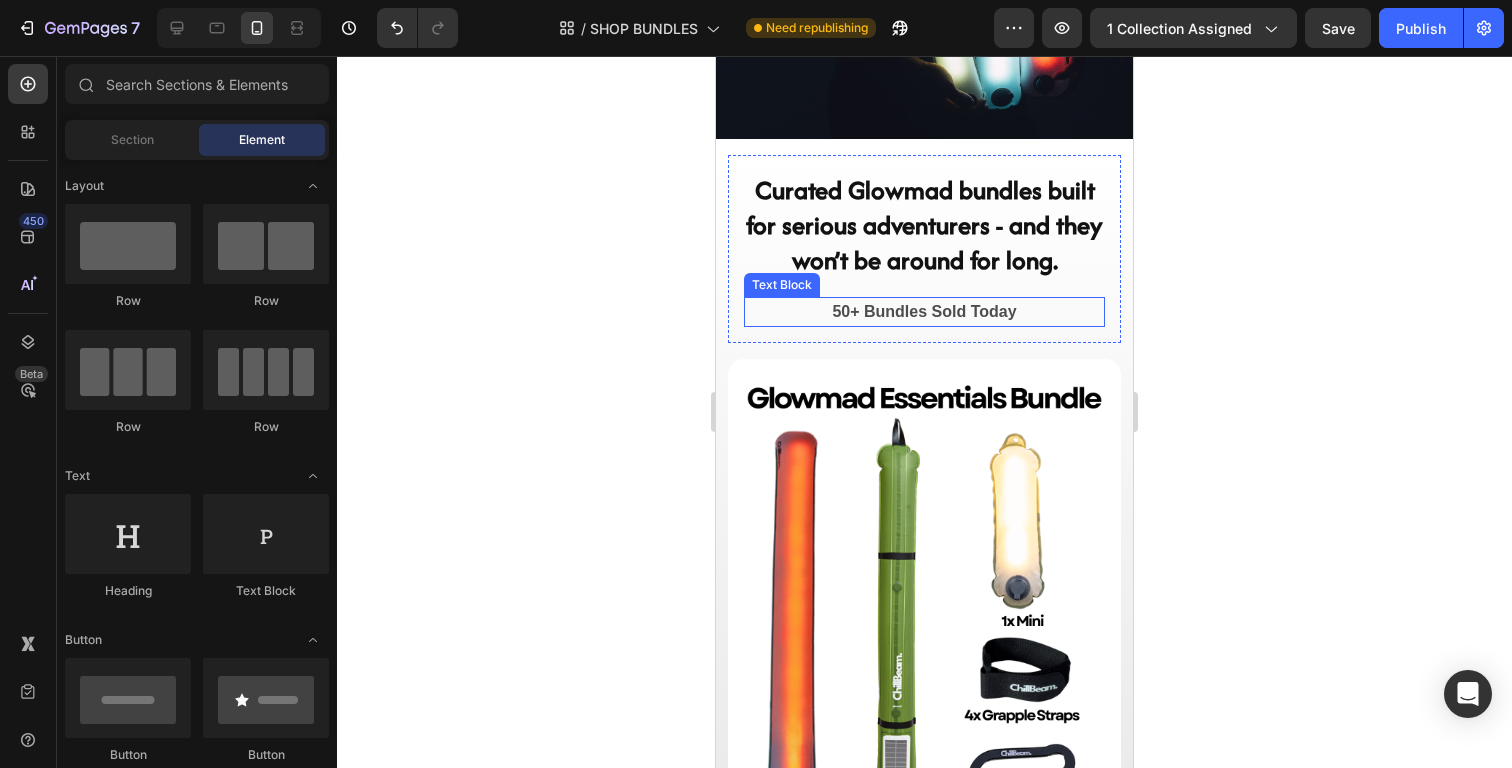 scroll, scrollTop: 429, scrollLeft: 0, axis: vertical 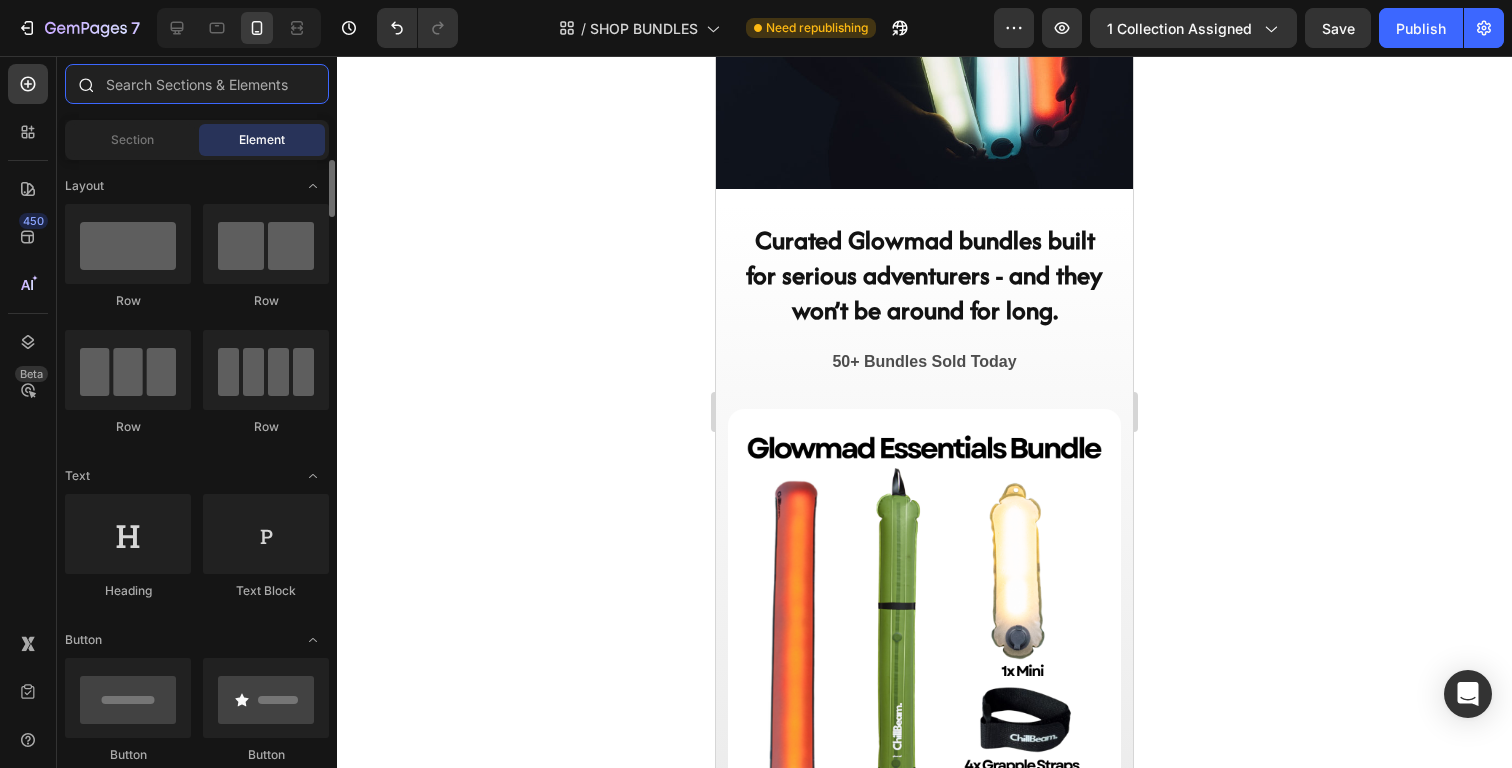 click at bounding box center [197, 84] 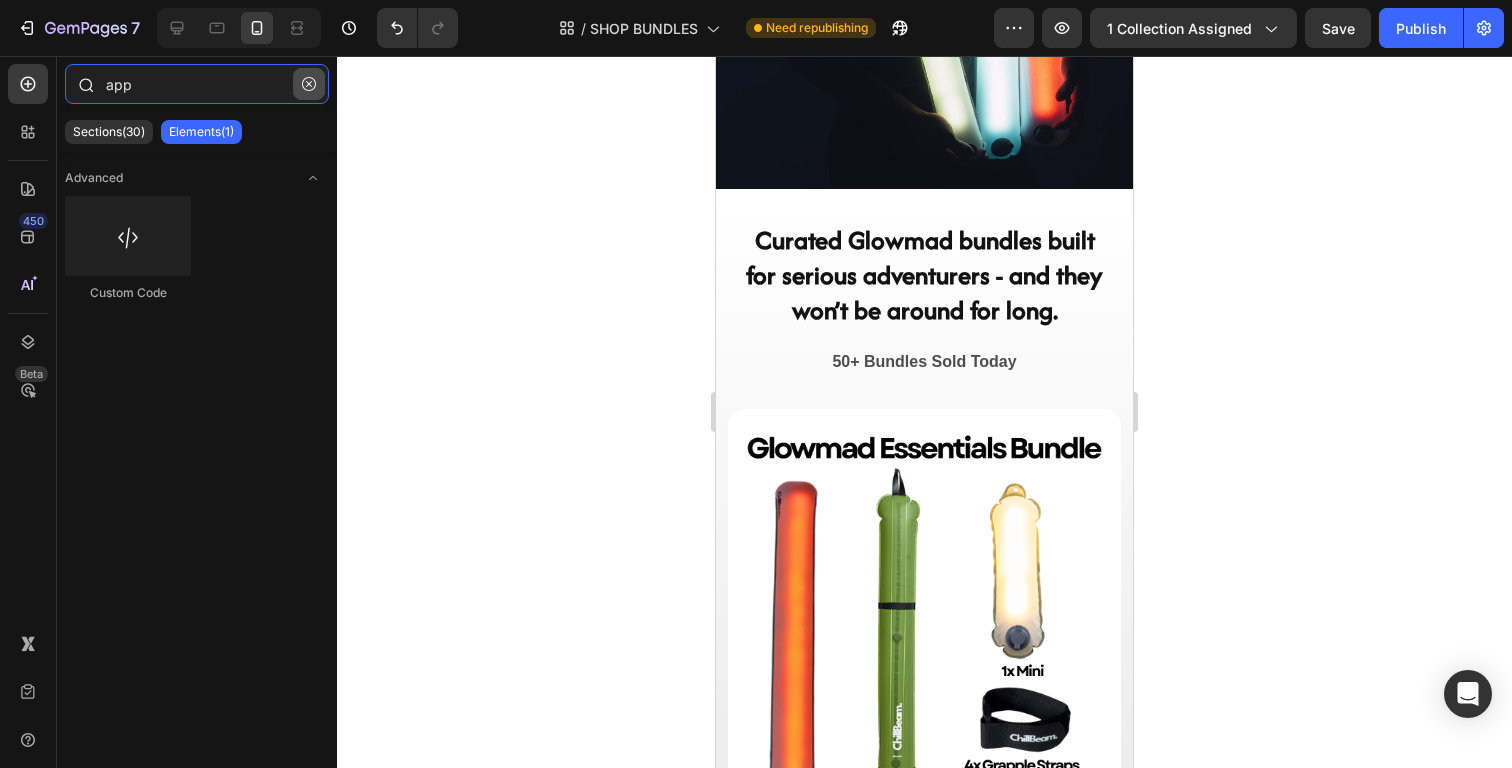 type on "app" 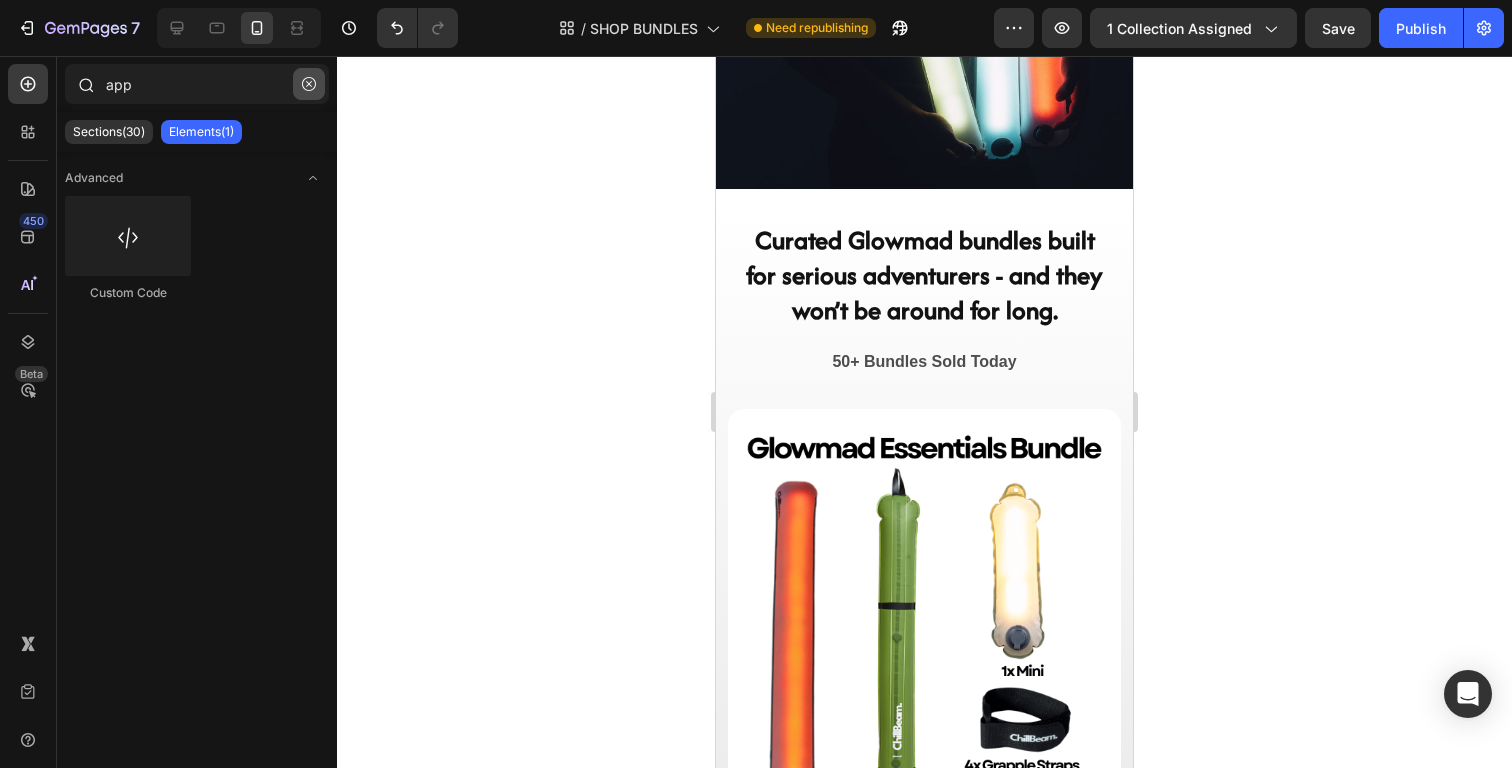 click 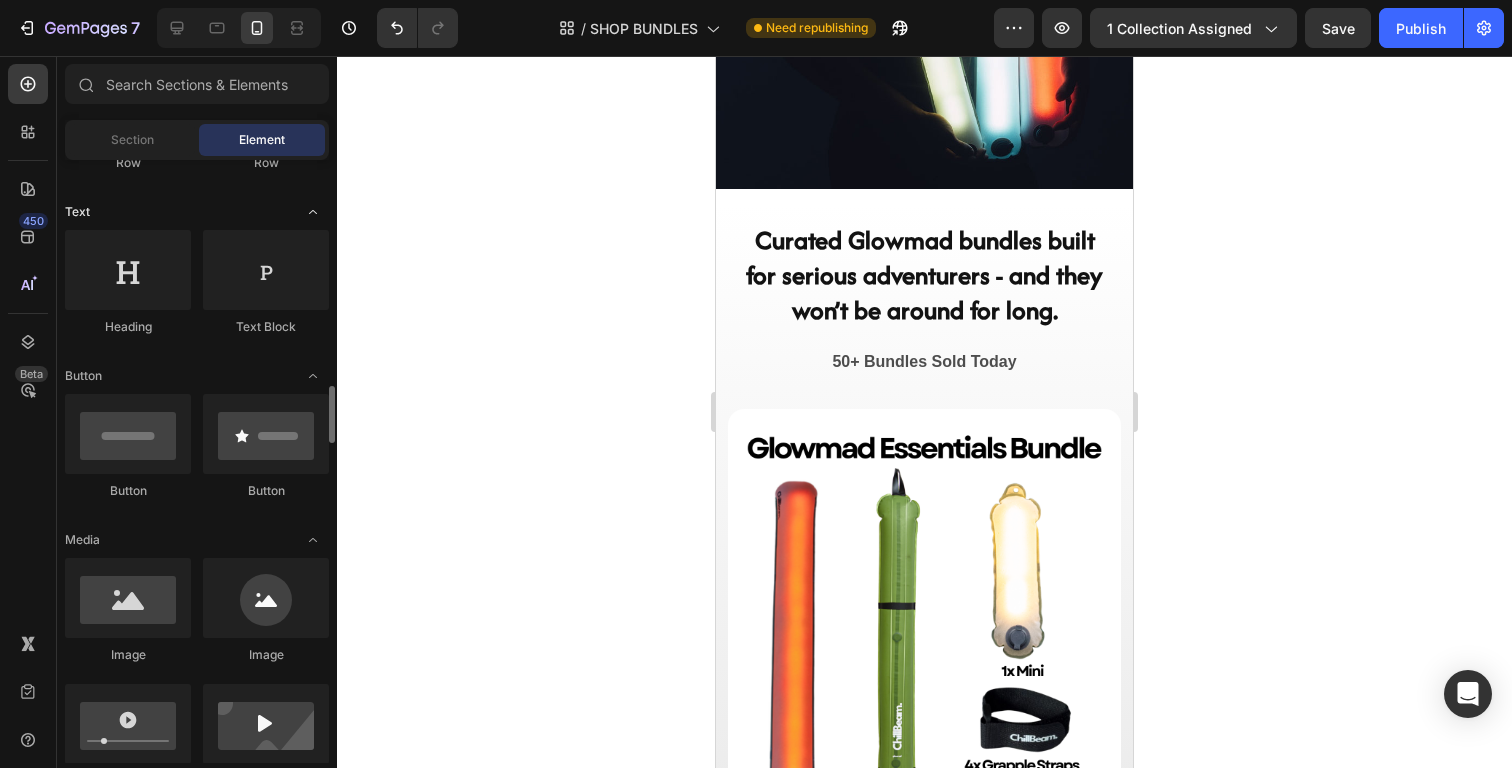 scroll, scrollTop: 40, scrollLeft: 0, axis: vertical 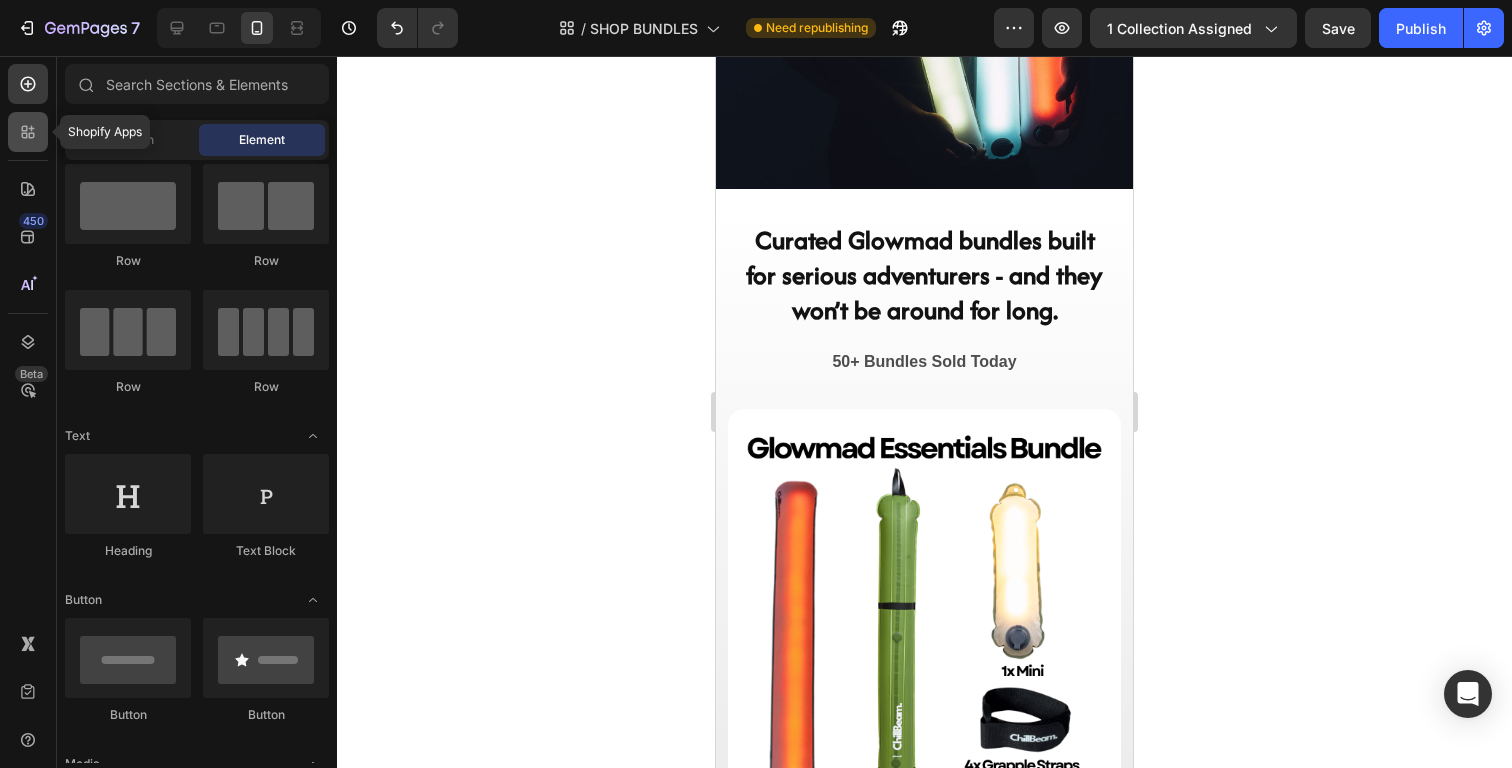 click 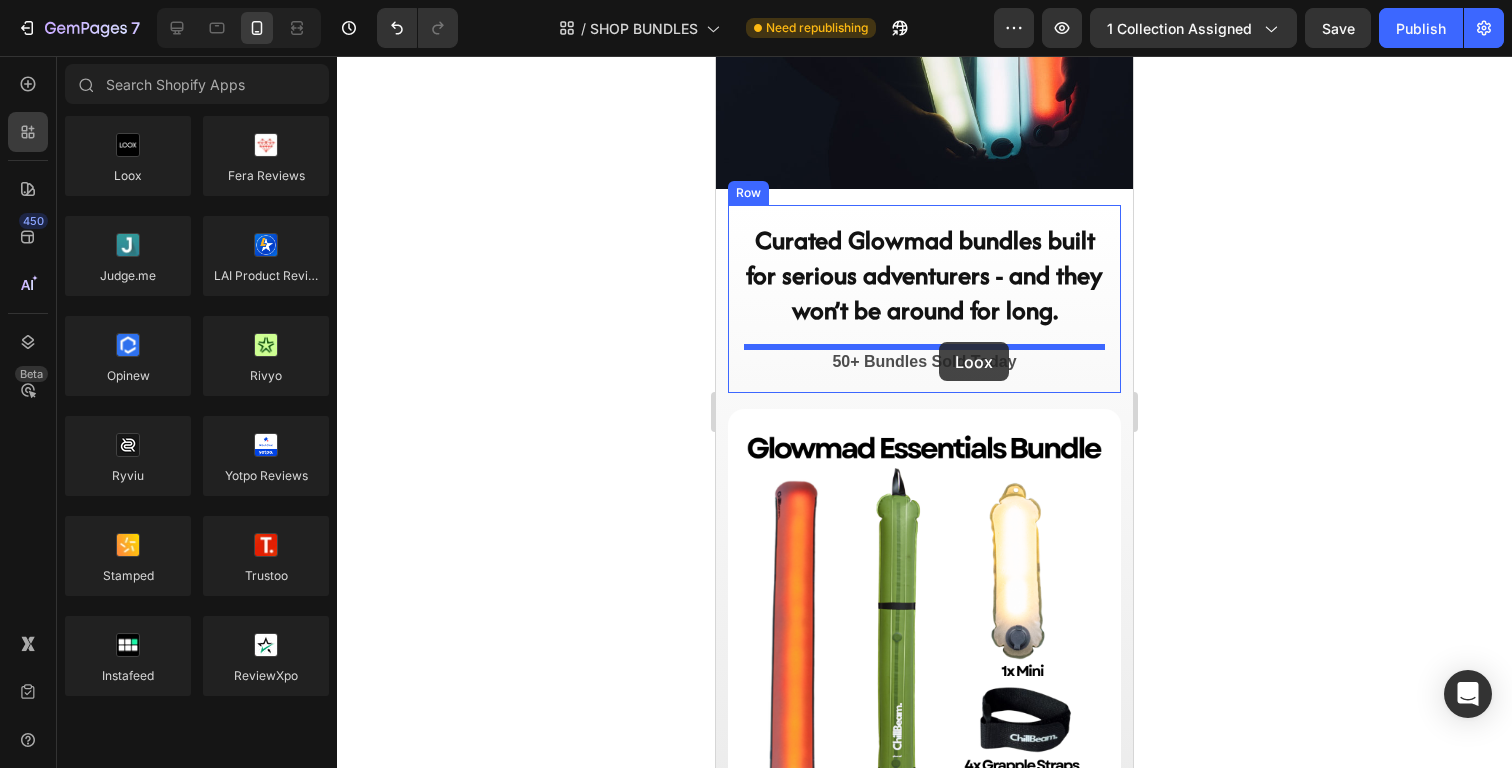 drag, startPoint x: 839, startPoint y: 221, endPoint x: 939, endPoint y: 344, distance: 158.52129 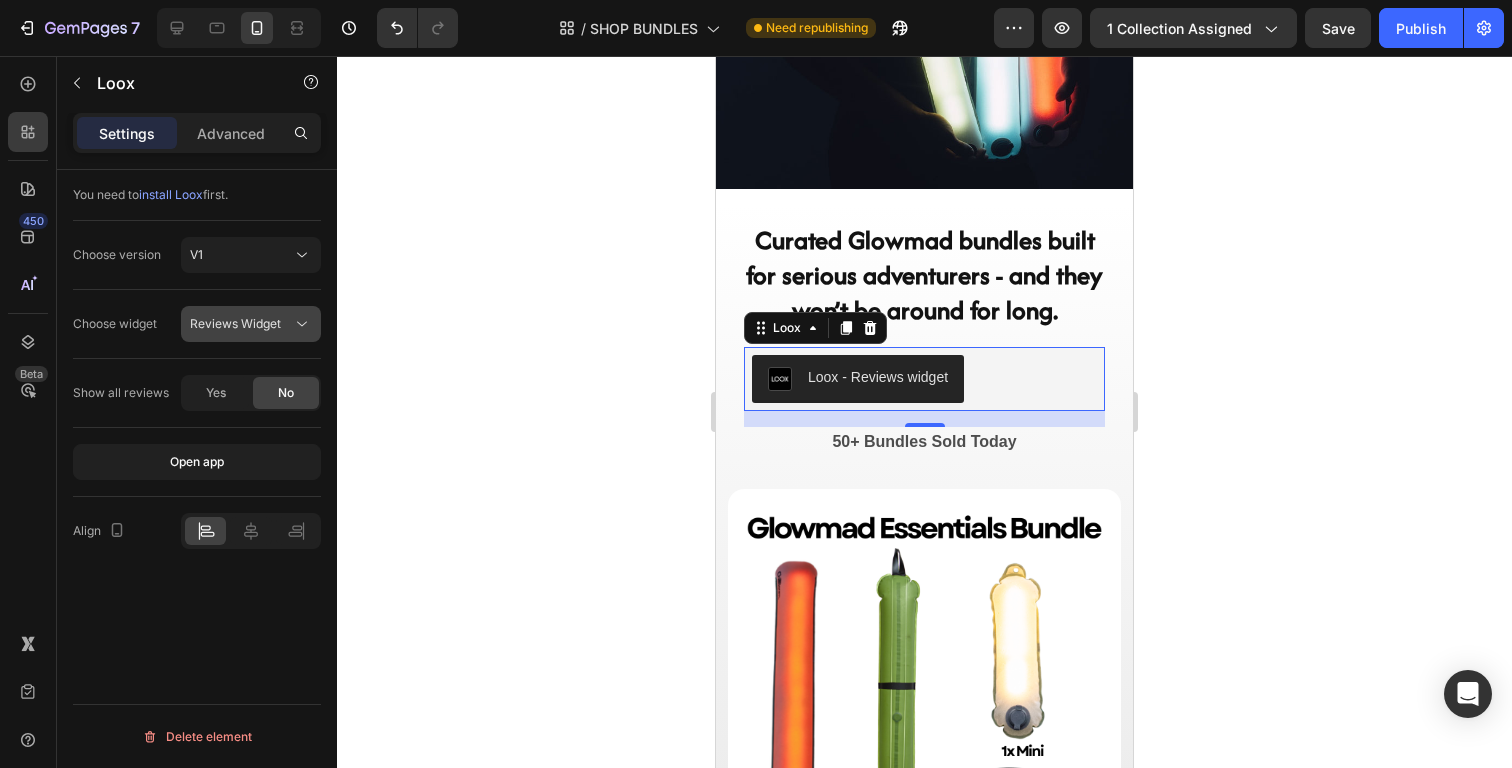 click on "Reviews Widget" at bounding box center (235, 323) 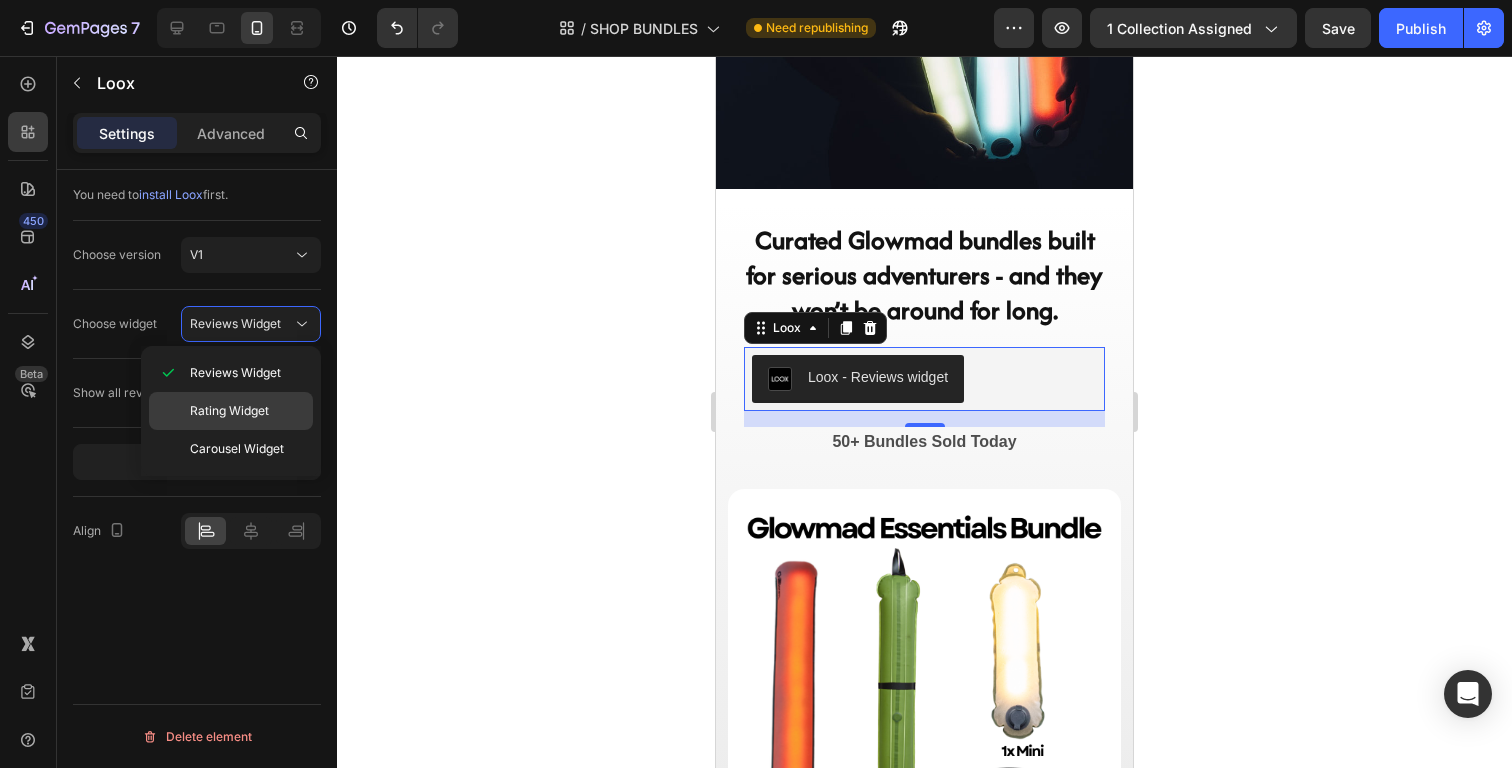 click on "Rating Widget" at bounding box center [229, 411] 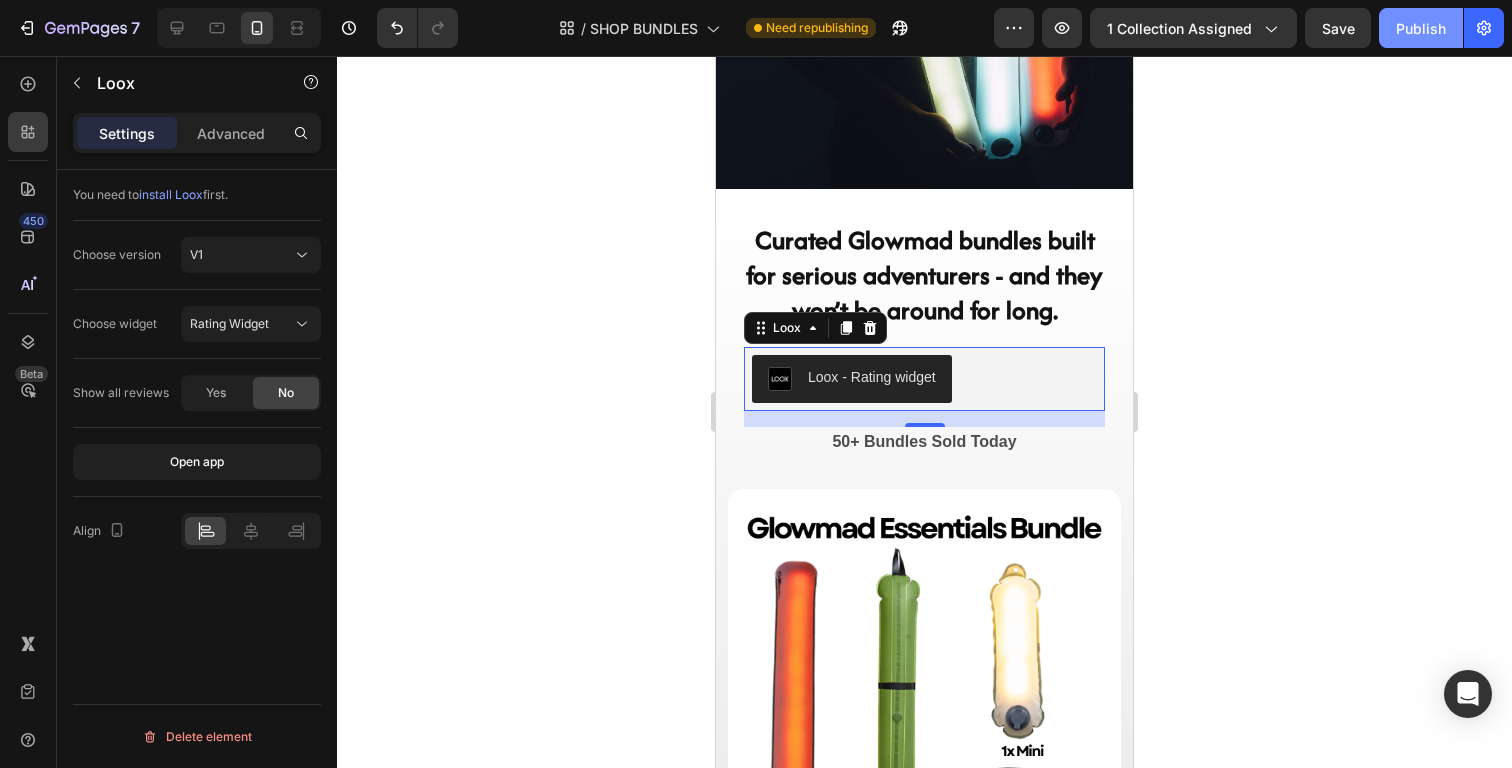click on "Publish" at bounding box center [1421, 28] 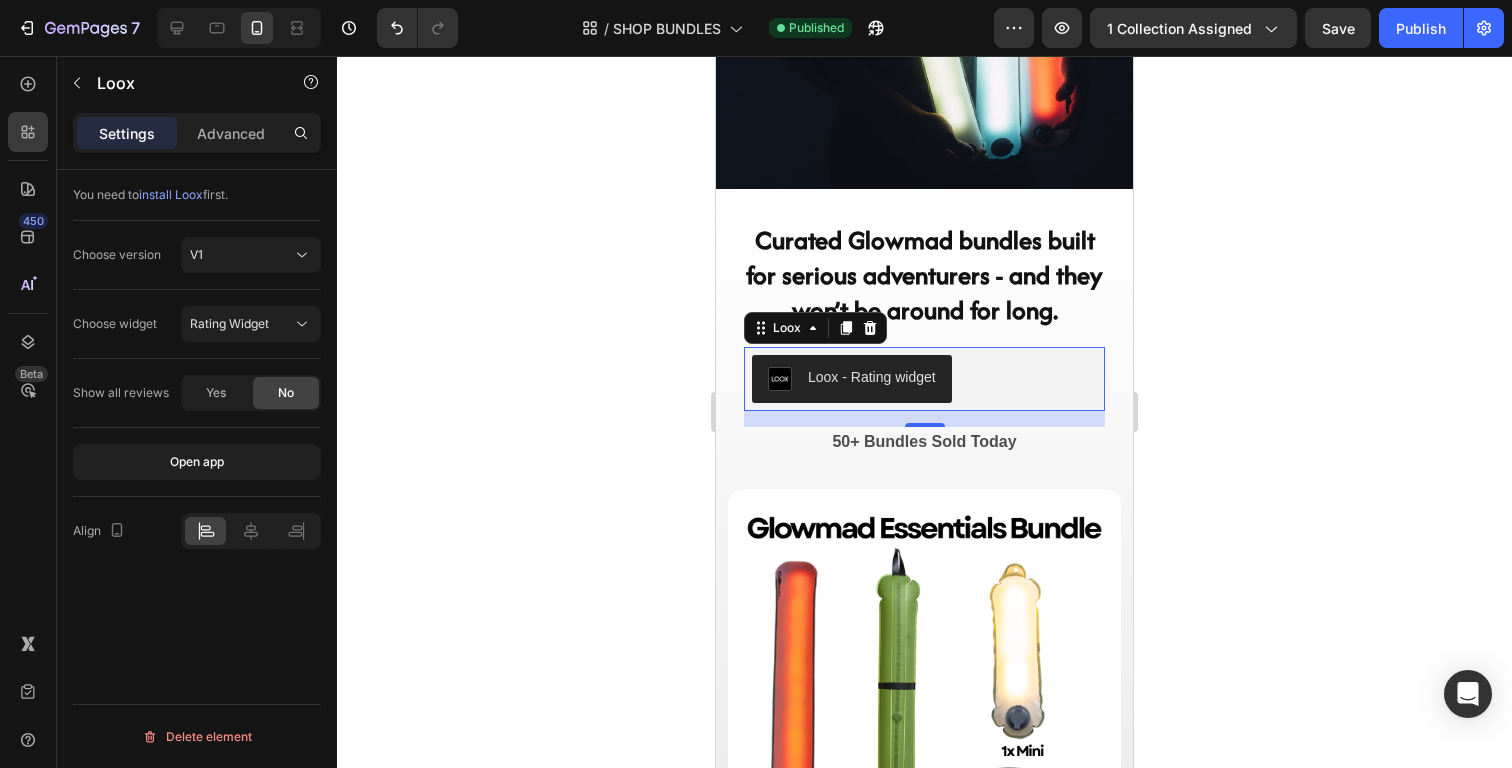 click on "install Loox" at bounding box center (171, 194) 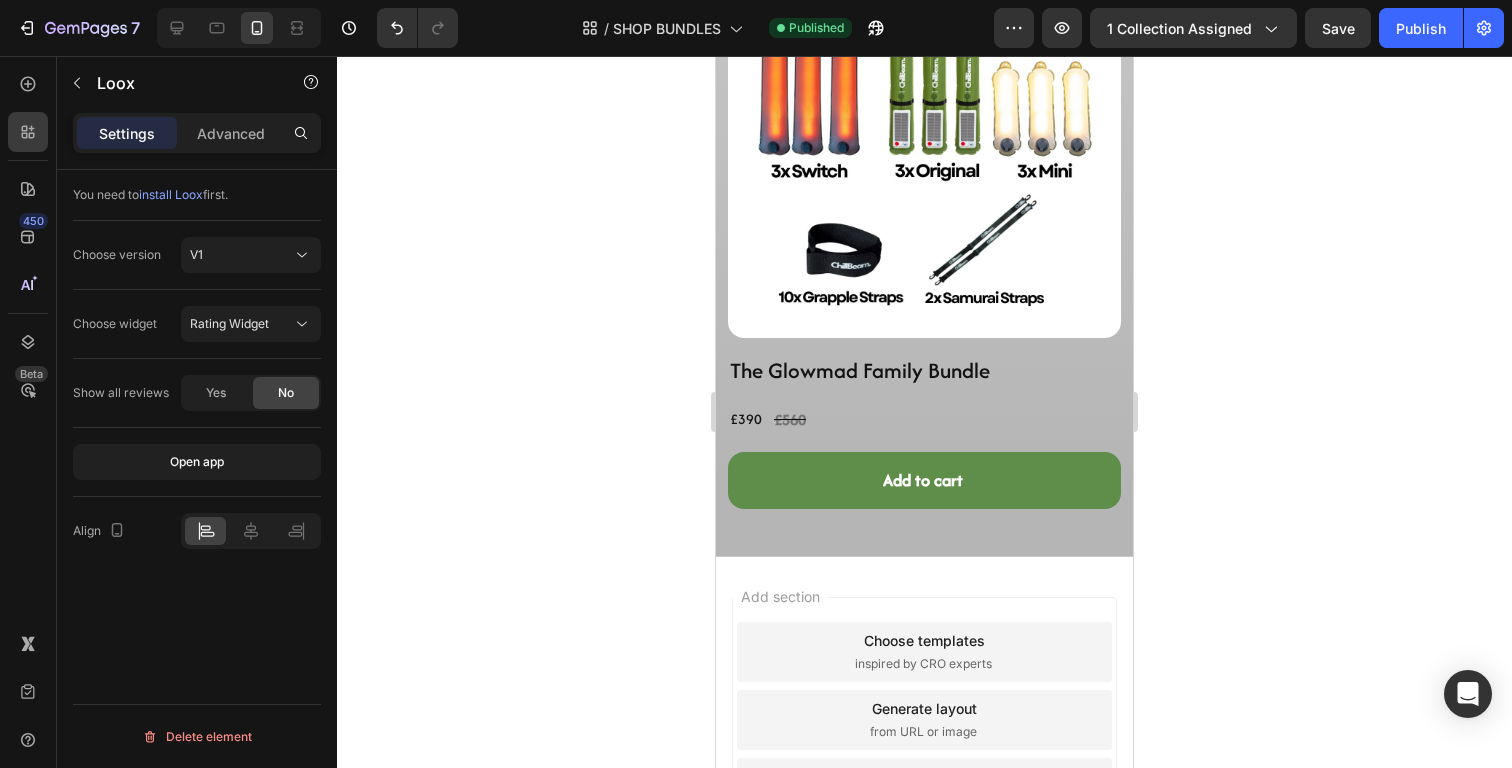 scroll, scrollTop: 2702, scrollLeft: 0, axis: vertical 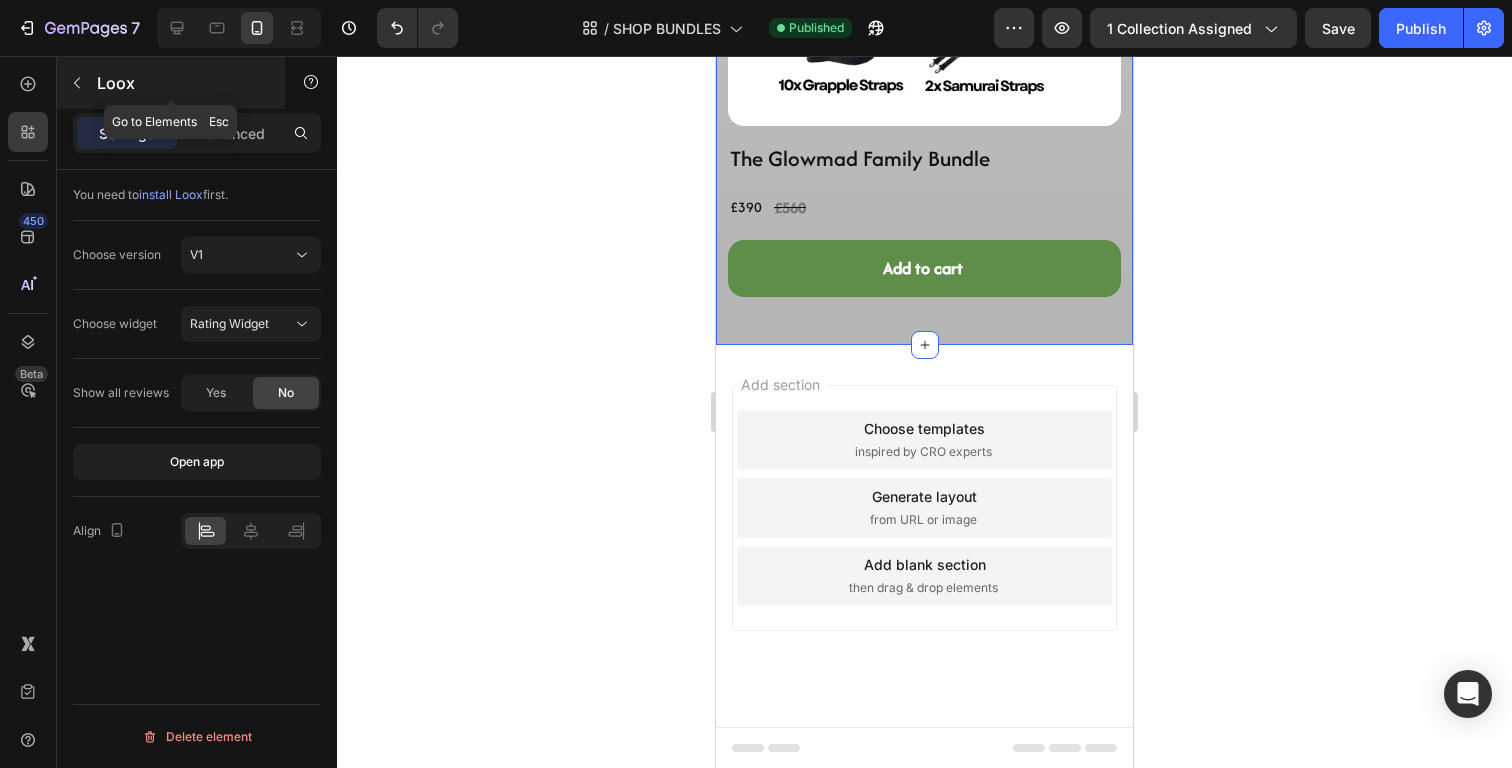 click 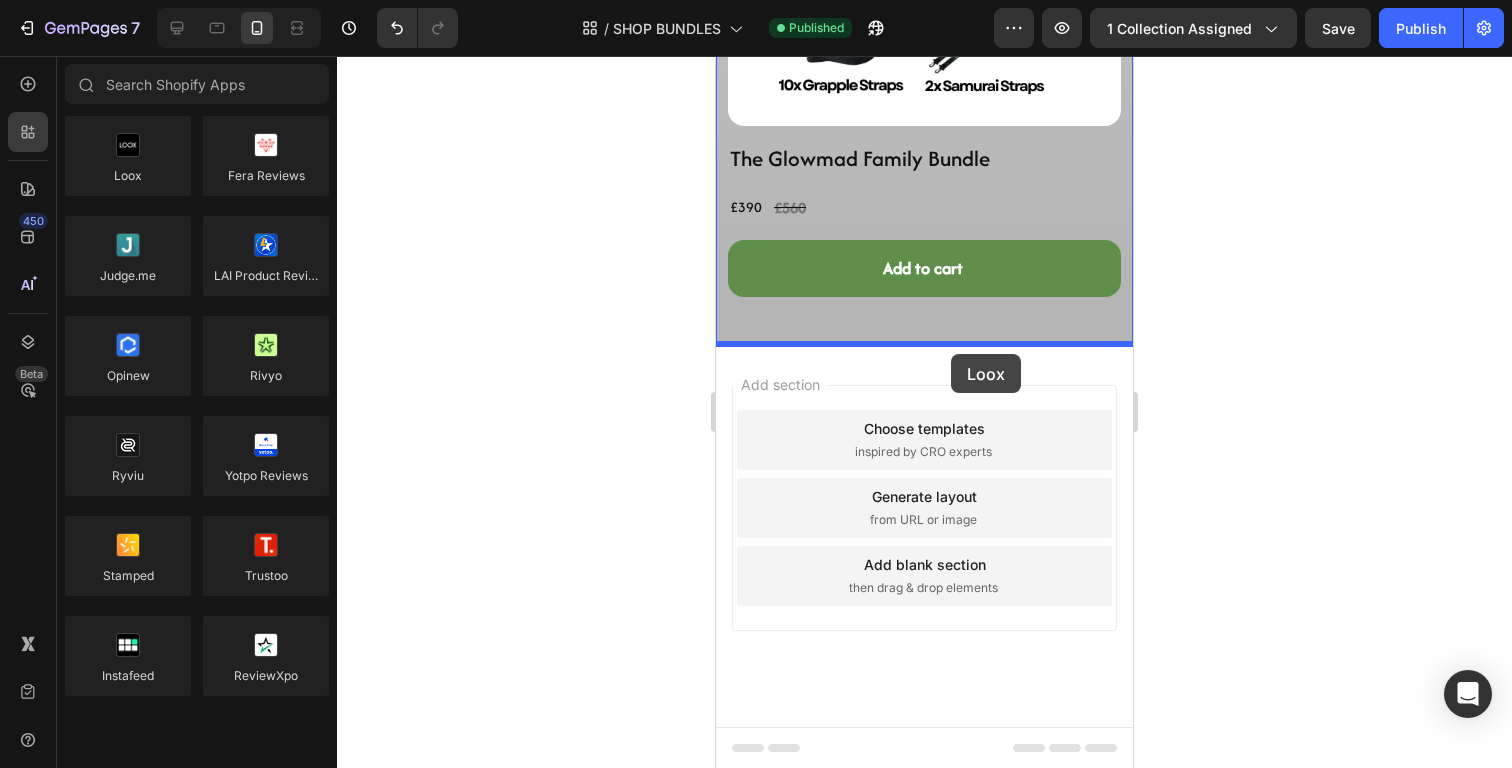 drag, startPoint x: 836, startPoint y: 234, endPoint x: 951, endPoint y: 354, distance: 166.2077 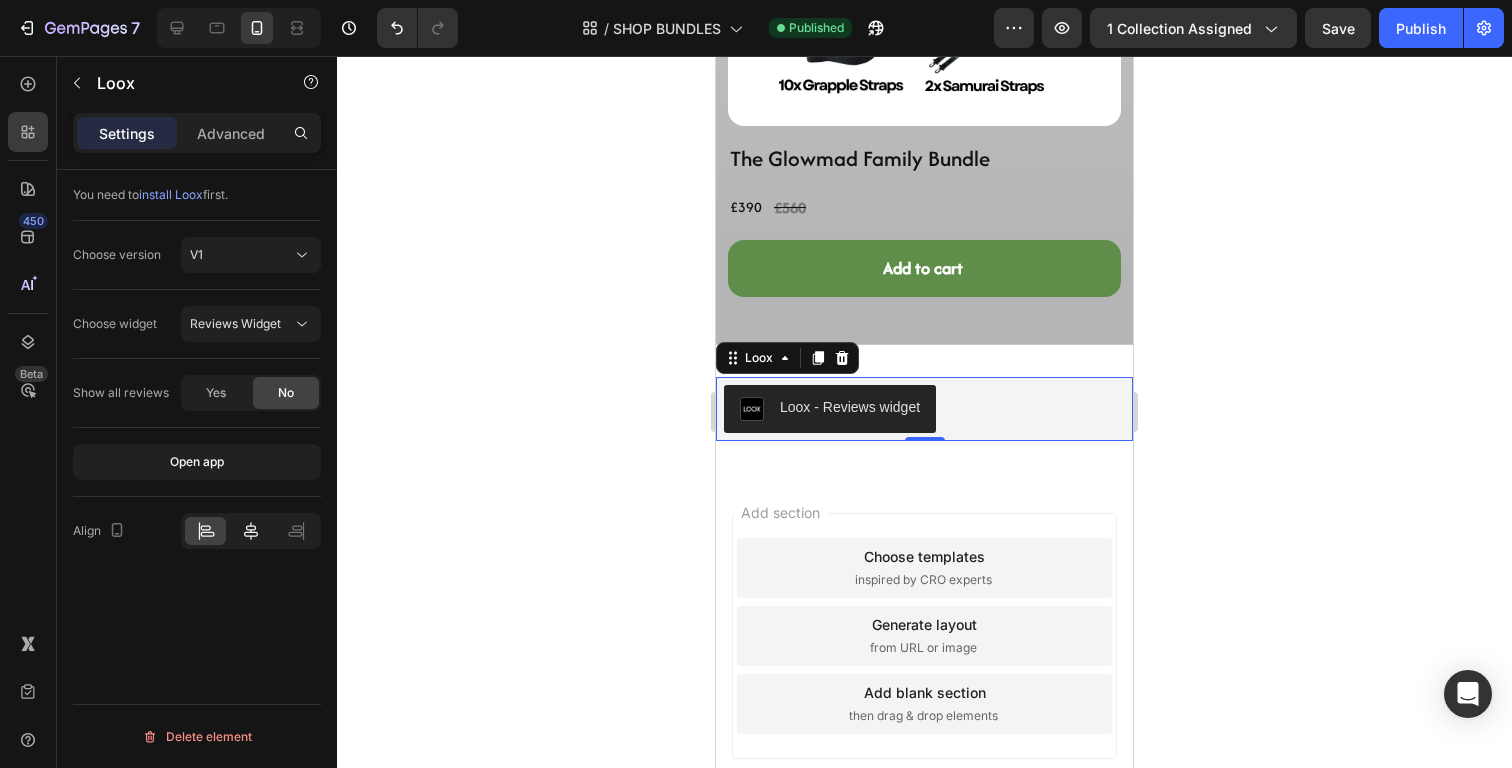 click 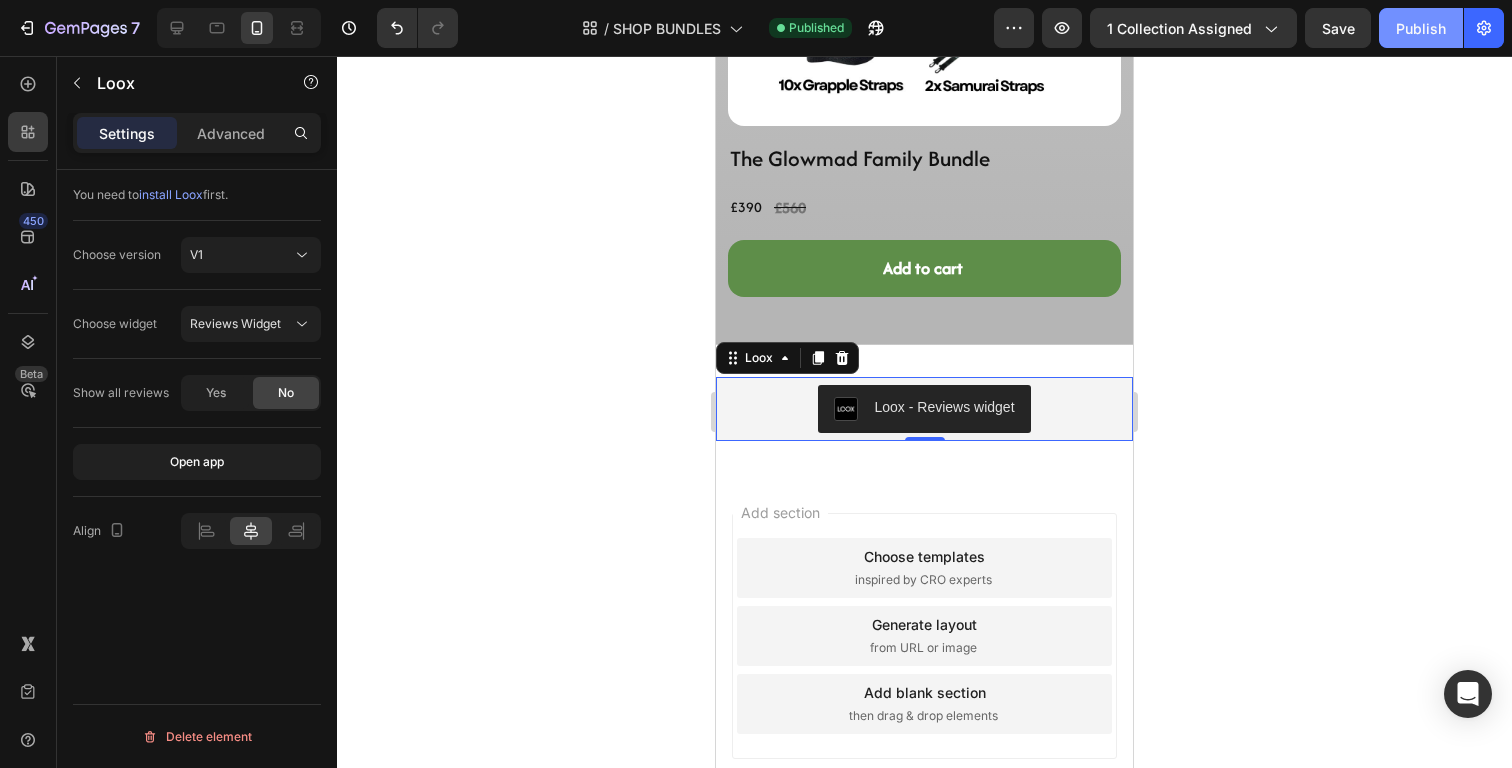 click on "Publish" at bounding box center [1421, 28] 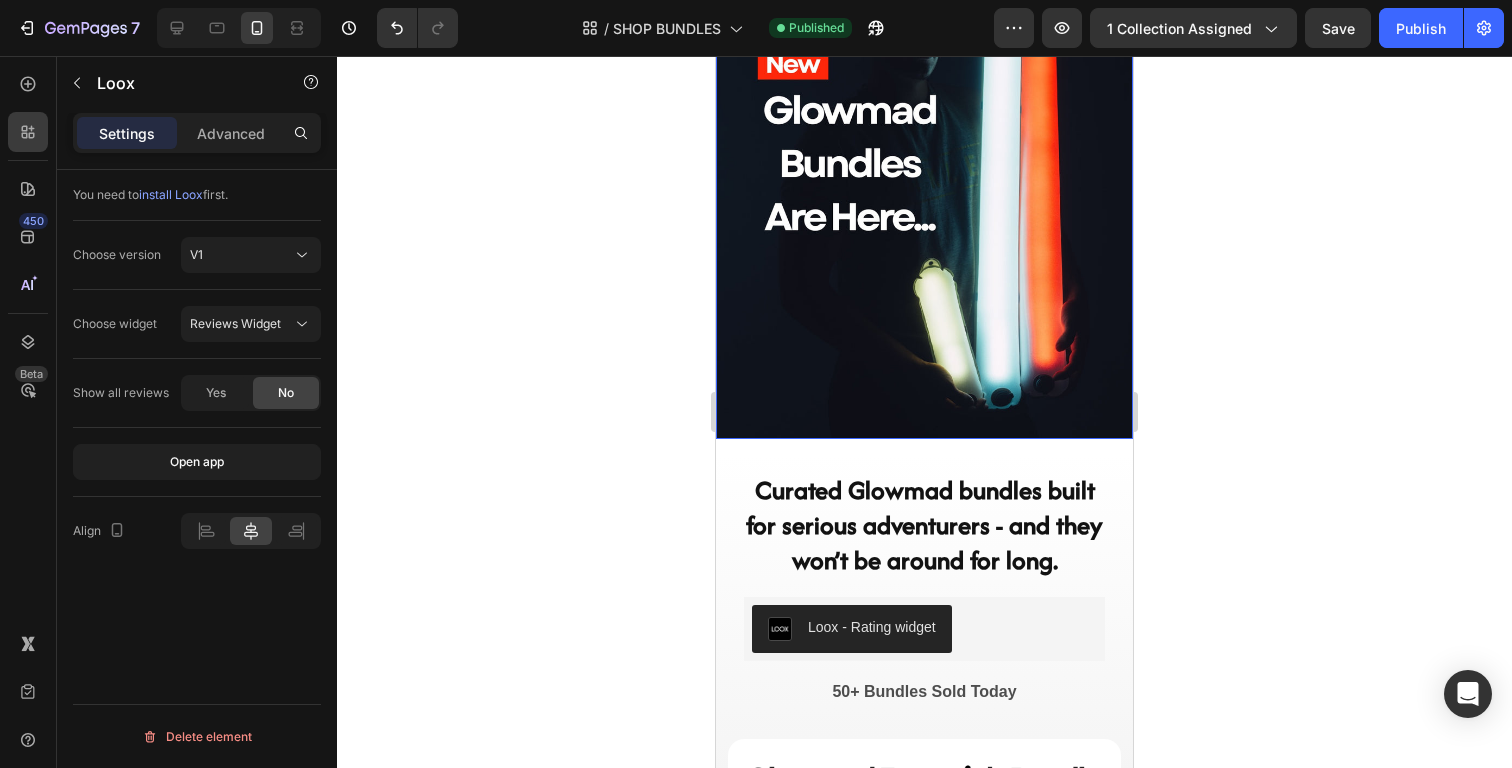 scroll, scrollTop: 202, scrollLeft: 0, axis: vertical 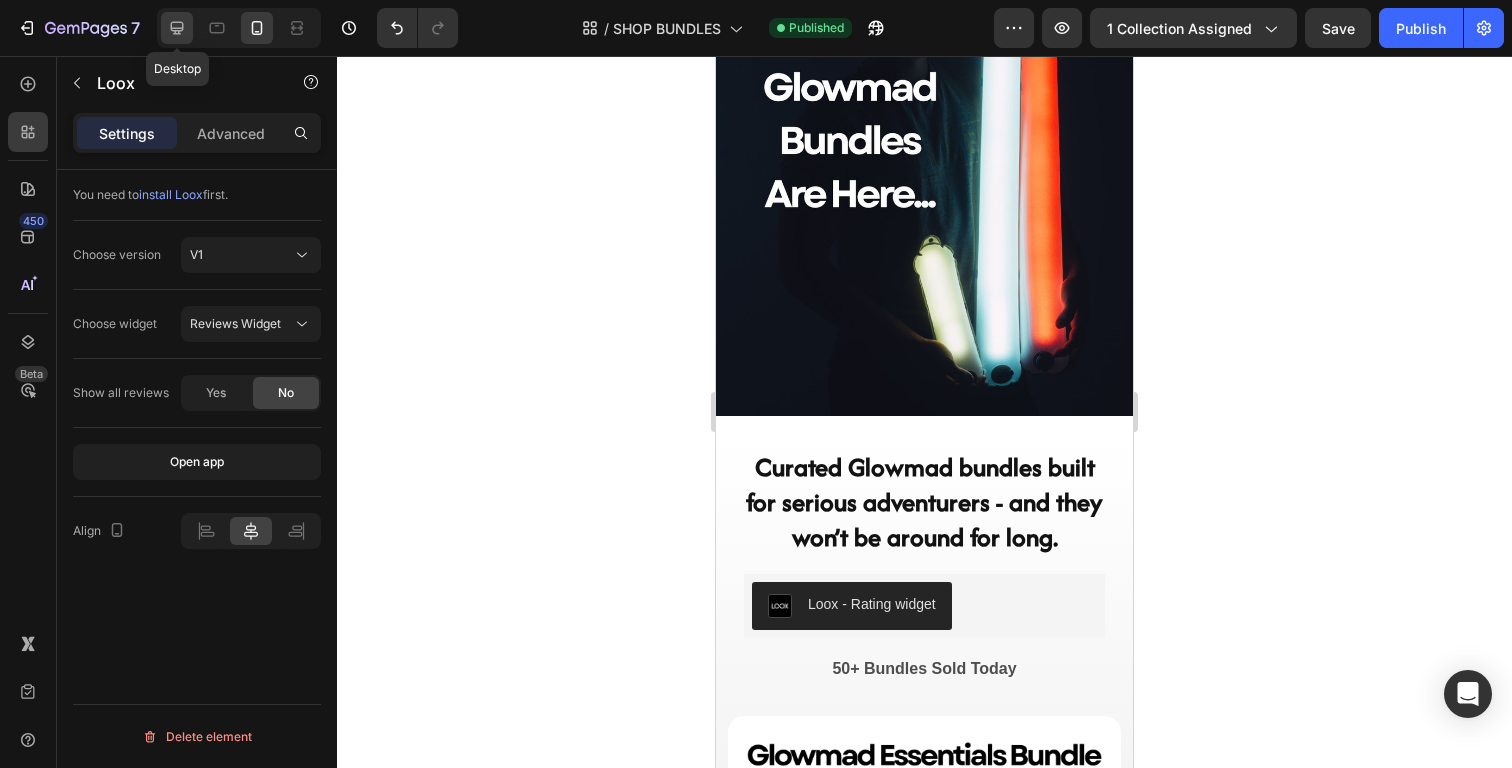 click 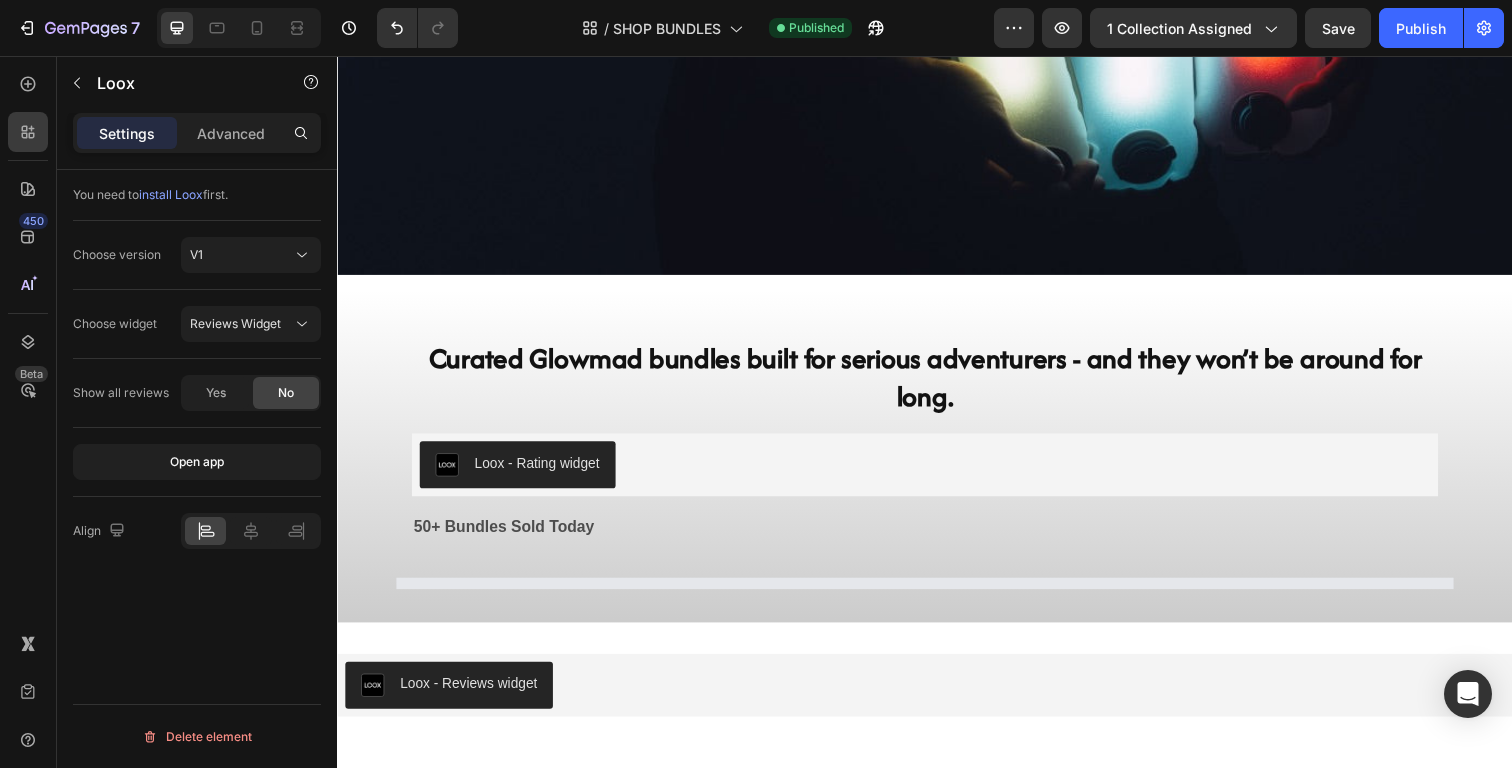 scroll, scrollTop: 1284, scrollLeft: 0, axis: vertical 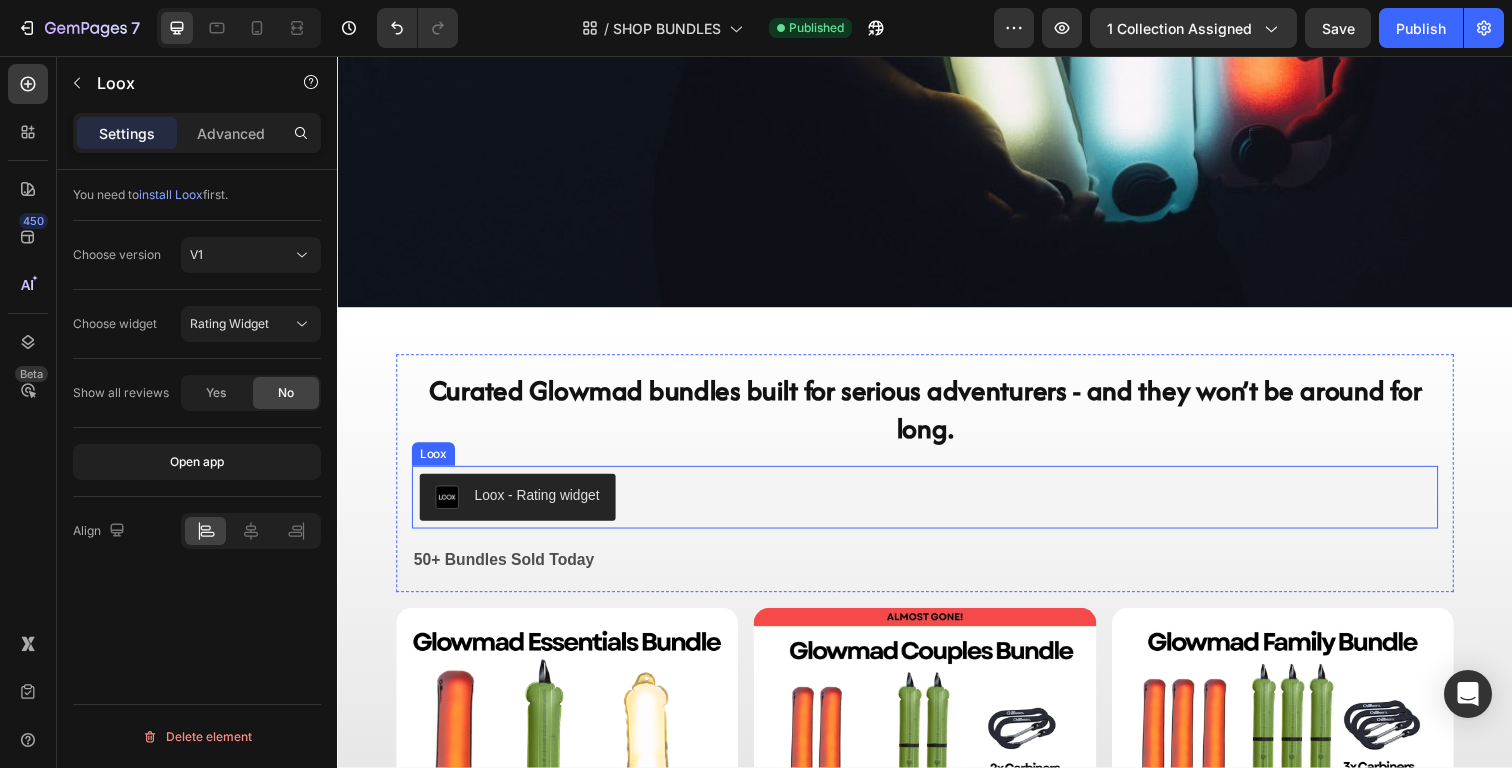 click on "Loox - Rating widget" at bounding box center [541, 505] 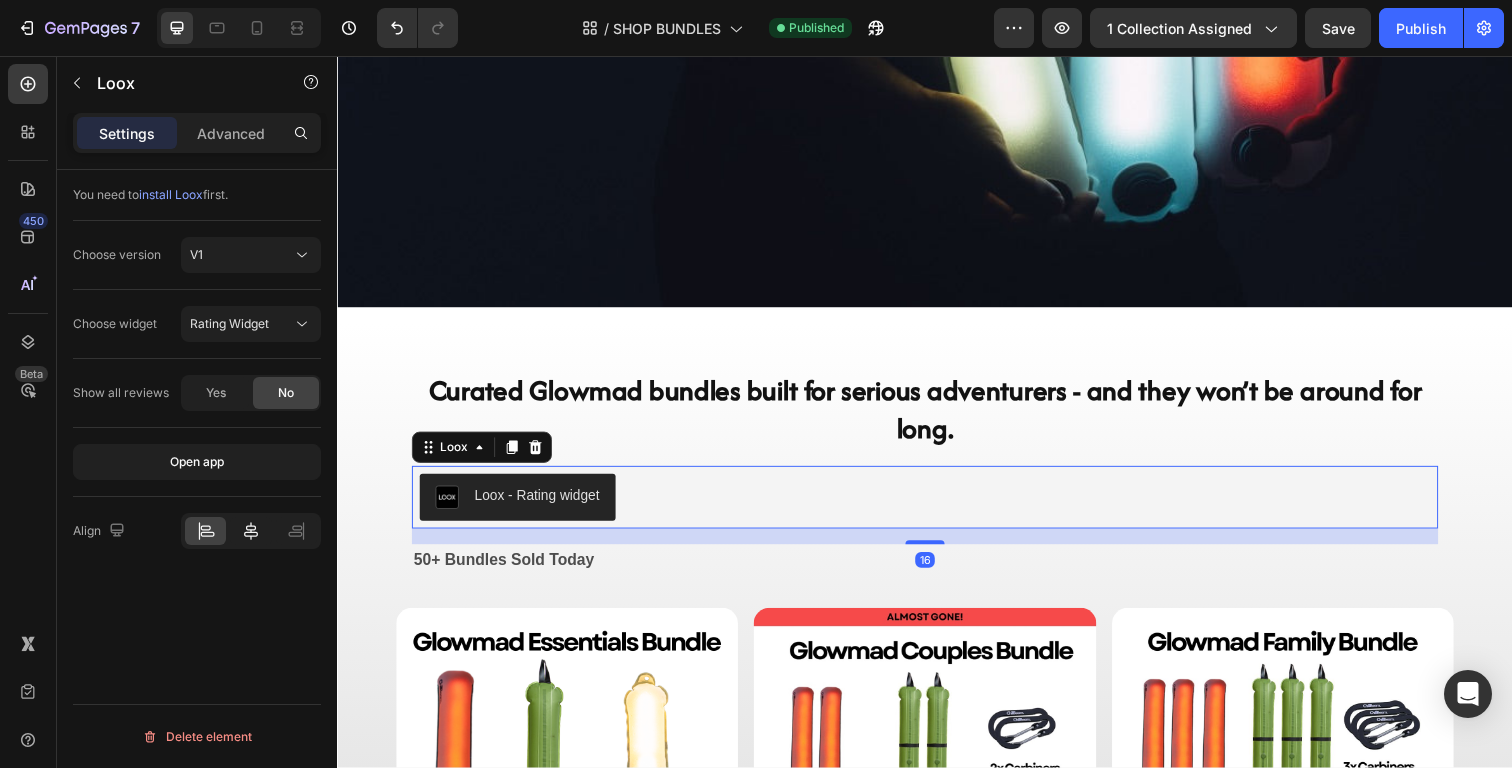 click 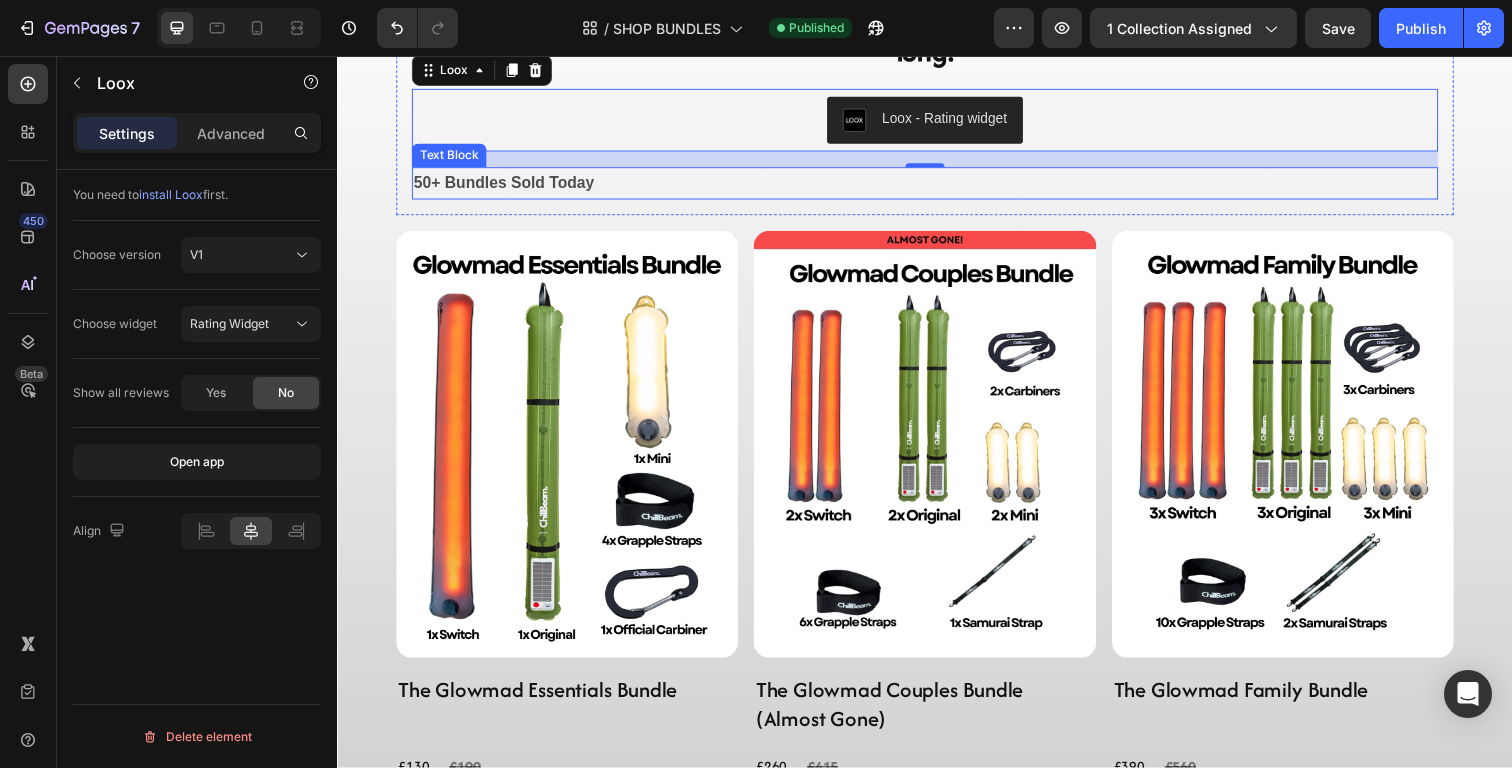 scroll, scrollTop: 2222, scrollLeft: 0, axis: vertical 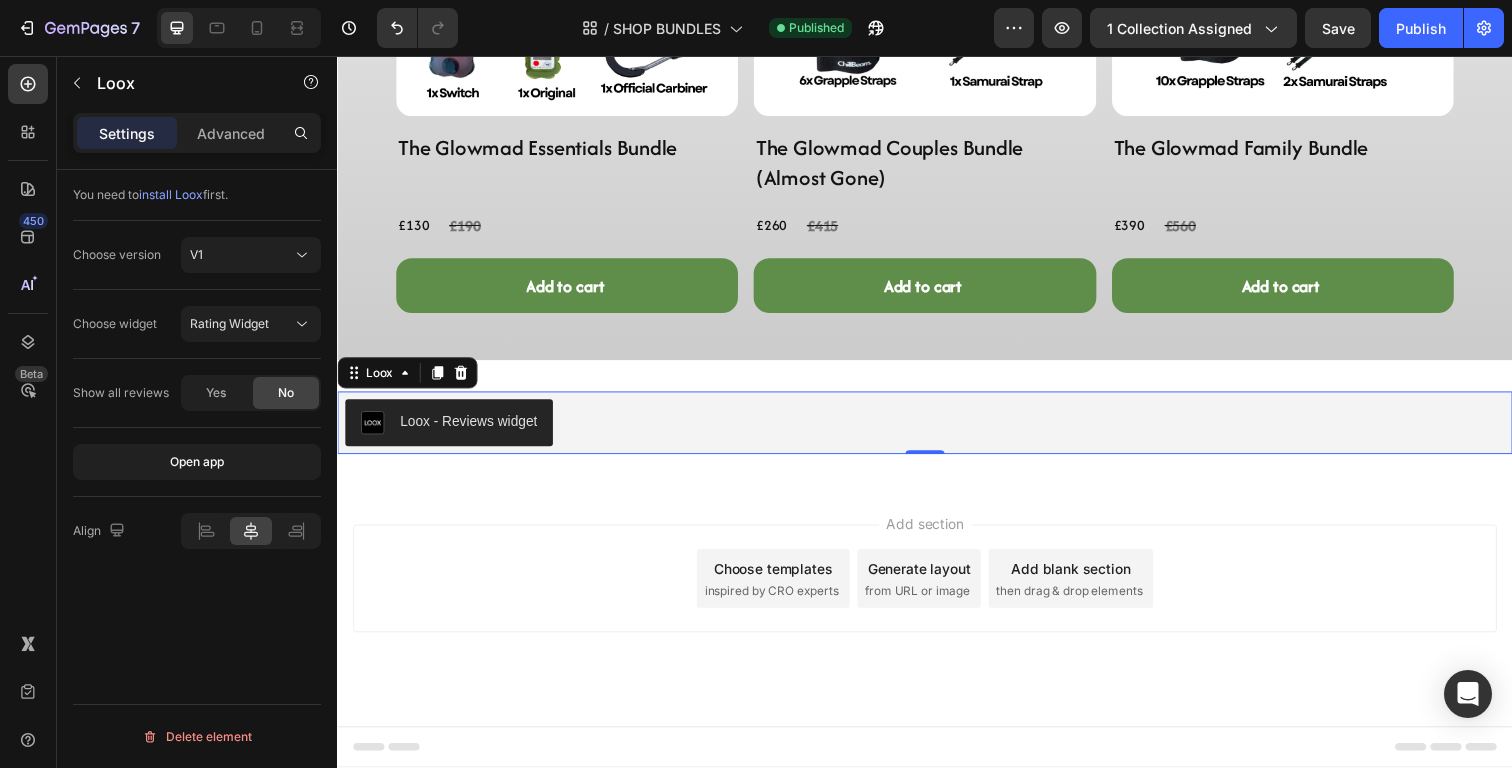 click on "Loox - Reviews widget" at bounding box center (937, 431) 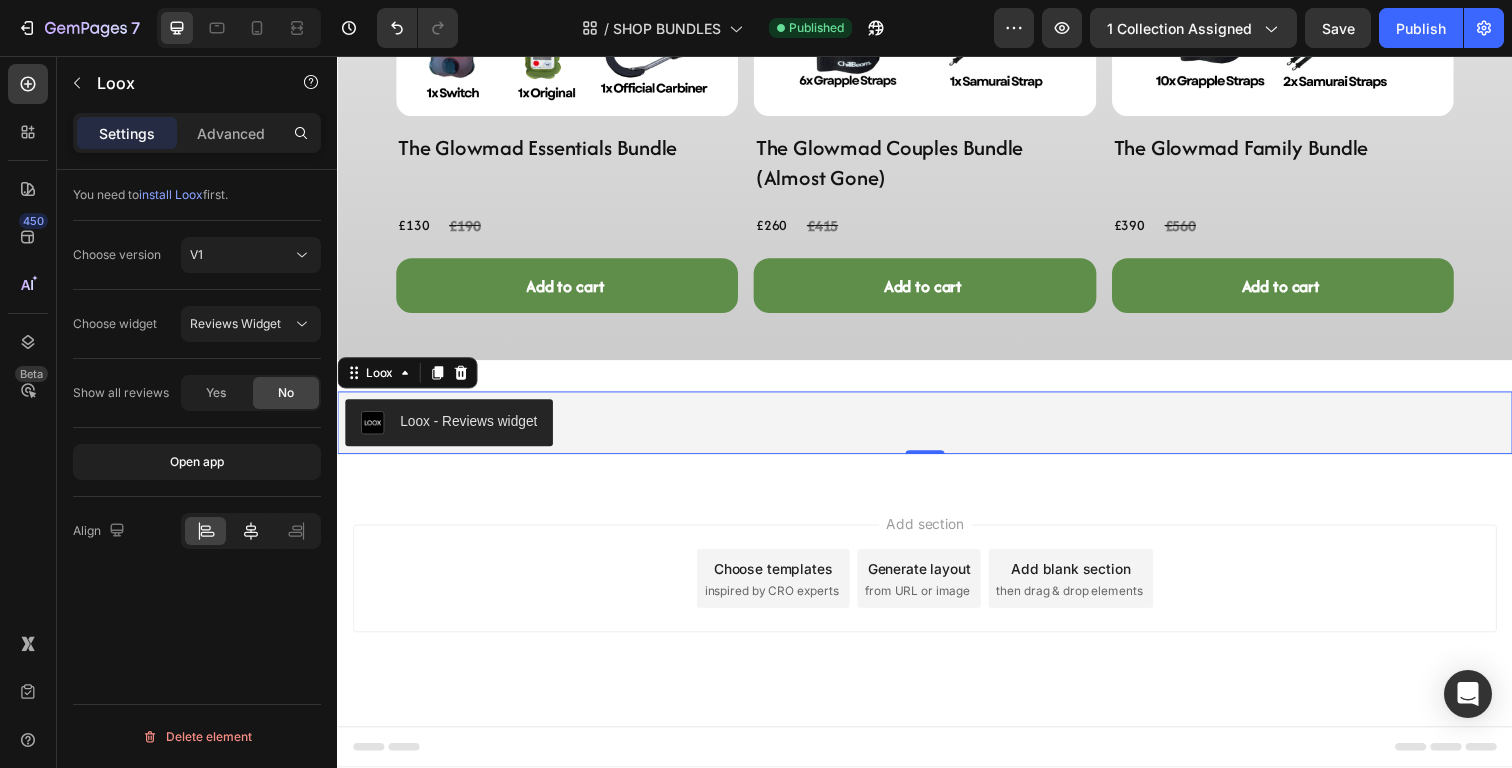 click 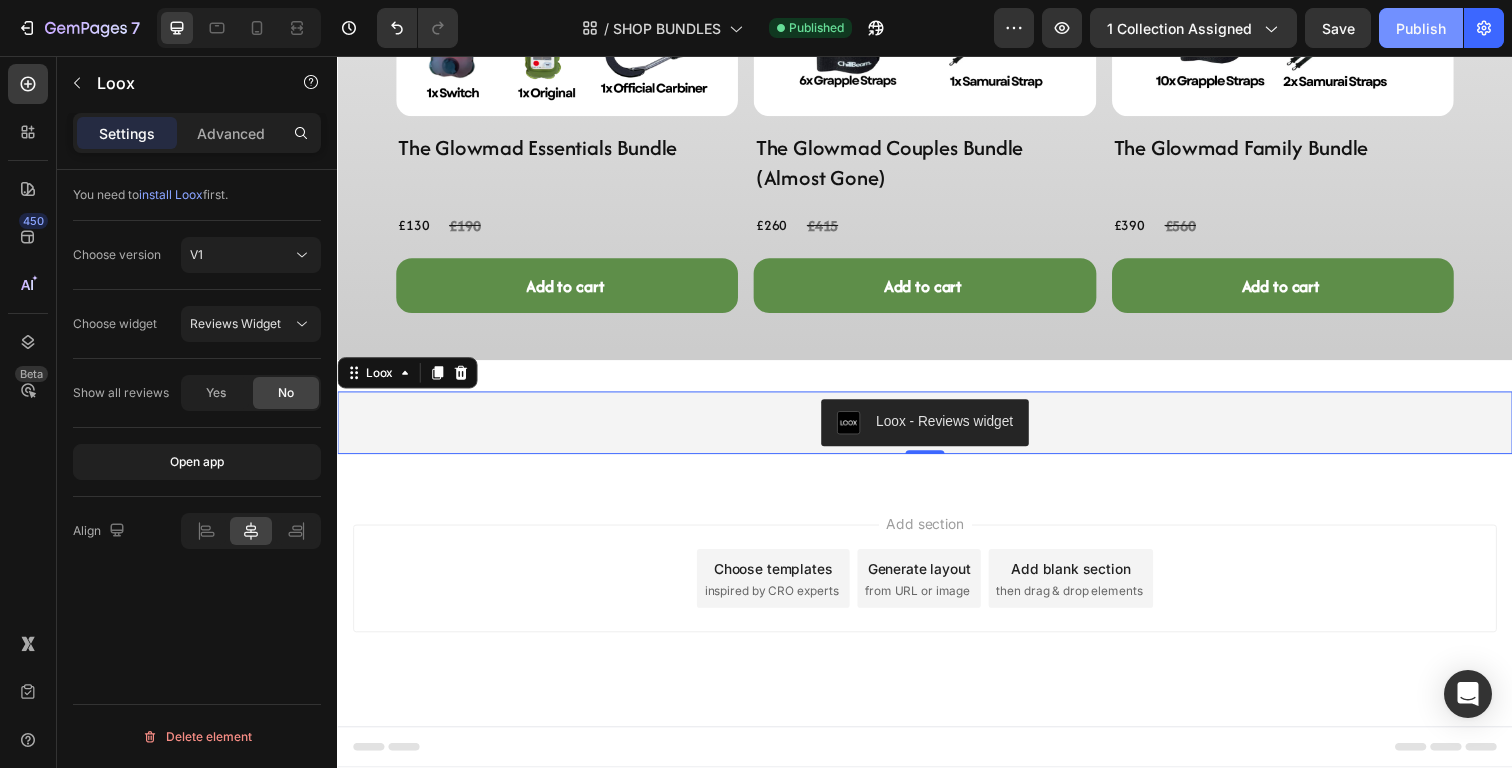 click on "Publish" at bounding box center (1421, 28) 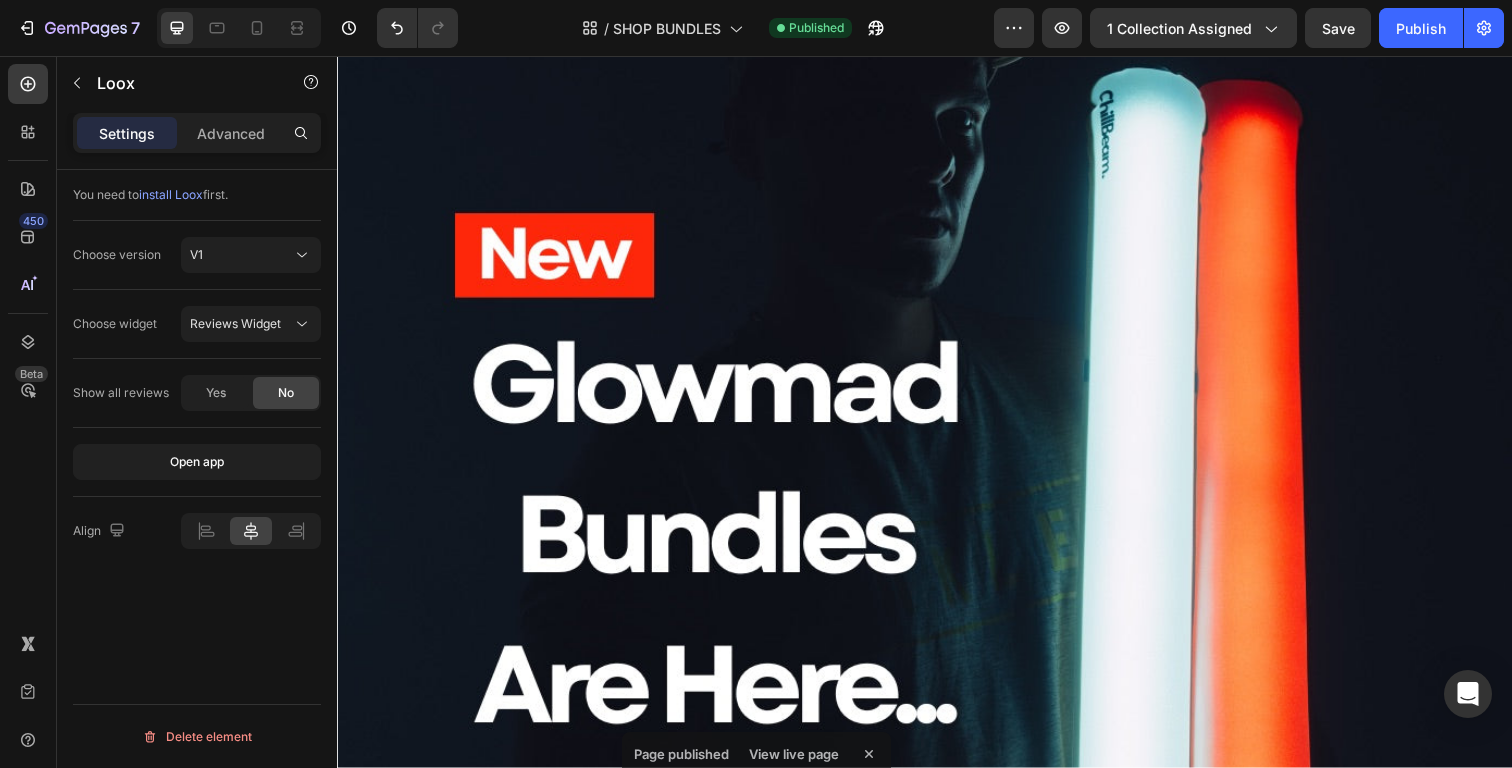 scroll, scrollTop: 0, scrollLeft: 0, axis: both 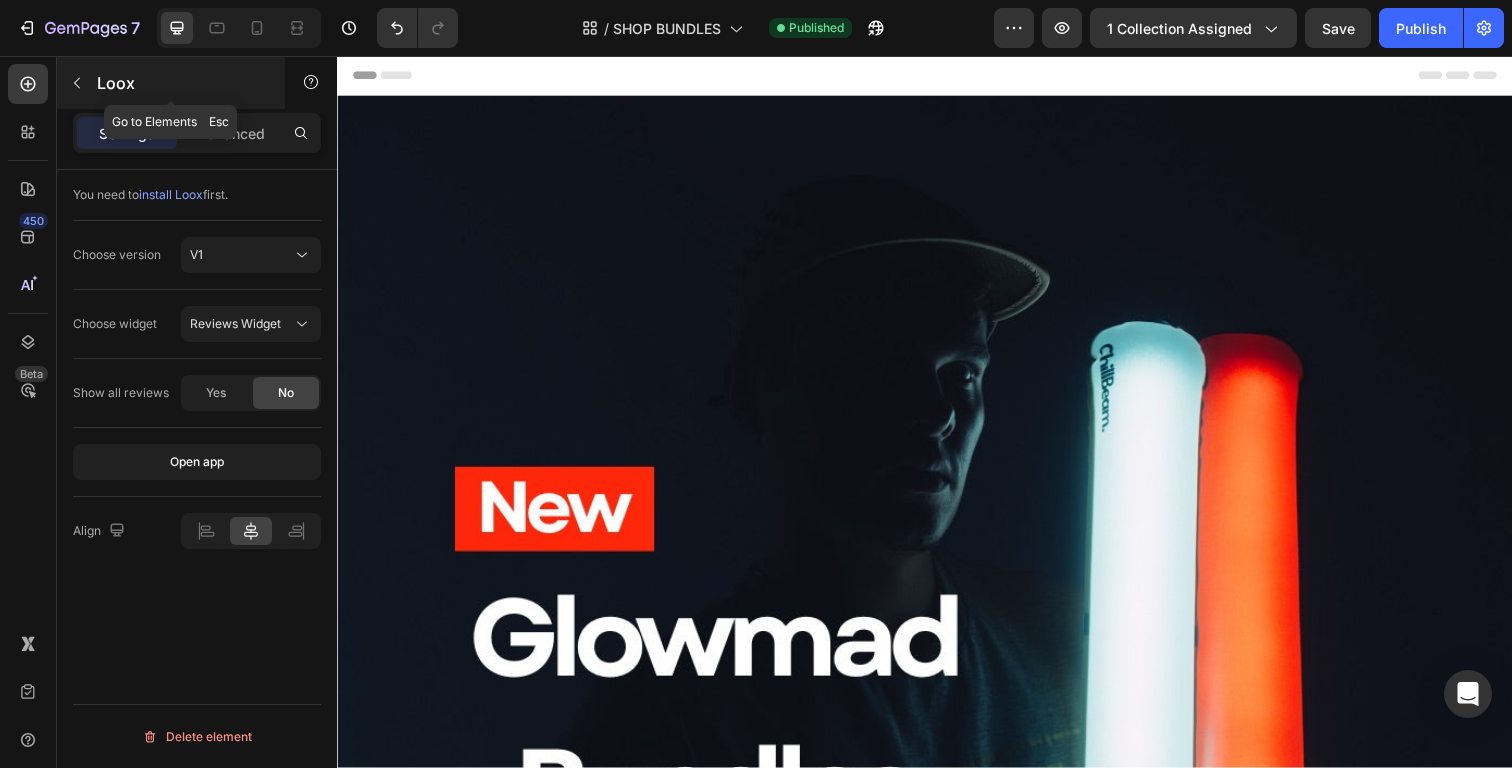 click 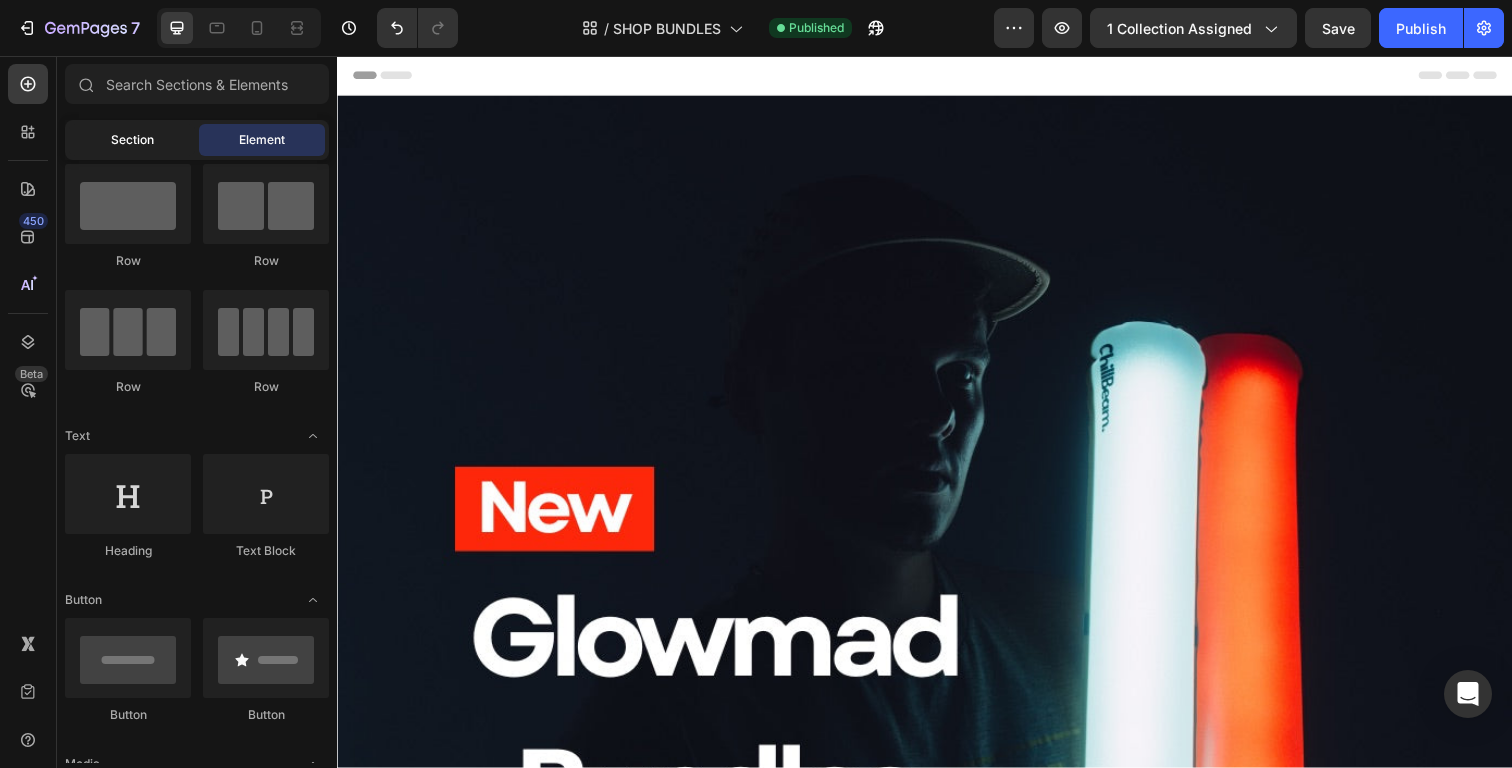 click on "Section" at bounding box center (132, 140) 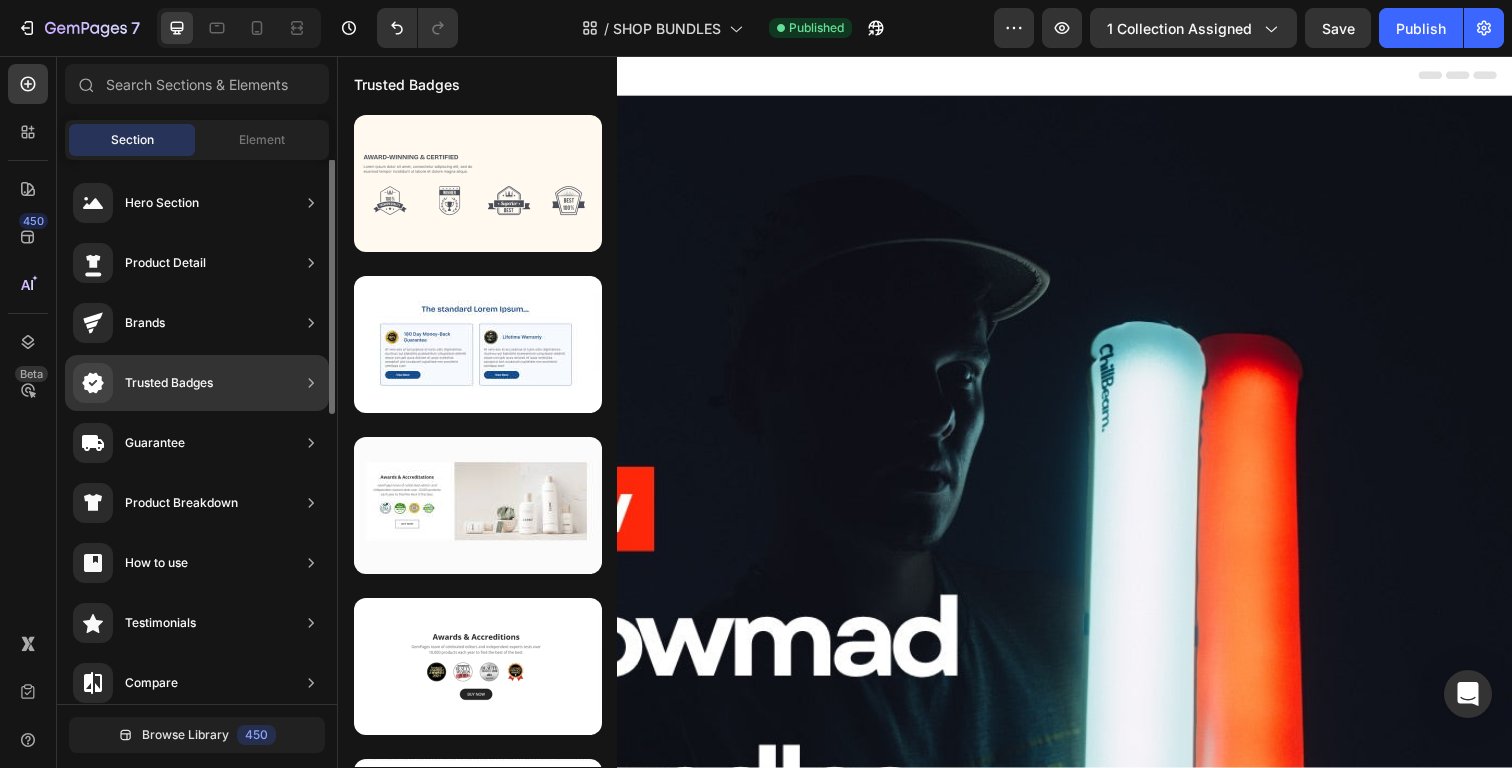 scroll, scrollTop: 0, scrollLeft: 0, axis: both 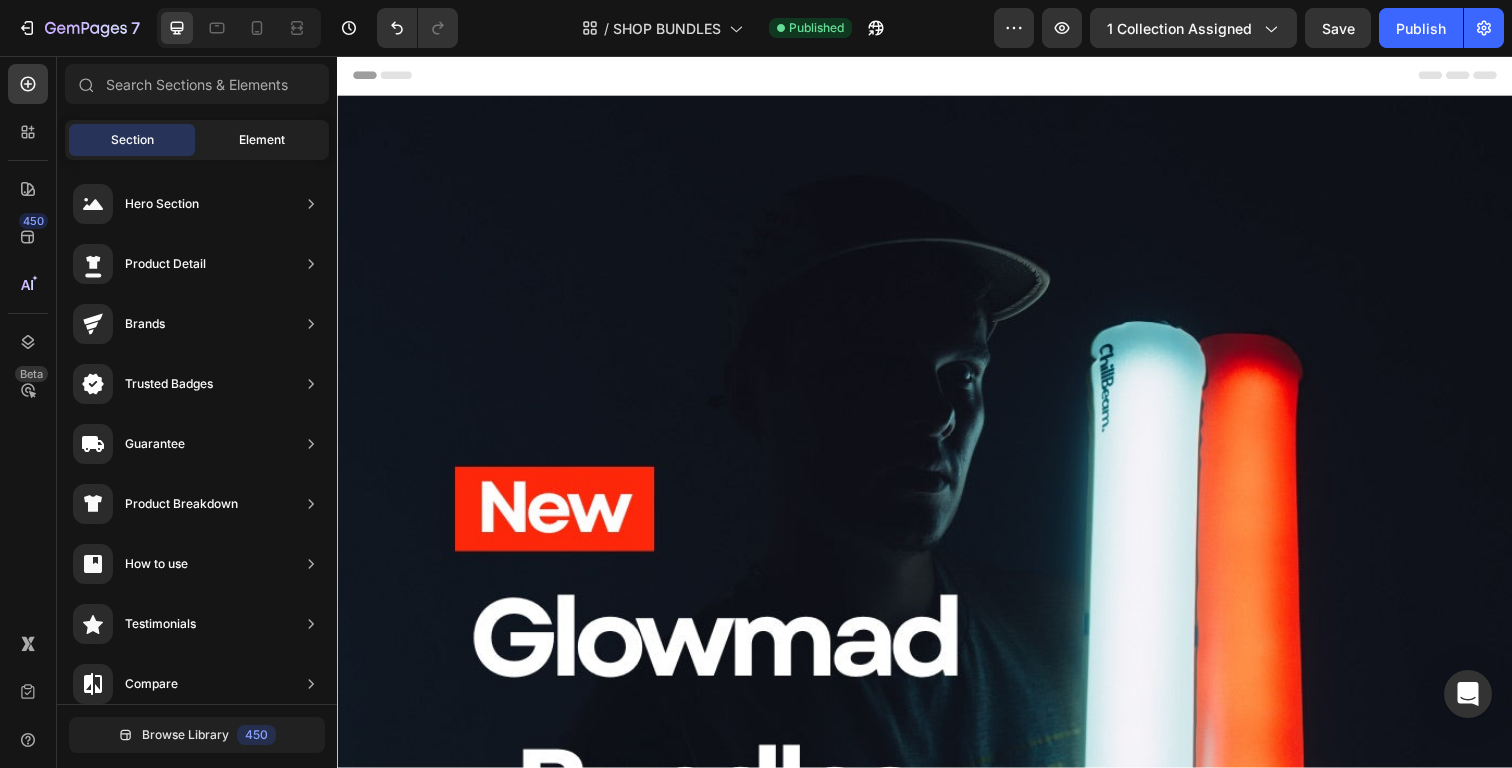 click on "Element" at bounding box center (262, 140) 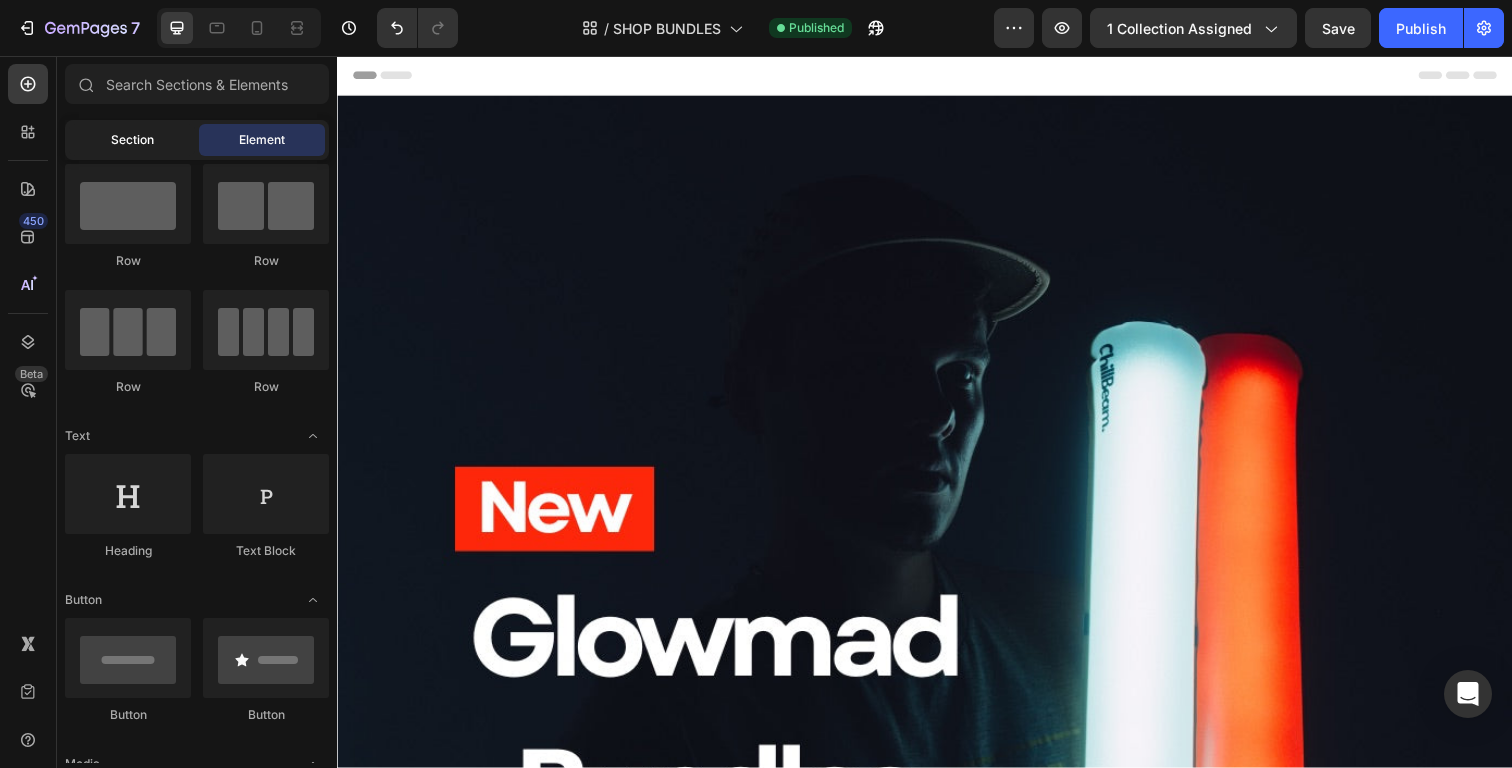 click on "Section" 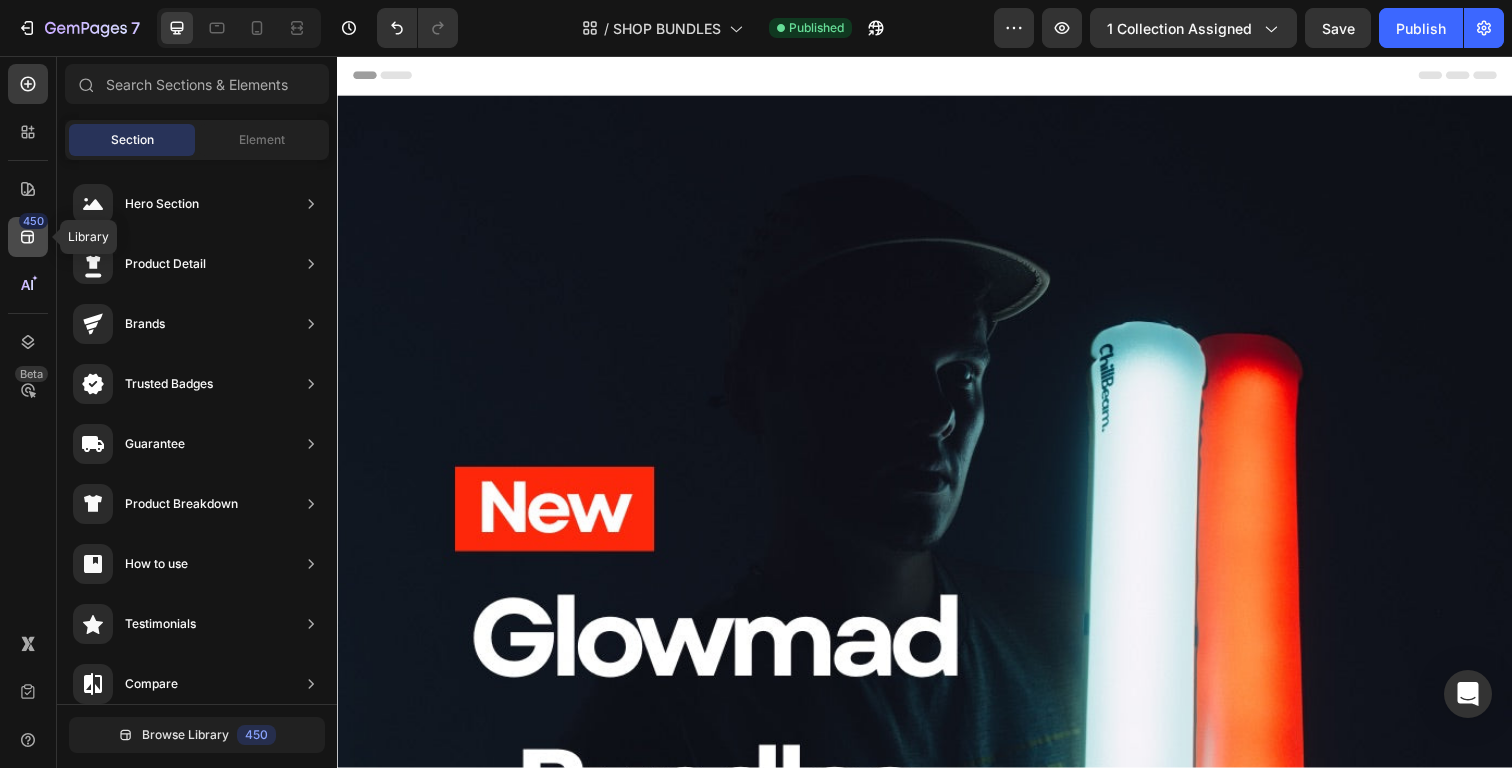 click on "450" at bounding box center [33, 221] 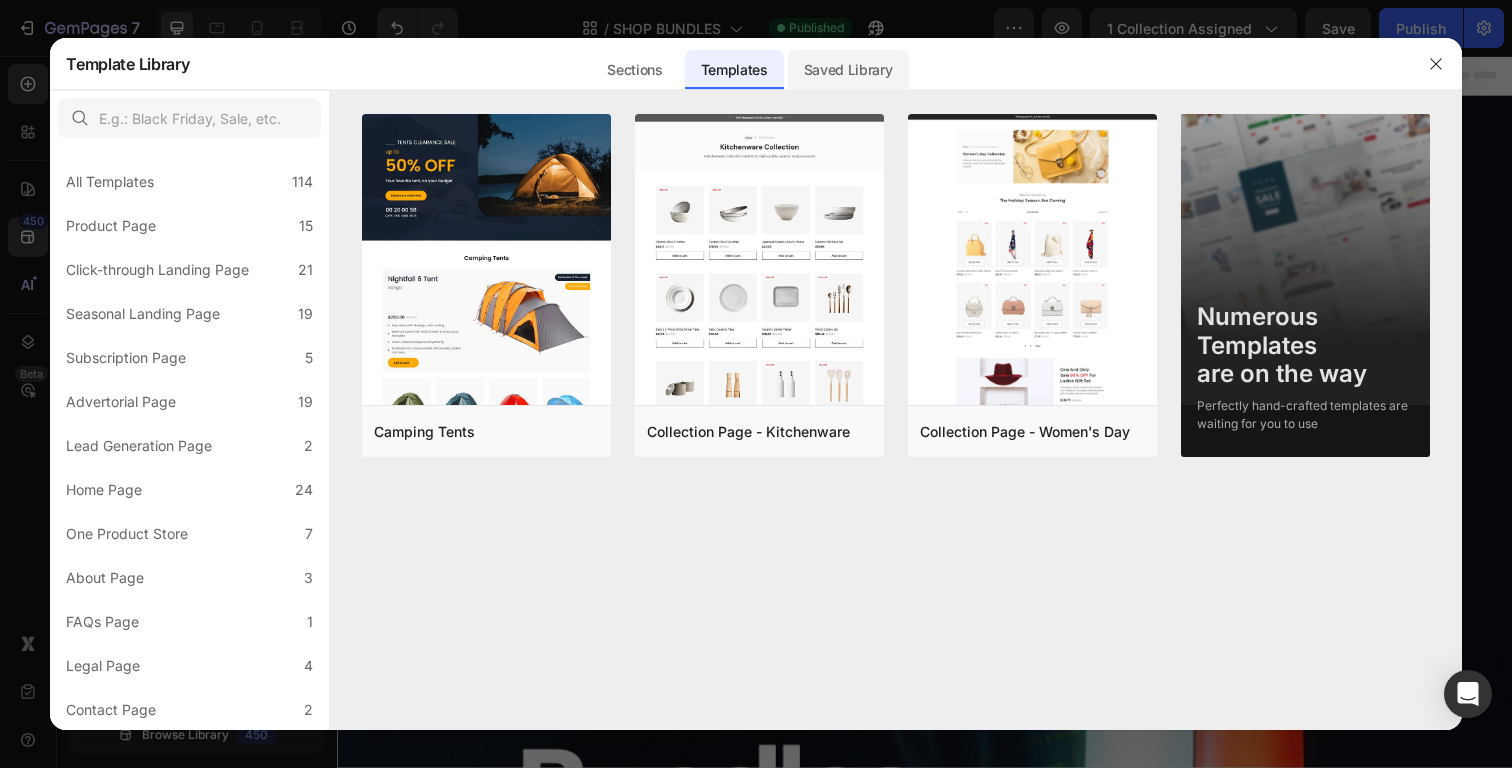 click on "Saved Library" 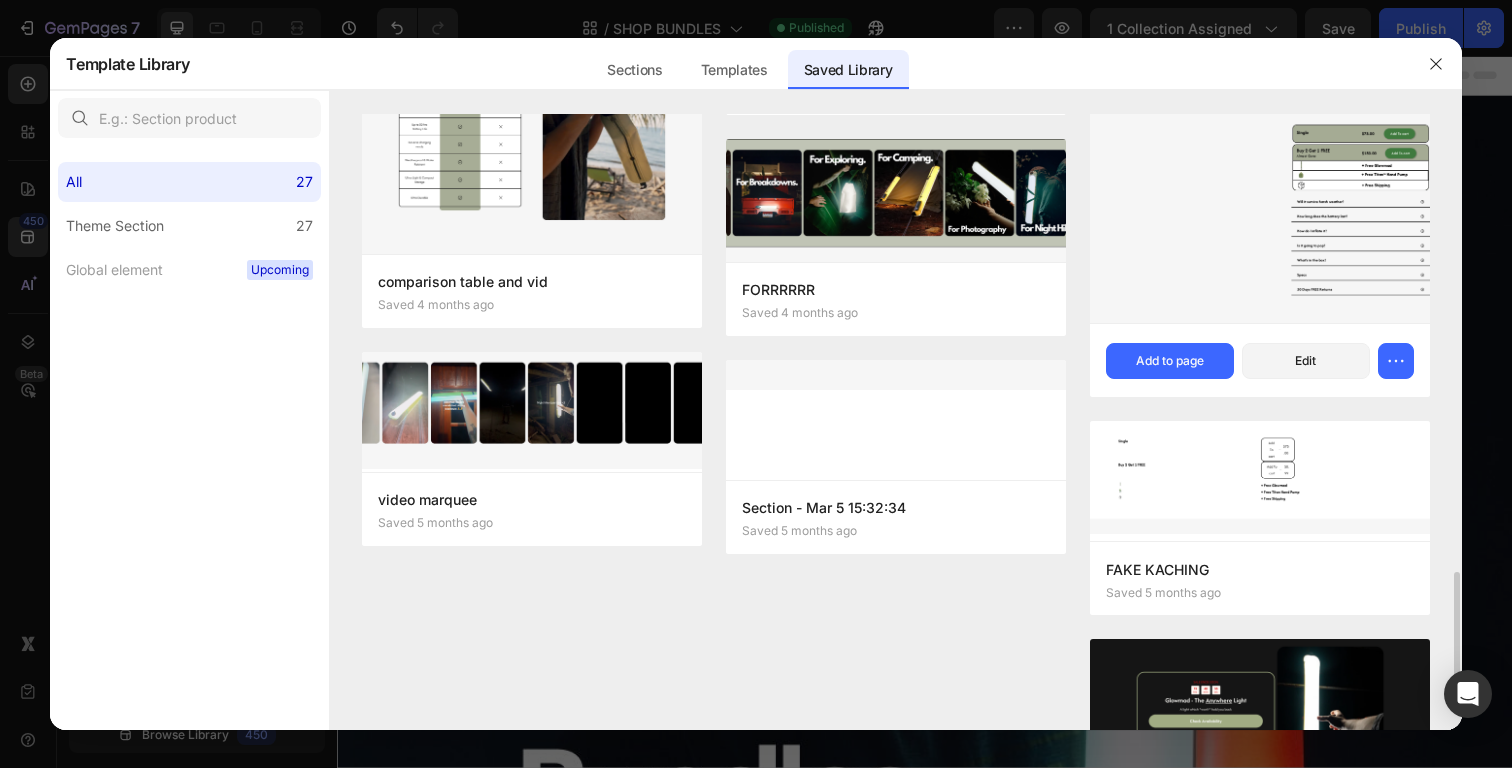 scroll, scrollTop: 2180, scrollLeft: 0, axis: vertical 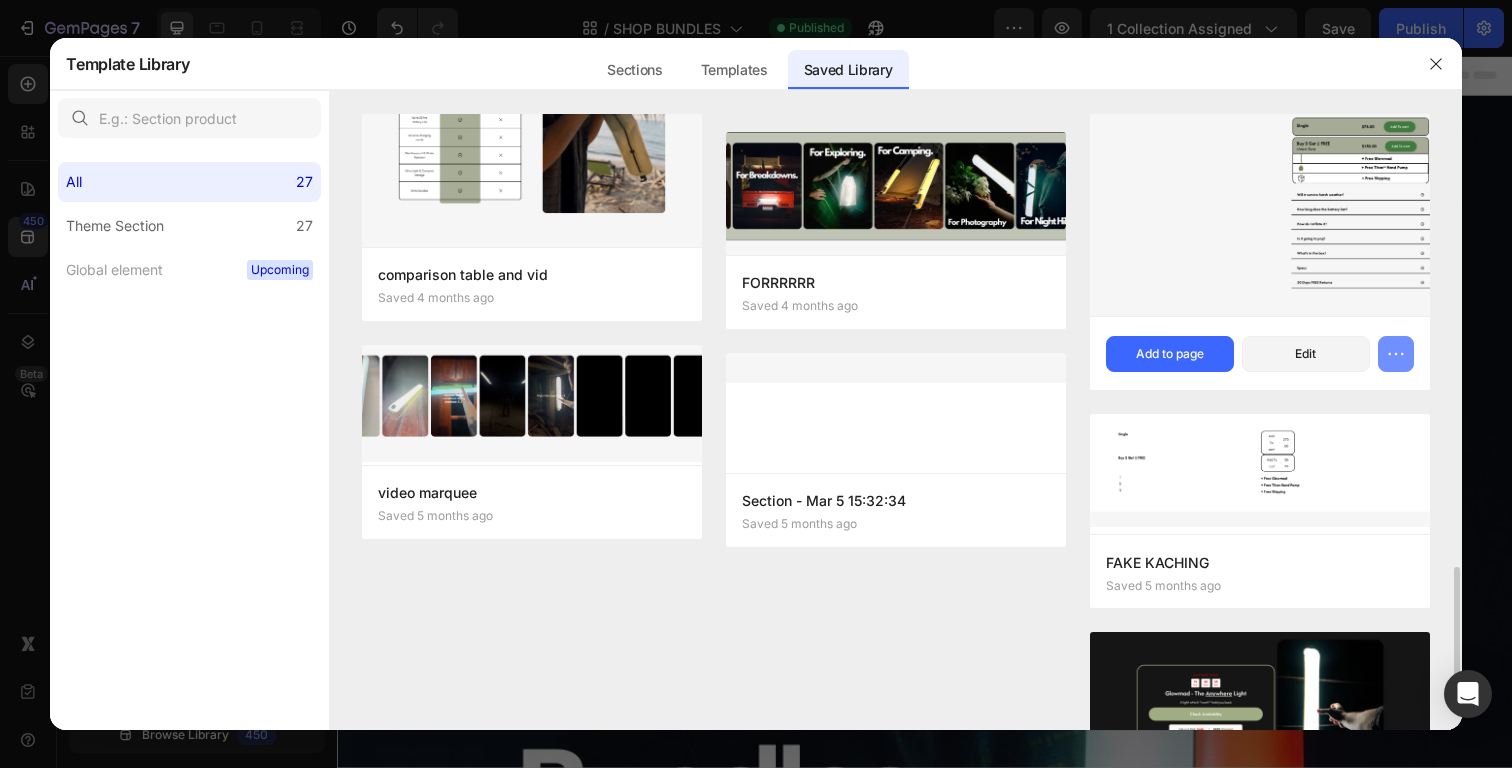 click at bounding box center (1396, 354) 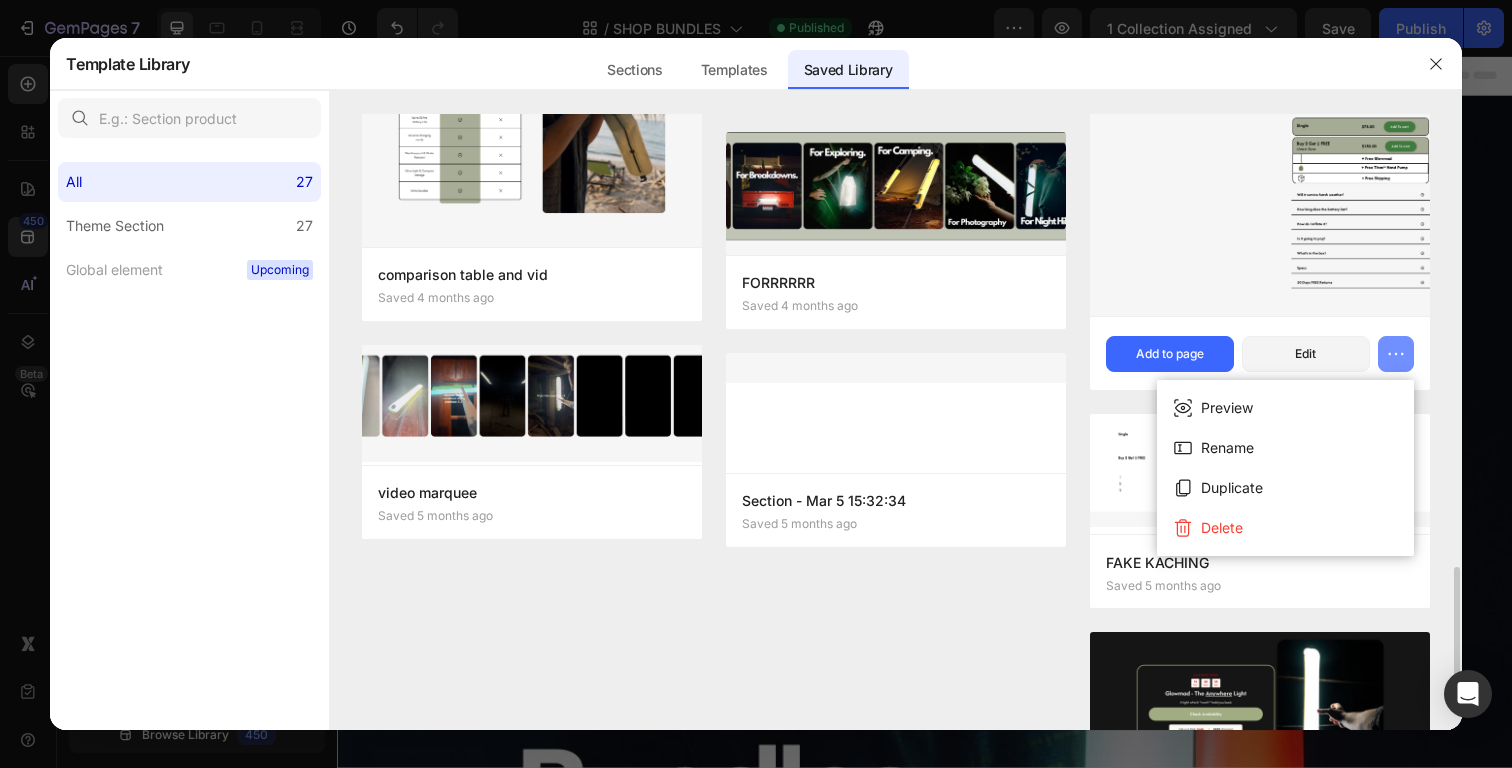 click at bounding box center [1396, 354] 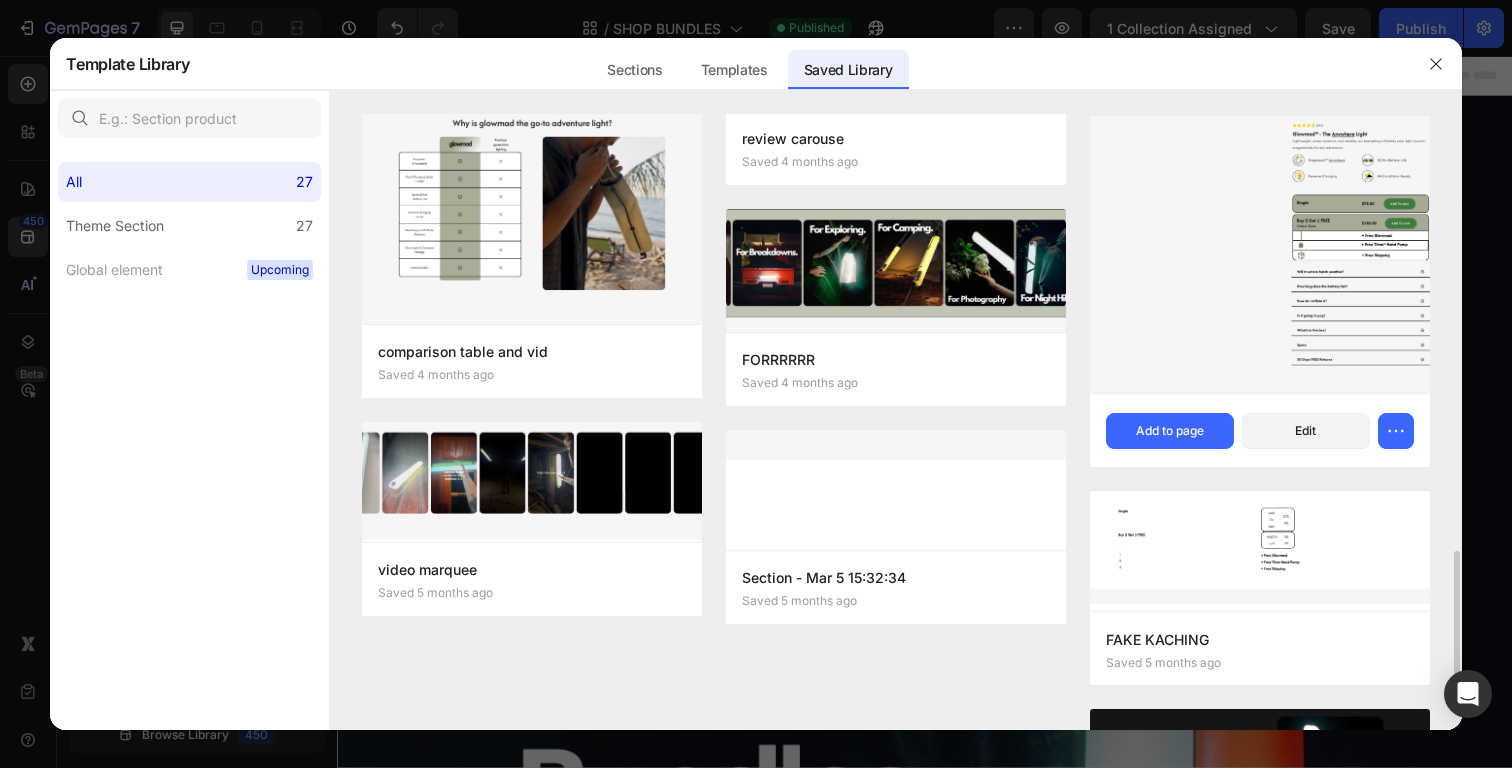 scroll, scrollTop: 2092, scrollLeft: 0, axis: vertical 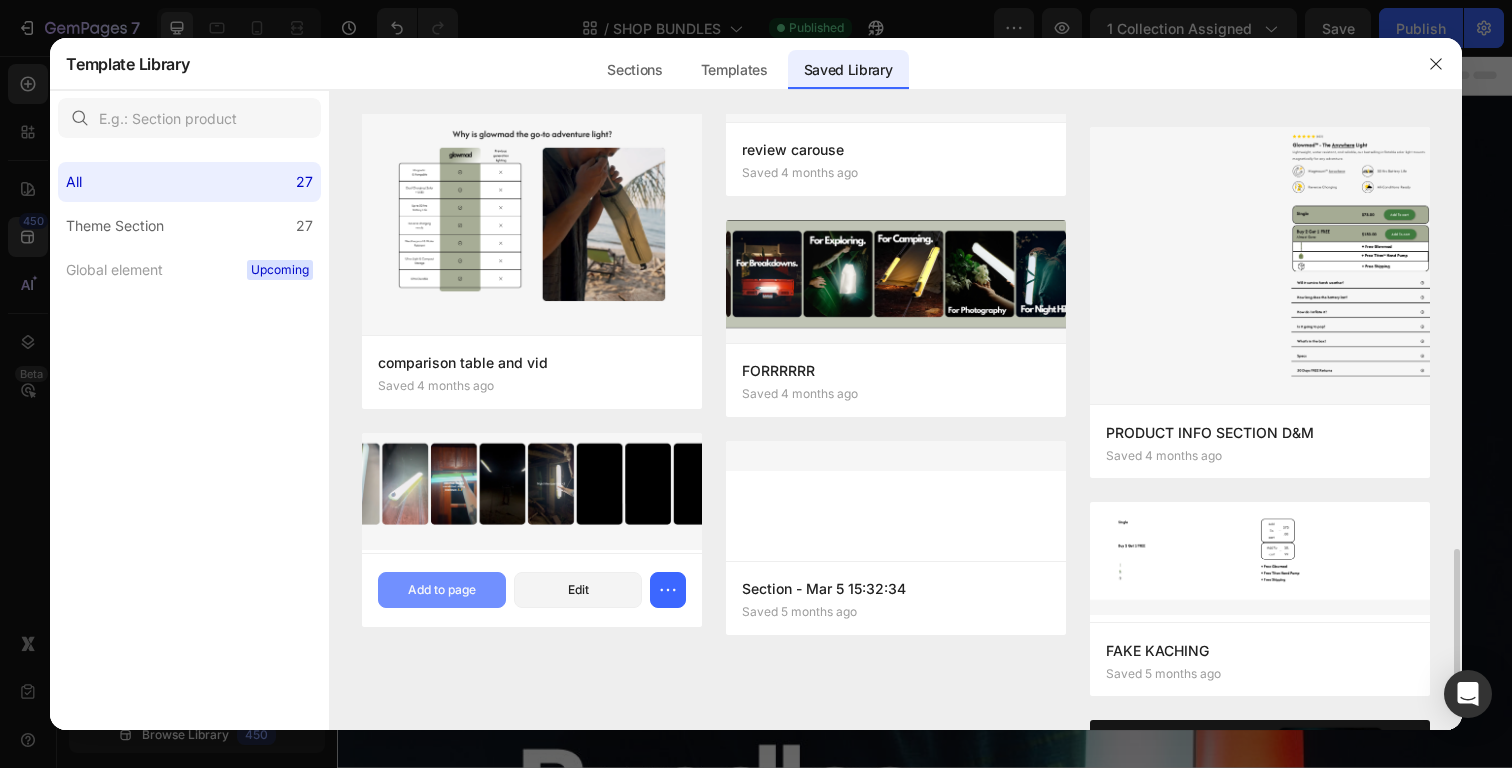 click on "Add to page" at bounding box center (442, 590) 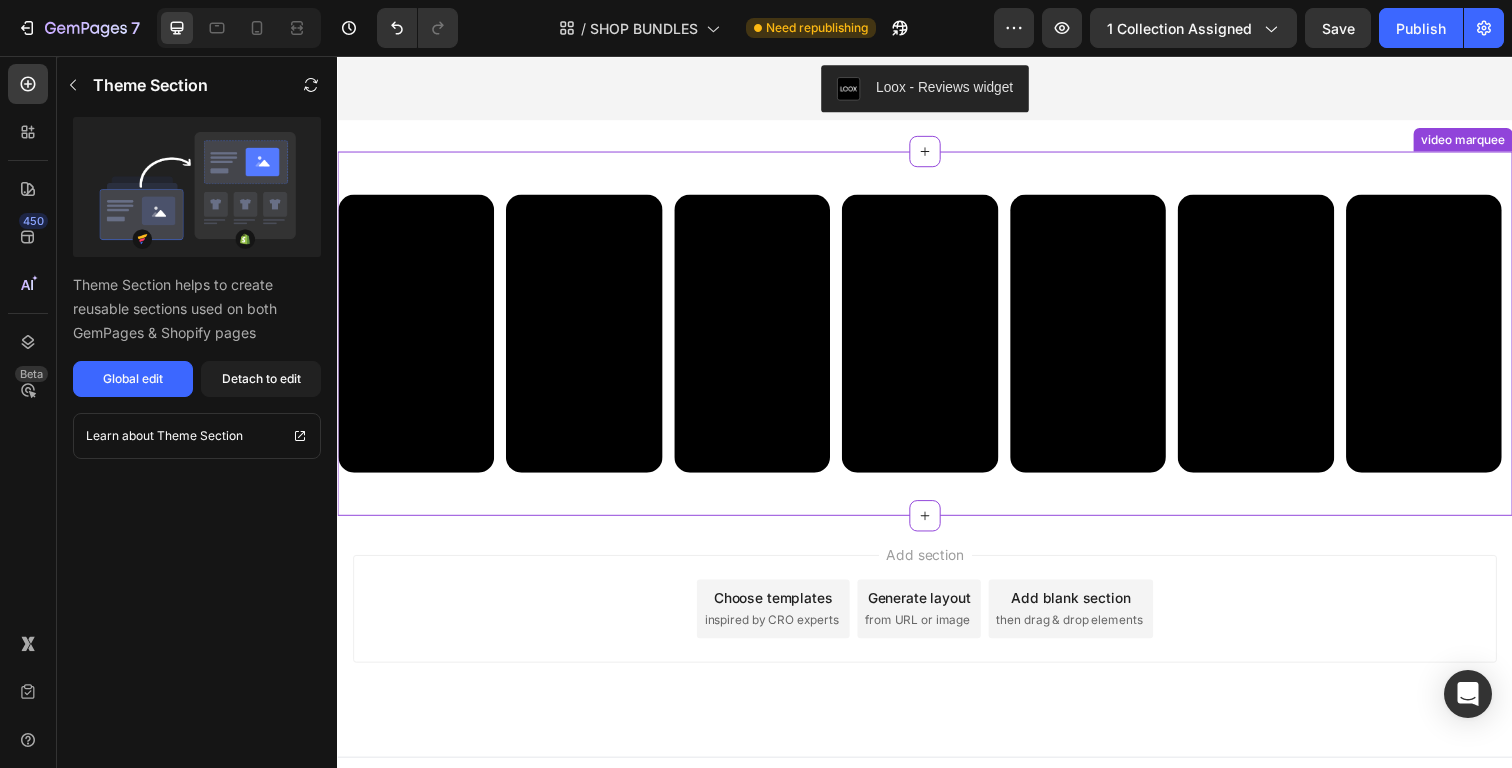 scroll, scrollTop: 801, scrollLeft: 0, axis: vertical 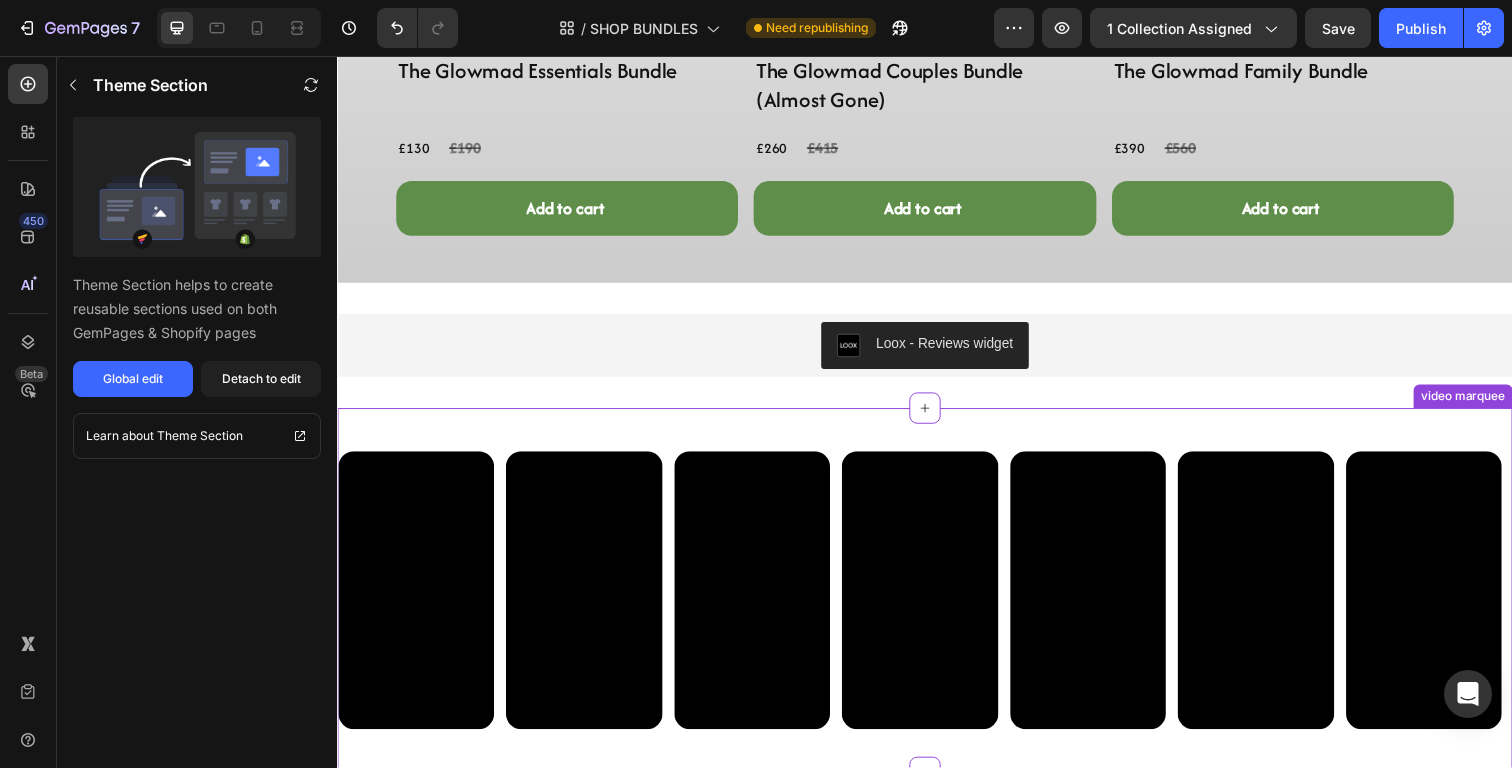 click on "Video Video Video Video Video Video Video Video Video Video Video Video Video Video Marquee Row video marquee" at bounding box center (937, 601) 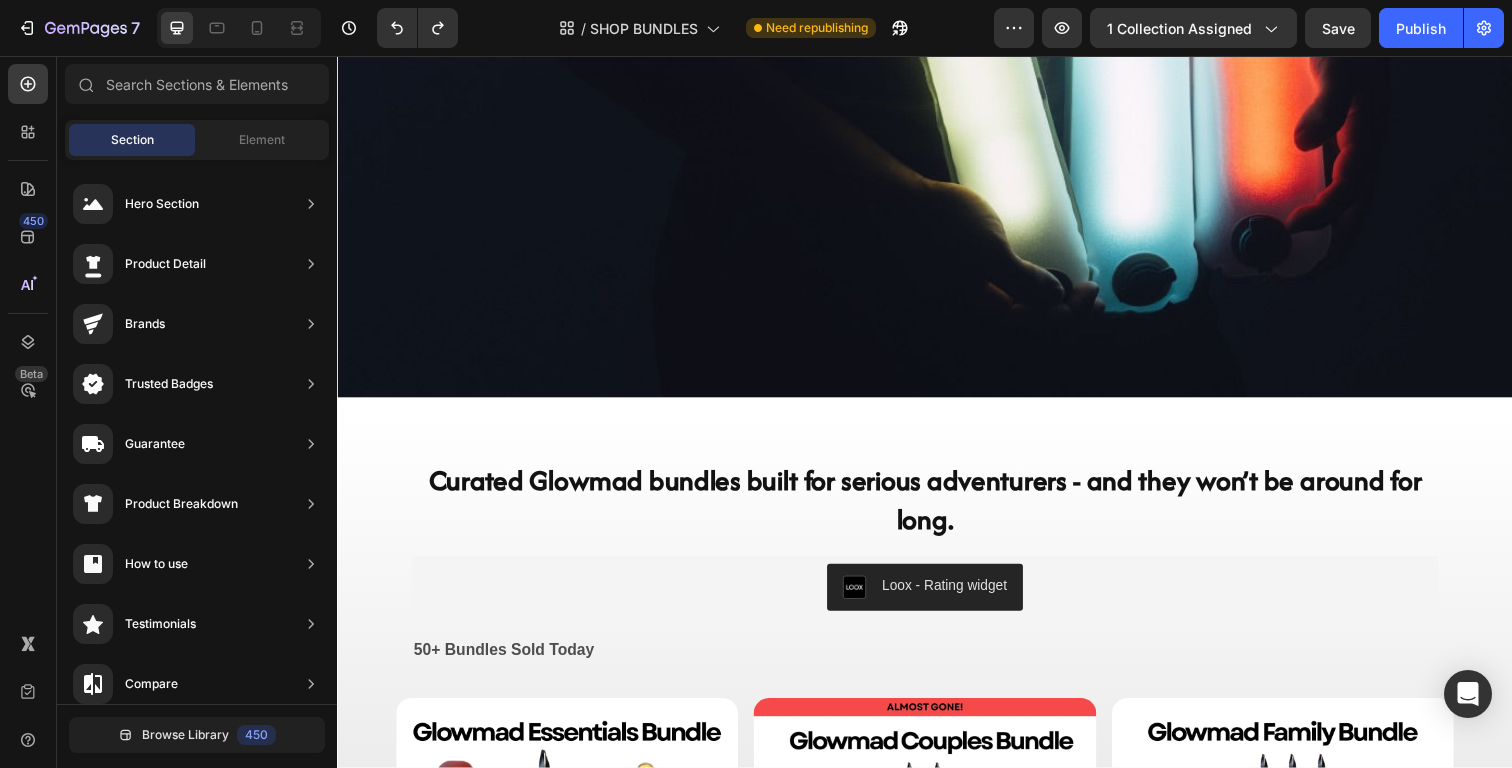 scroll, scrollTop: 1198, scrollLeft: 0, axis: vertical 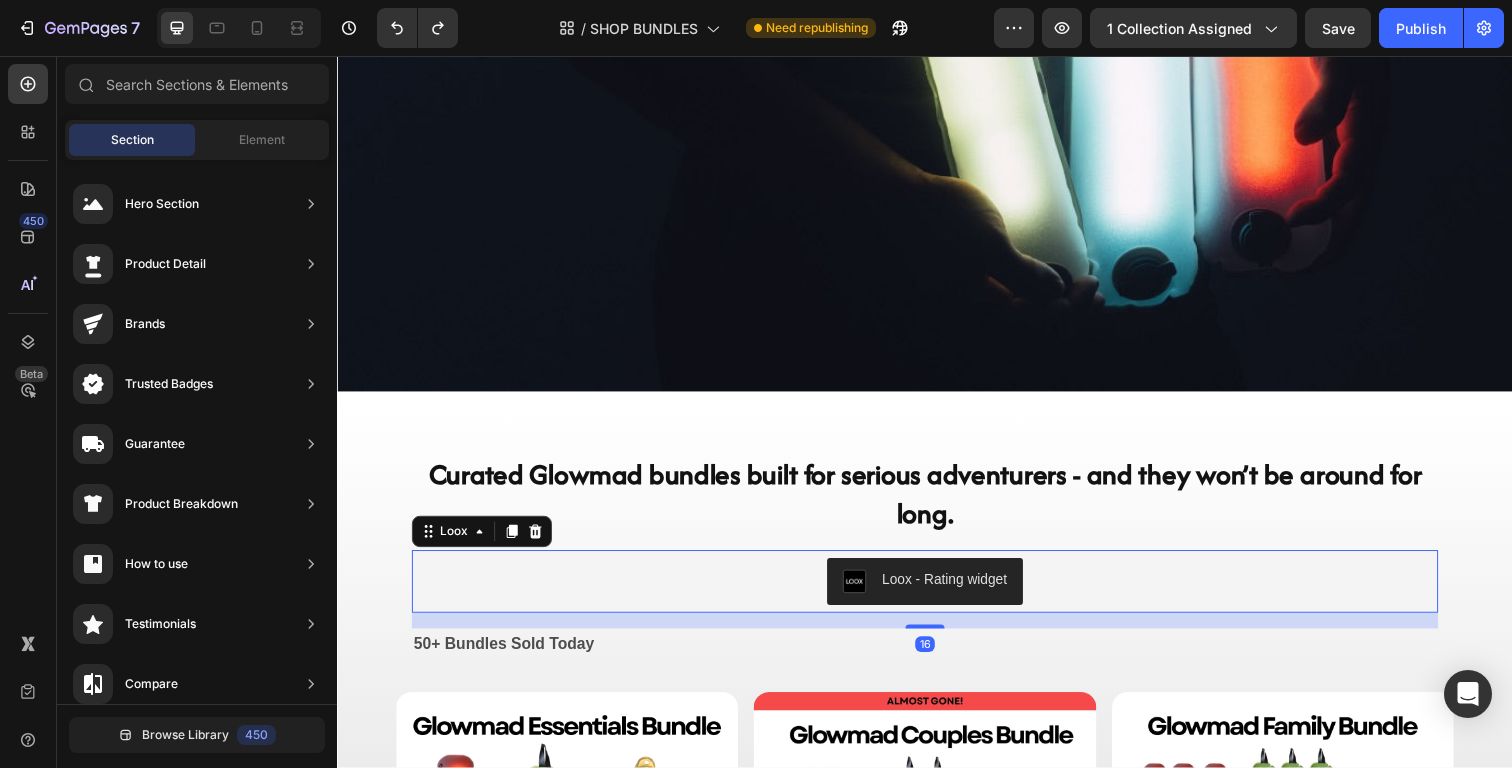 click on "Loox - Rating widget" at bounding box center (957, 591) 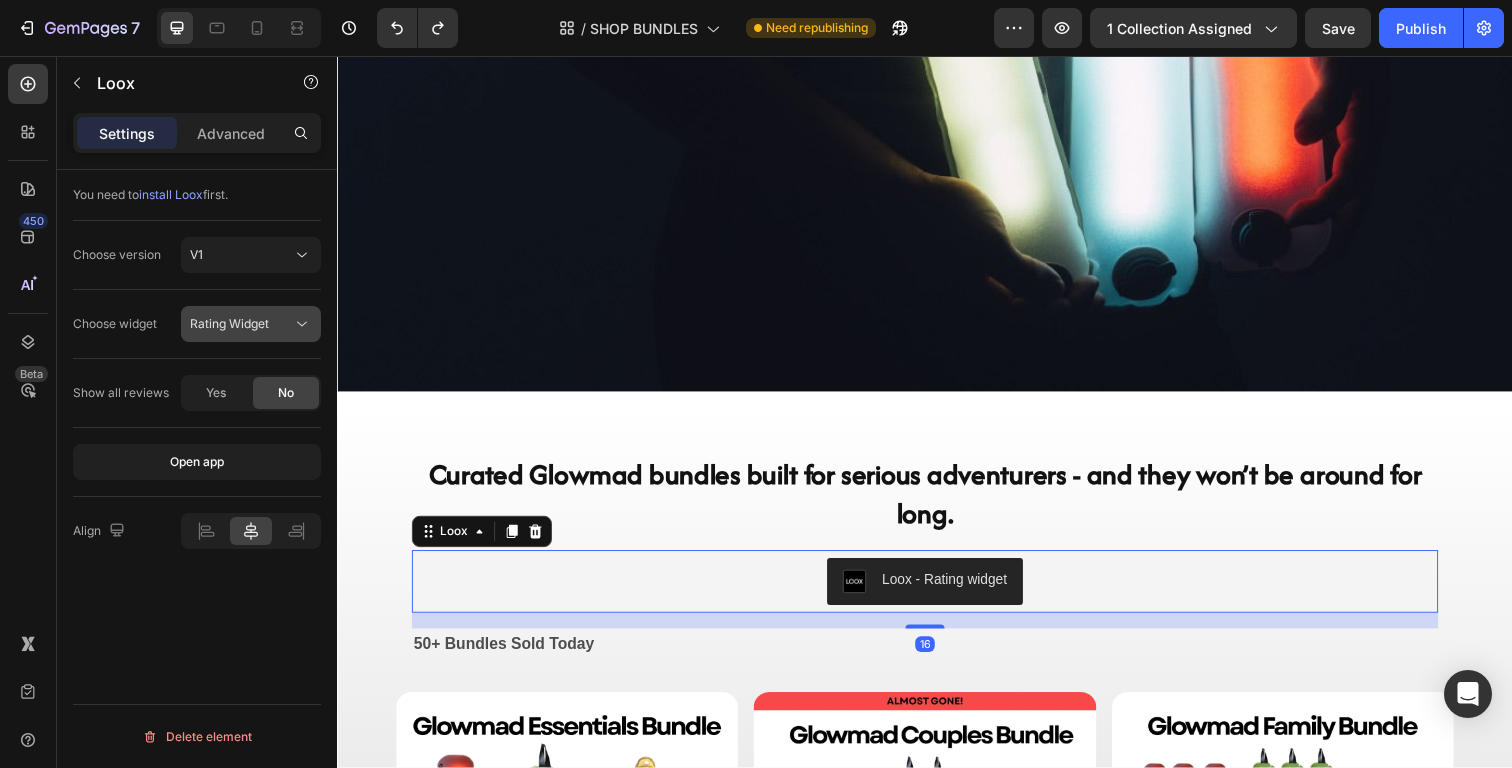 click on "Rating Widget" at bounding box center (229, 323) 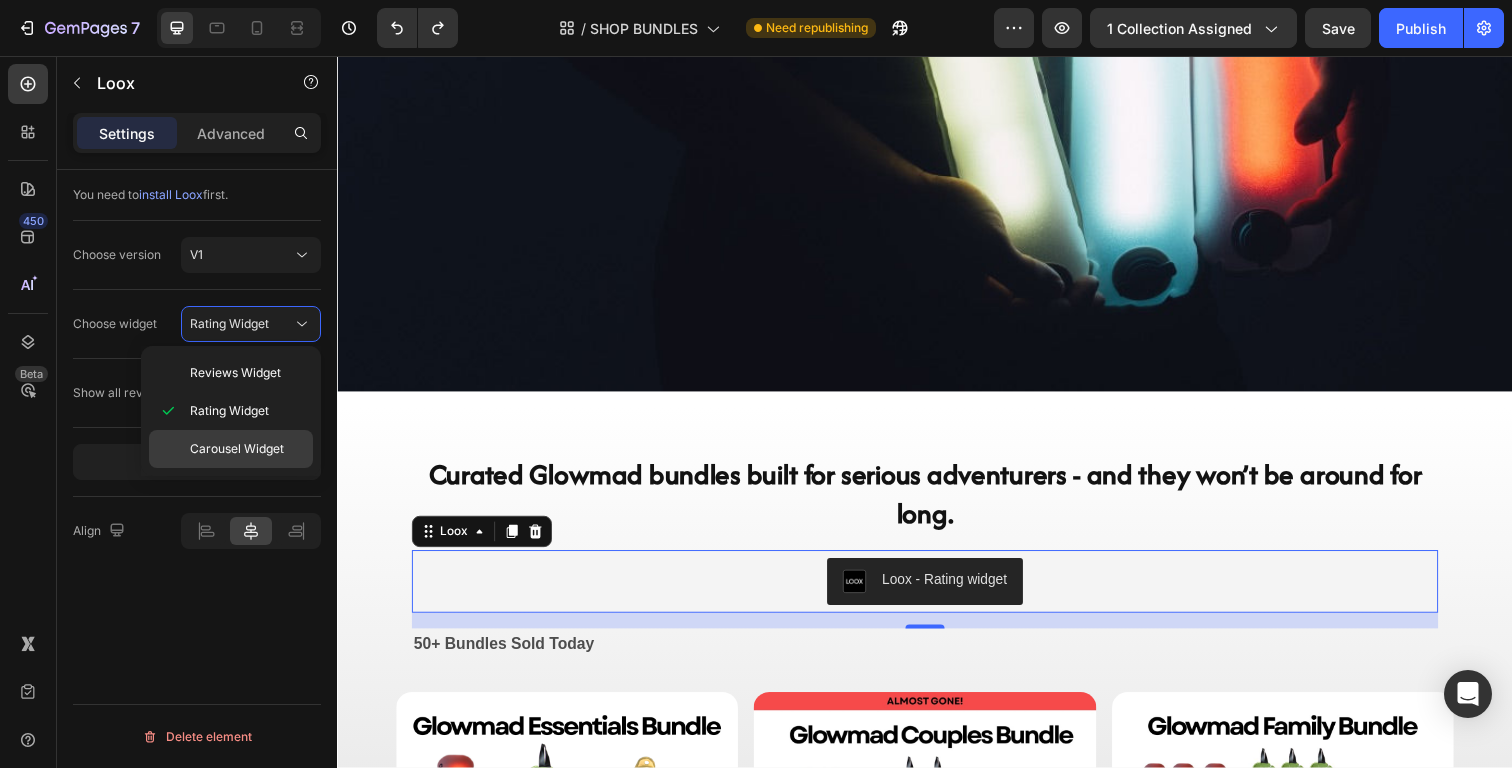 click on "Carousel Widget" at bounding box center (237, 449) 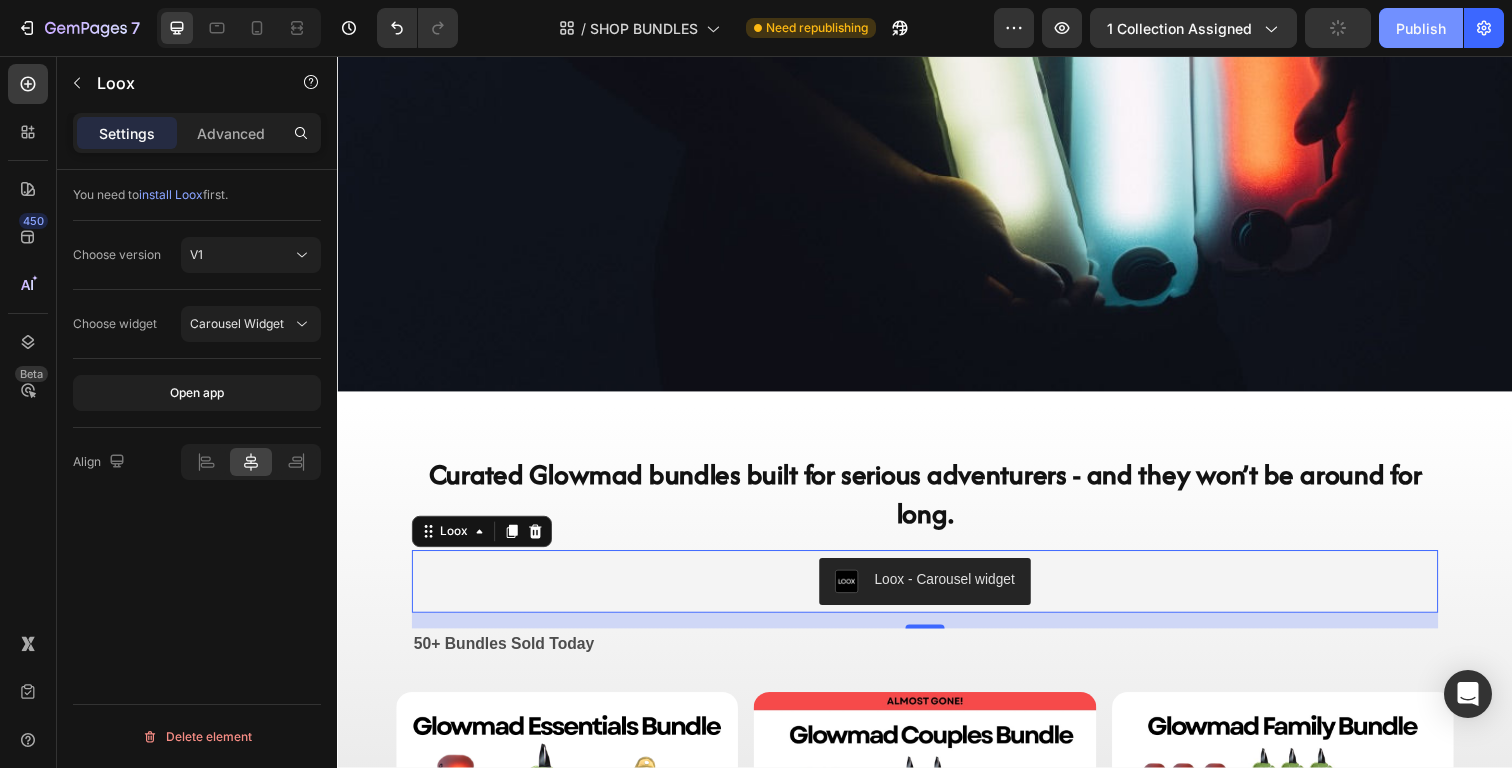 click on "Publish" at bounding box center (1421, 28) 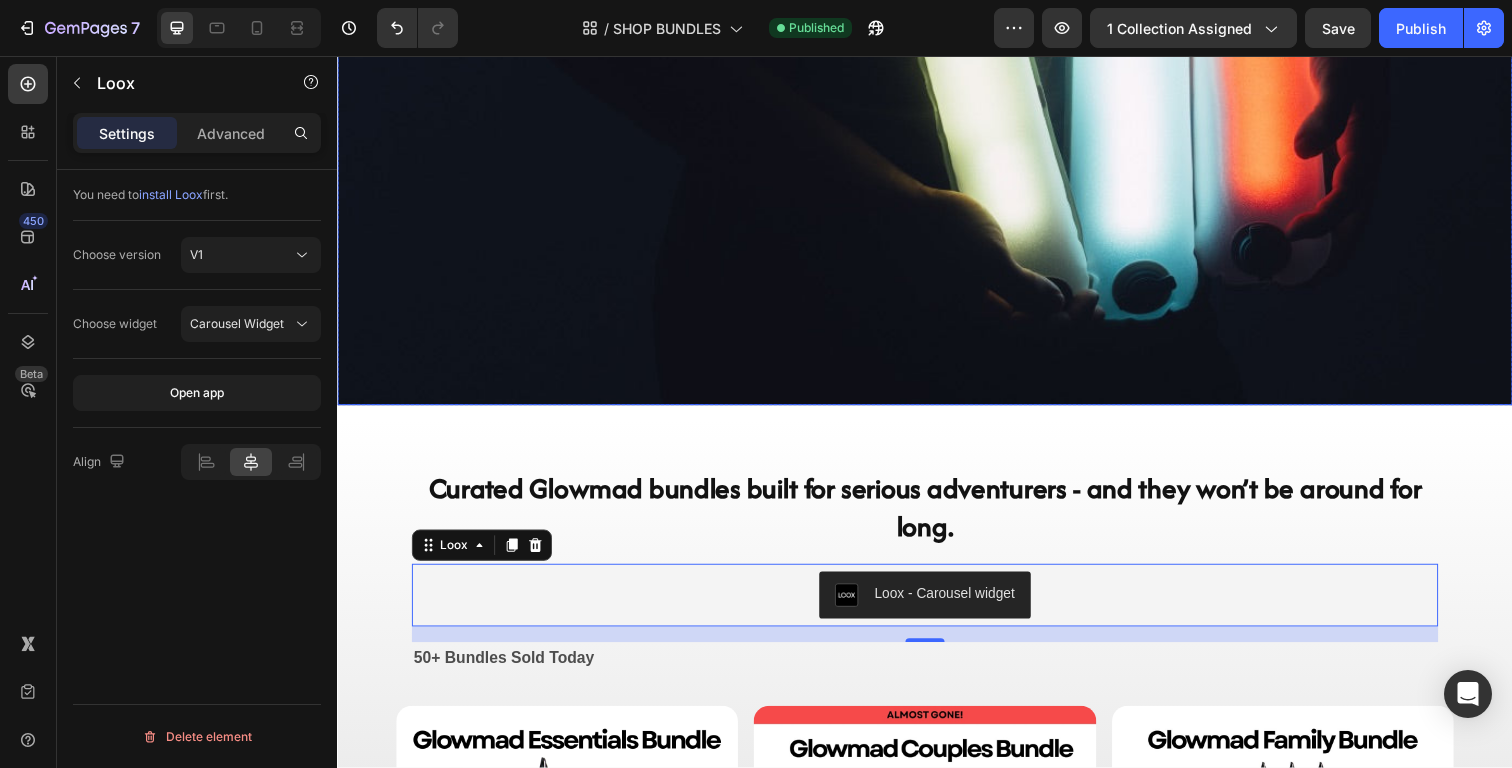 scroll, scrollTop: 1227, scrollLeft: 0, axis: vertical 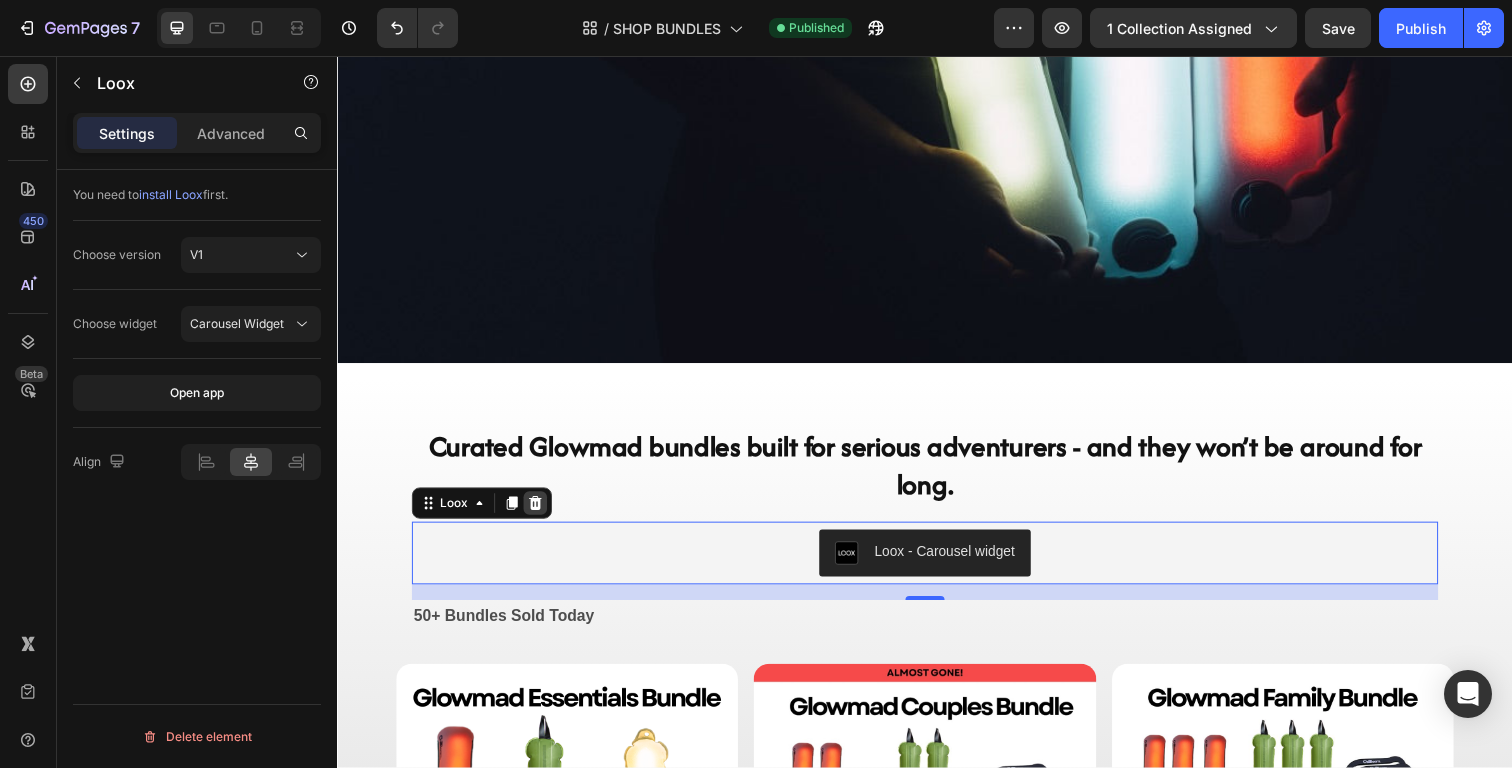 click 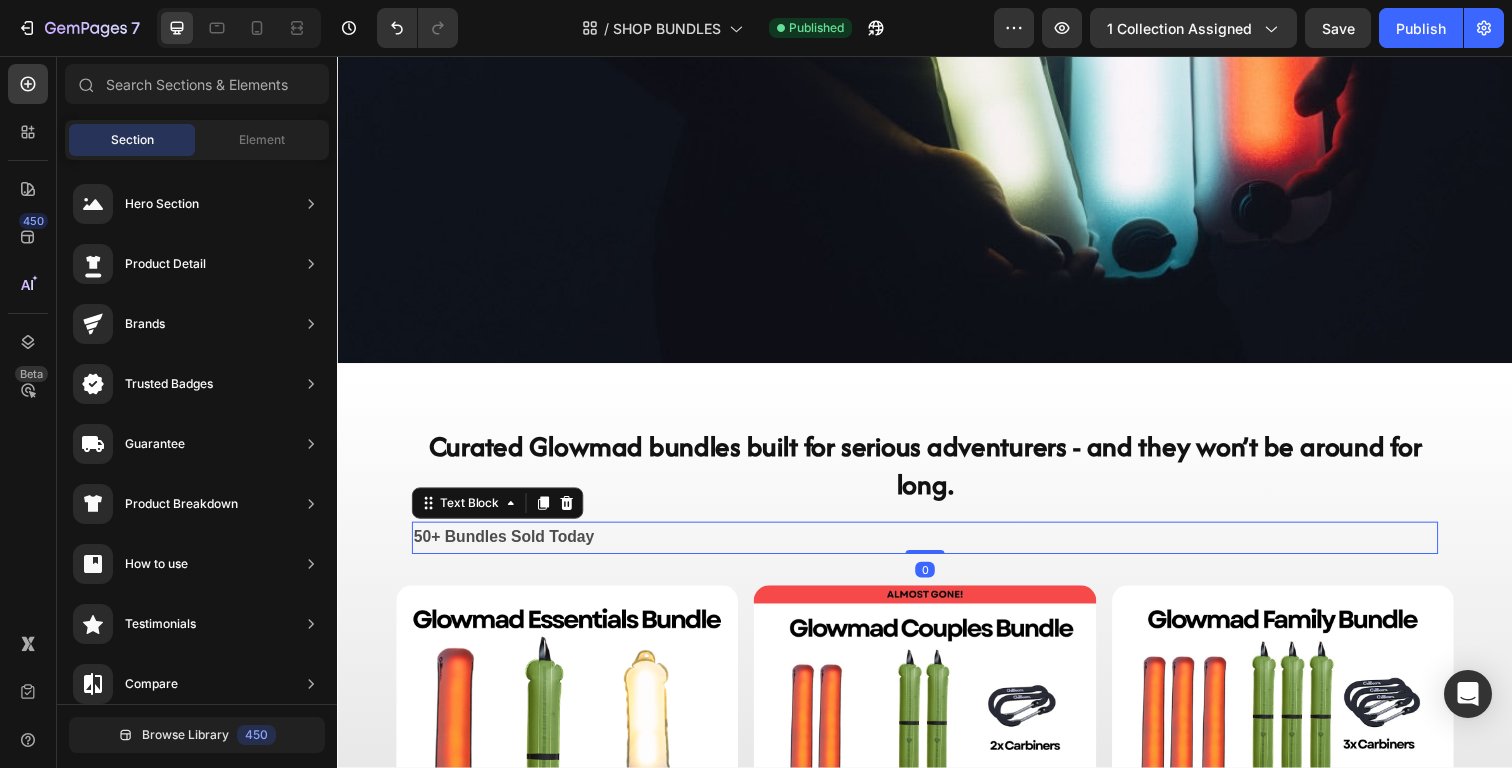 click on "50+ Bundles Sold Today" at bounding box center (507, 547) 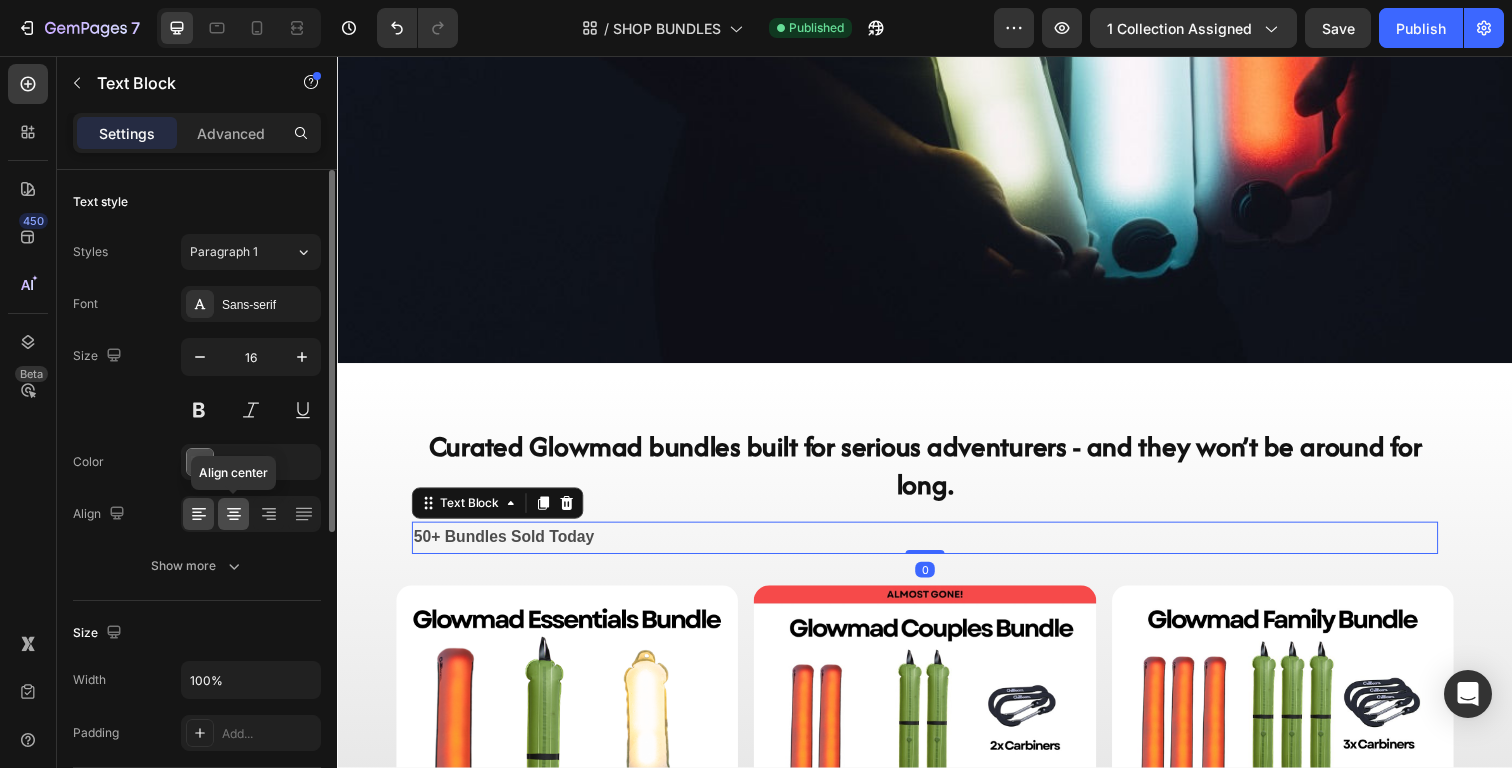 click 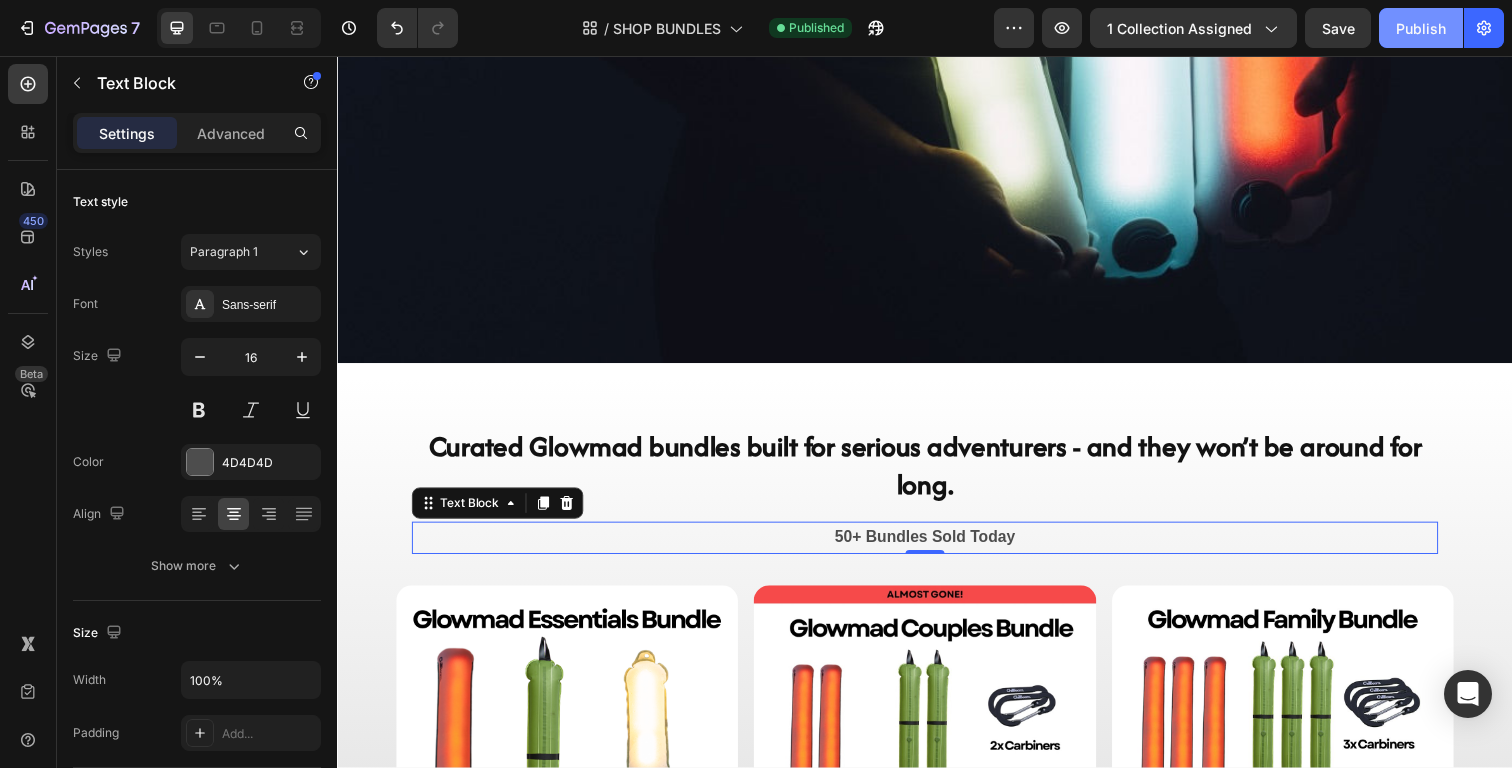 click on "Publish" at bounding box center [1421, 28] 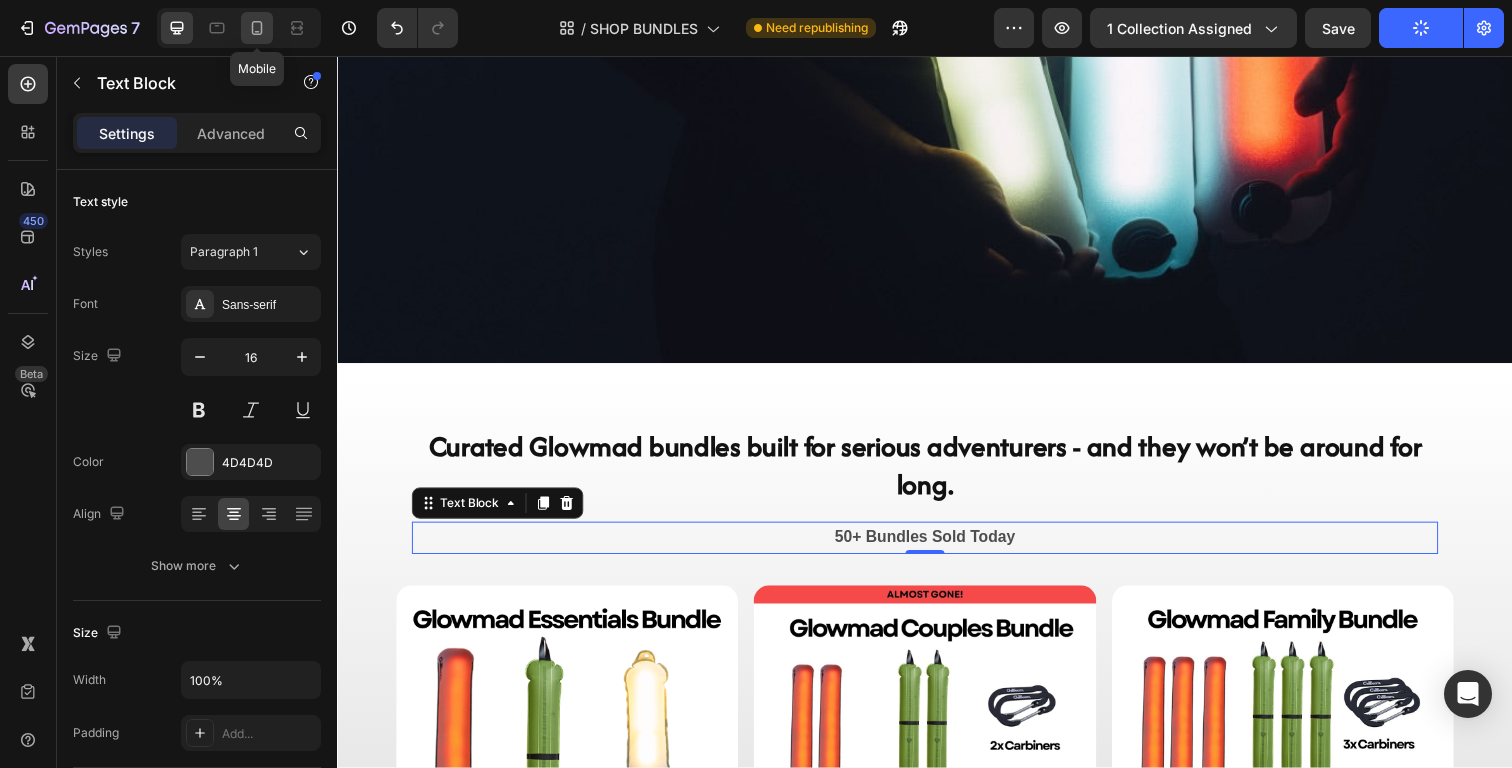 click 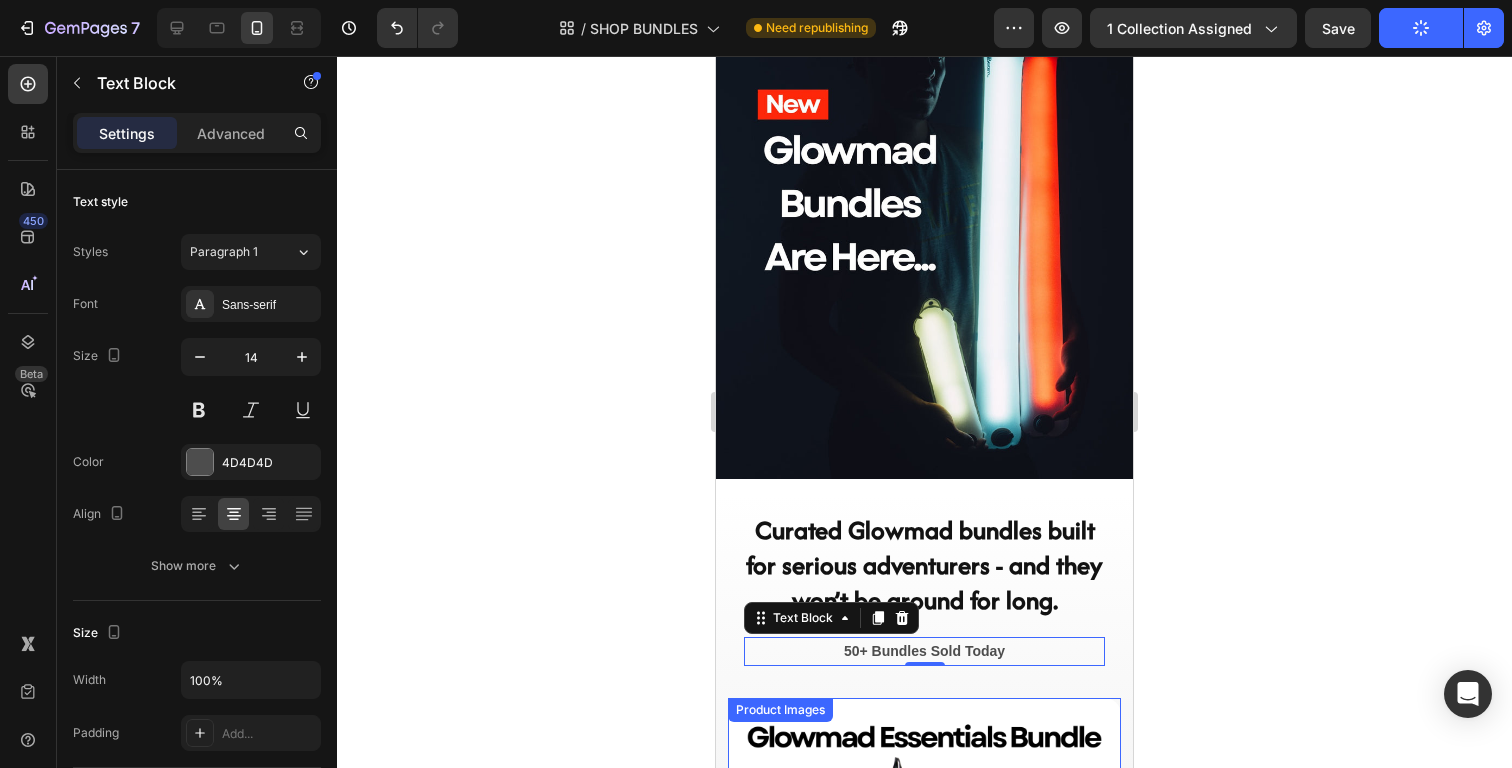 scroll, scrollTop: 316, scrollLeft: 0, axis: vertical 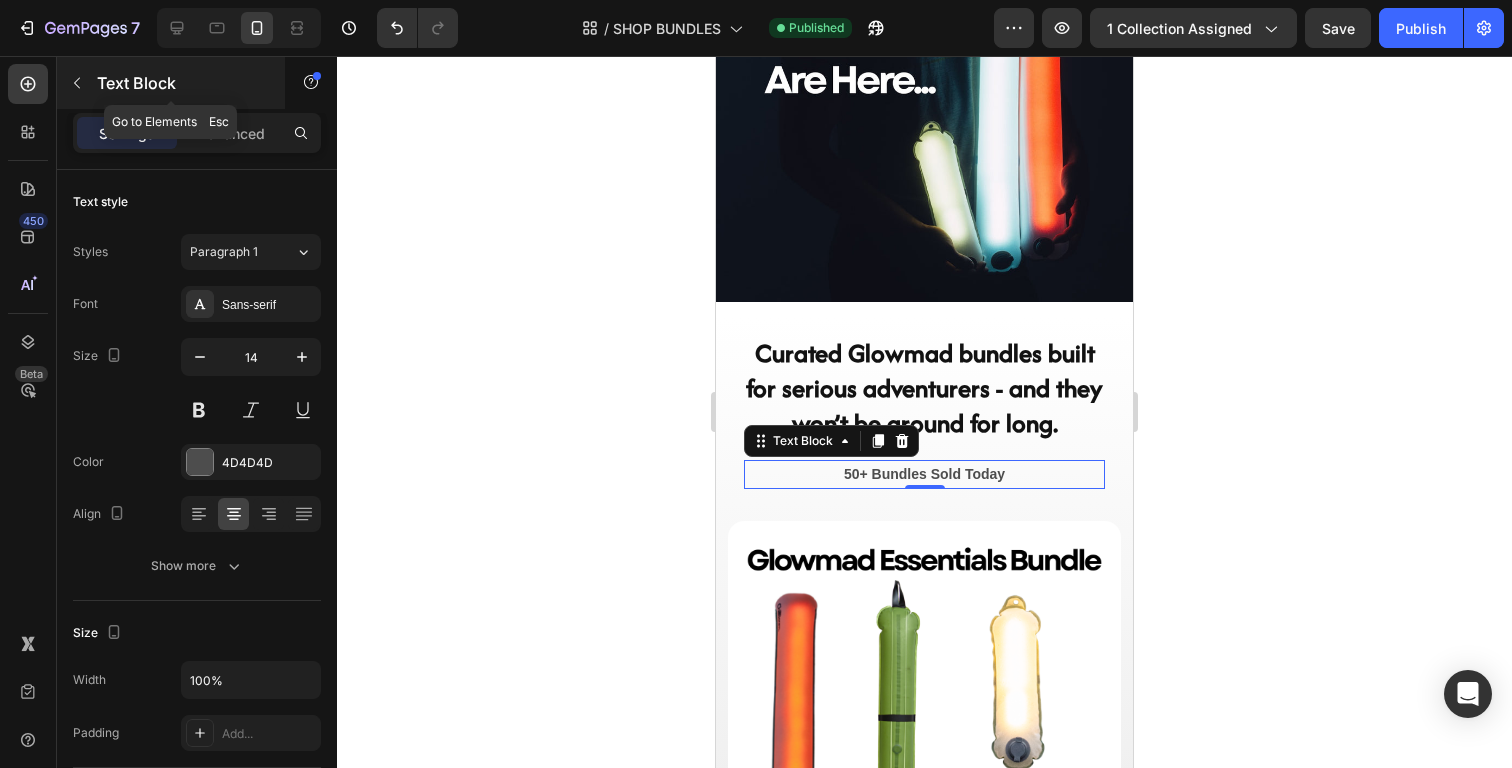 click at bounding box center (77, 83) 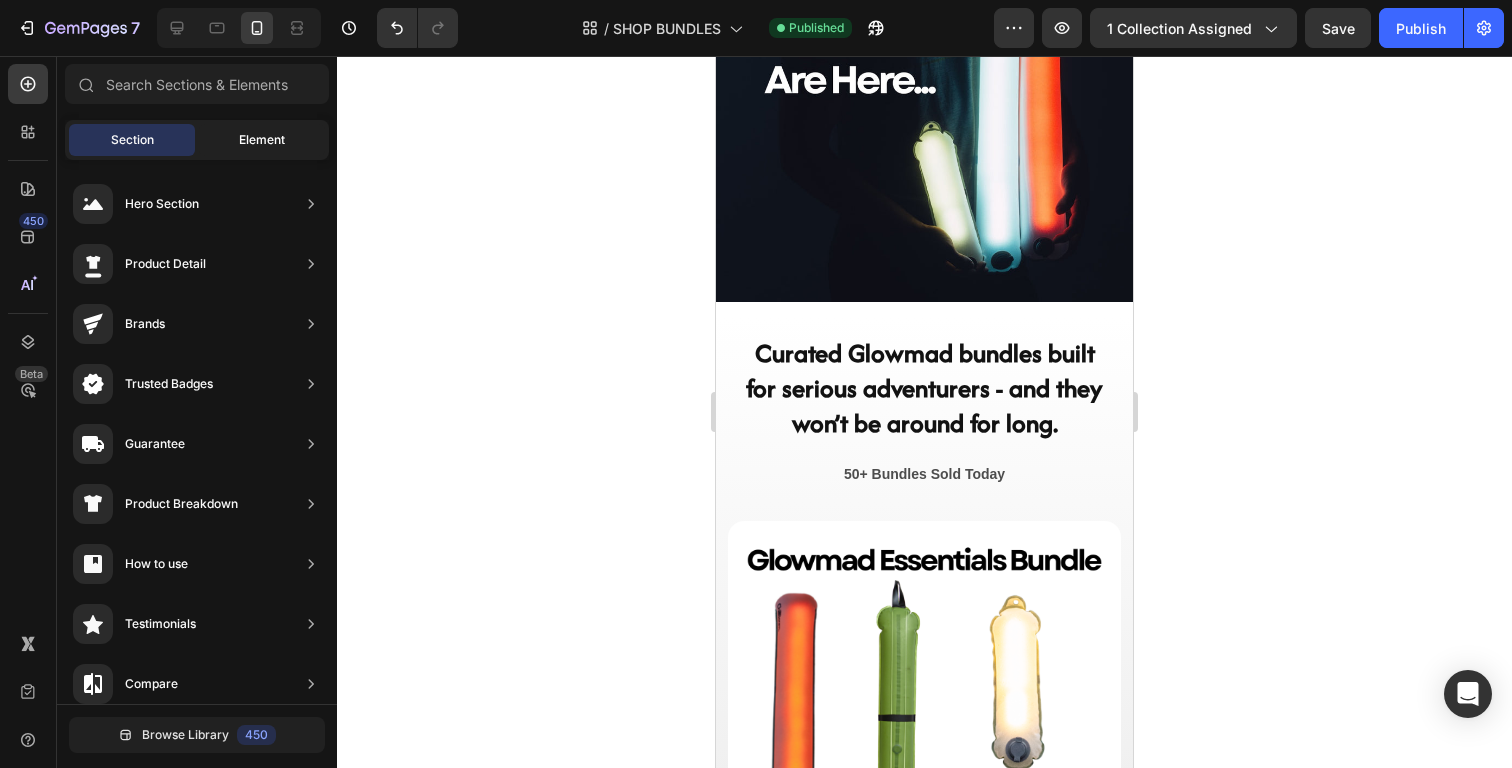 click on "Element" 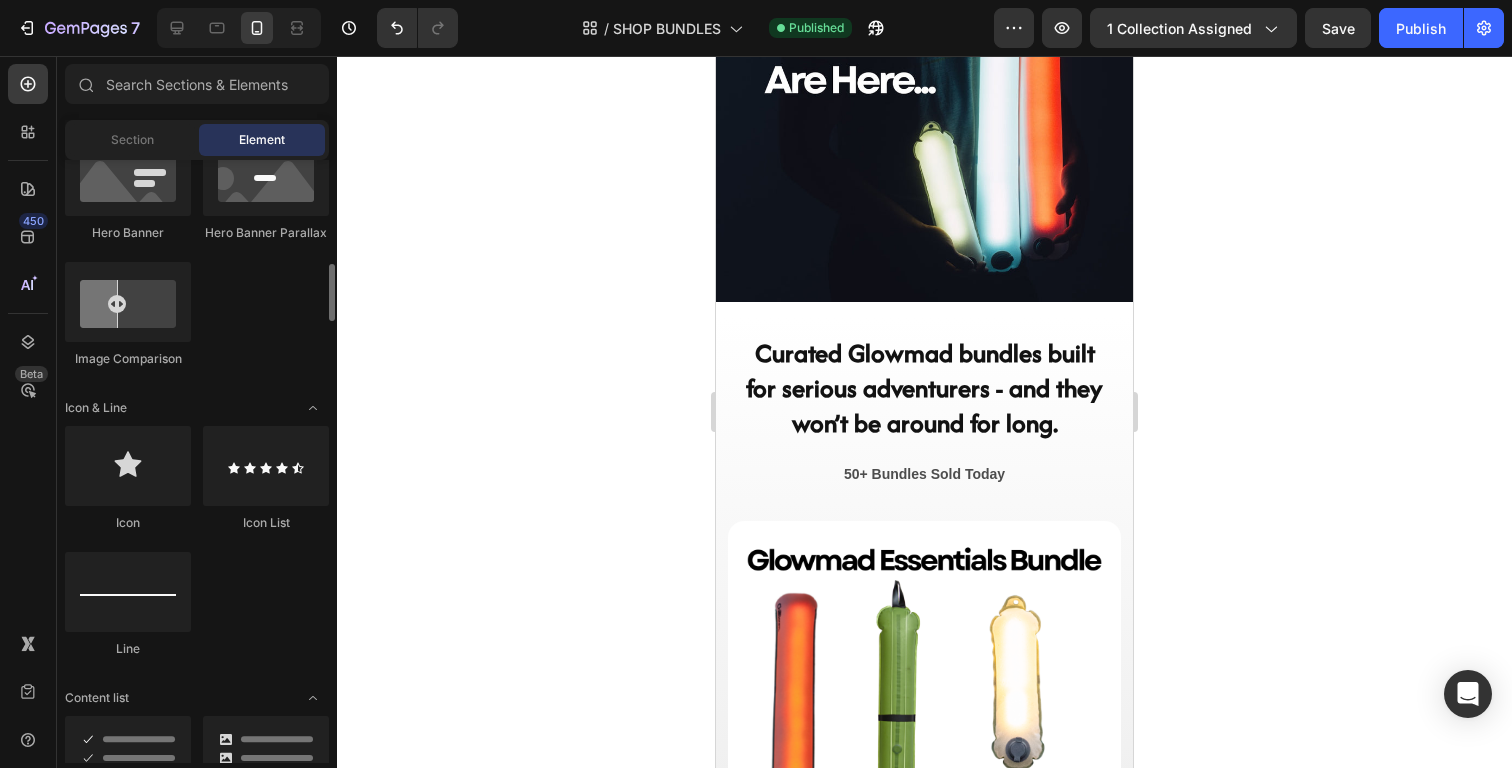 scroll, scrollTop: 1073, scrollLeft: 0, axis: vertical 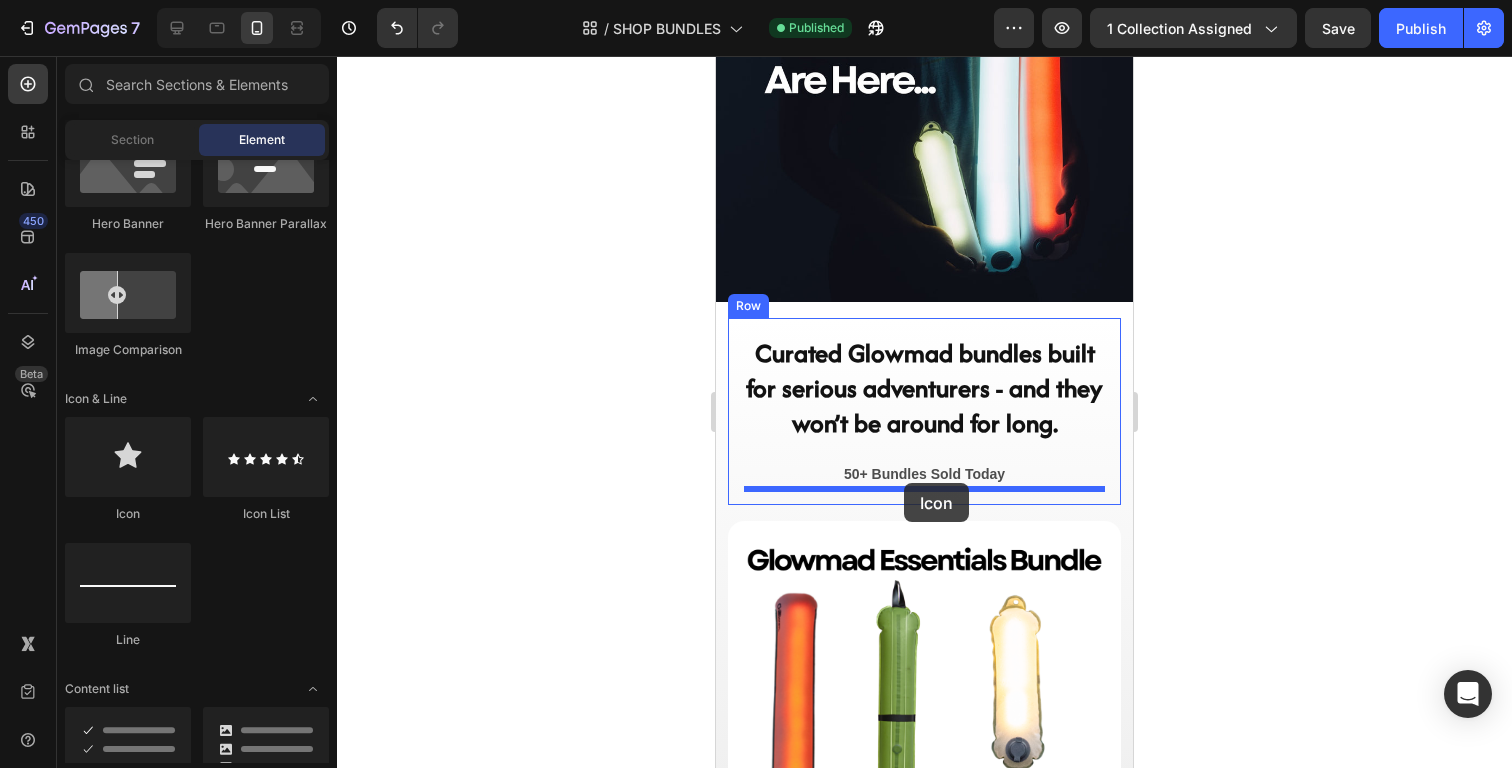 drag, startPoint x: 846, startPoint y: 518, endPoint x: 904, endPoint y: 484, distance: 67.23094 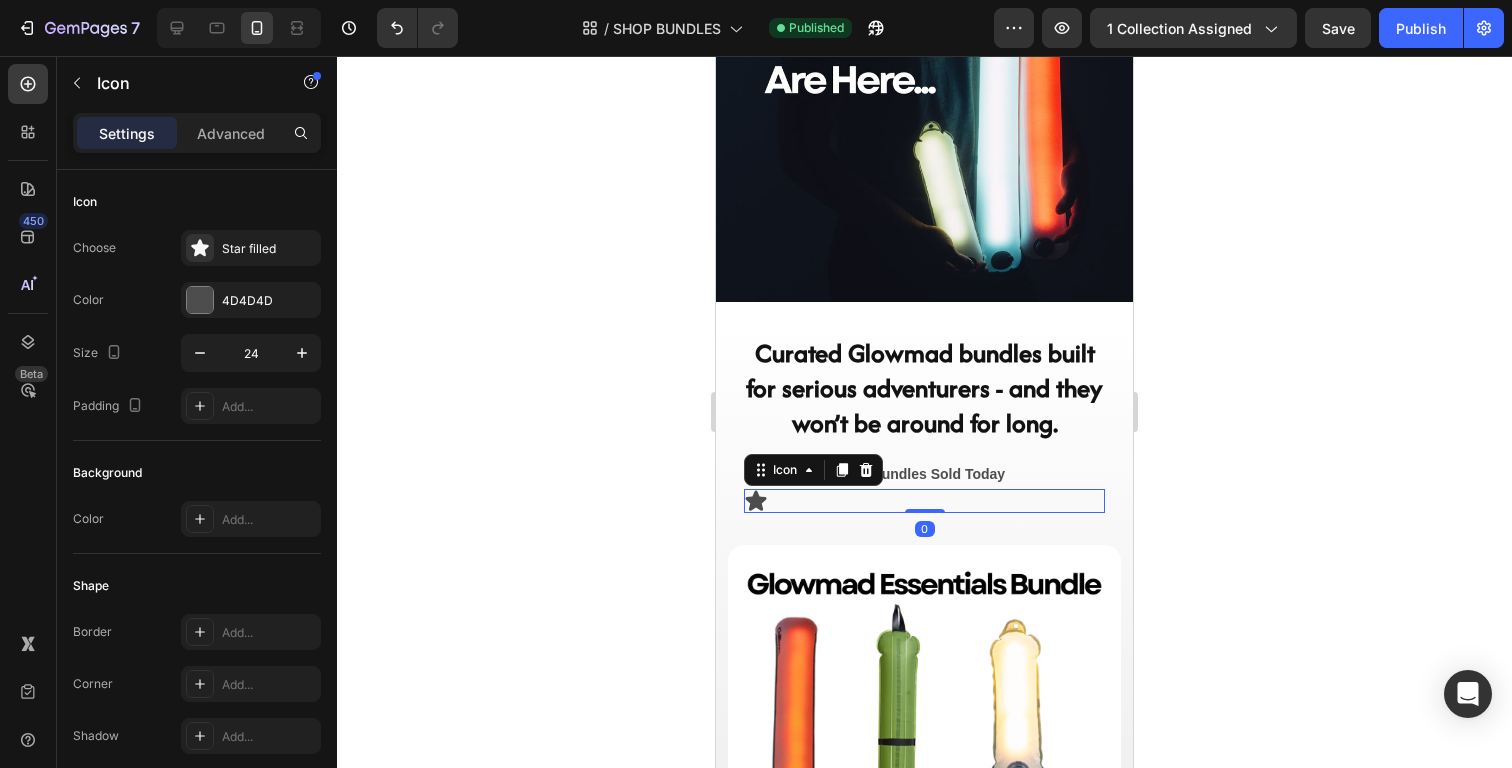 click on "Icon   0" at bounding box center (924, 501) 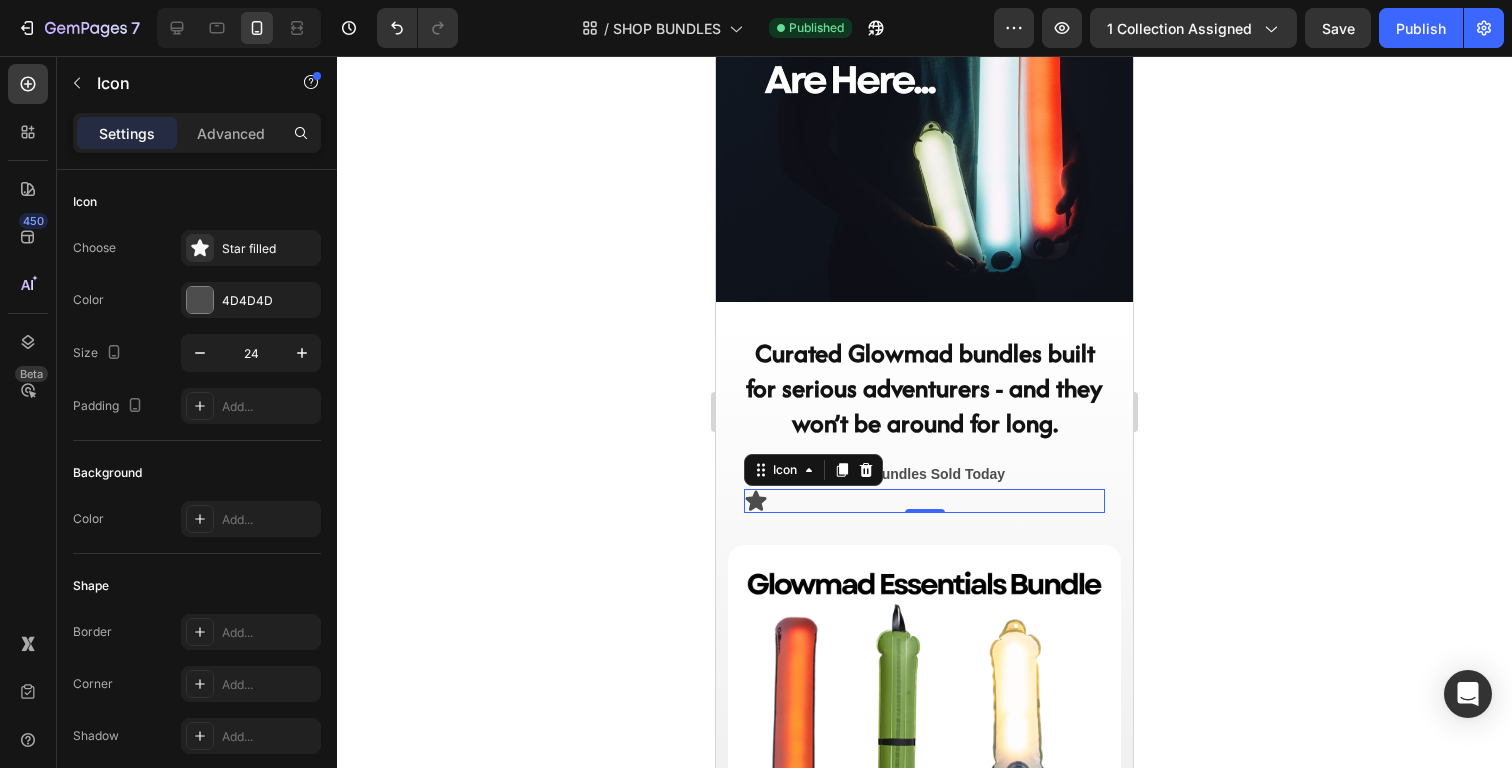 click 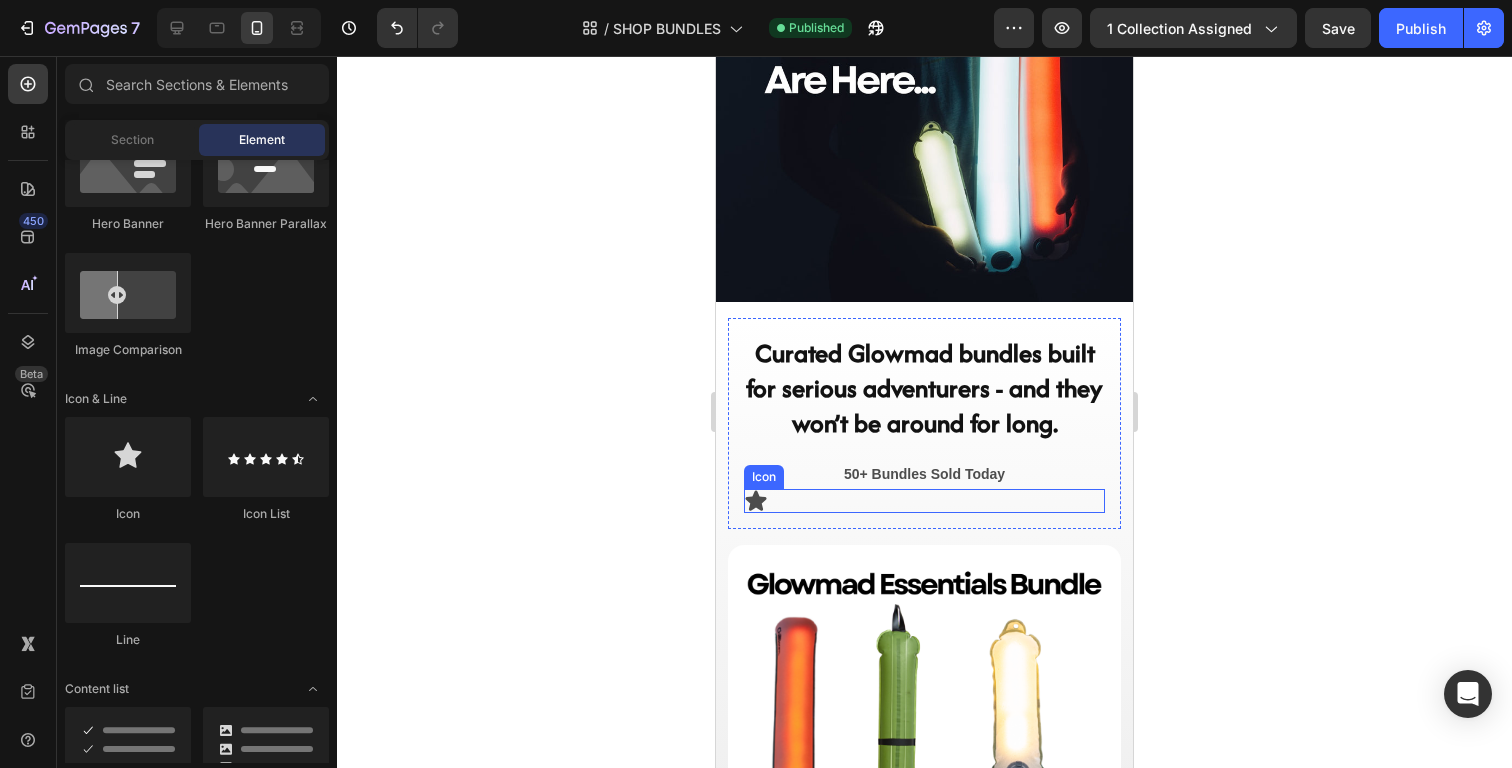 click 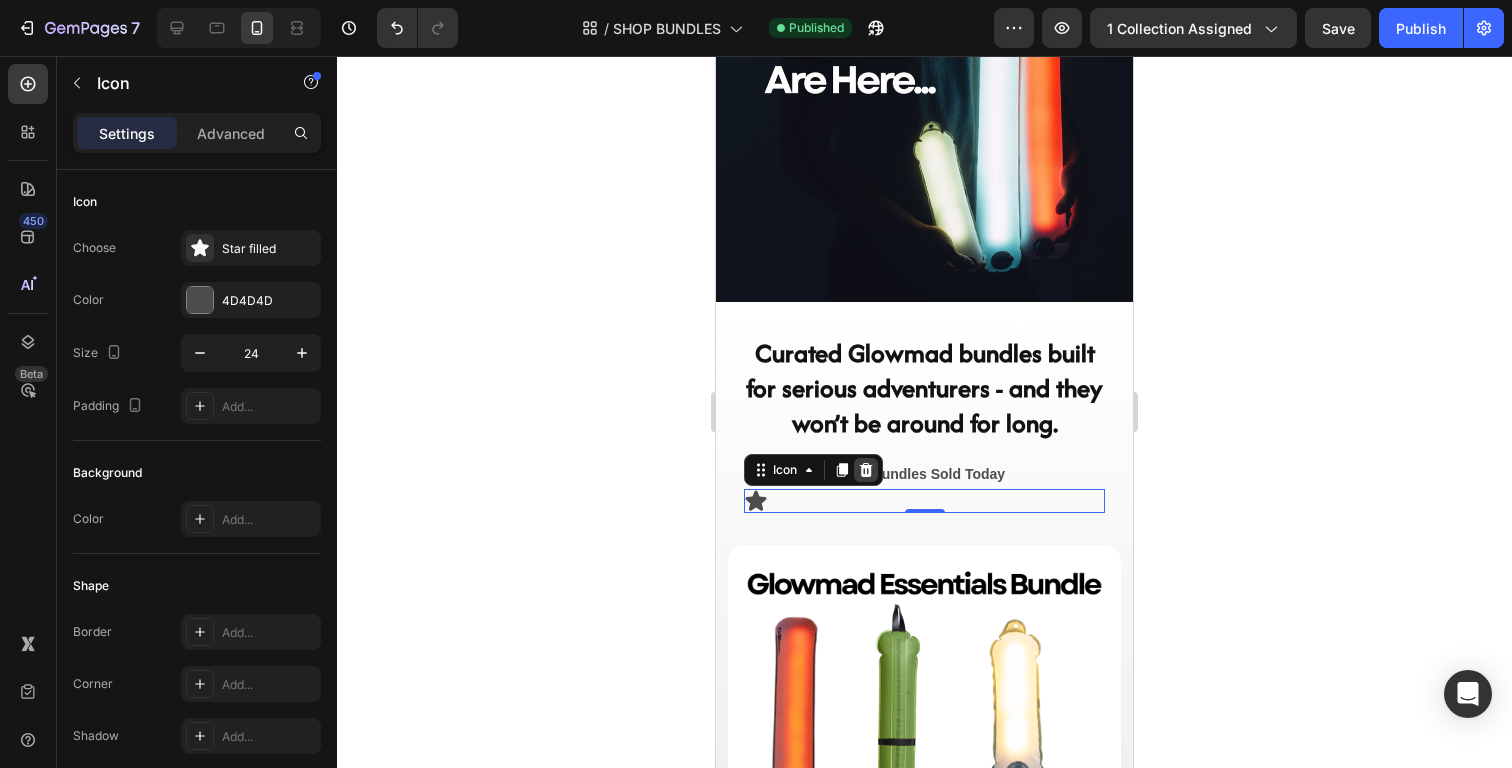 click 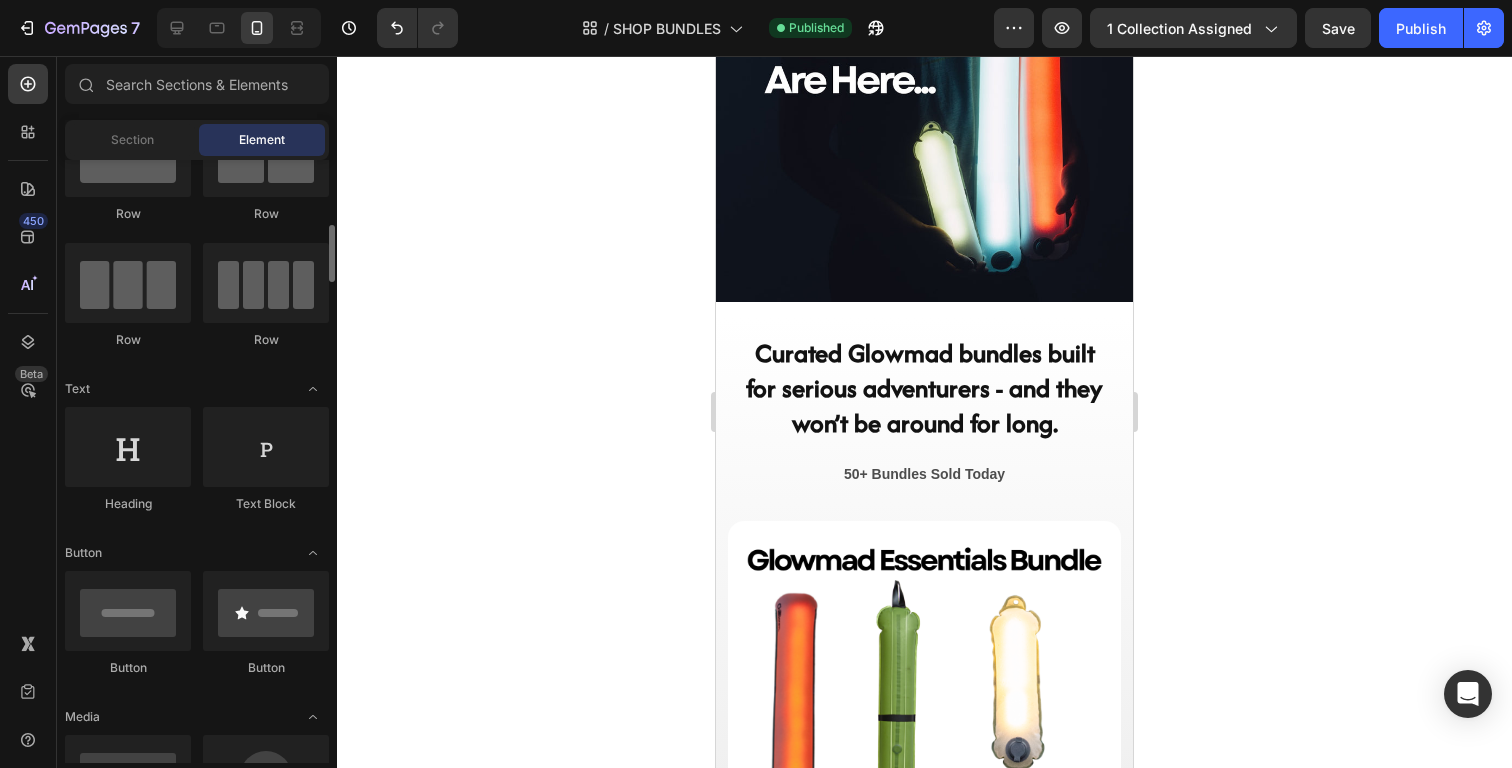 scroll, scrollTop: 0, scrollLeft: 0, axis: both 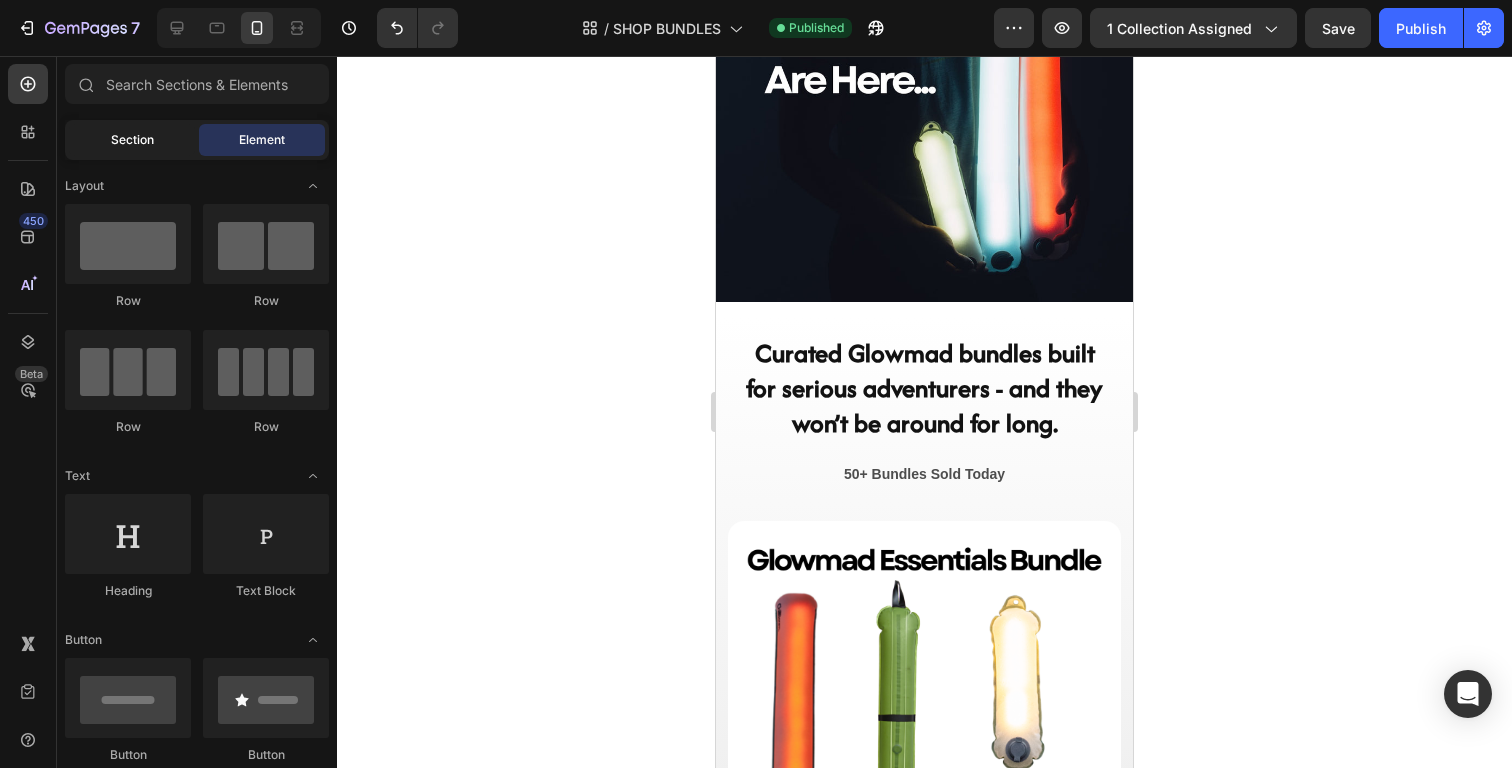 click on "Section" at bounding box center [132, 140] 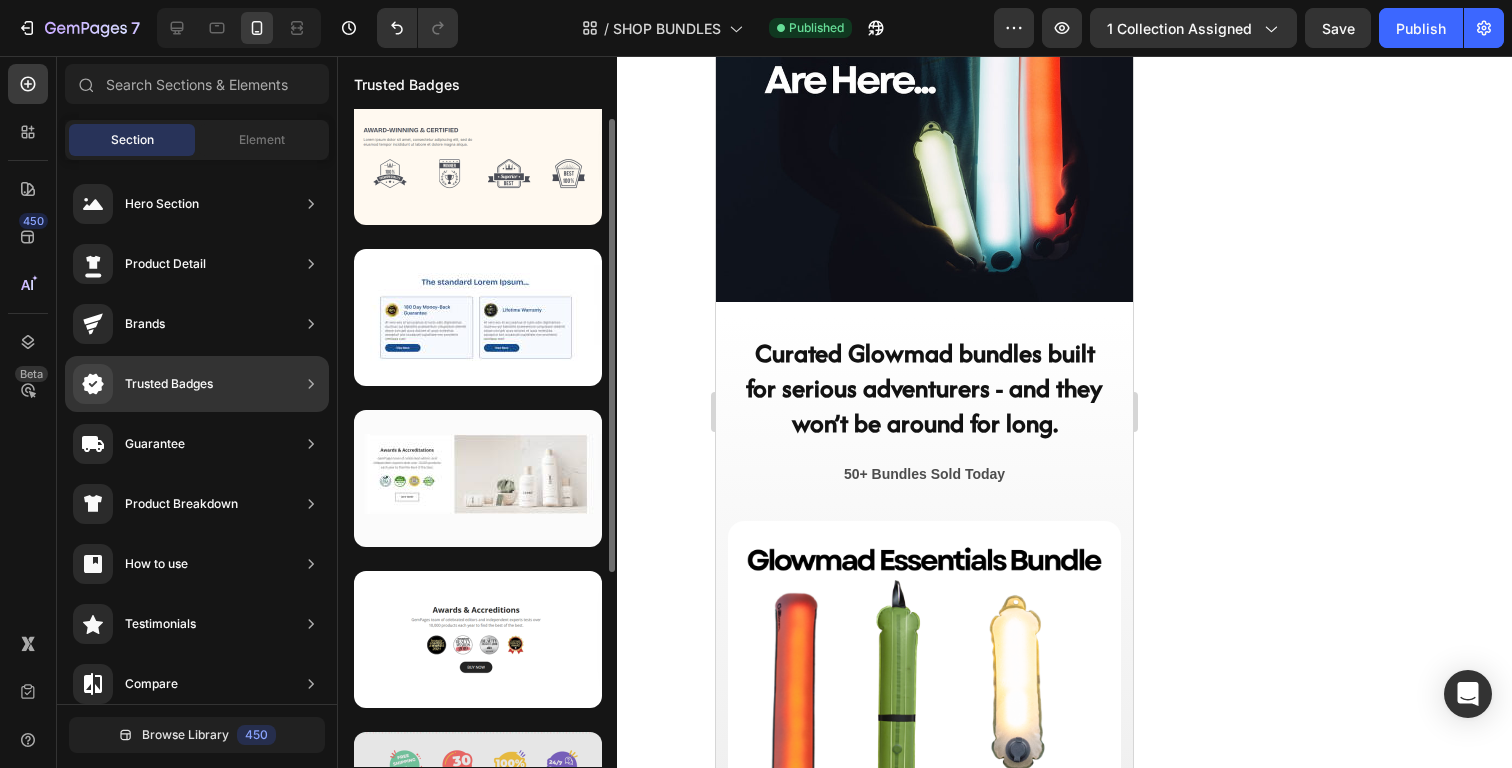 scroll, scrollTop: 0, scrollLeft: 0, axis: both 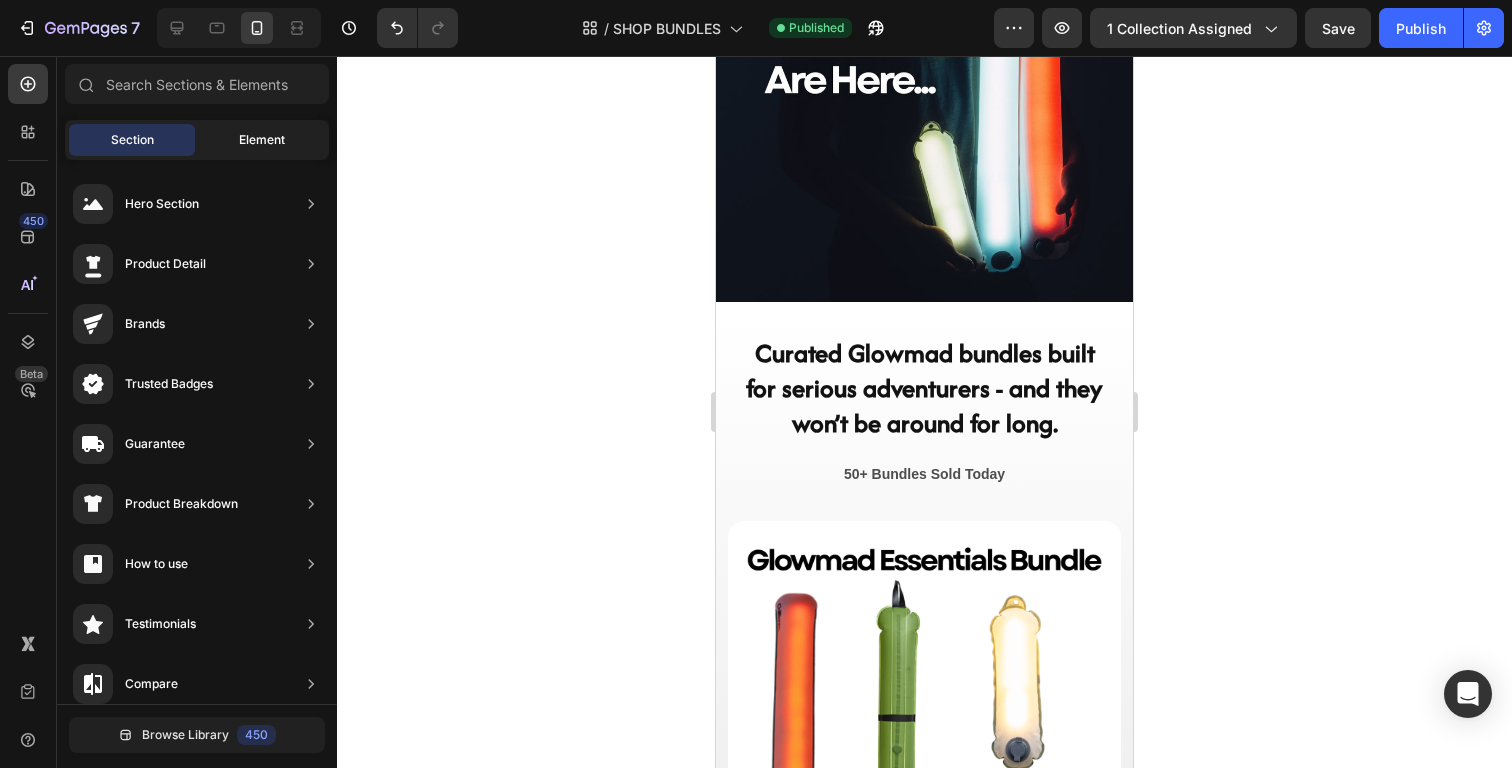 click on "Element" 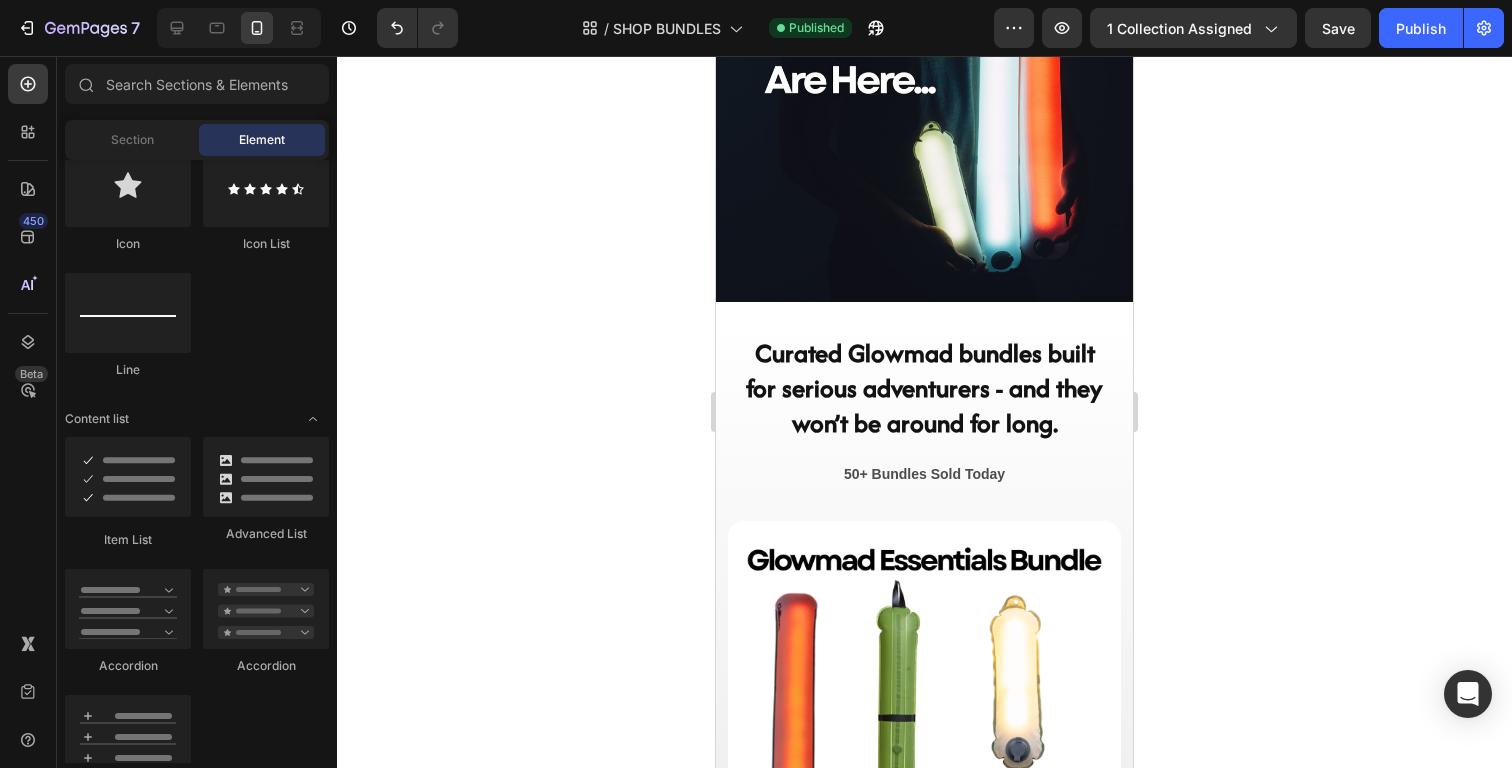 scroll, scrollTop: 1393, scrollLeft: 0, axis: vertical 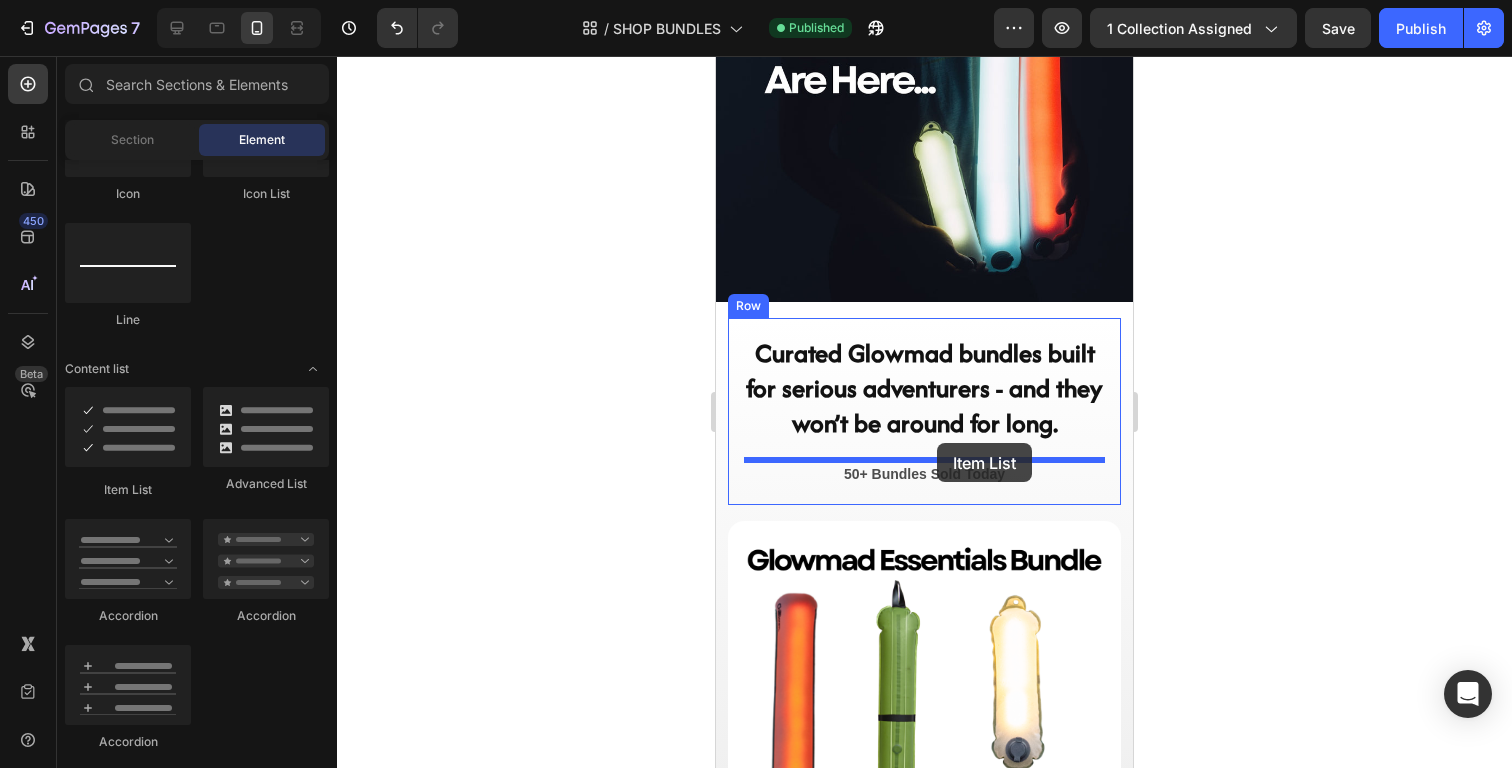 drag, startPoint x: 840, startPoint y: 496, endPoint x: 934, endPoint y: 443, distance: 107.912 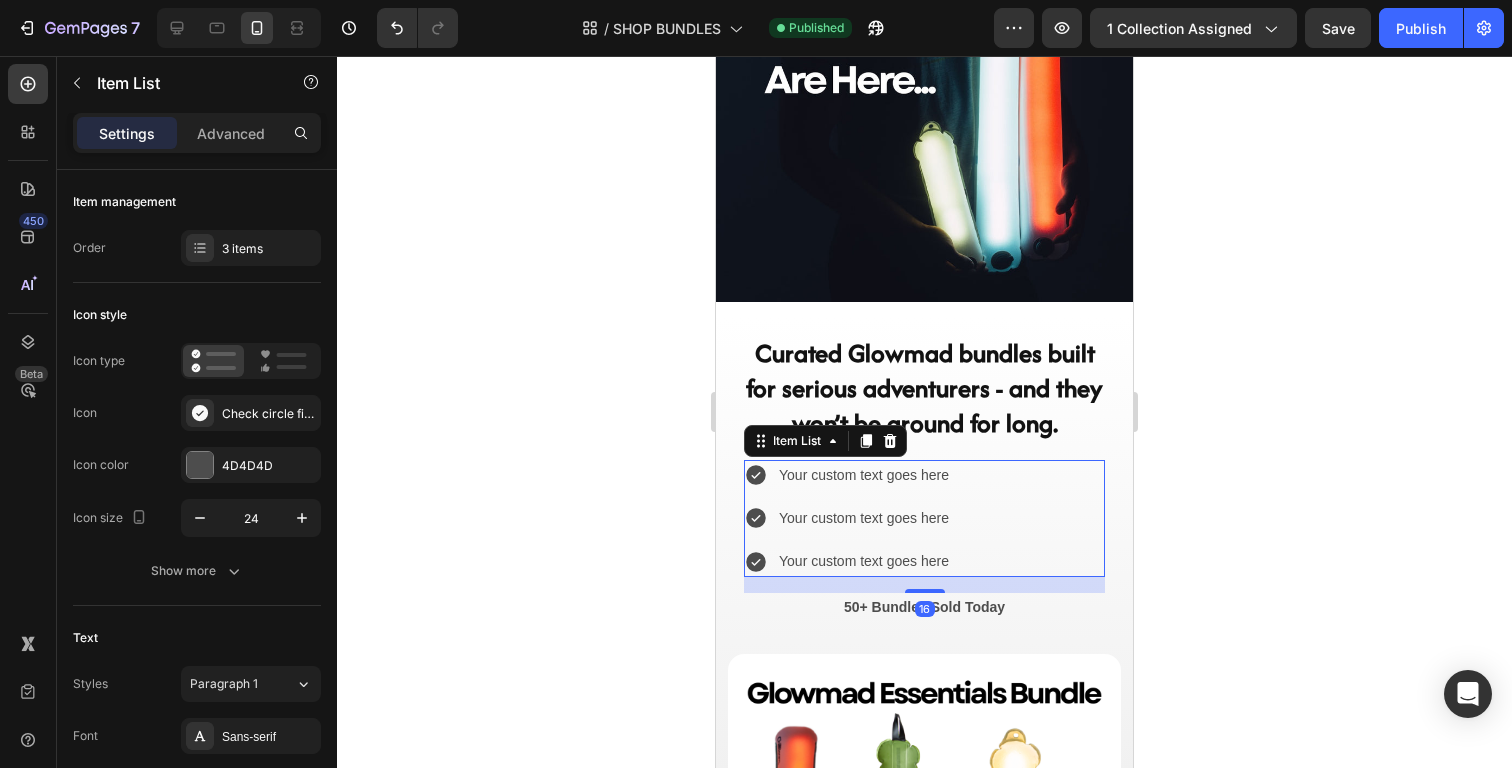 click 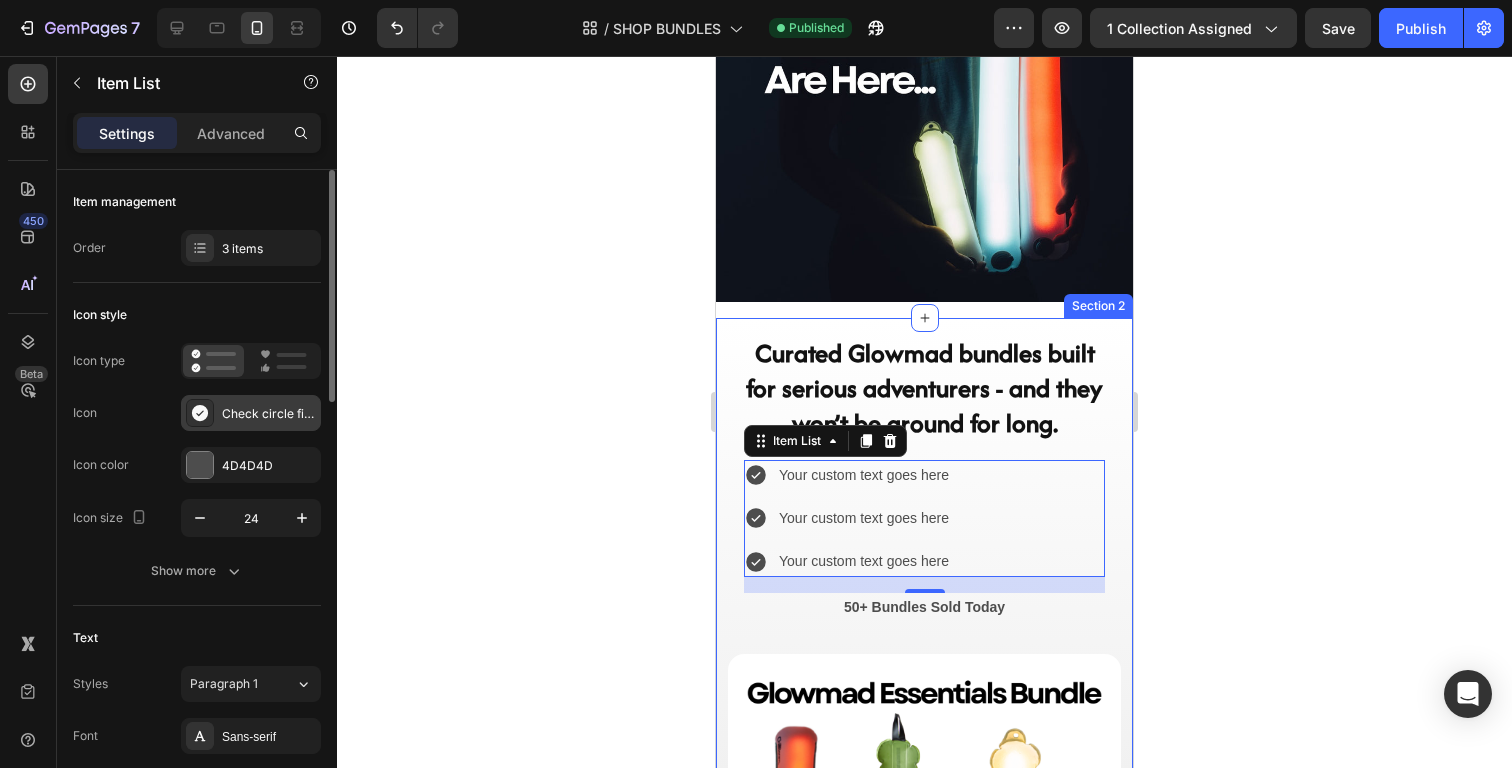 click on "Check circle filled" at bounding box center (269, 414) 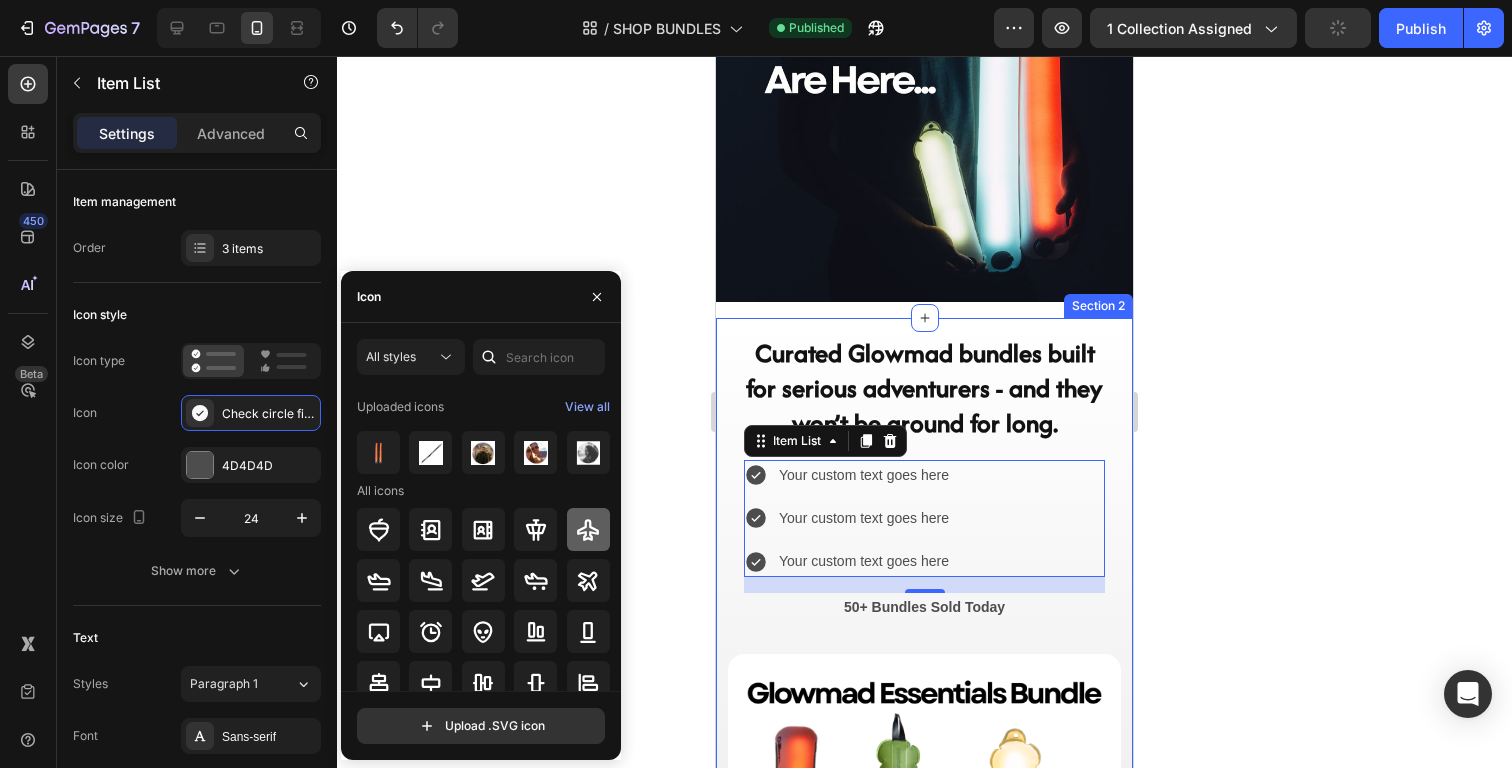 click 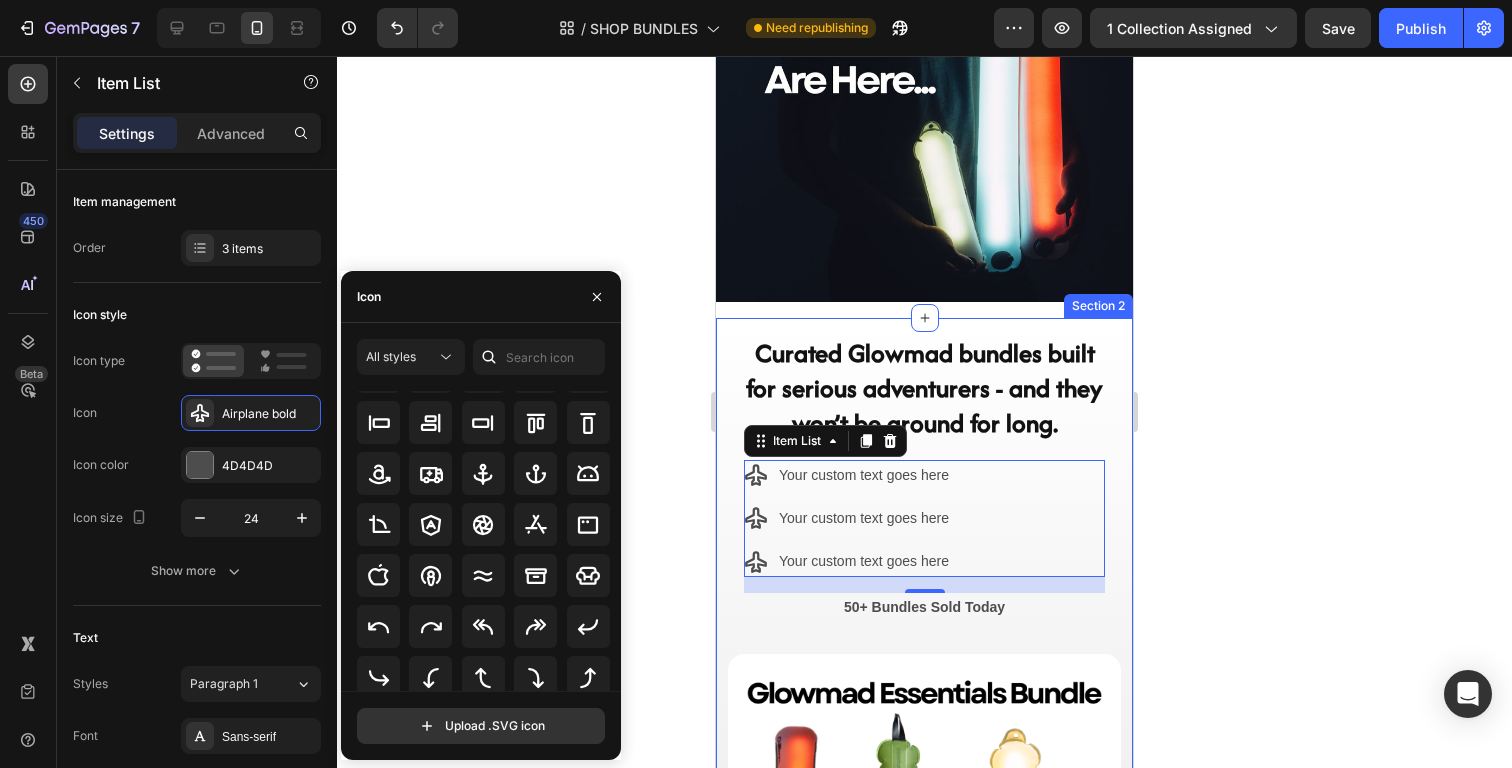 scroll, scrollTop: 295, scrollLeft: 0, axis: vertical 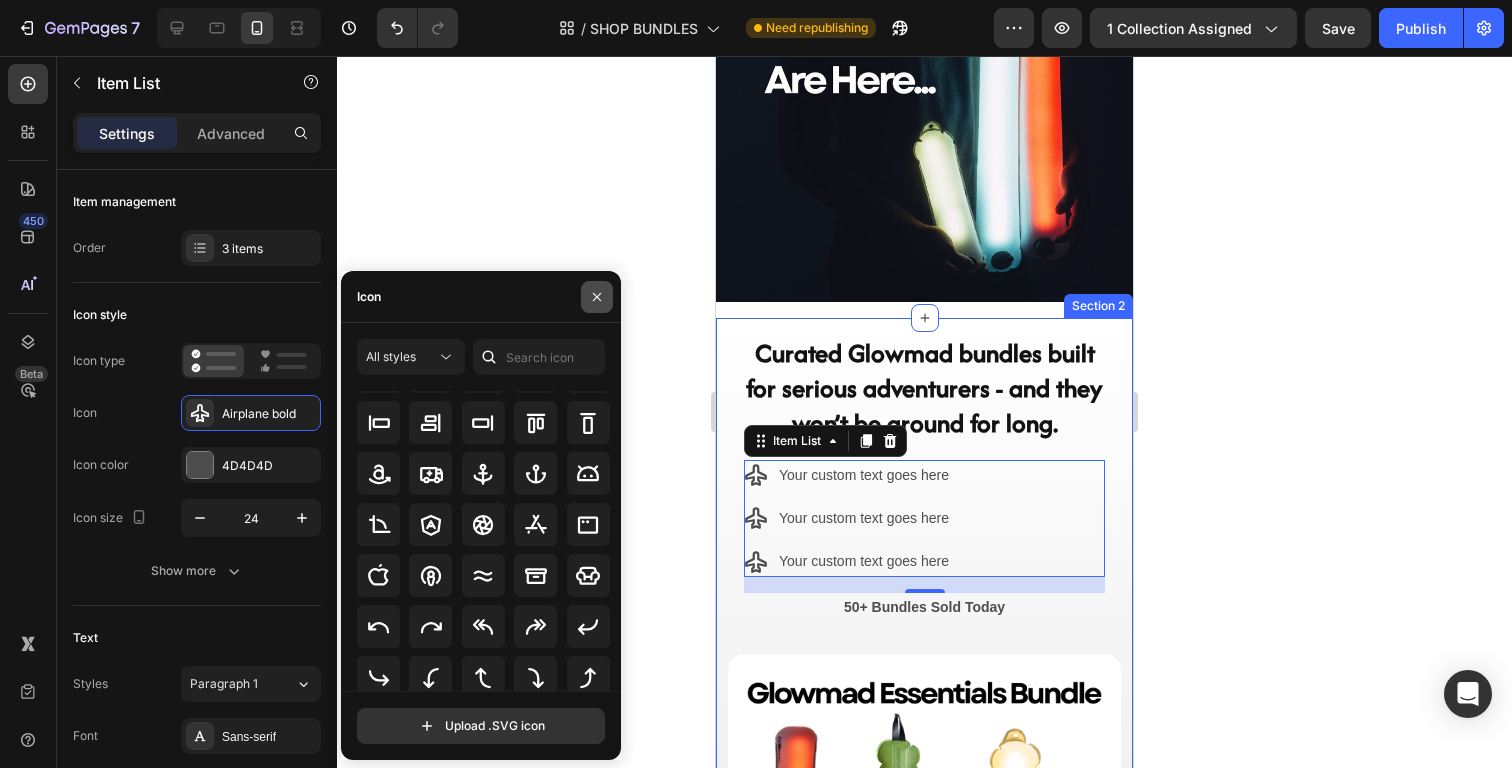 click 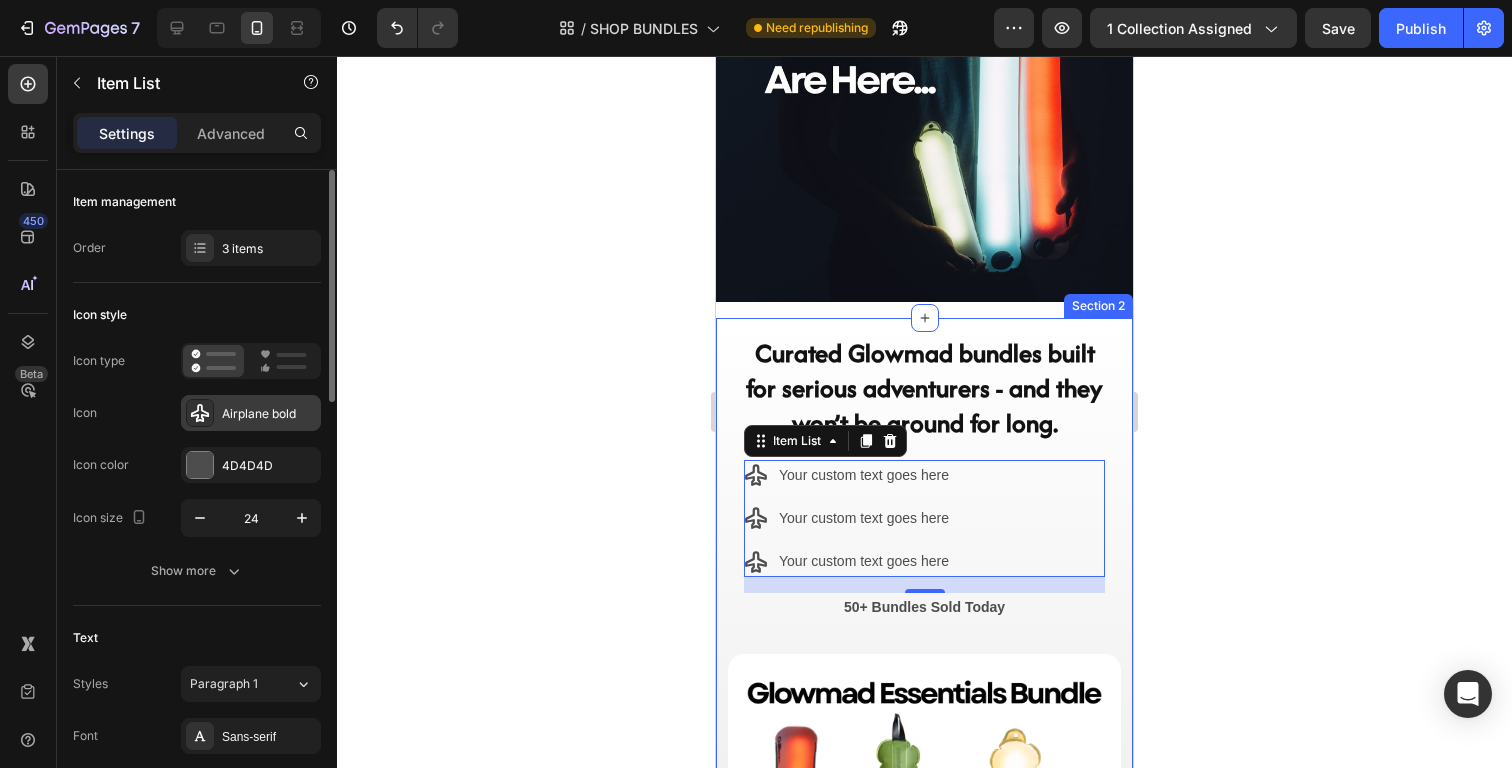 click on "Airplane bold" at bounding box center [269, 414] 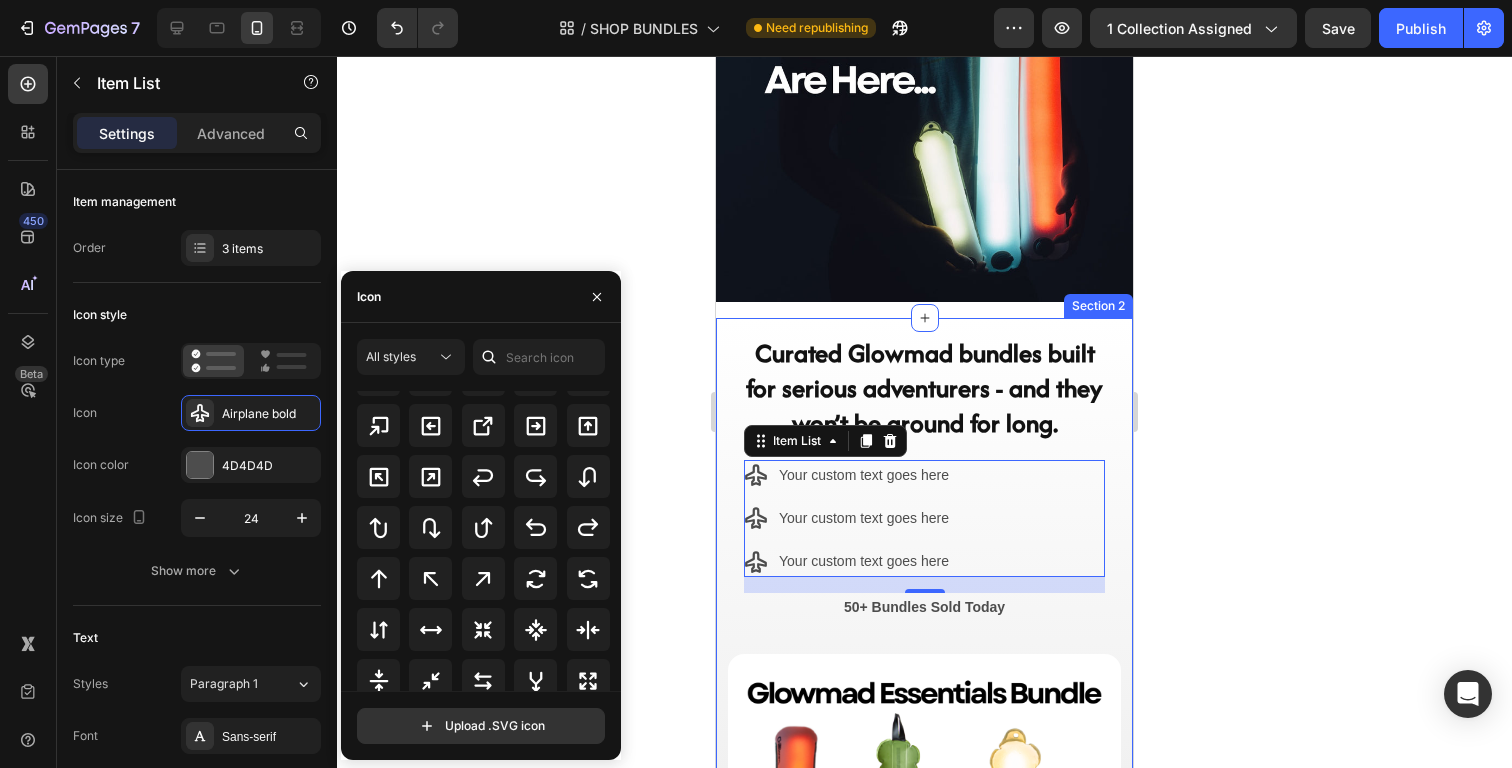 scroll, scrollTop: 990, scrollLeft: 0, axis: vertical 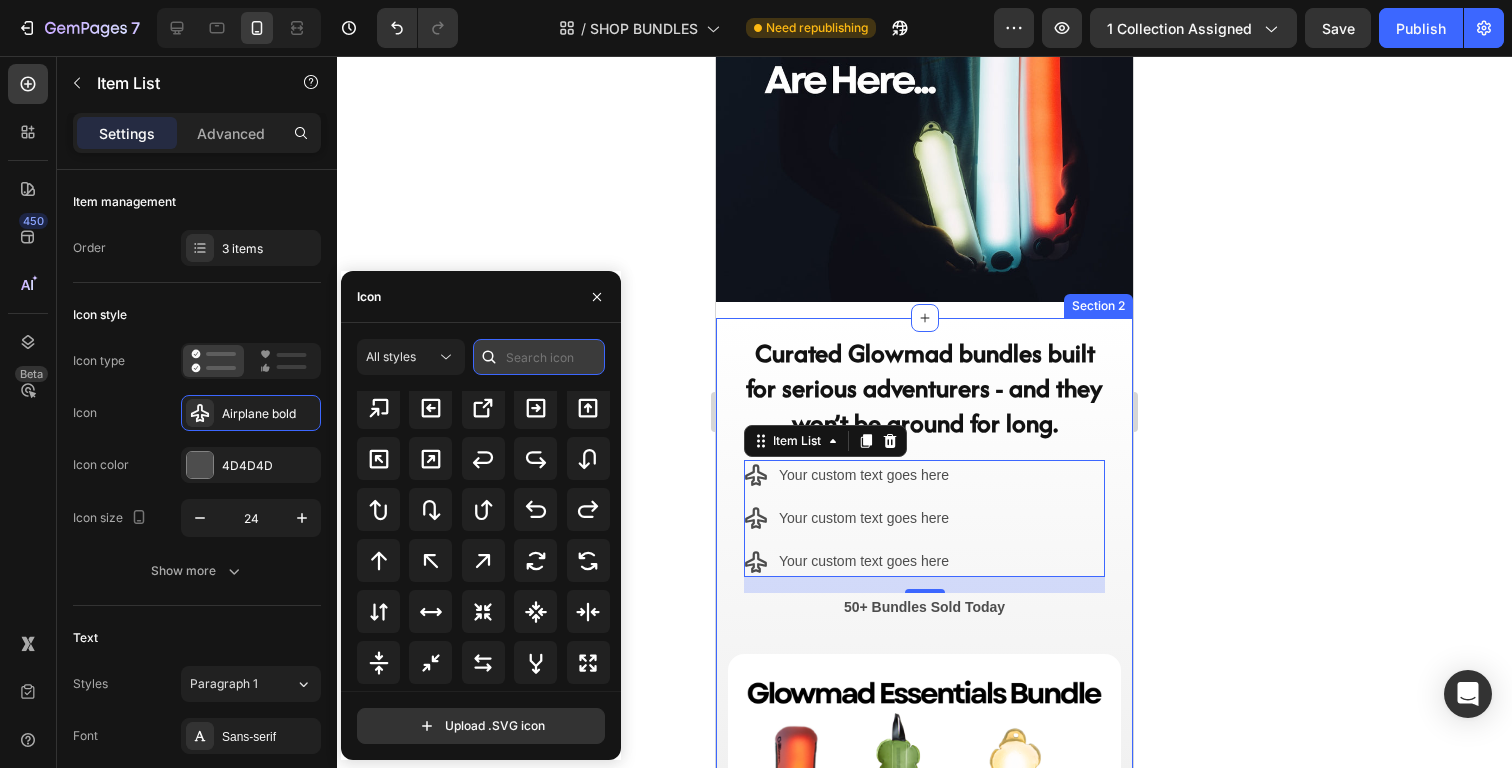 click at bounding box center [539, 357] 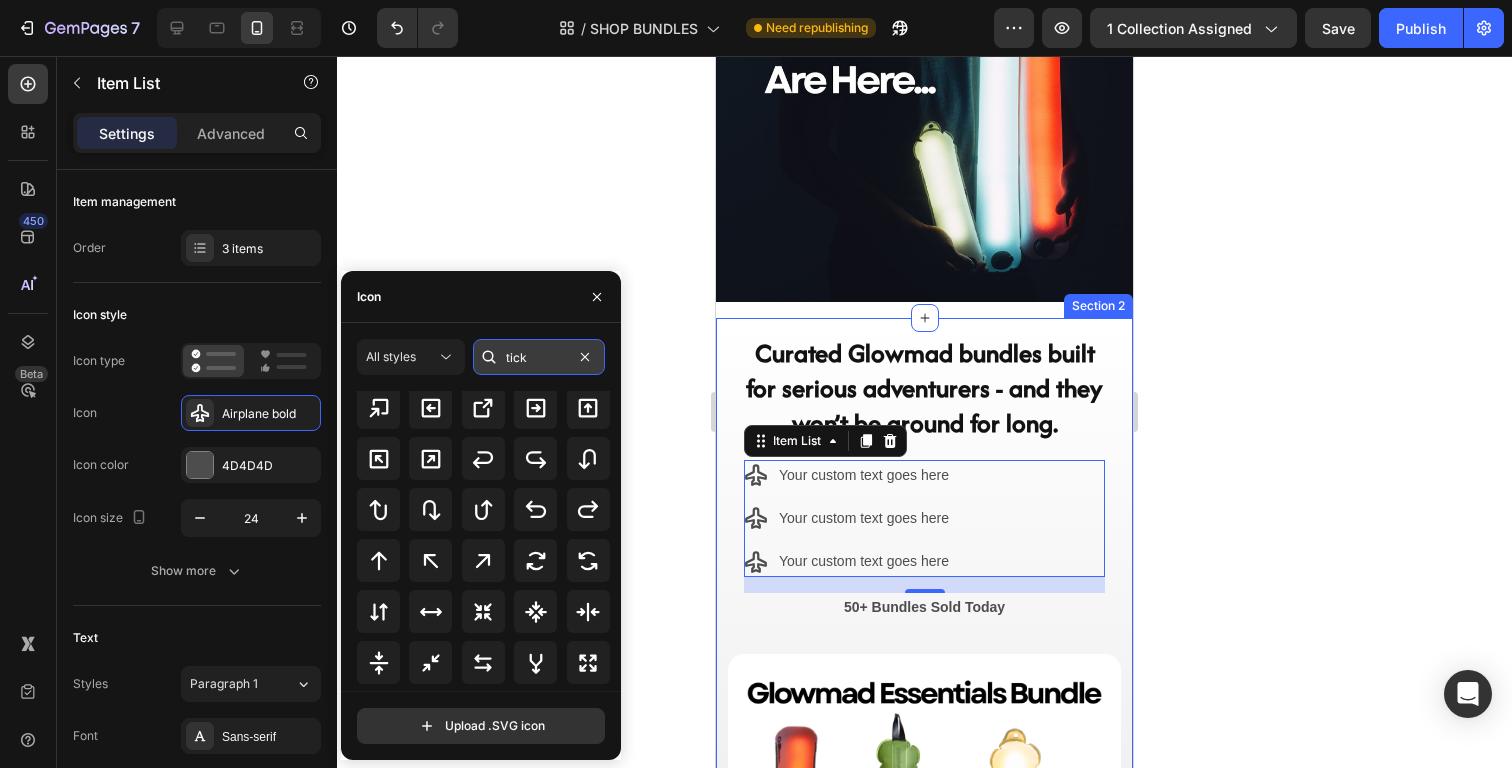 scroll, scrollTop: 0, scrollLeft: 0, axis: both 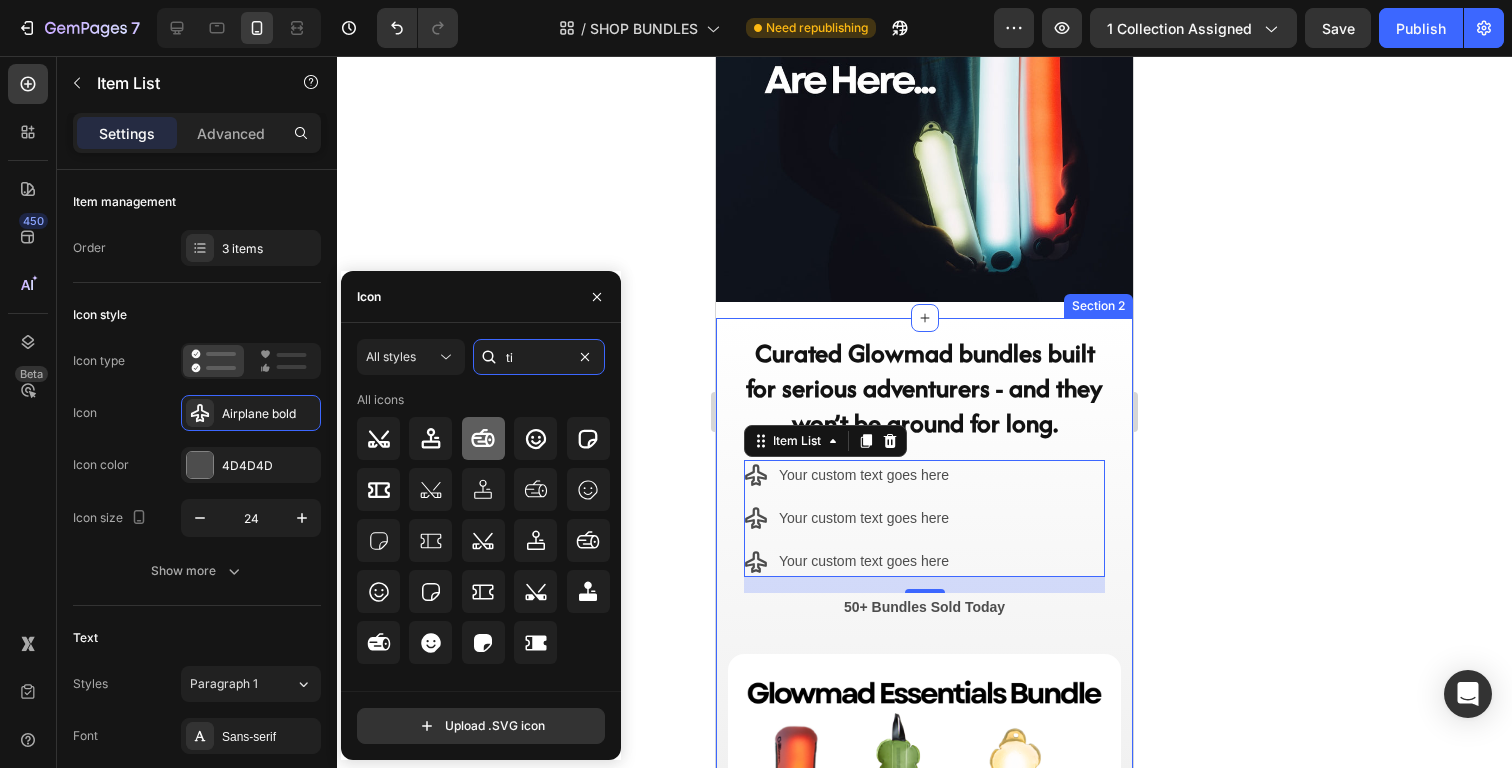 type on "t" 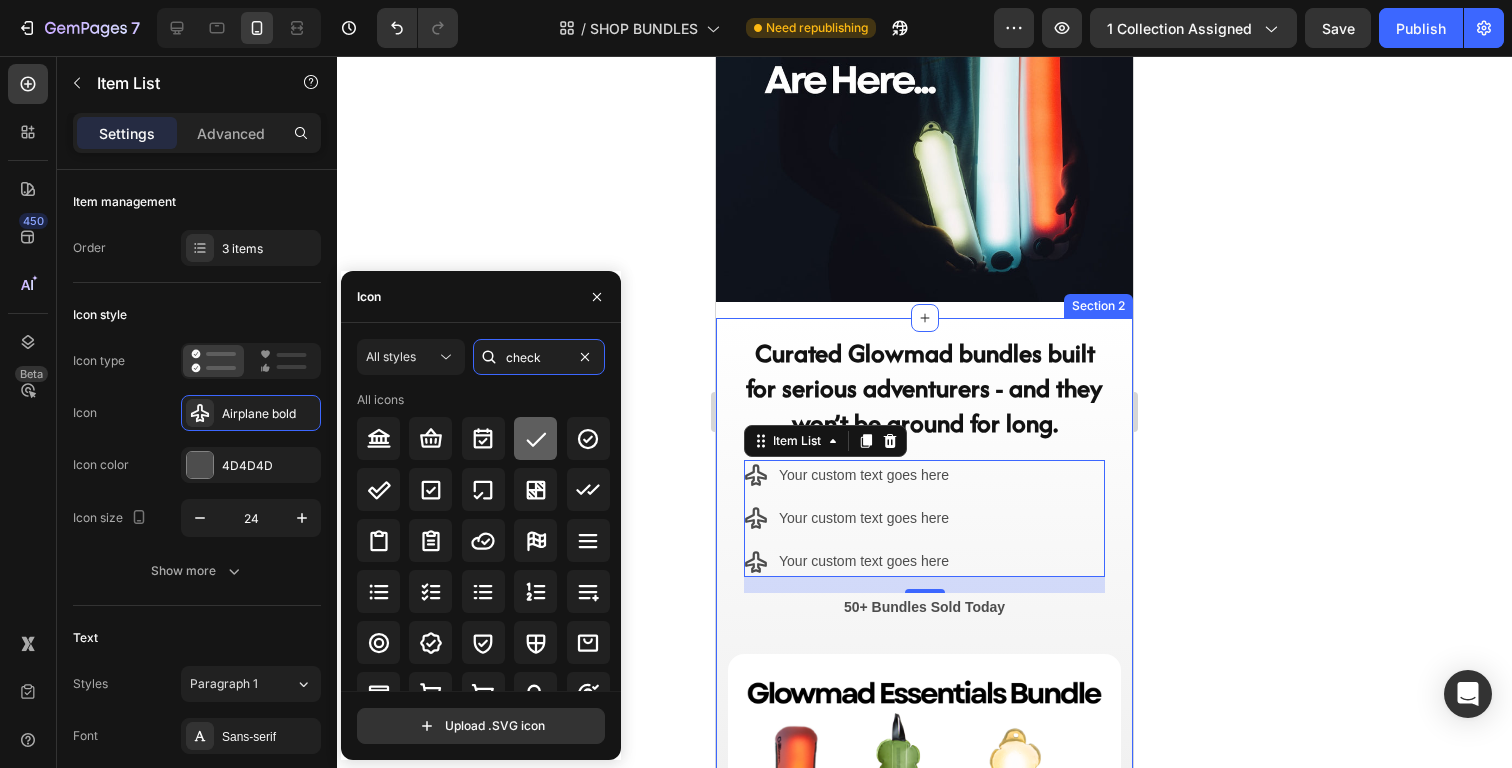 type on "check" 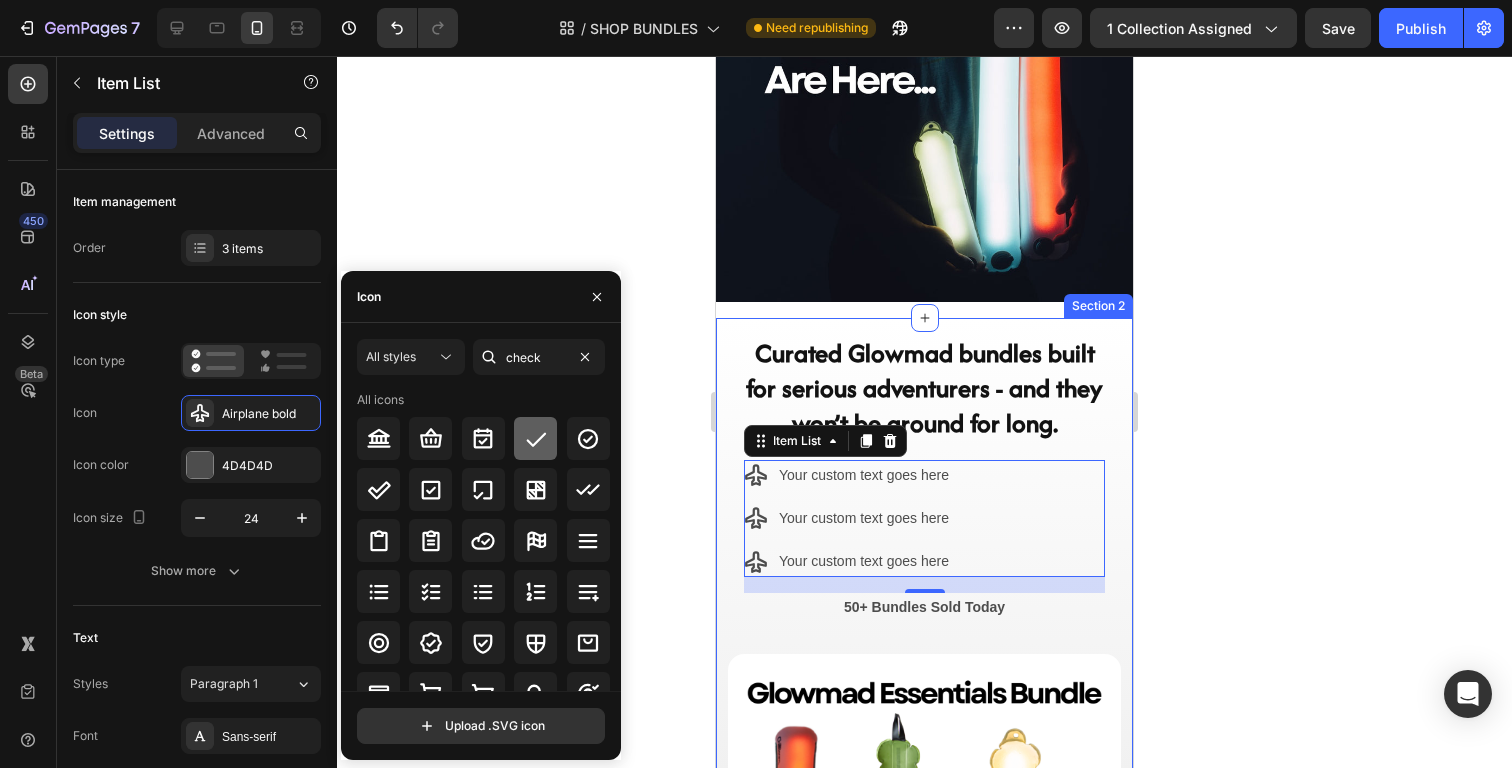 click 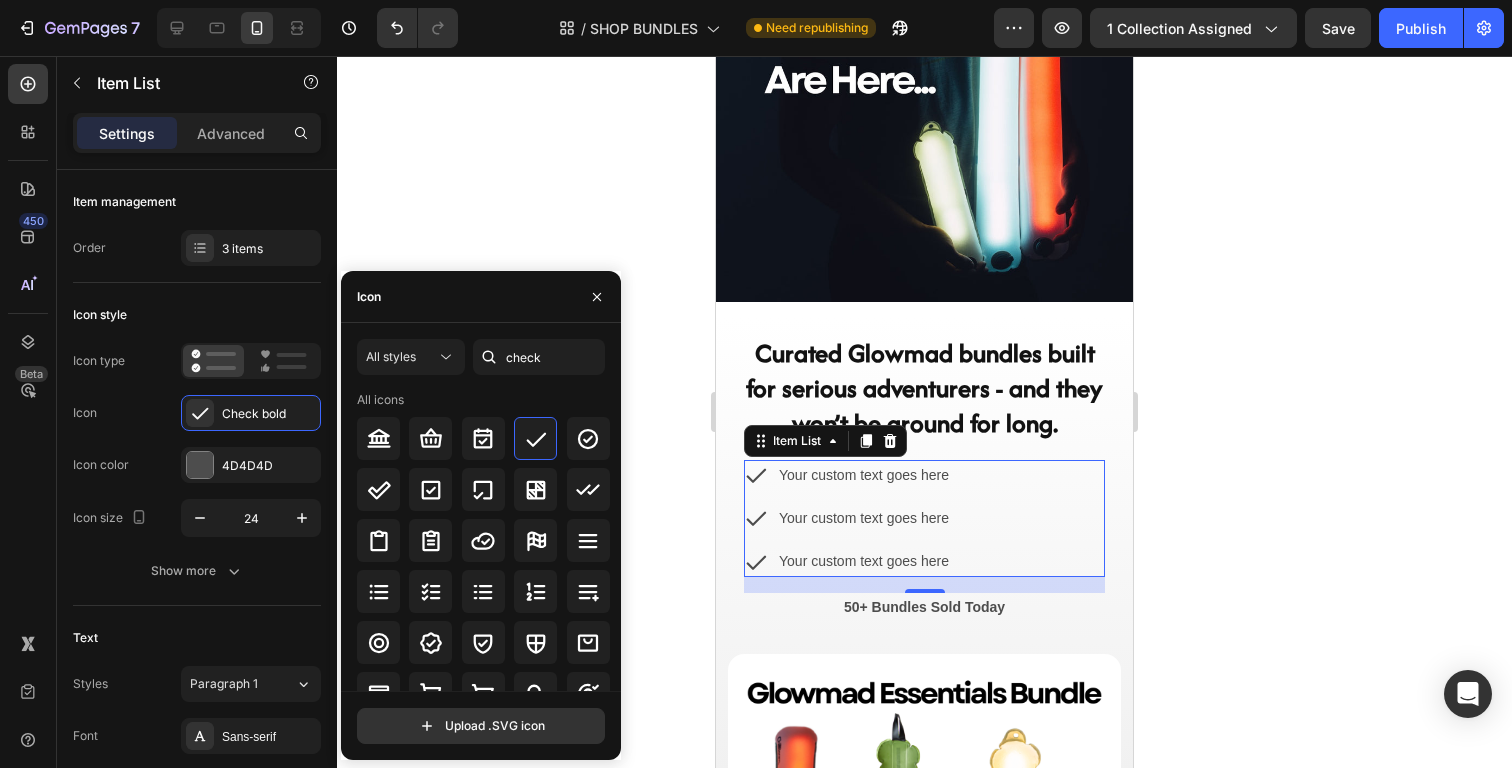 click on "Your custom text goes here" at bounding box center (864, 475) 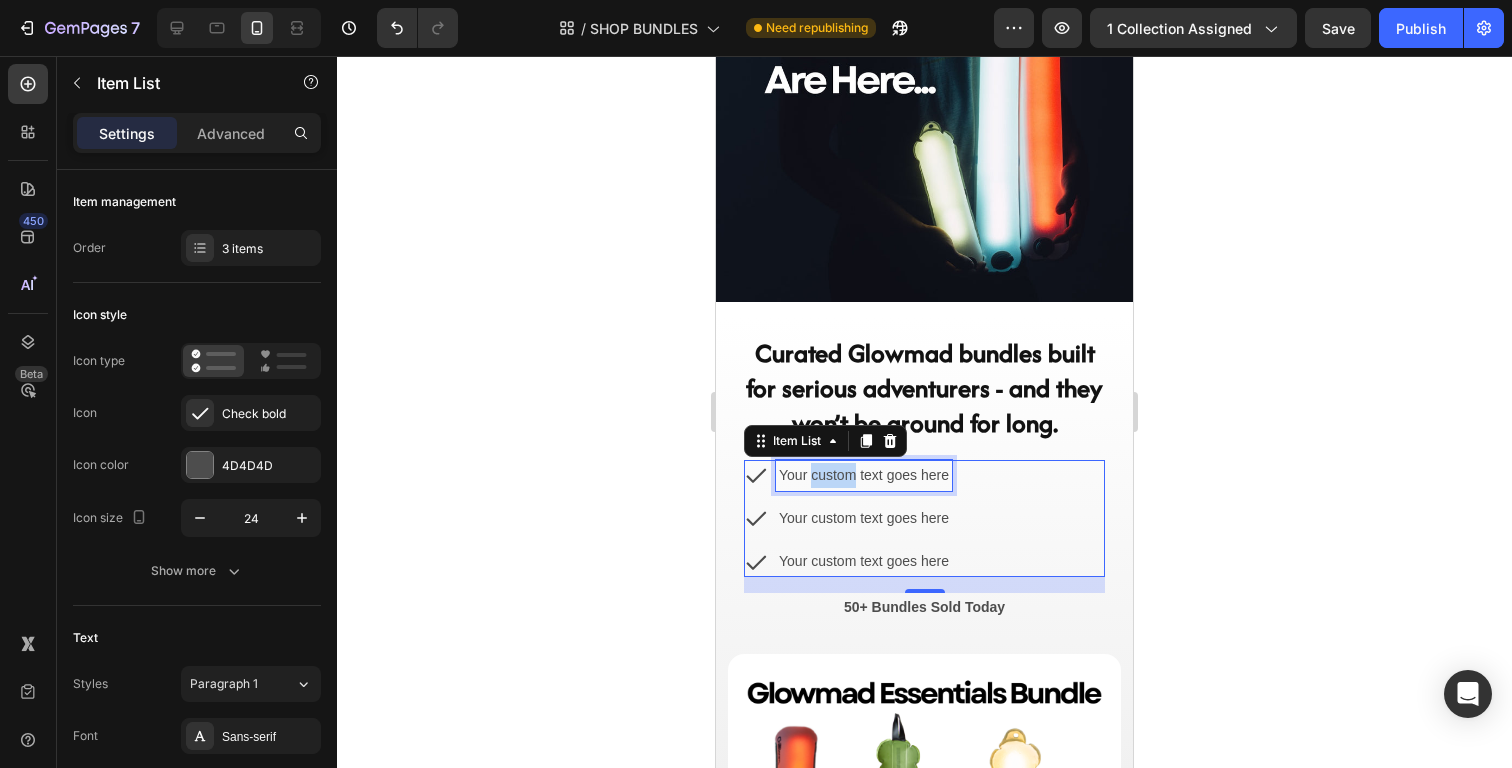 click on "Your custom text goes here" at bounding box center (864, 475) 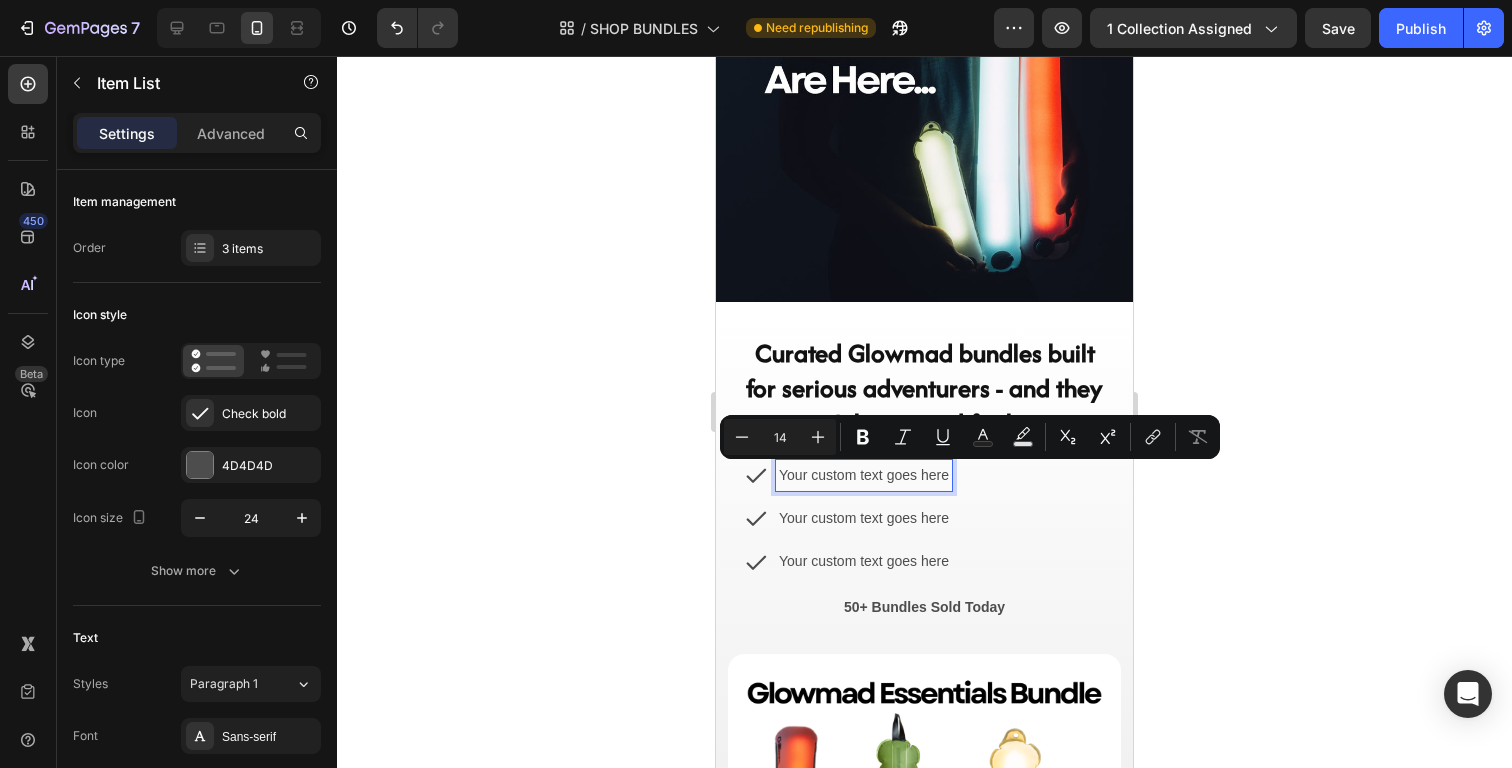 click on "Your custom text goes here" at bounding box center (864, 475) 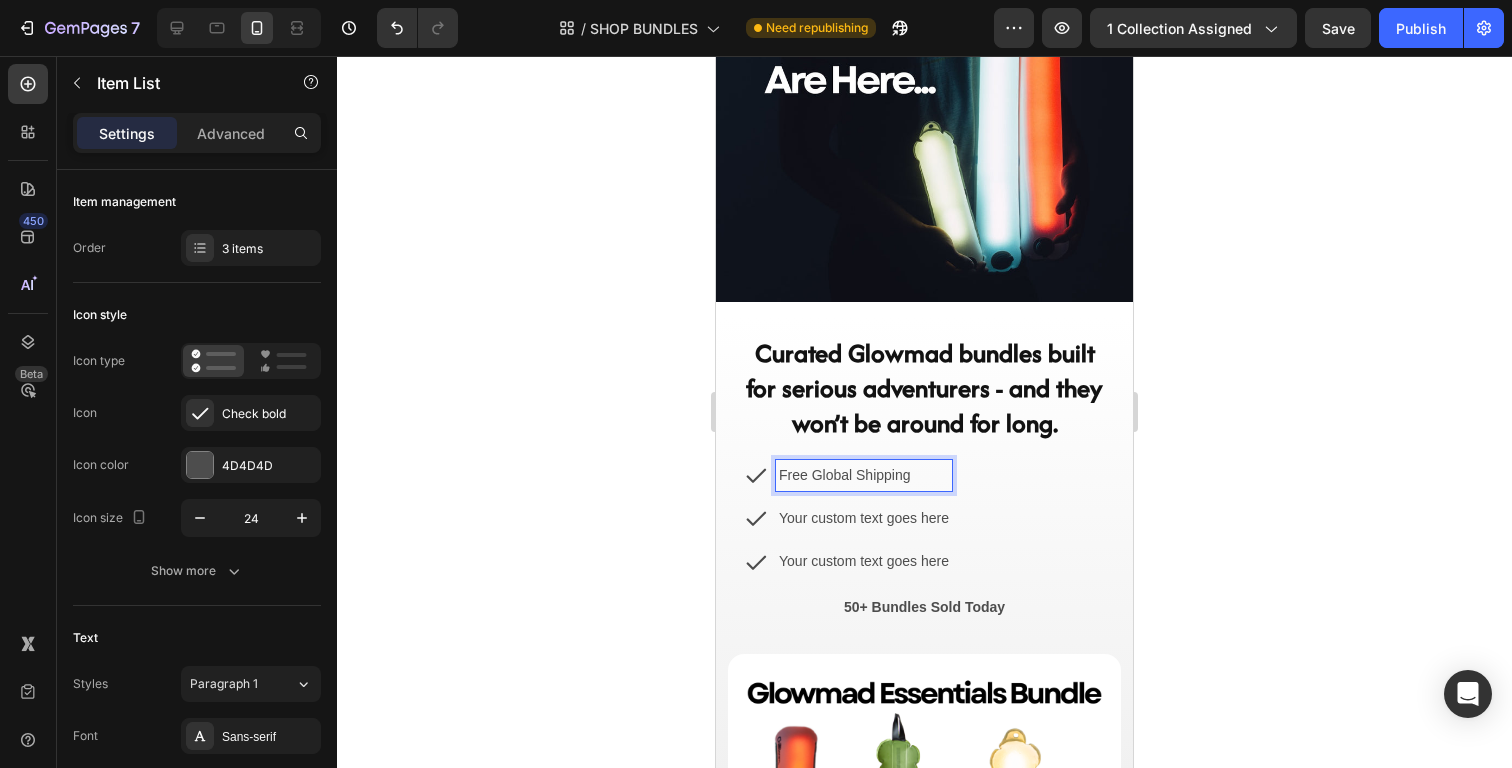 drag, startPoint x: 854, startPoint y: 471, endPoint x: 817, endPoint y: 471, distance: 37 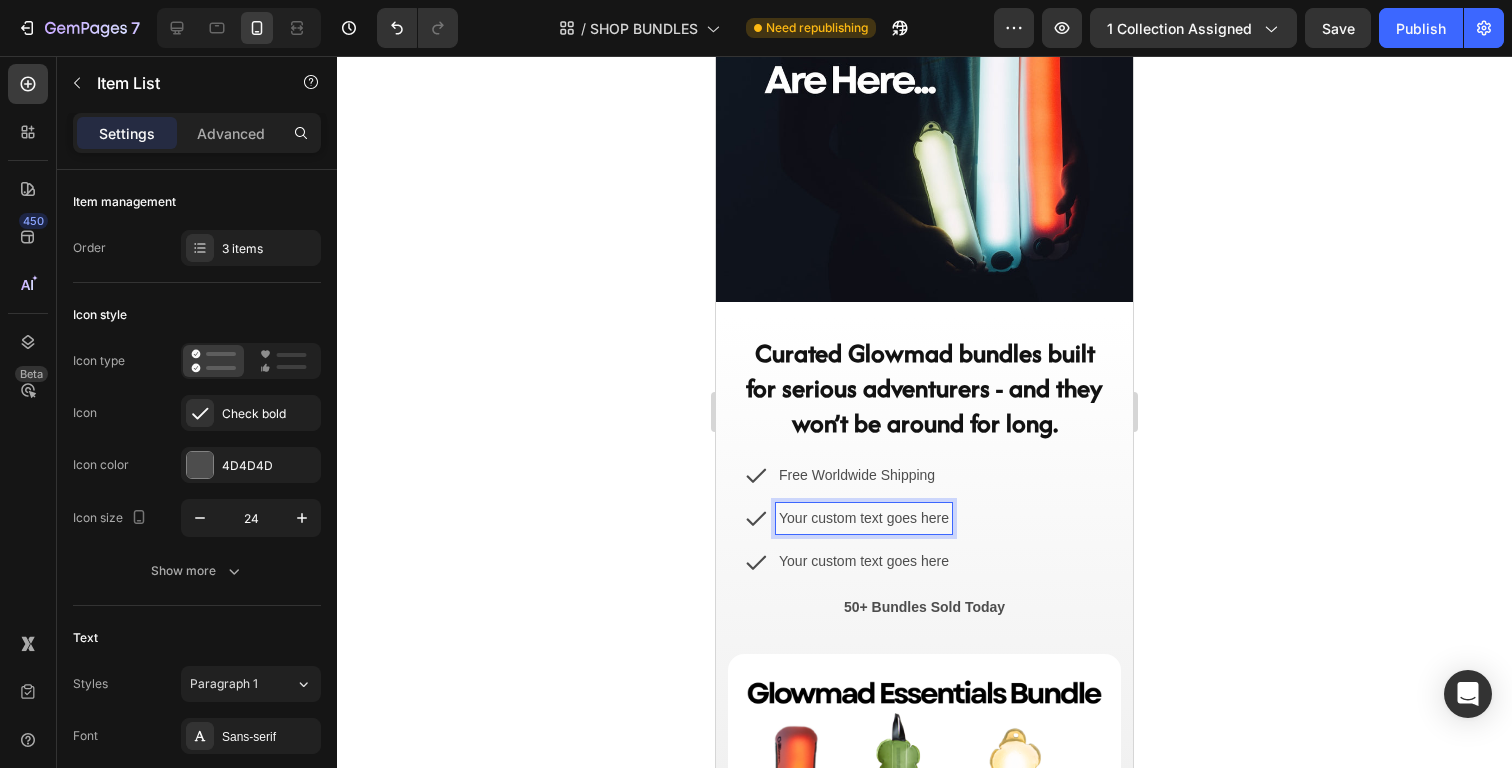 click on "Your custom text goes here" at bounding box center [864, 518] 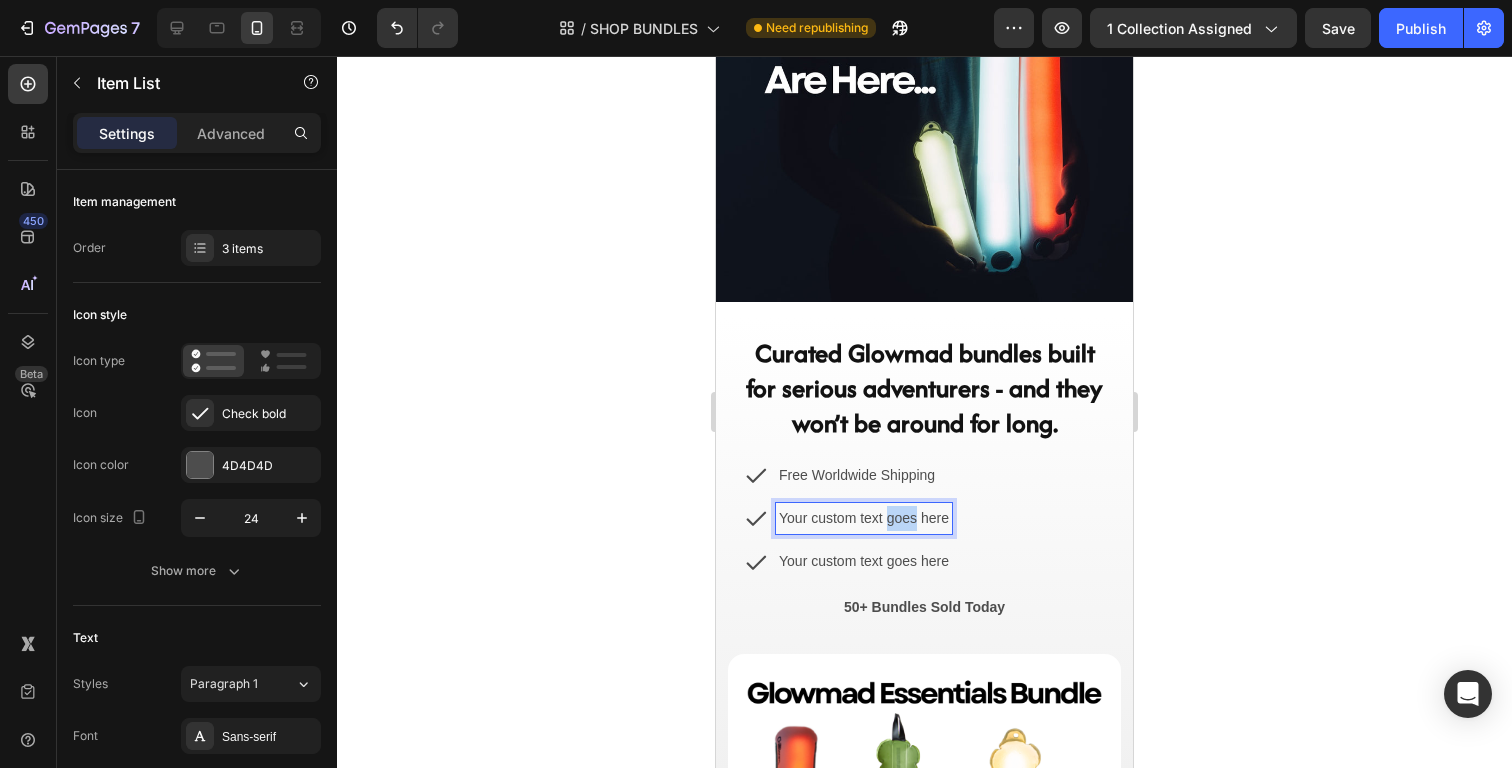 click on "Your custom text goes here" at bounding box center (864, 518) 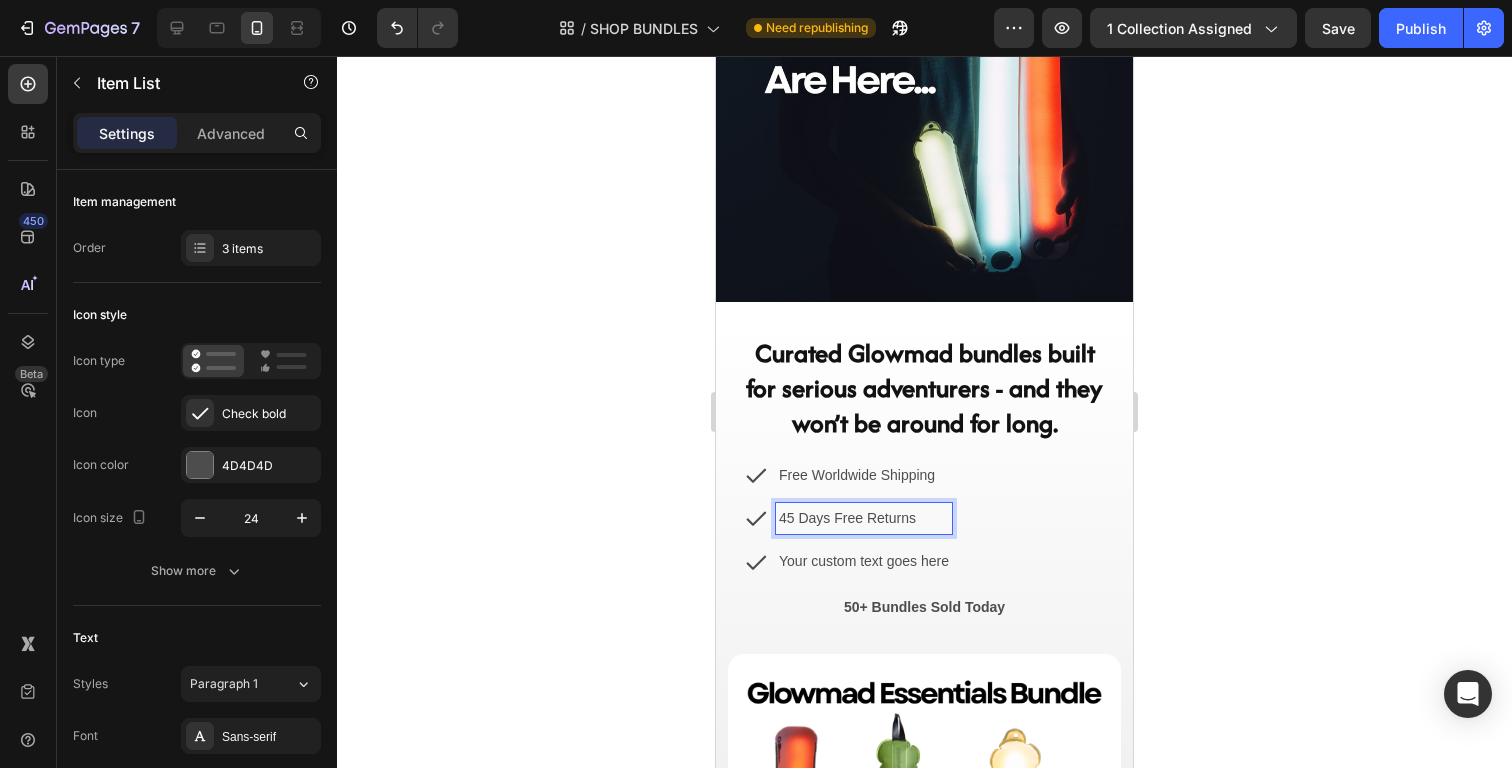 click on "Your custom text goes here" at bounding box center (864, 561) 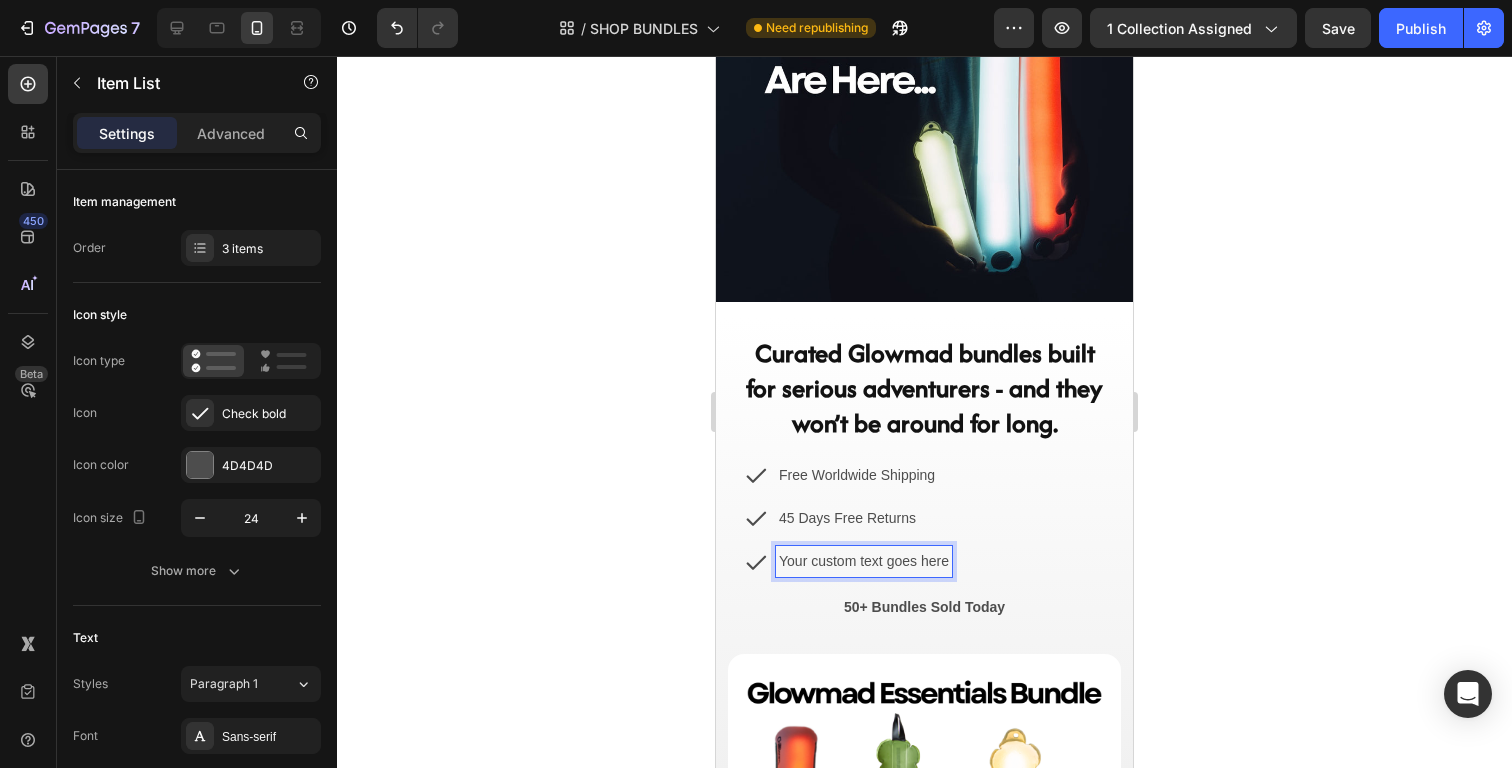 click on "Your custom text goes here" at bounding box center [864, 561] 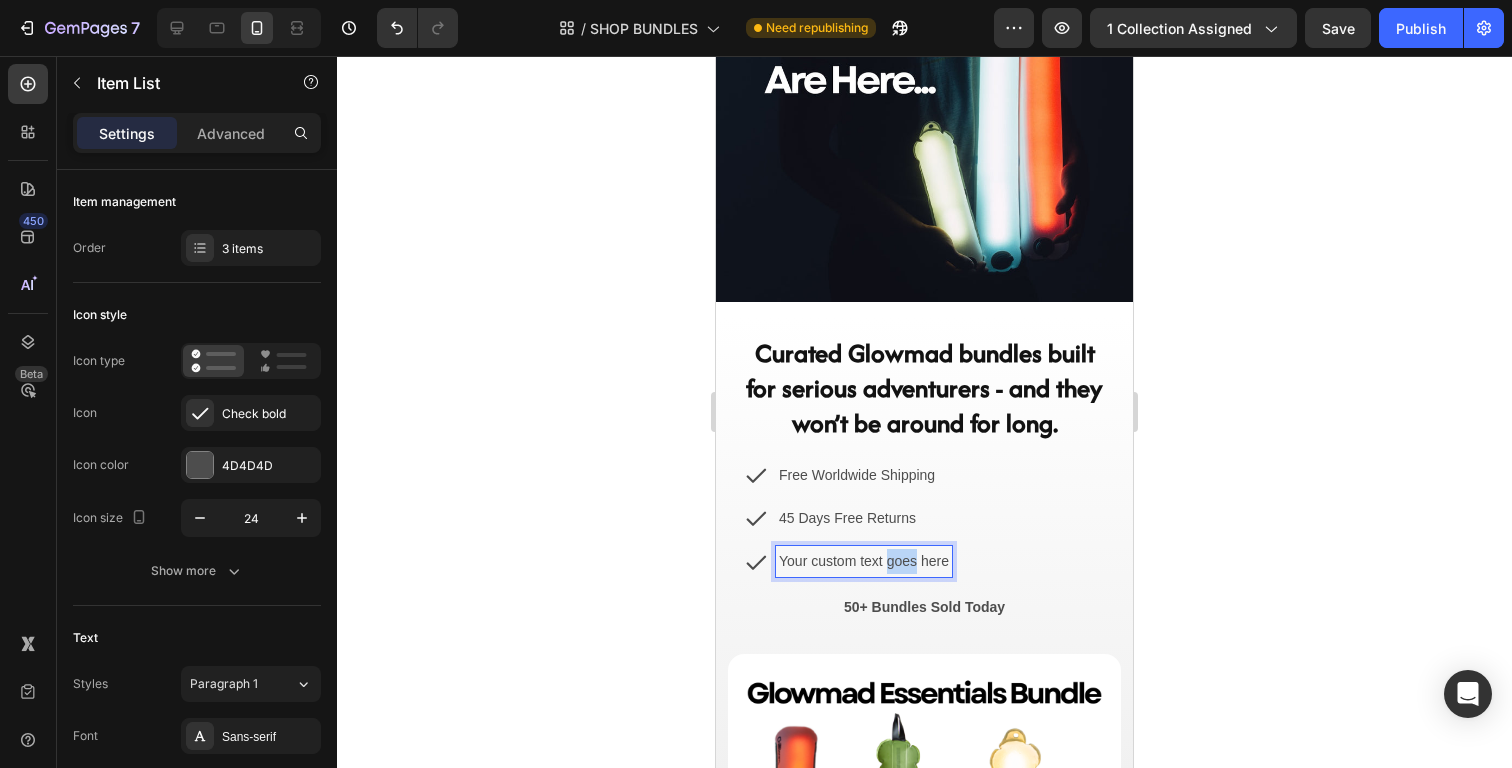 click on "Your custom text goes here" at bounding box center (864, 561) 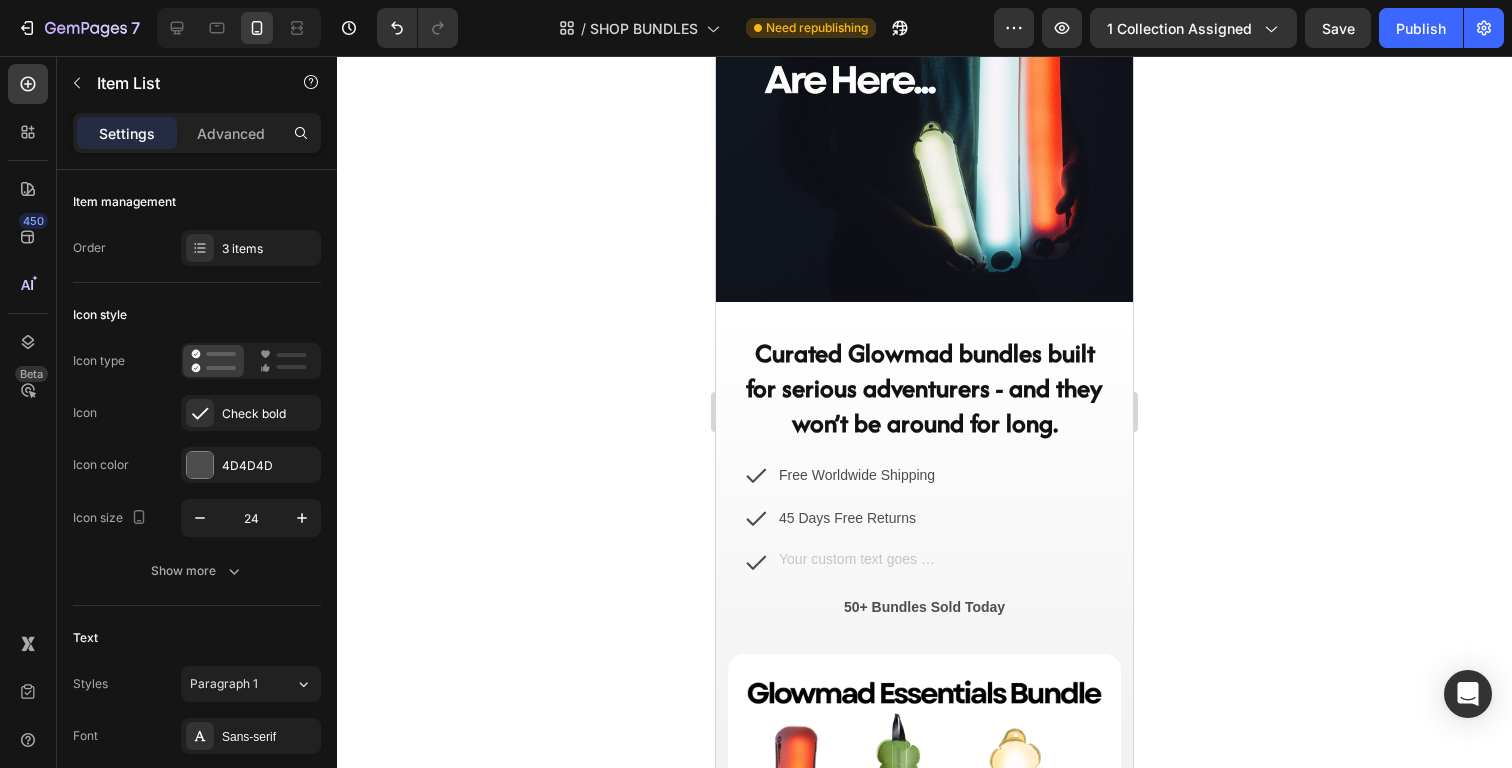 scroll, scrollTop: 307, scrollLeft: 0, axis: vertical 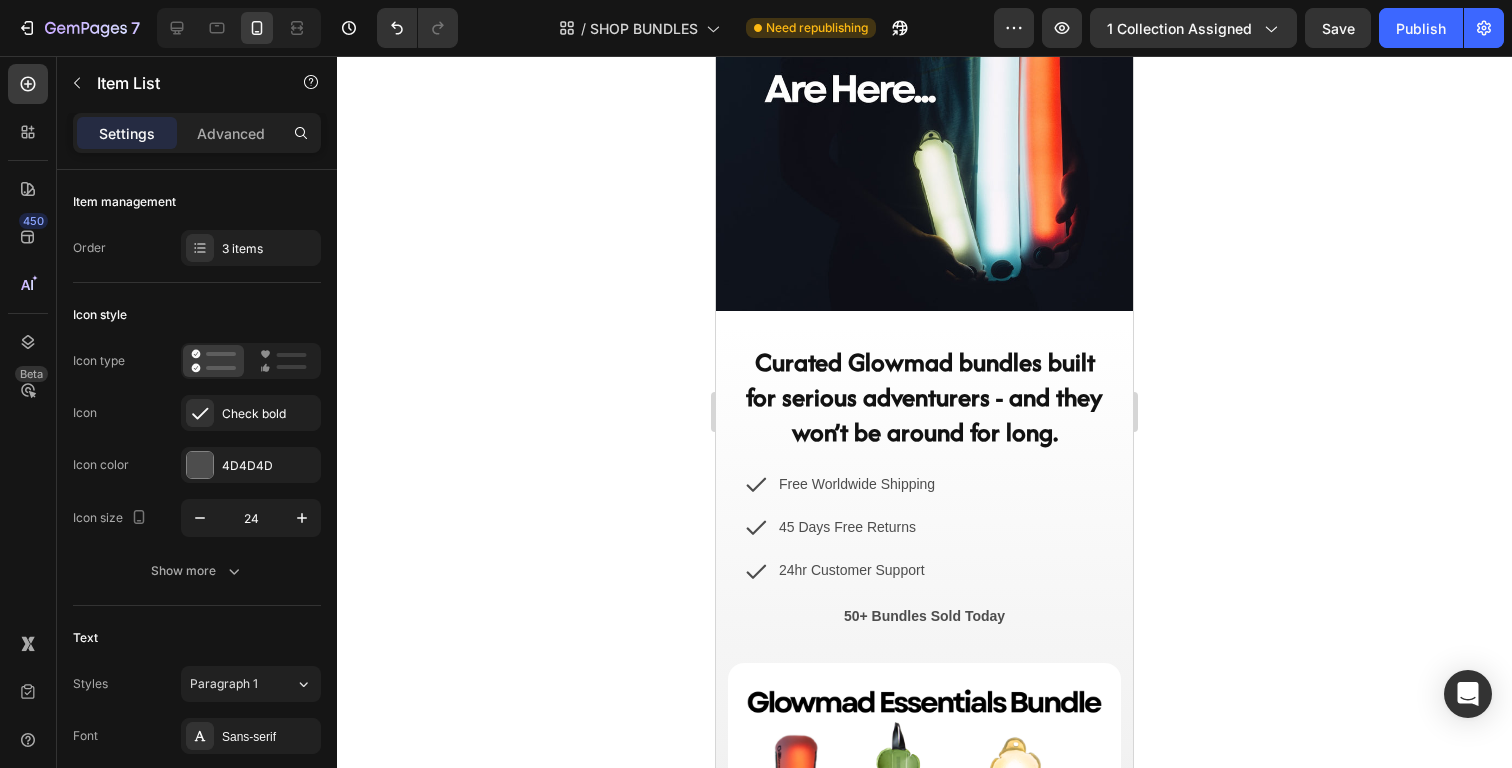 click on "45 Days Free Returns" at bounding box center [857, 527] 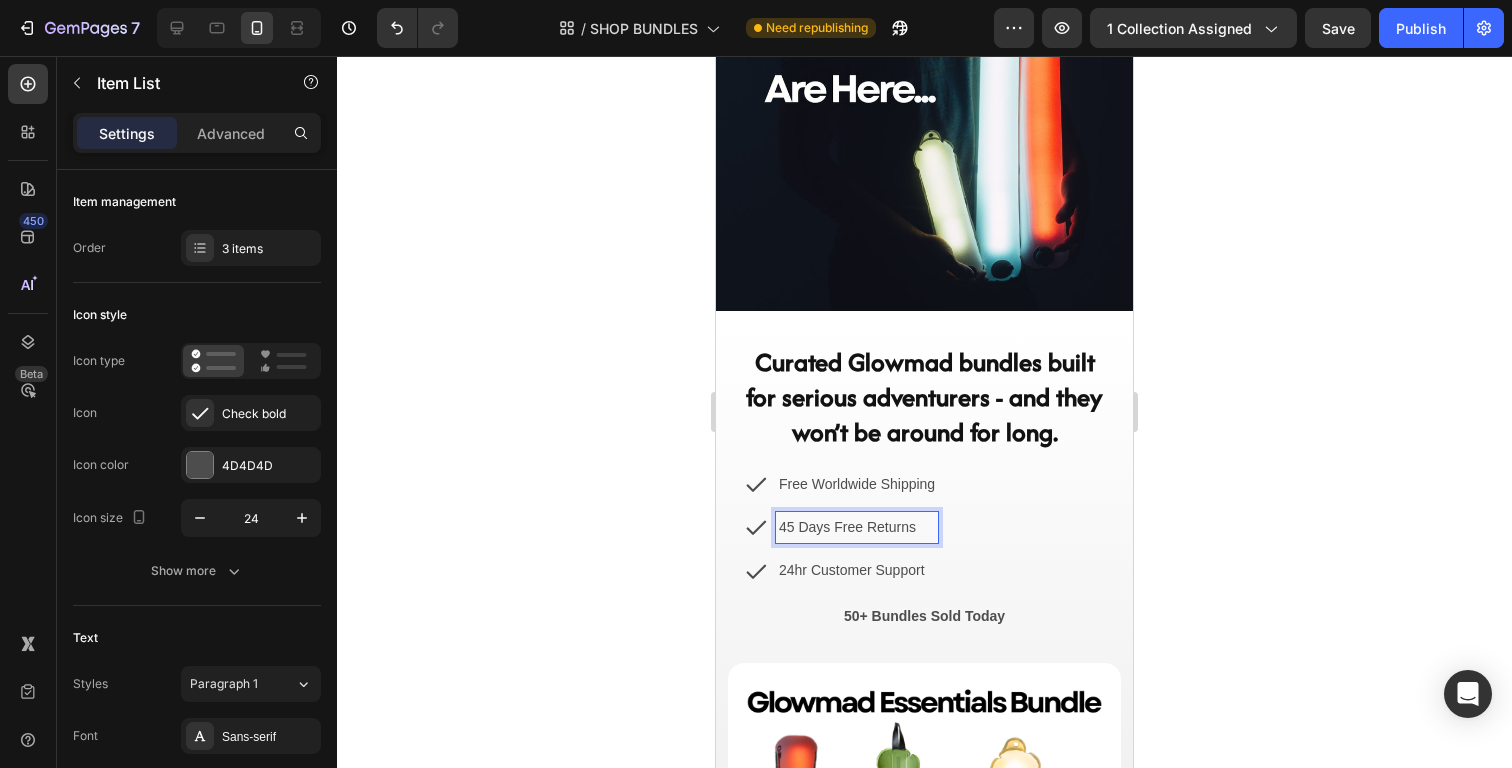 click on "Free Worldwide Shipping" at bounding box center [857, 484] 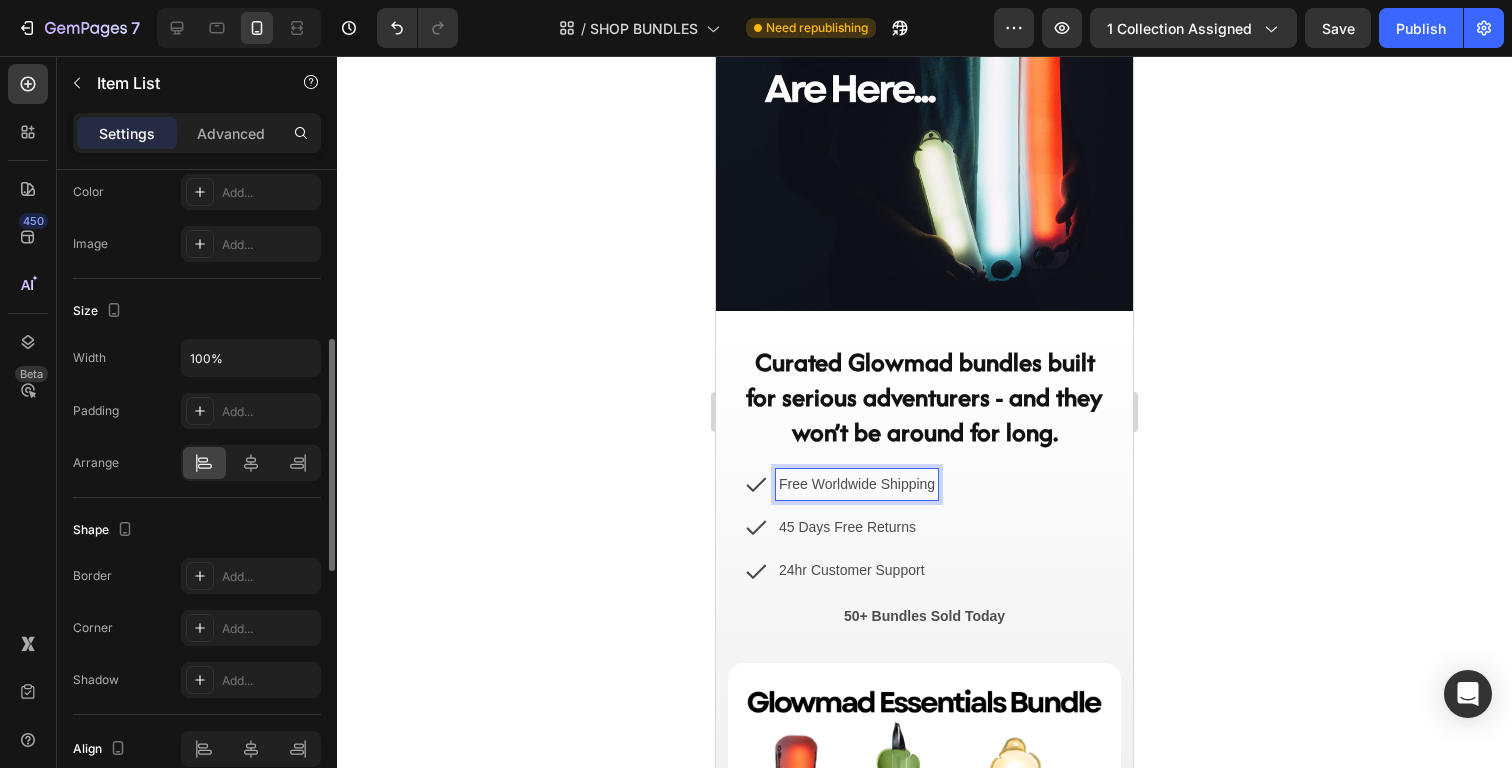 scroll, scrollTop: 1150, scrollLeft: 0, axis: vertical 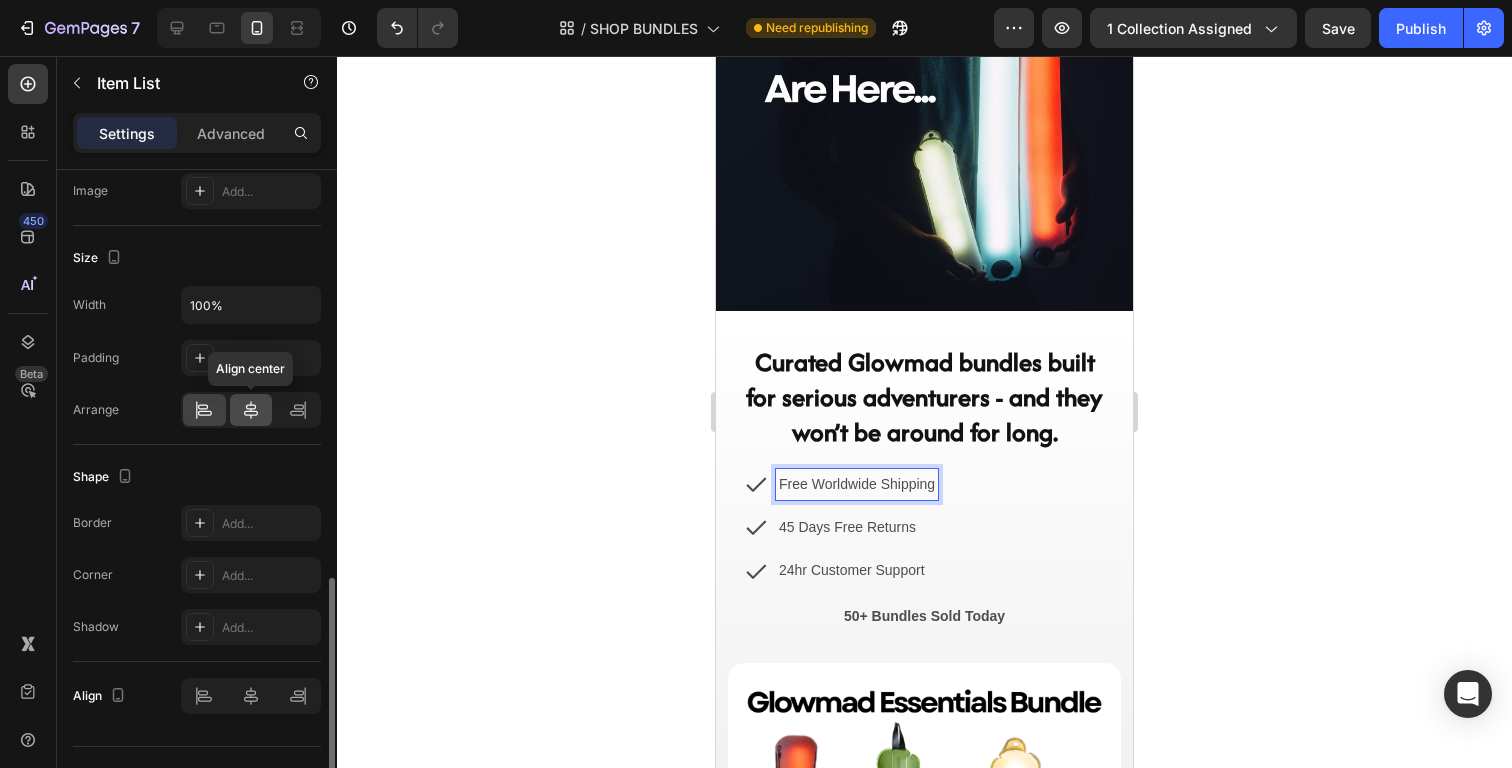 click 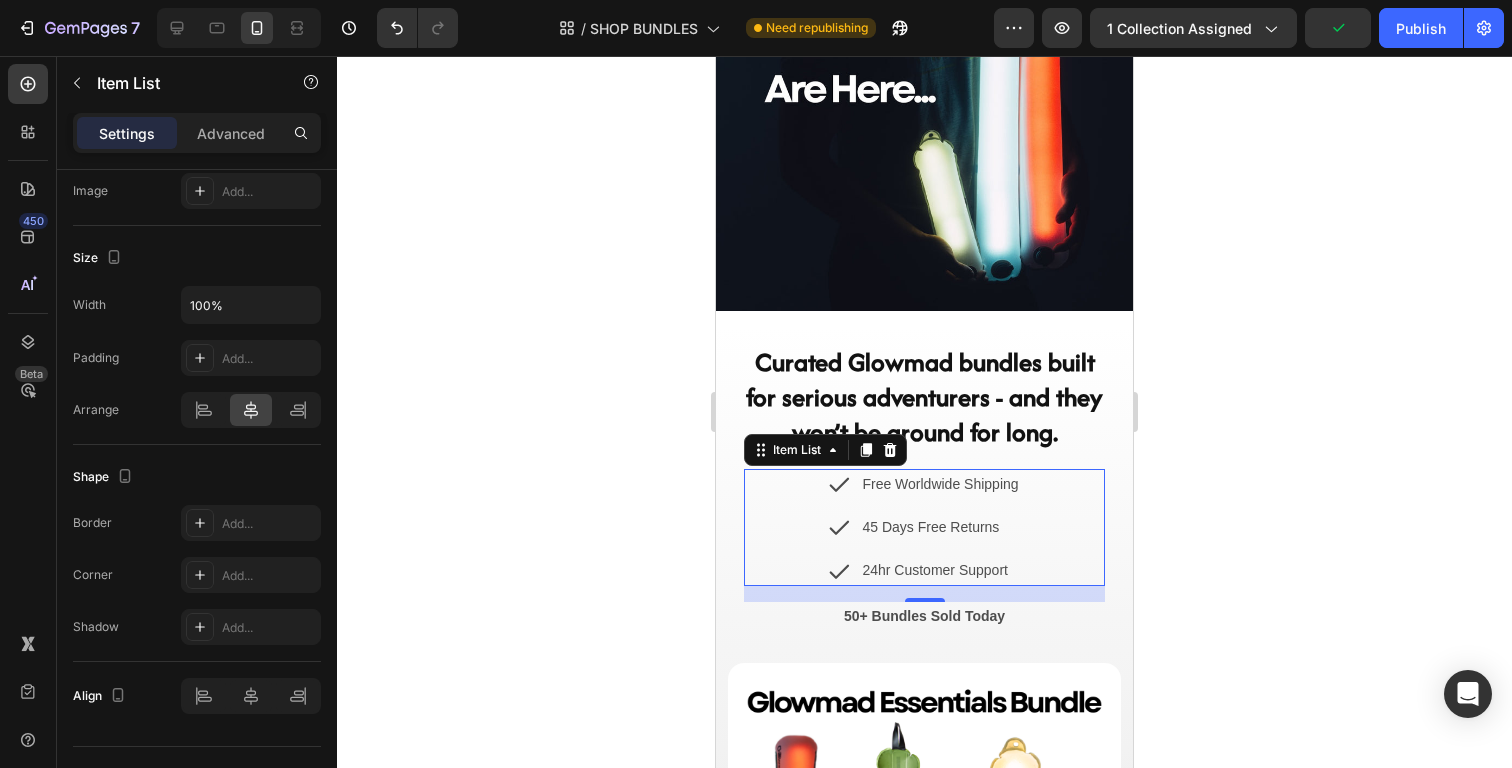 click 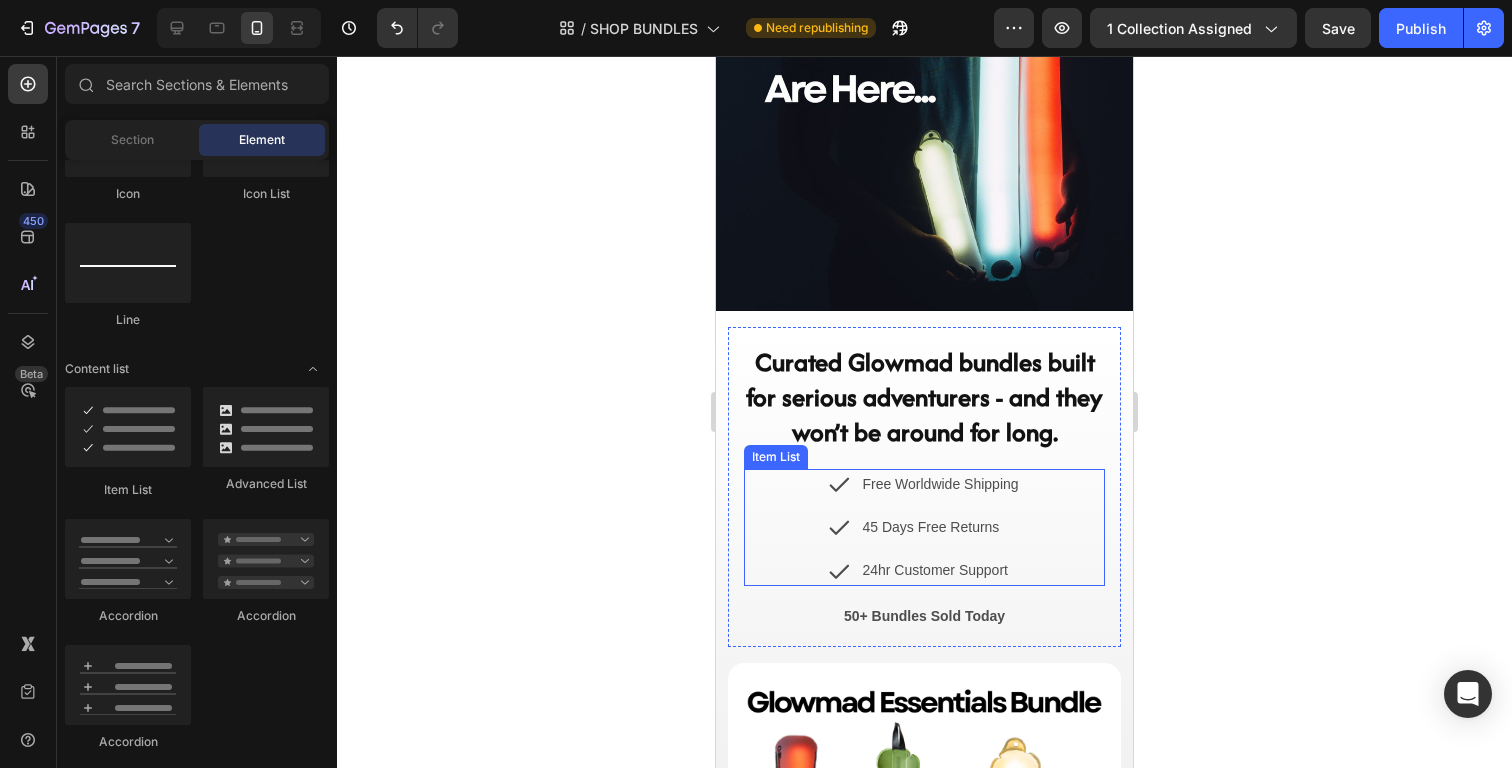 click on "24hr Customer Support" at bounding box center (940, 570) 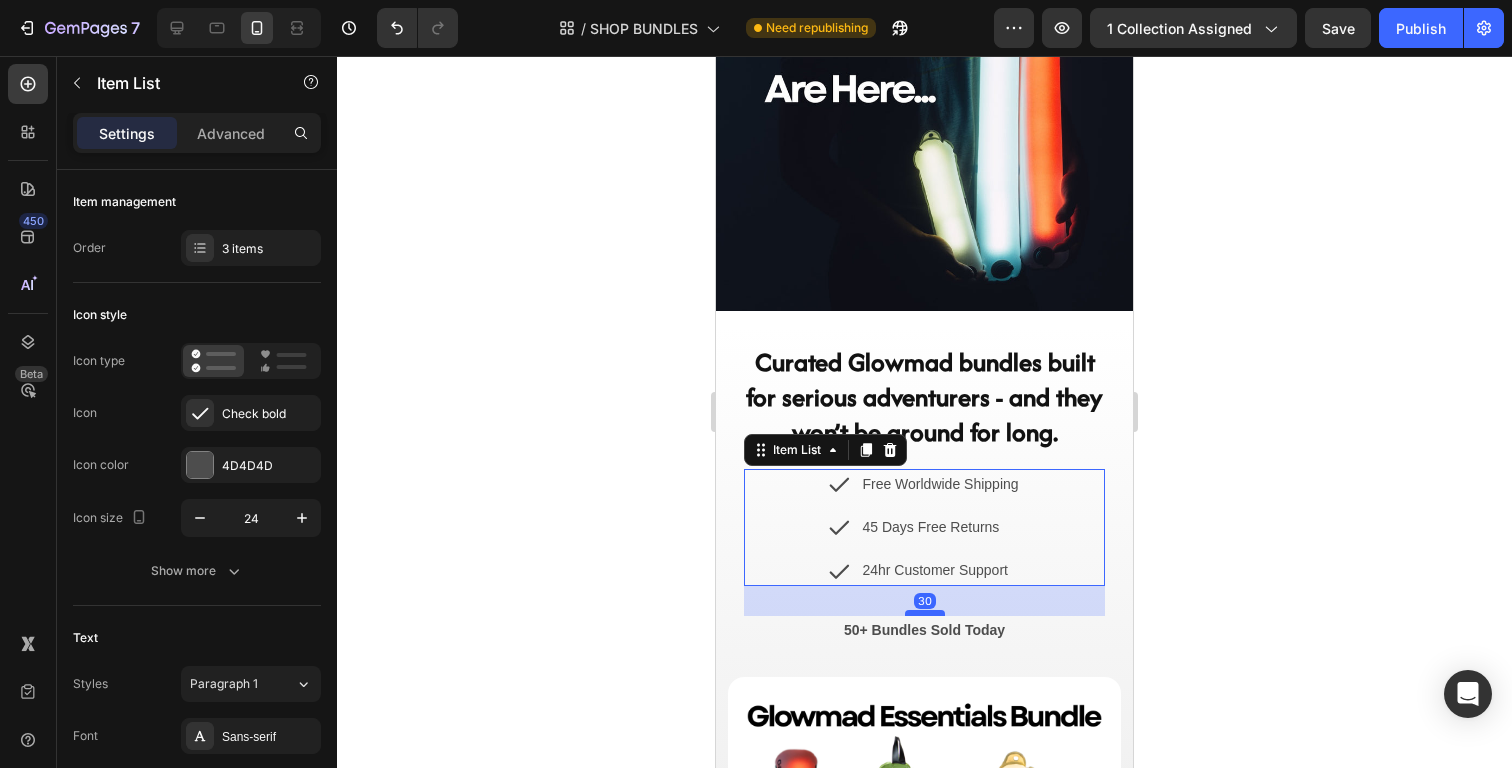 drag, startPoint x: 931, startPoint y: 598, endPoint x: 932, endPoint y: 616, distance: 18.027756 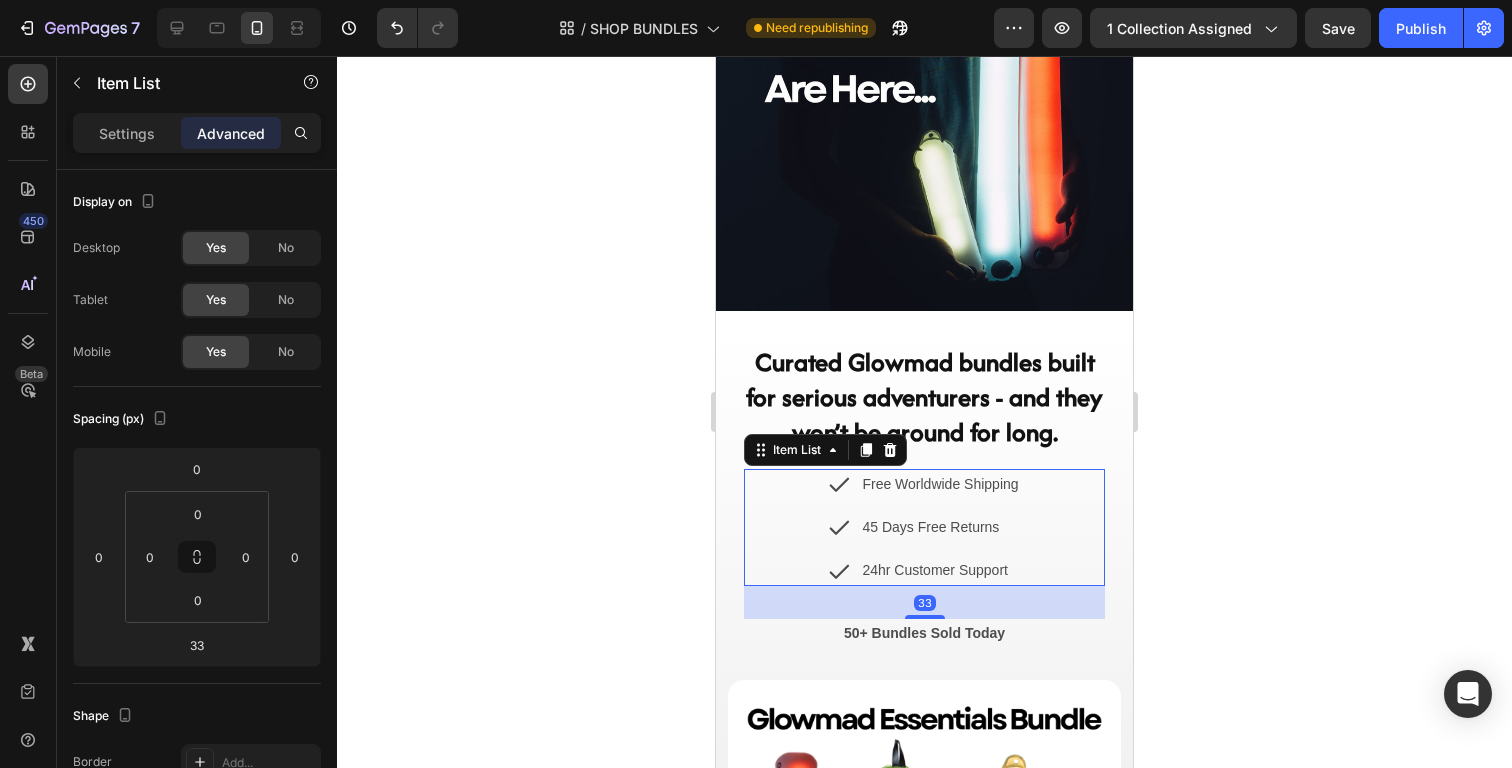click 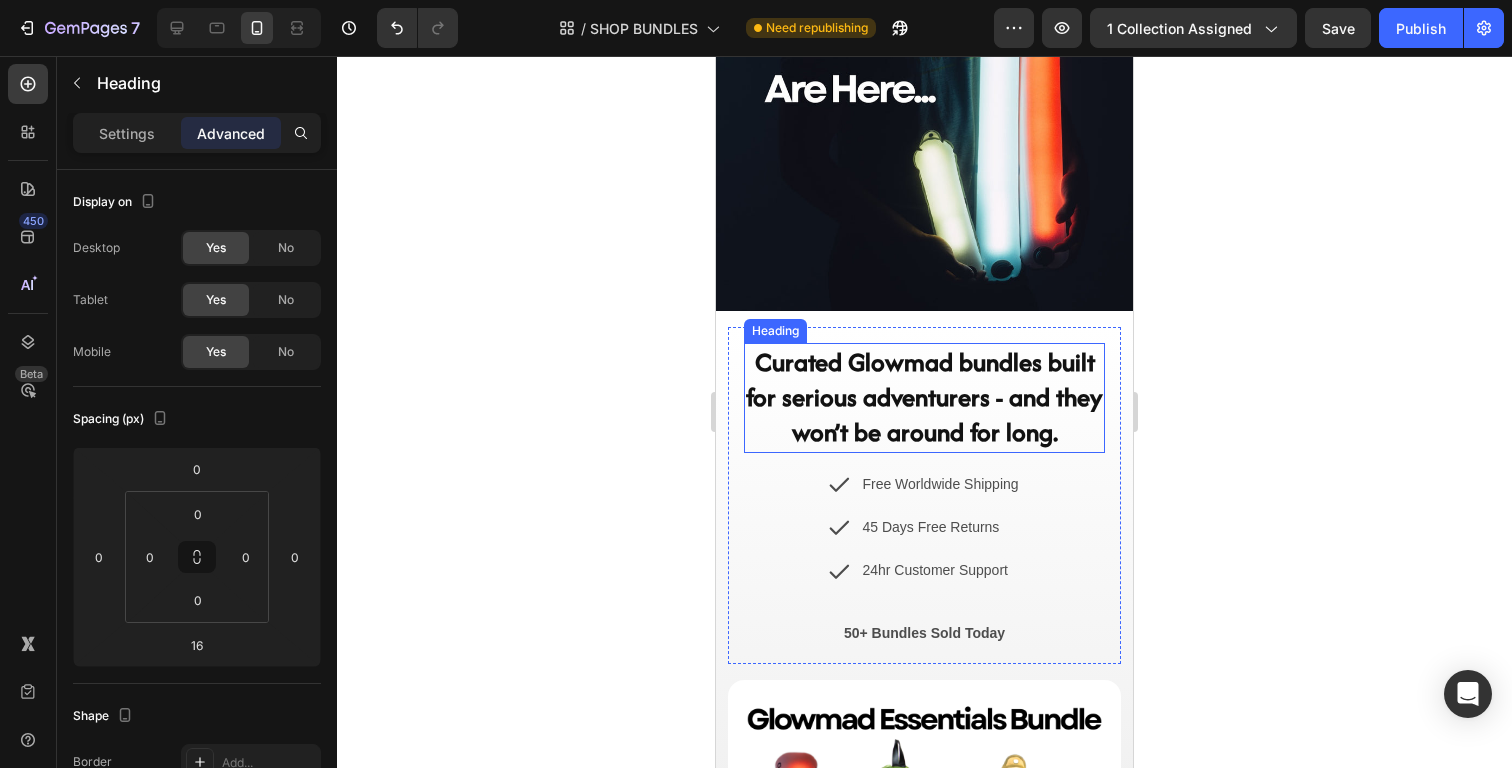 click on "Curated Glowmad bundles built for serious adventurers - and they won’t be around for long." at bounding box center (924, 397) 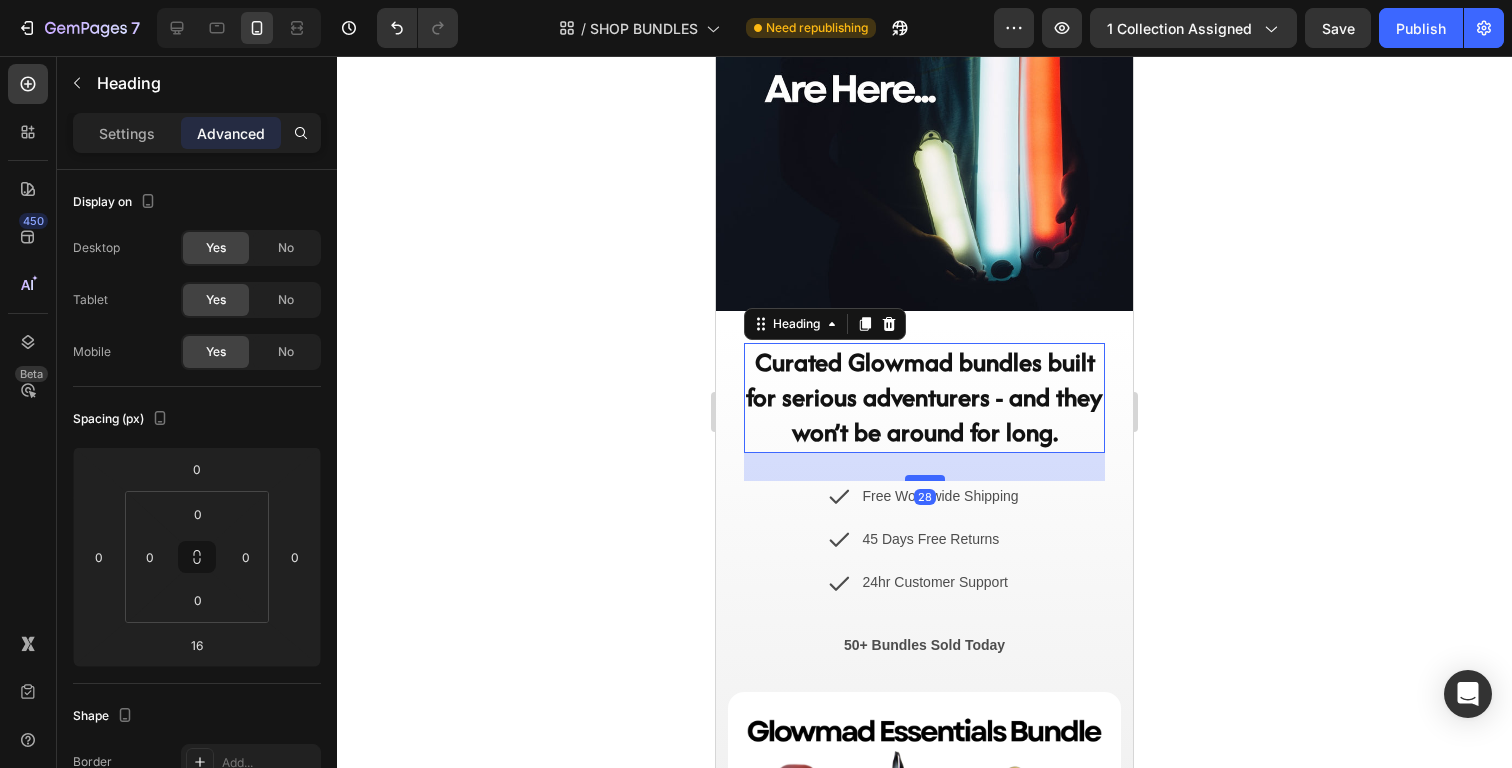 drag, startPoint x: 929, startPoint y: 465, endPoint x: 930, endPoint y: 477, distance: 12.0415945 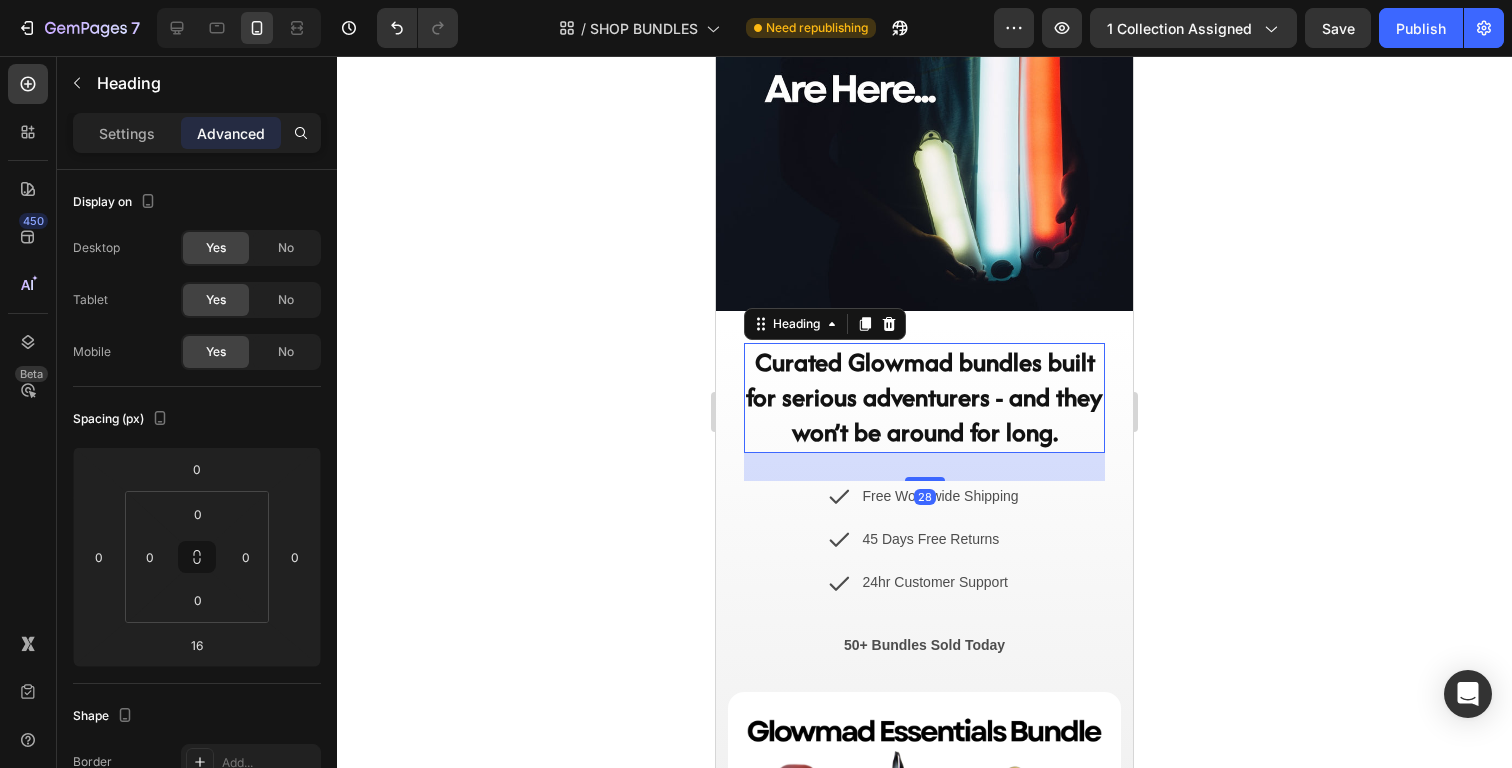 type on "28" 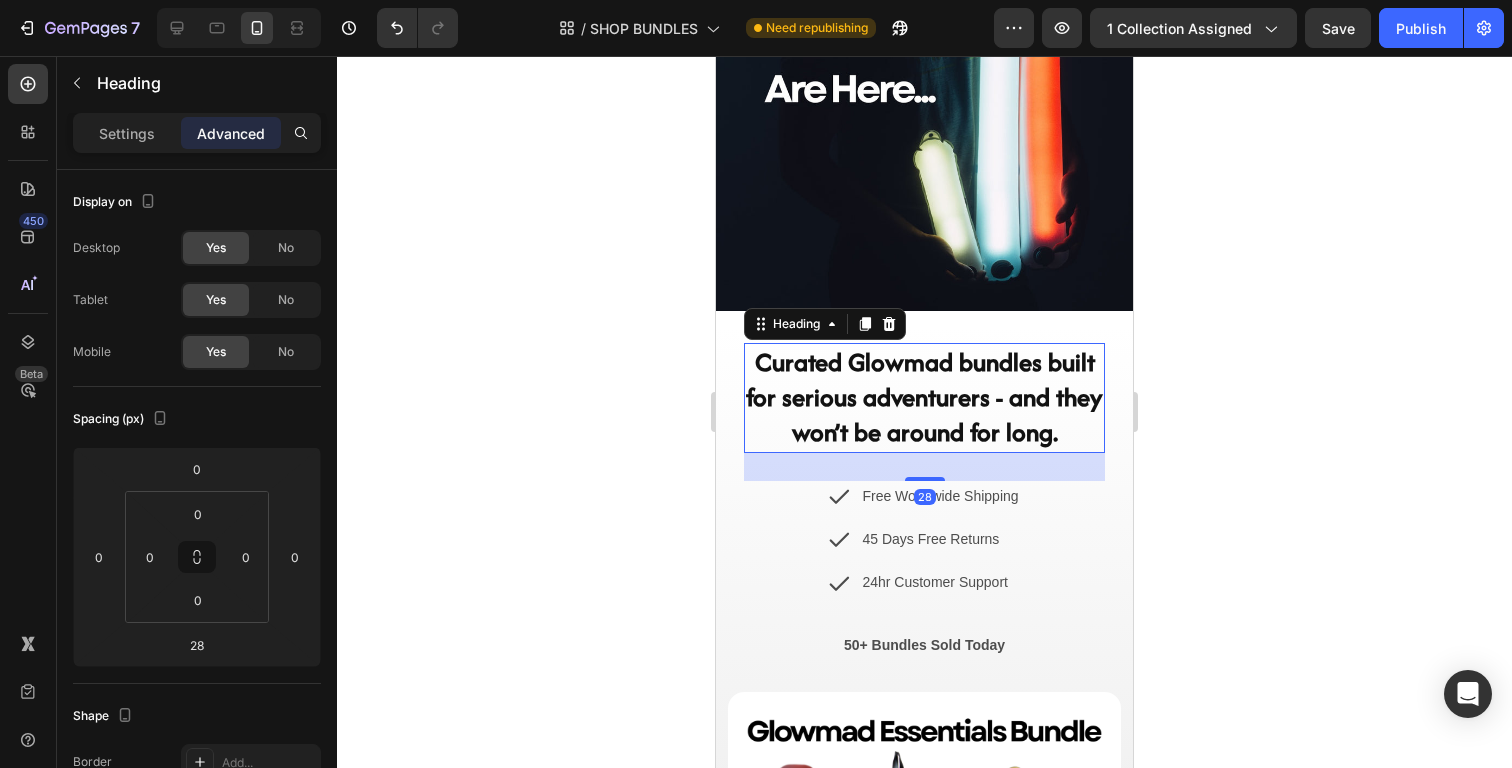 click 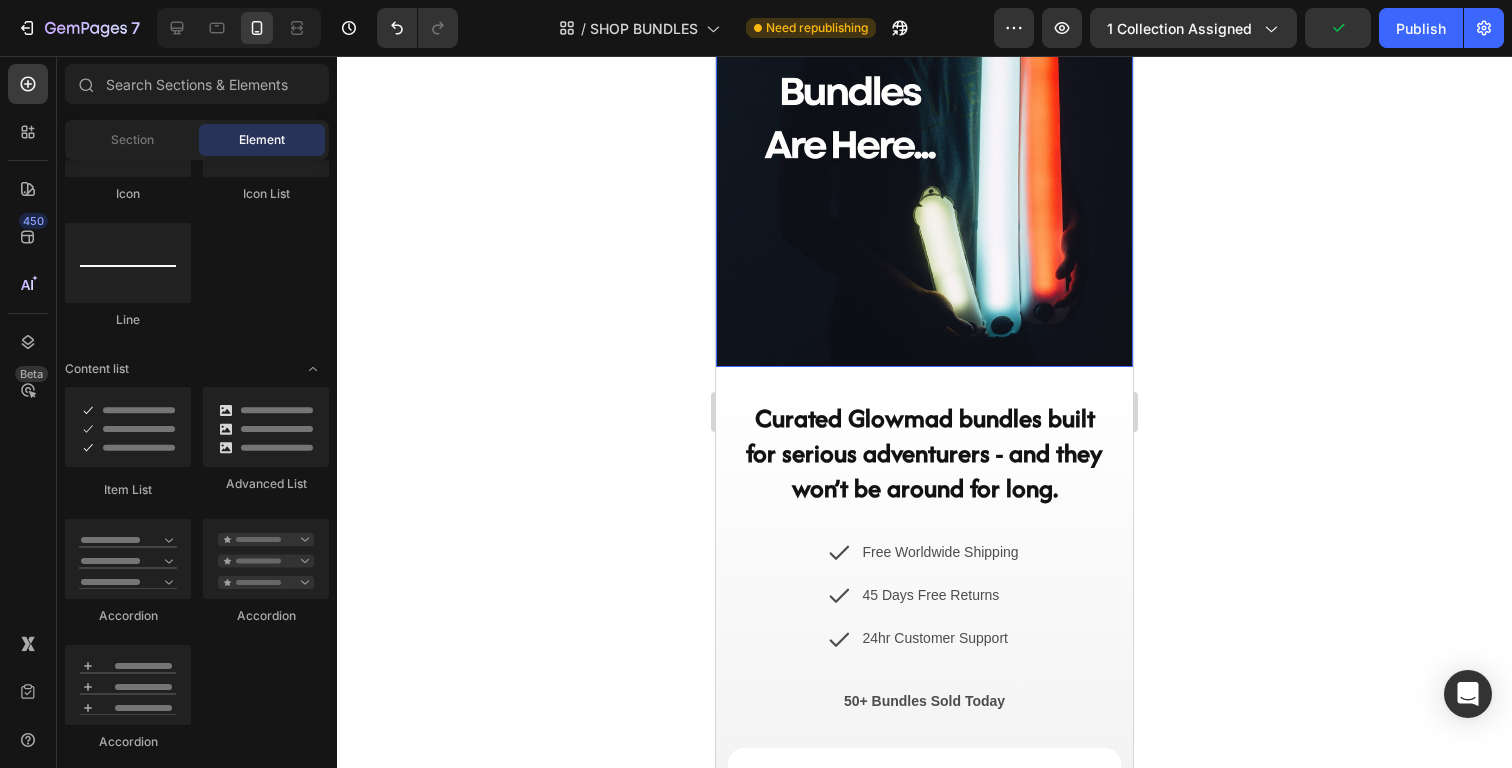 scroll, scrollTop: 278, scrollLeft: 0, axis: vertical 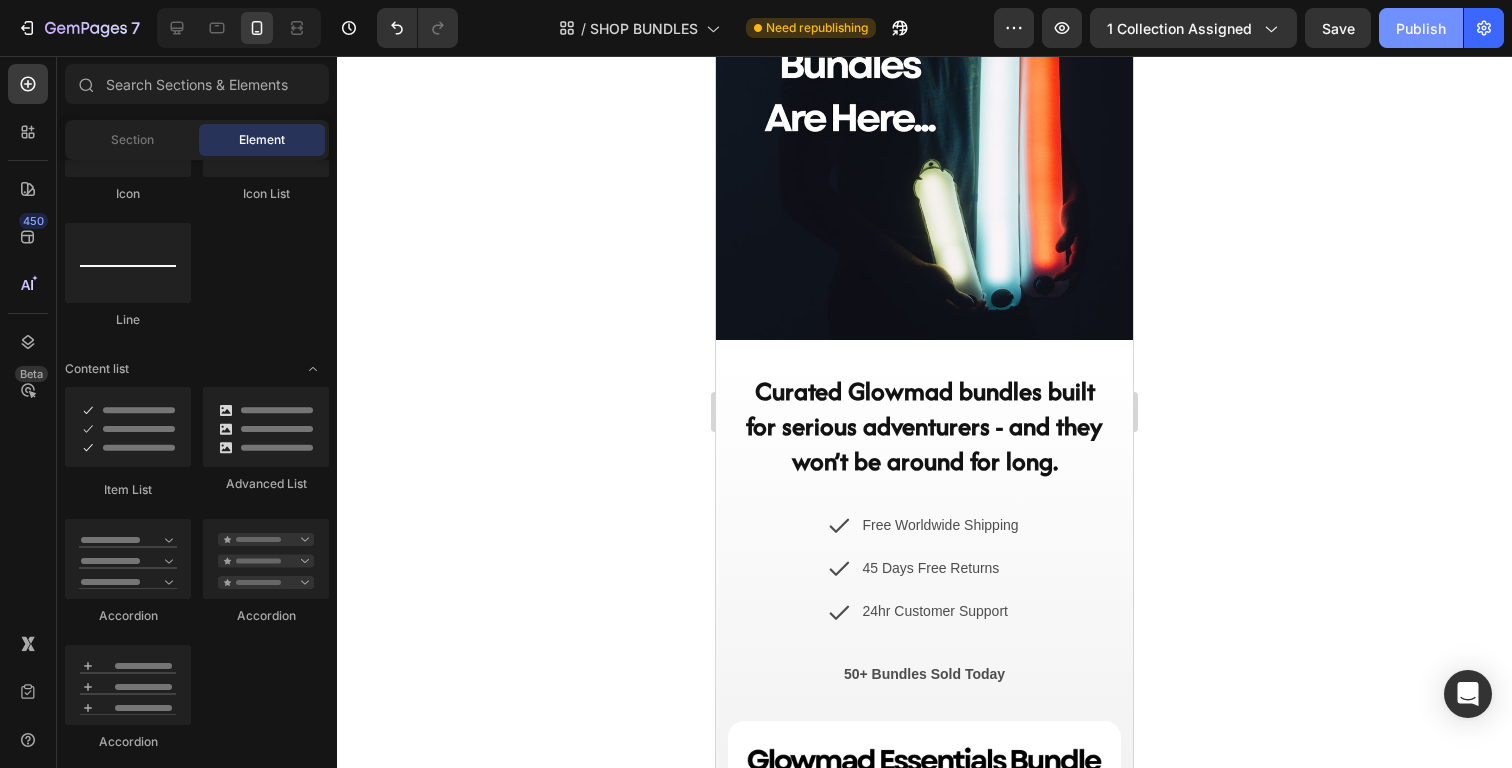 click on "Publish" at bounding box center [1421, 28] 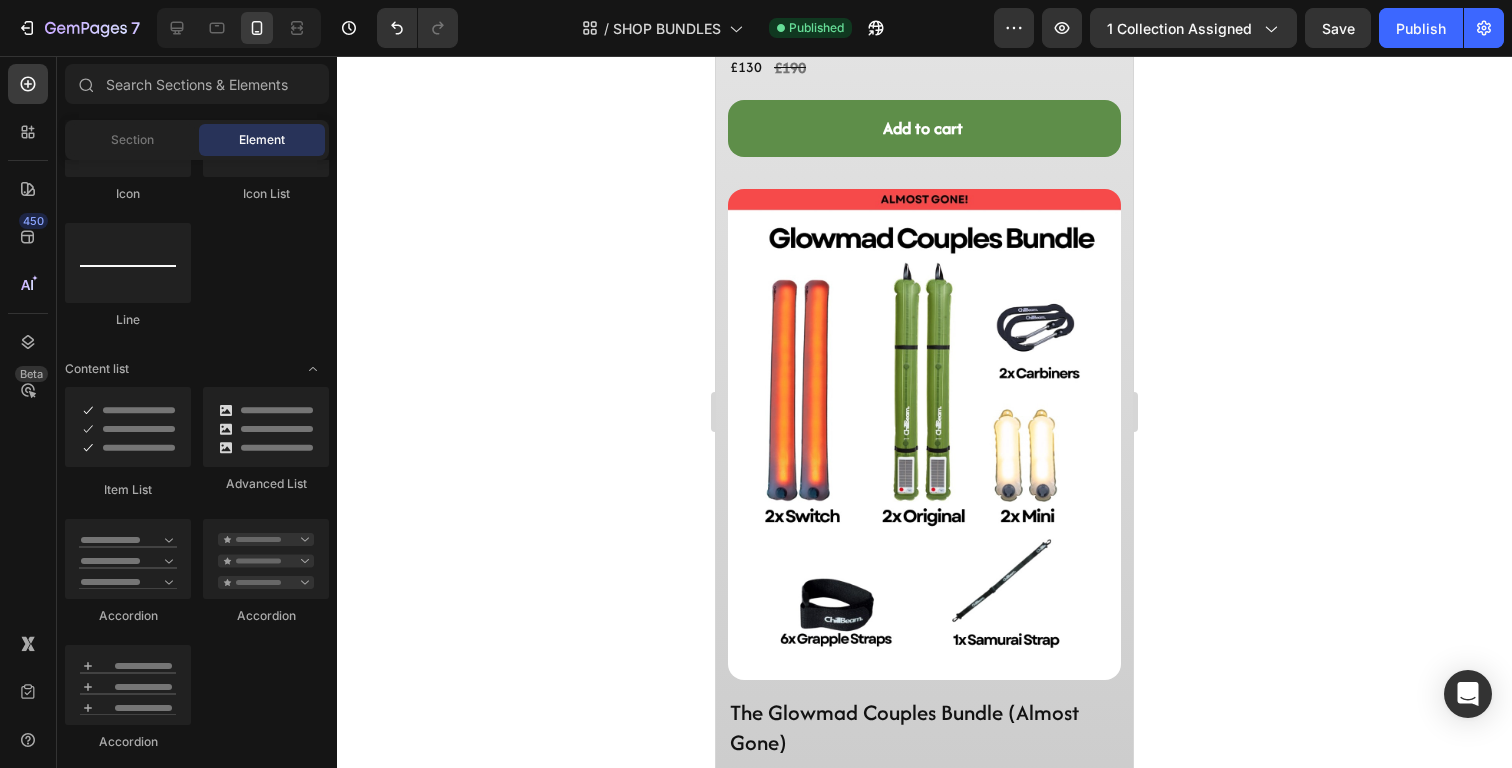scroll, scrollTop: 1478, scrollLeft: 0, axis: vertical 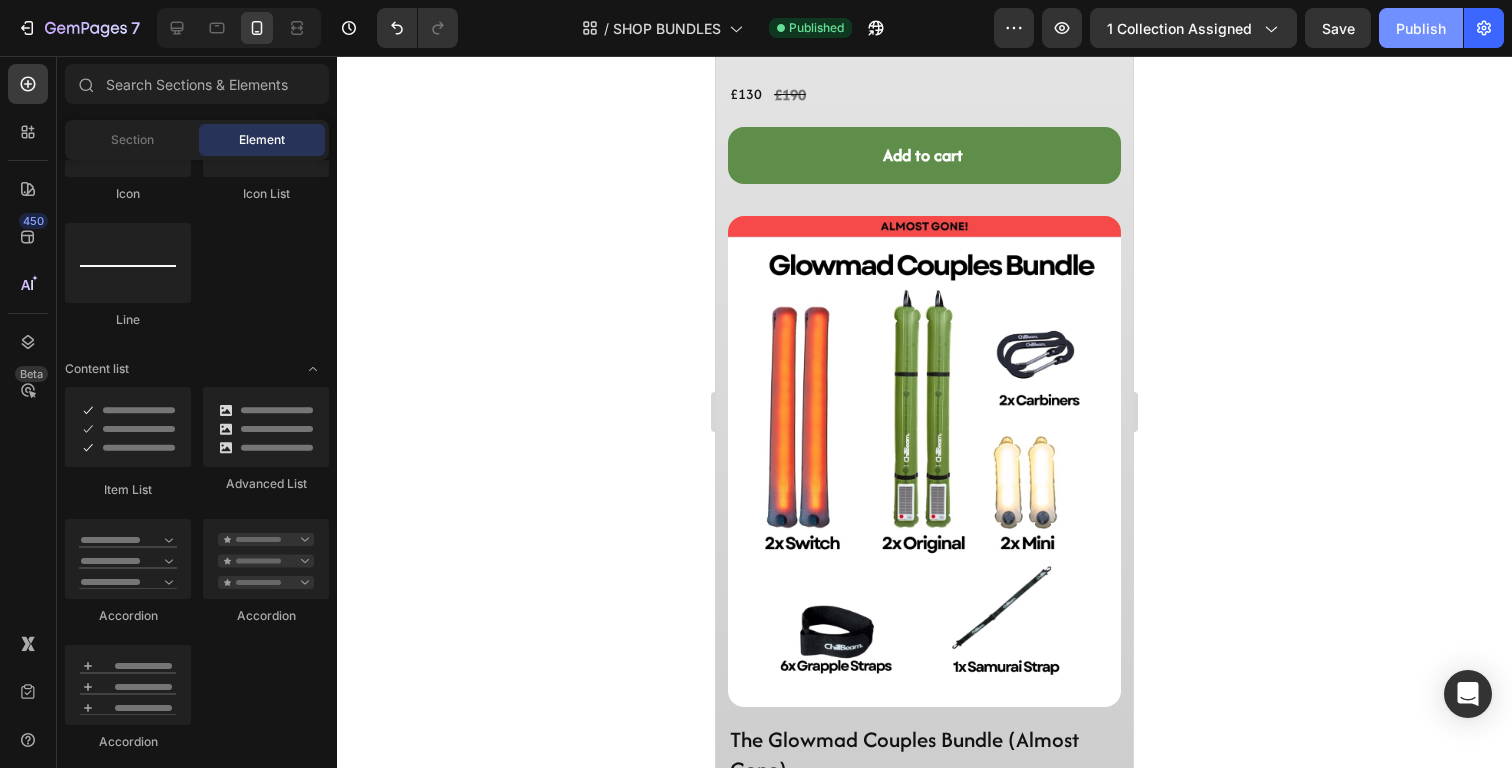 click on "Publish" at bounding box center [1421, 28] 